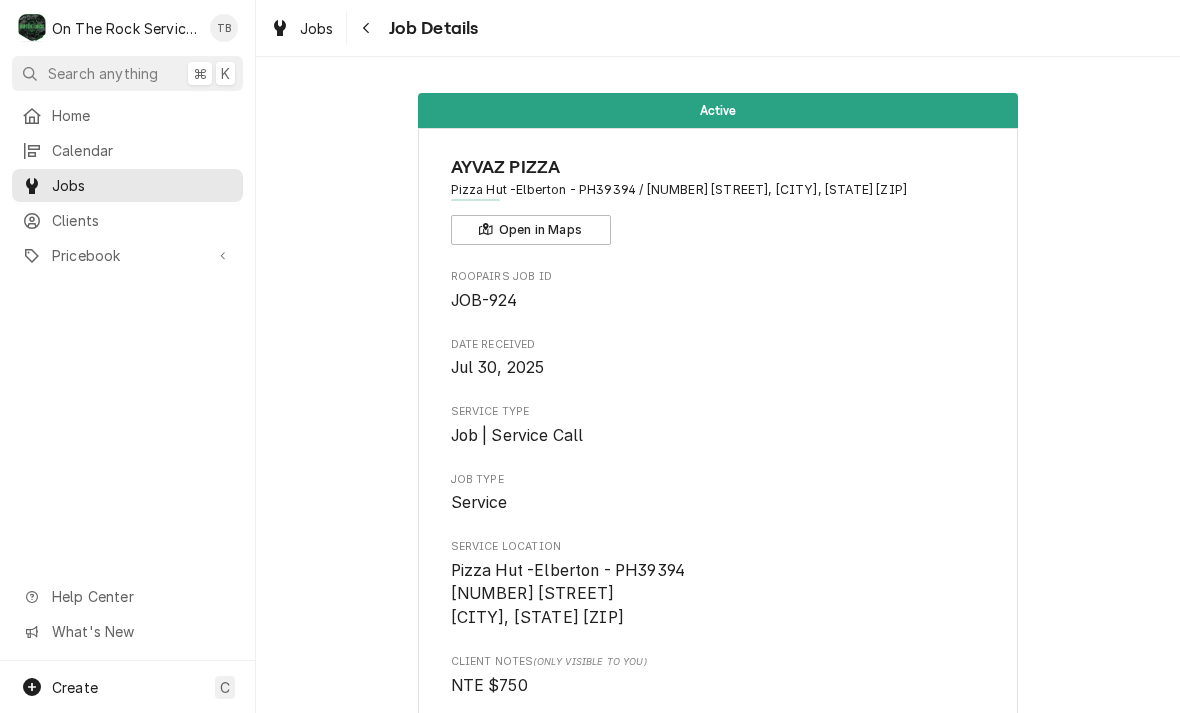 scroll, scrollTop: 0, scrollLeft: 0, axis: both 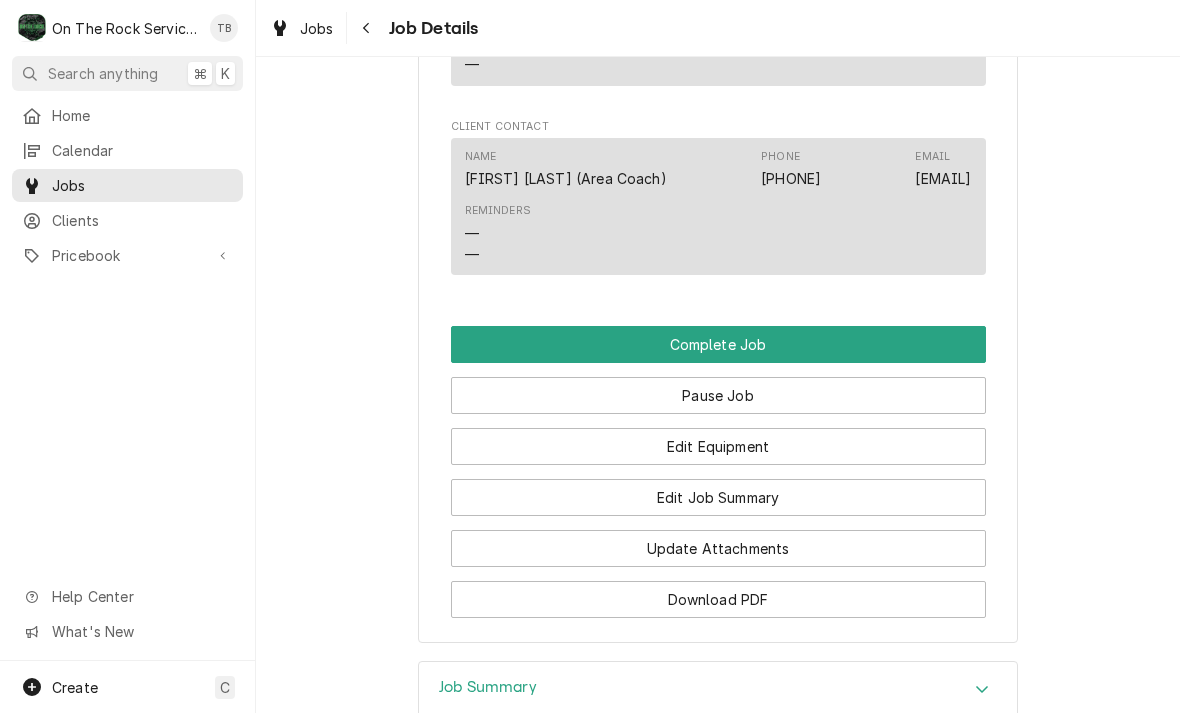 click on "Edit Equipment" at bounding box center (718, 446) 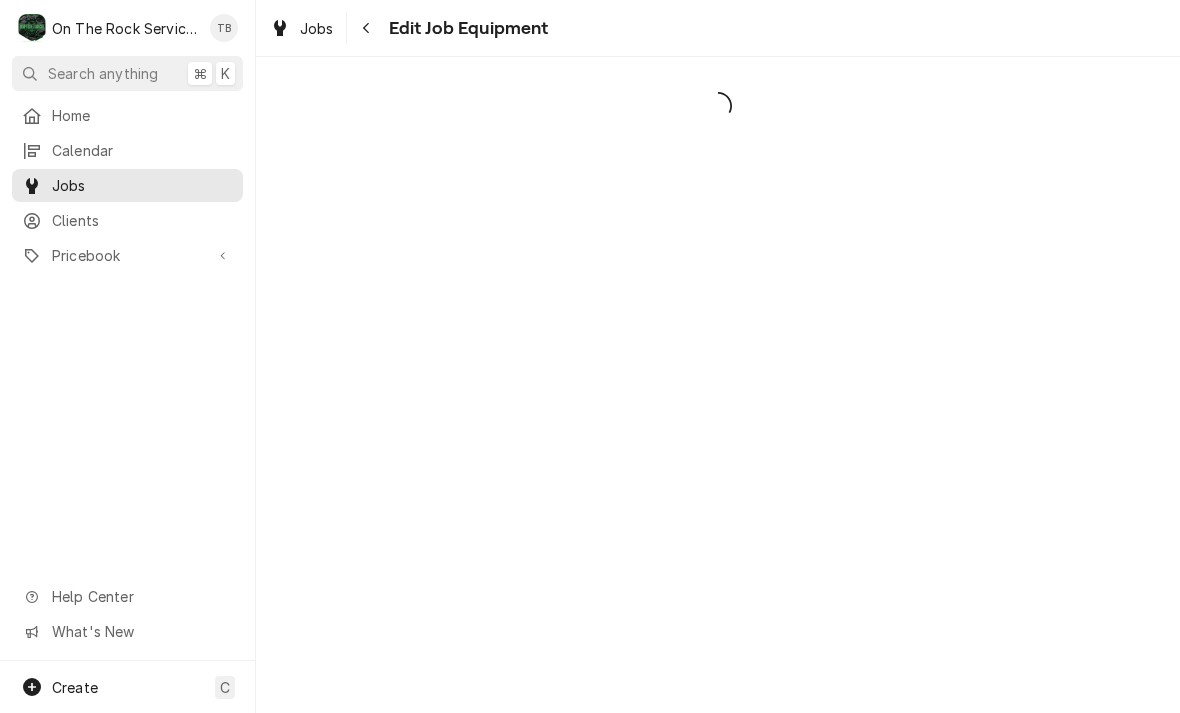 scroll, scrollTop: 0, scrollLeft: 0, axis: both 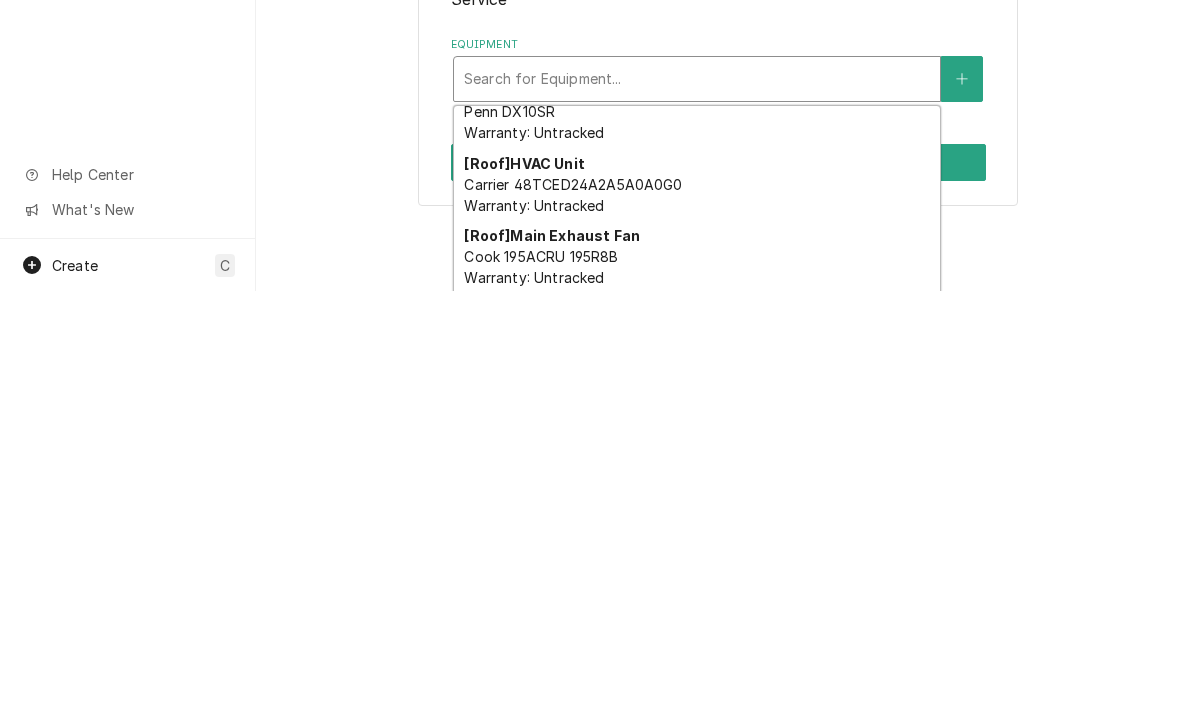 click at bounding box center (962, 501) 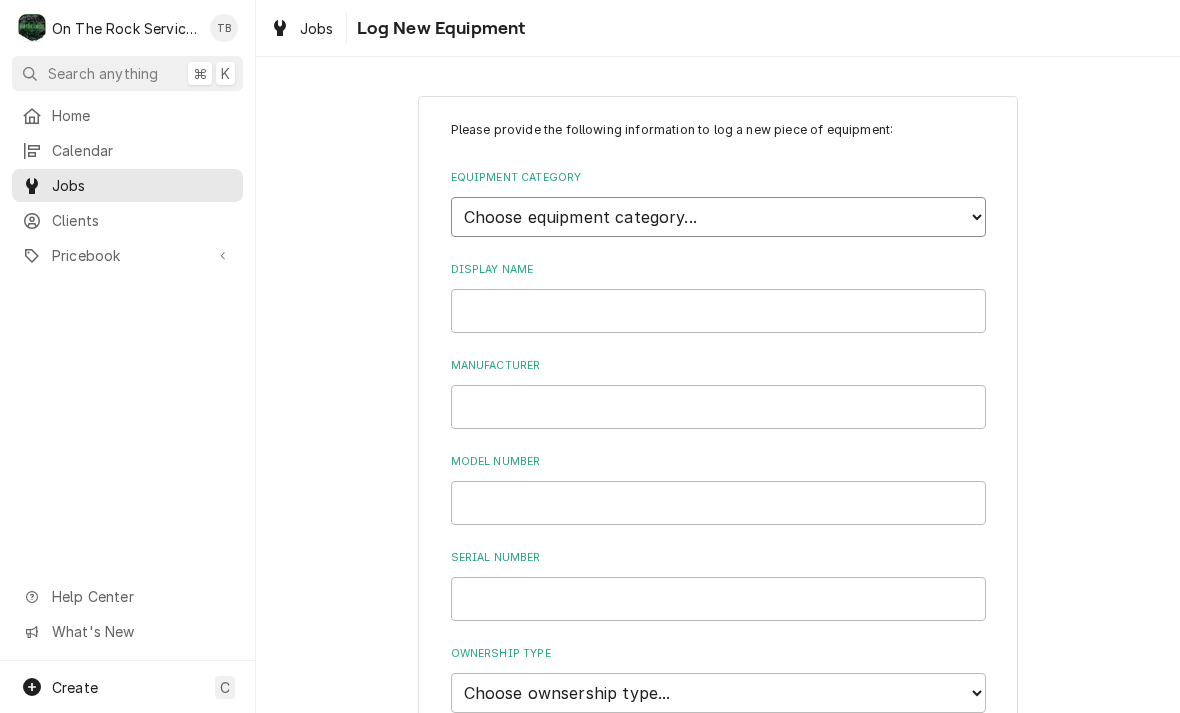 click on "Choose equipment category... Cooking Equipment Fryers Ice Machines Ovens and Ranges Concession and Condiment Equipment Dishwashing Equipment Holding and Warming Equipment Refrigeration Beverage Equipment Food Preparation Equipment HVAC Water Filtration" at bounding box center [718, 217] 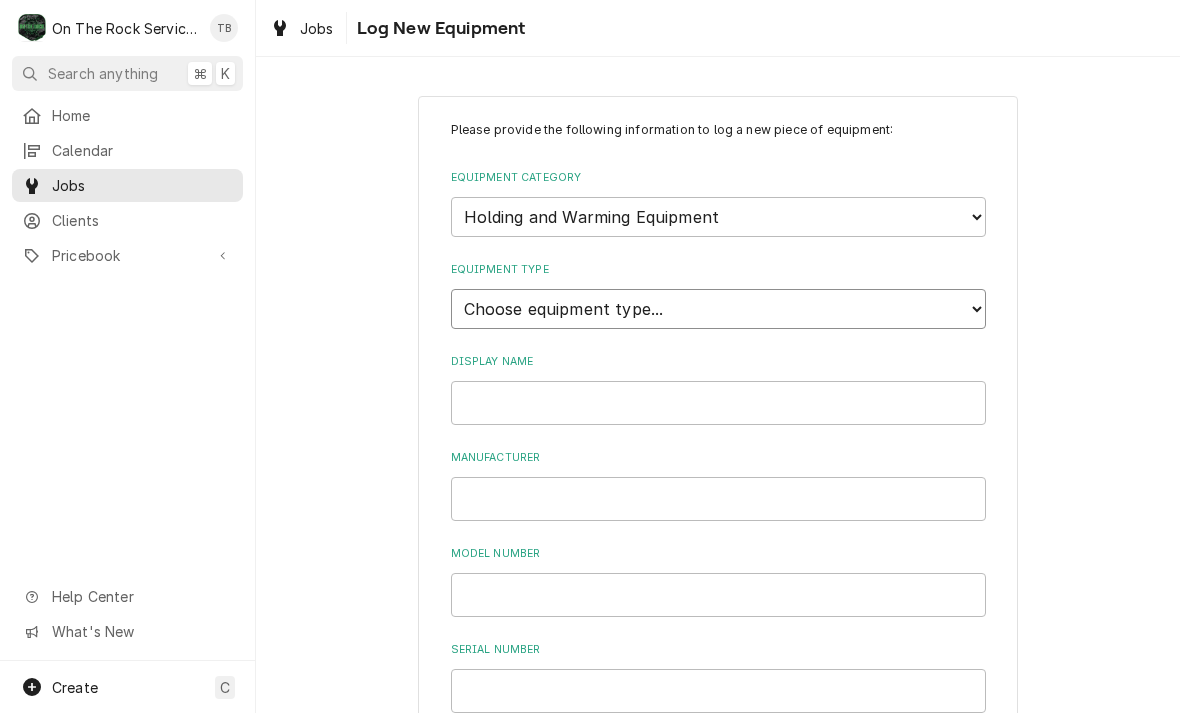 click on "Choose equipment type... Bun Warmer Dish and Tray Dispenser Display Cabinet Drawer Warmer Fried Food Holding Station Heat Lamp and Carving Station Heated Merchandiser and Display Cabinet Heated Shelf Hot and Cold Food Well Hot Dog Roller Hot Dog Steamer Overhead Food Warmer Proofing Cabinet Soup Warmer and Kettle Soup Well Warming Cabinet Steam Table Steam Well" at bounding box center [718, 309] 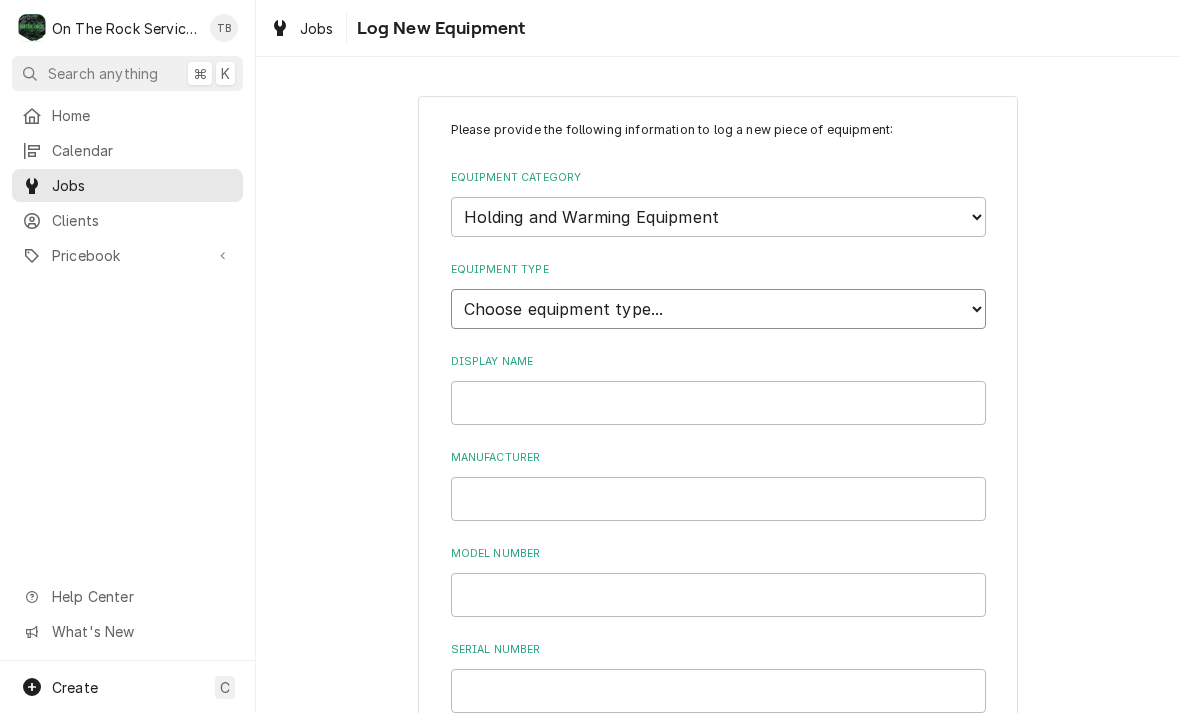 select on "52" 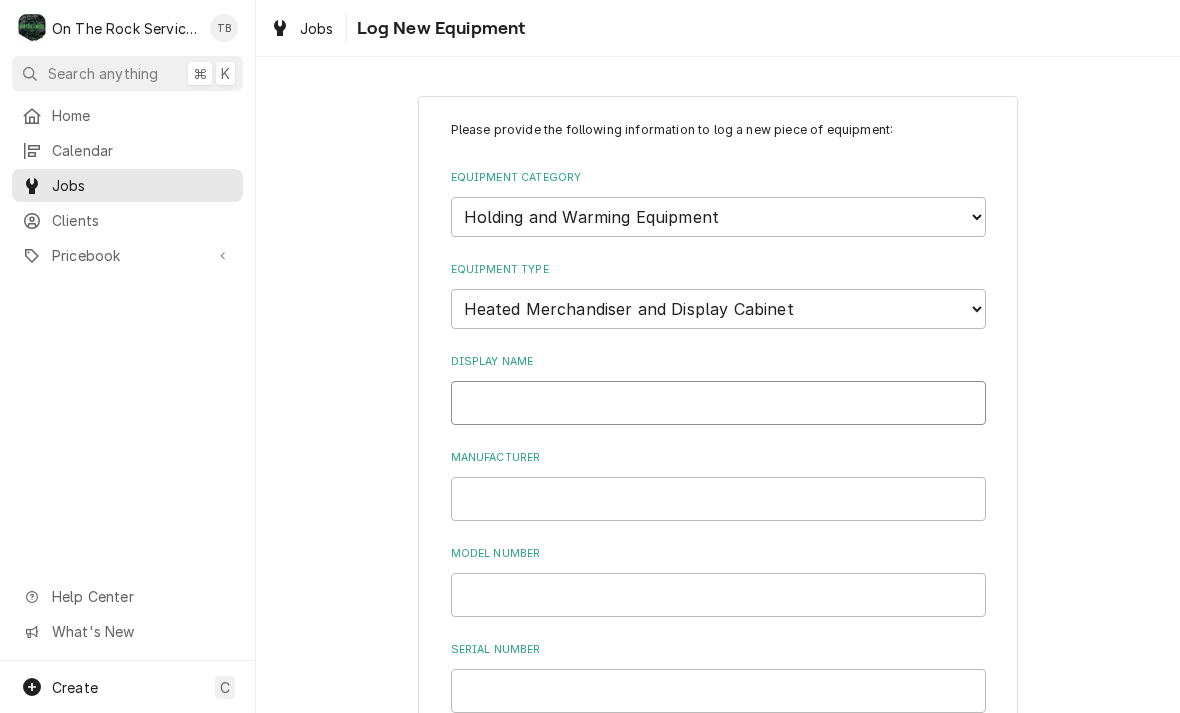 click on "Display Name" at bounding box center (718, 403) 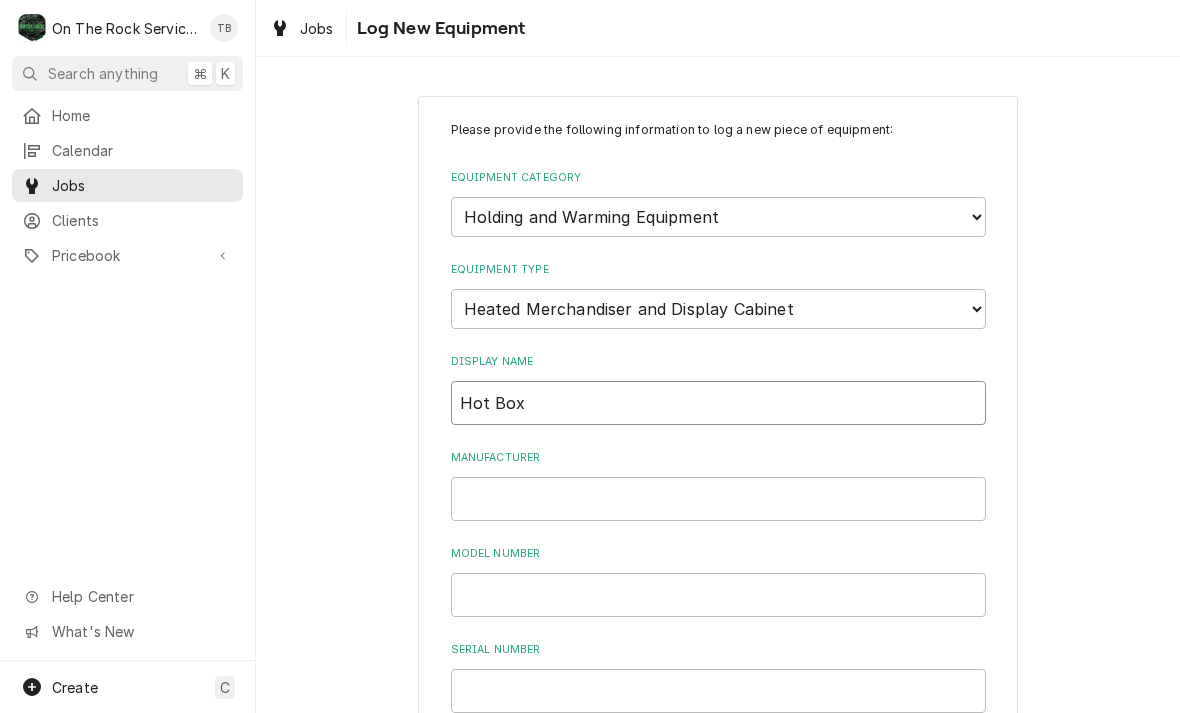 type on "Hot Box" 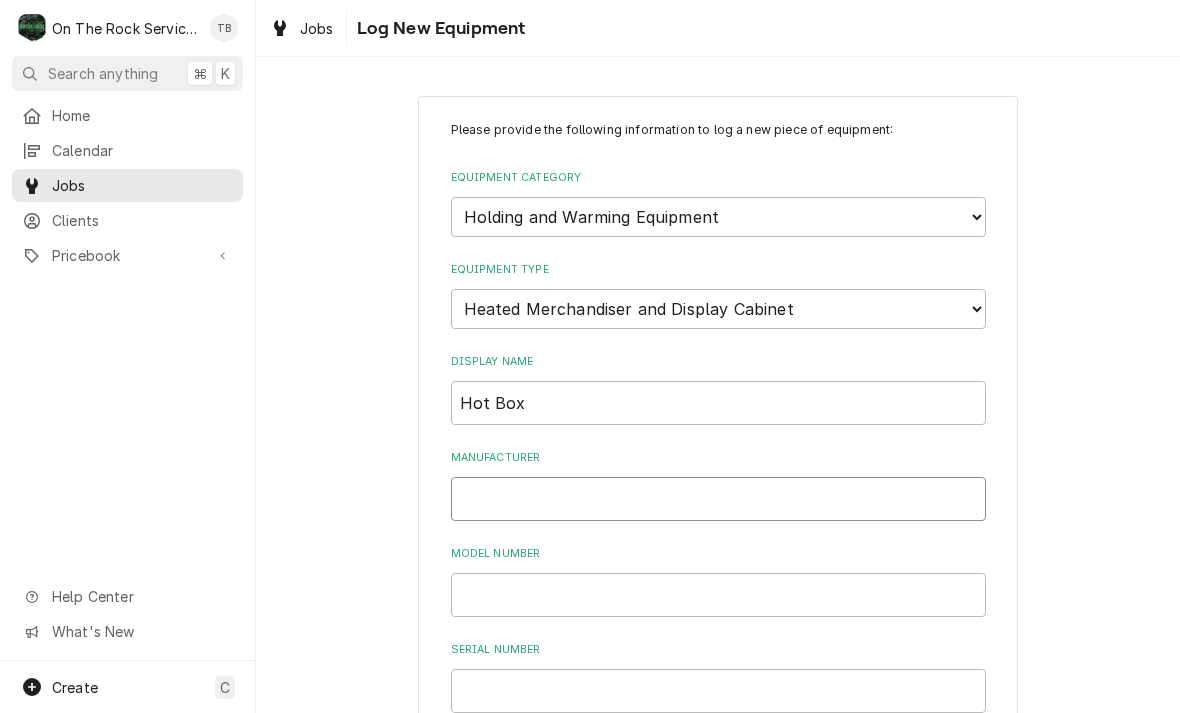 click on "Manufacturer" at bounding box center [718, 499] 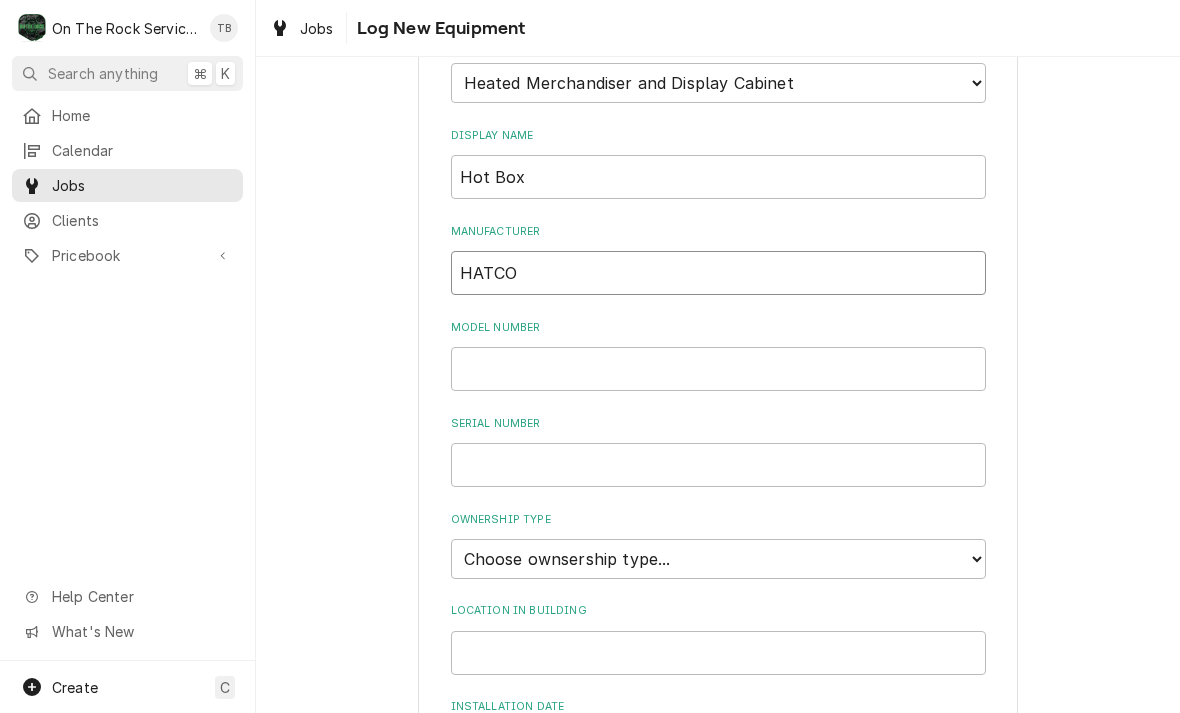 scroll, scrollTop: 239, scrollLeft: 0, axis: vertical 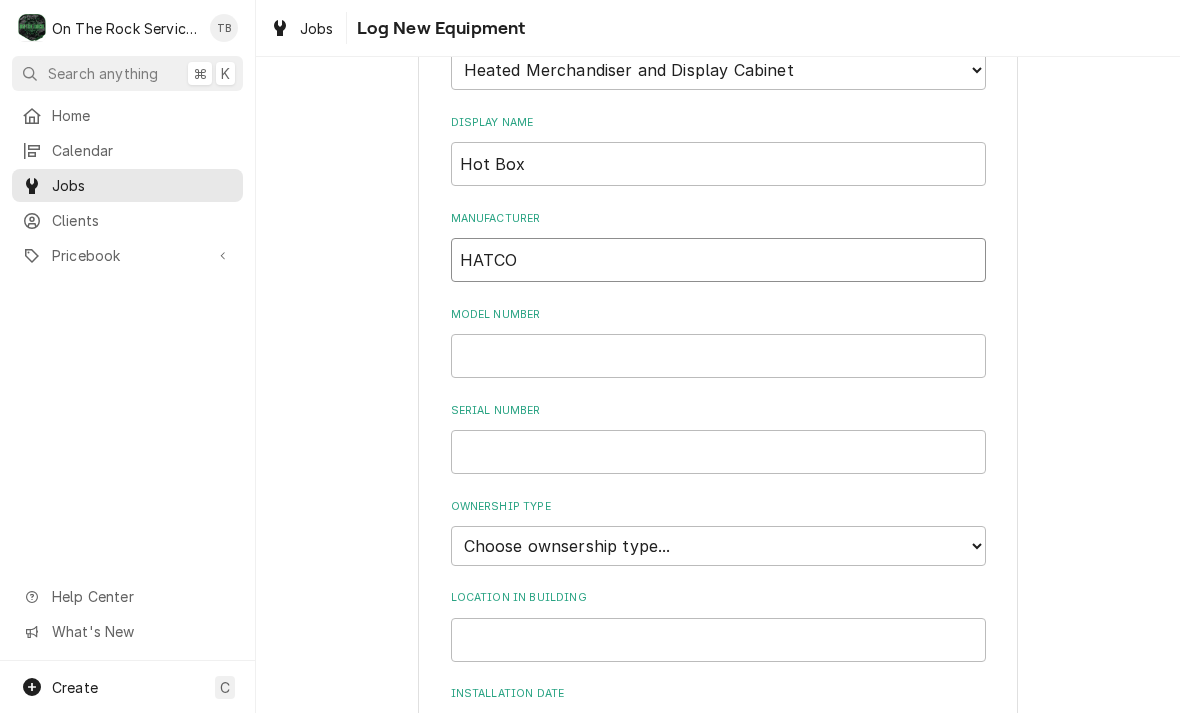 type on "HATCO" 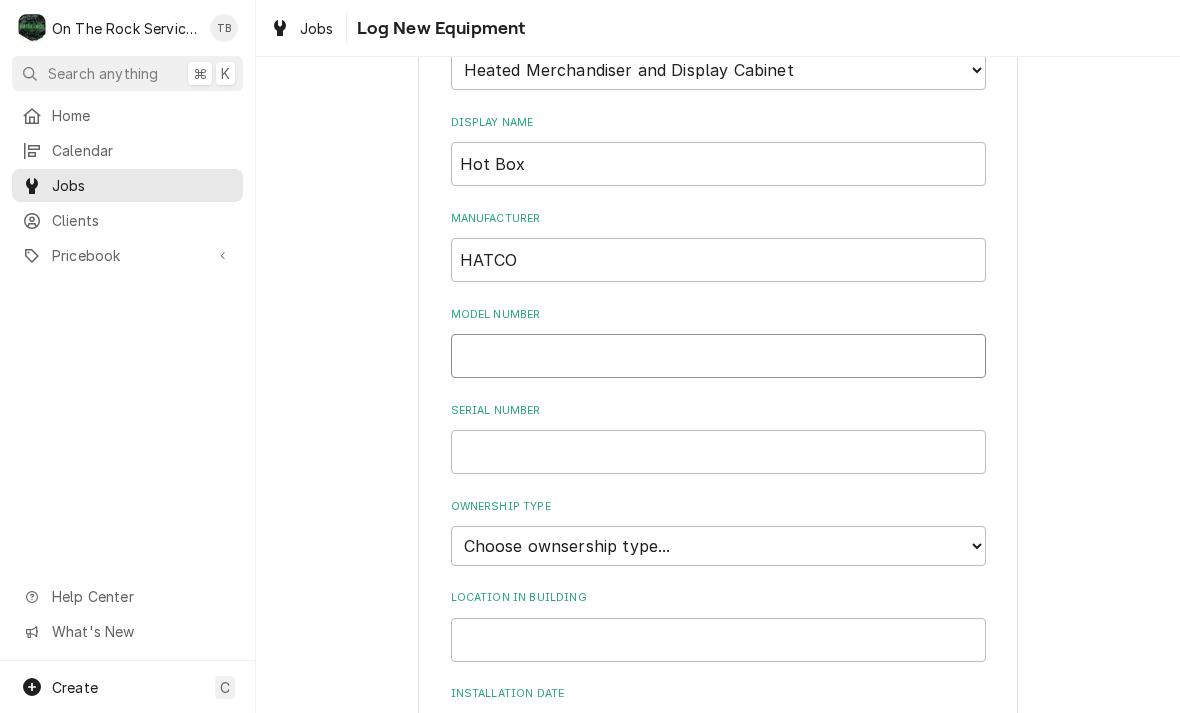 click on "Model Number" at bounding box center [718, 356] 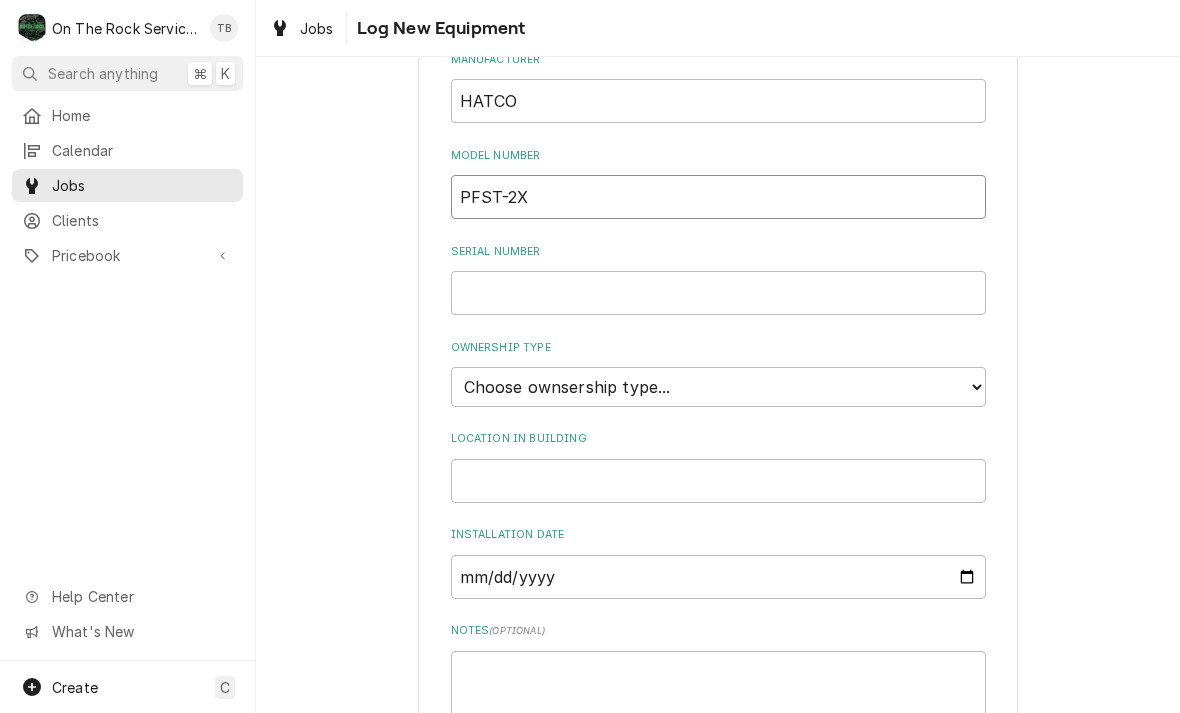 scroll, scrollTop: 399, scrollLeft: 0, axis: vertical 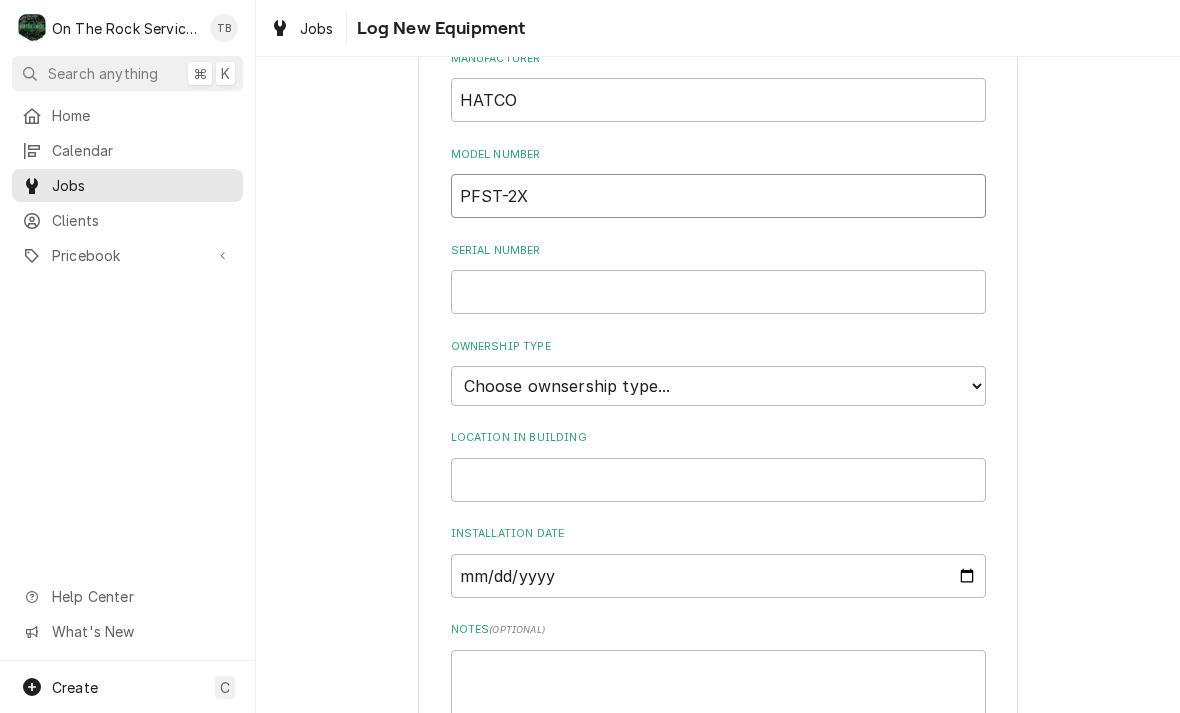 type on "PFST-2X" 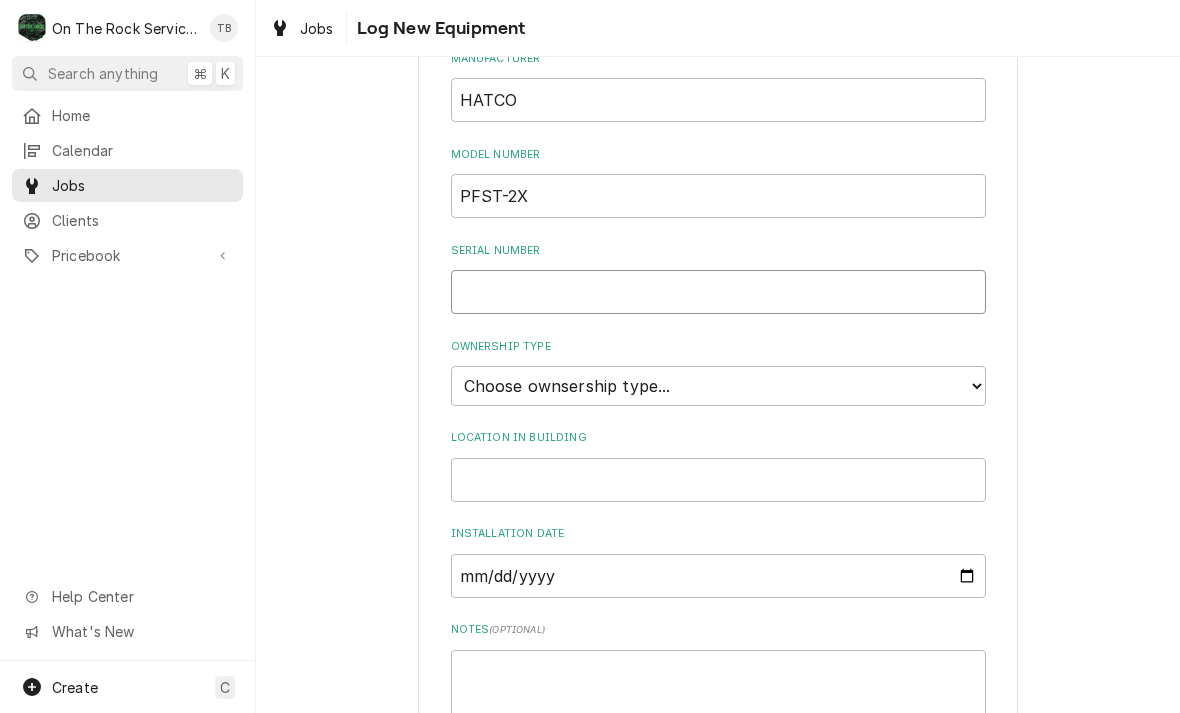 click on "Serial Number" at bounding box center (718, 292) 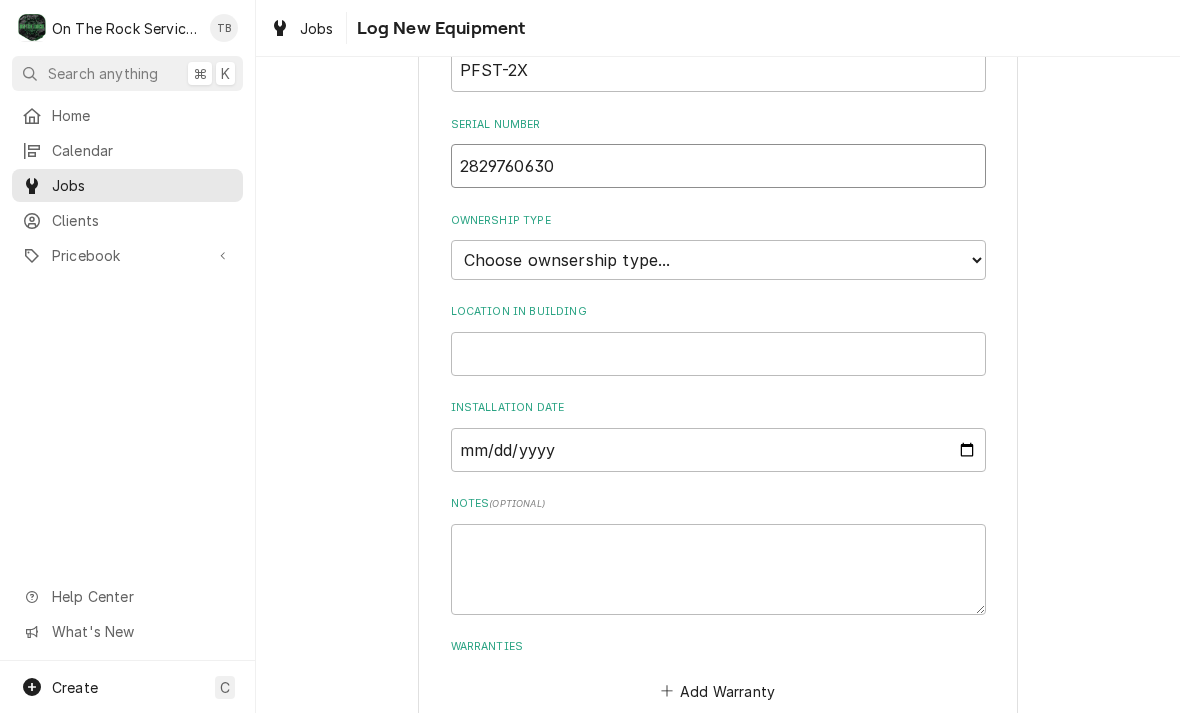 scroll, scrollTop: 563, scrollLeft: 0, axis: vertical 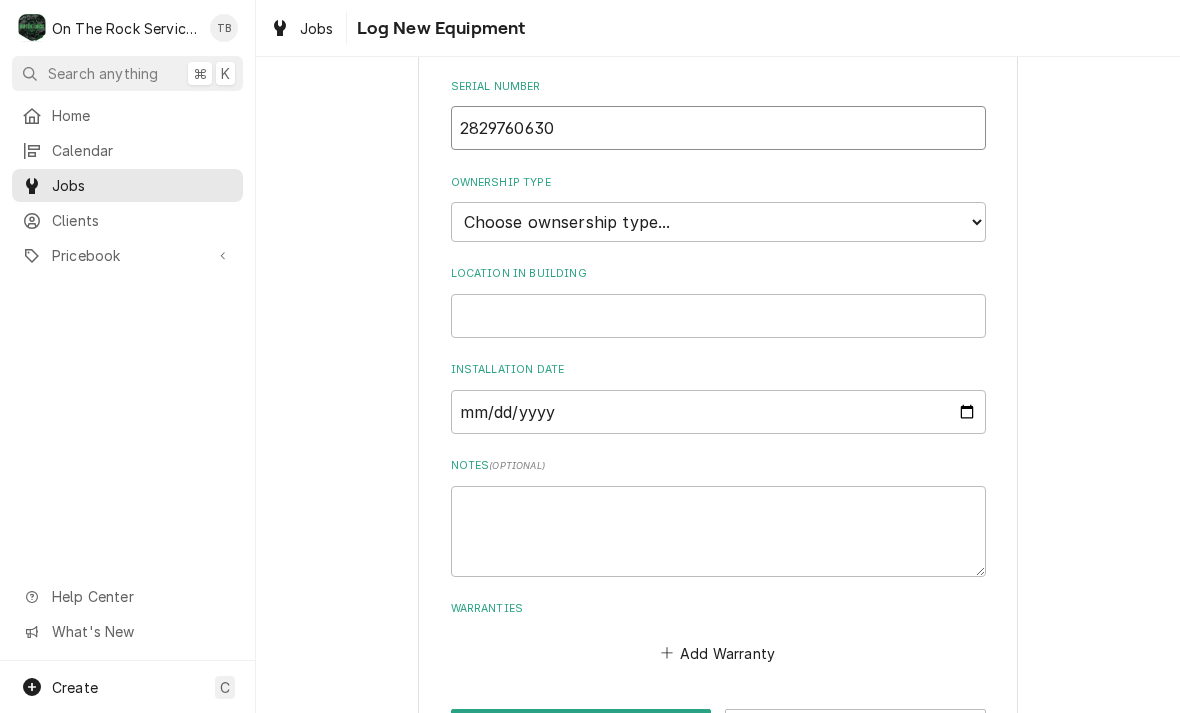 type on "2829760630" 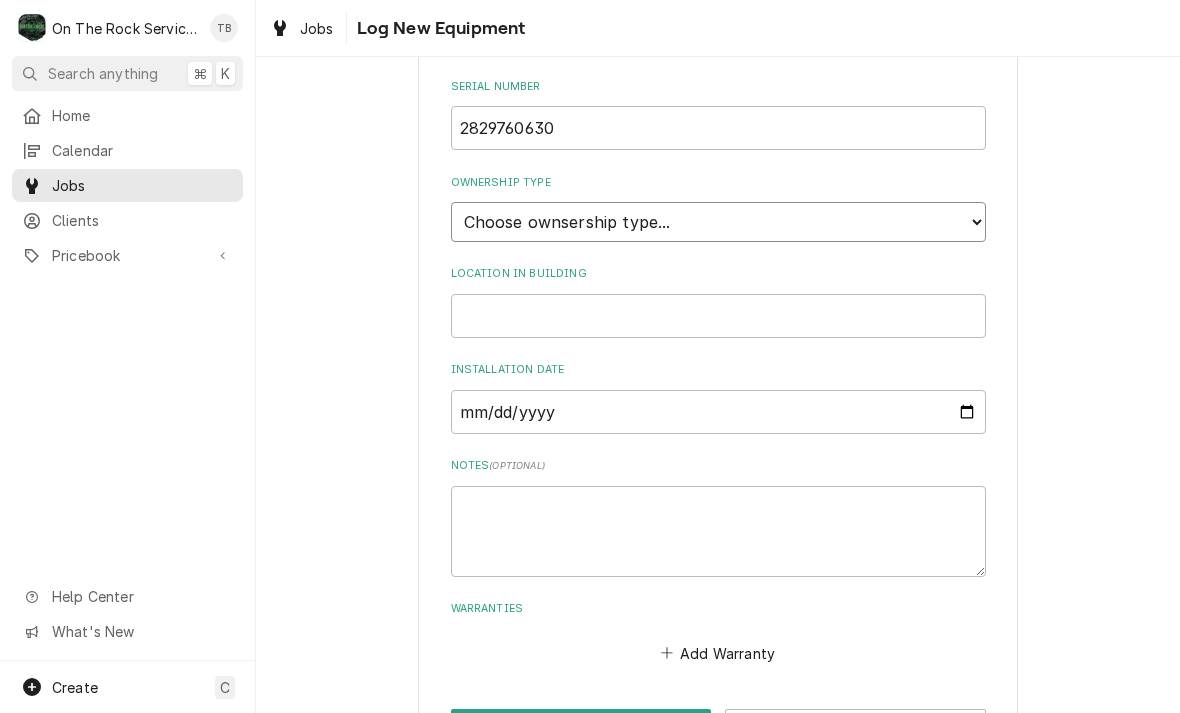 click on "Choose ownsership type... Unknown Owned Leased Rented" at bounding box center [718, 222] 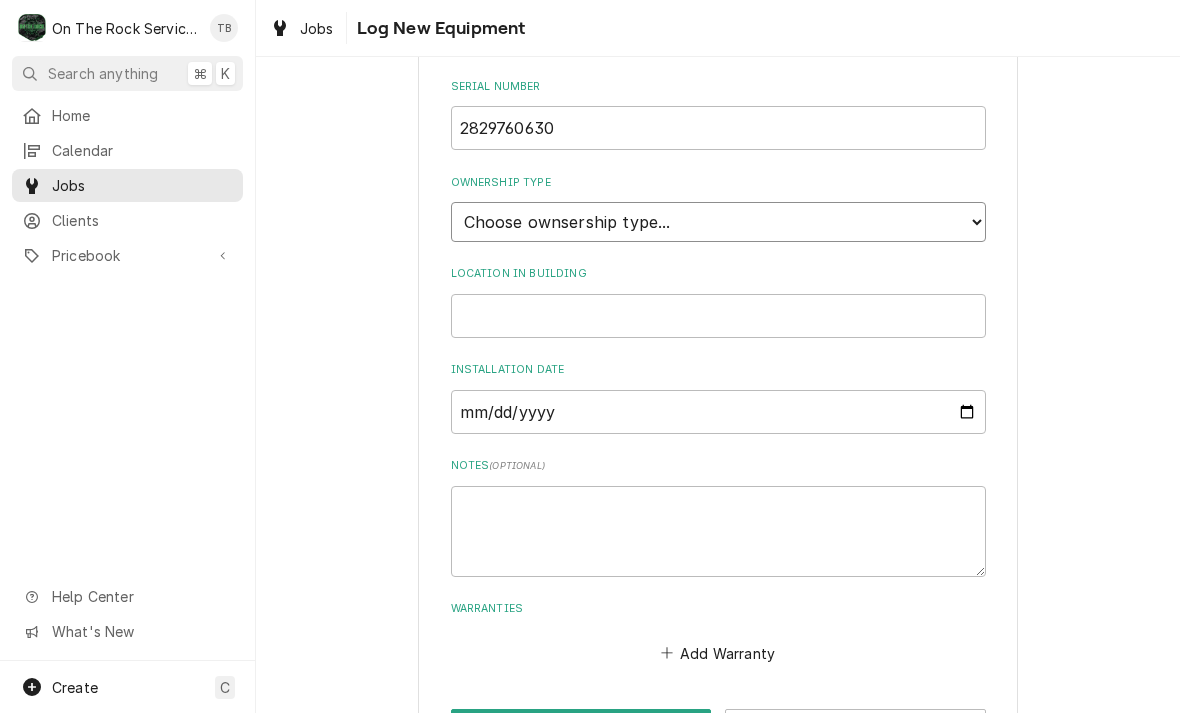 select on "1" 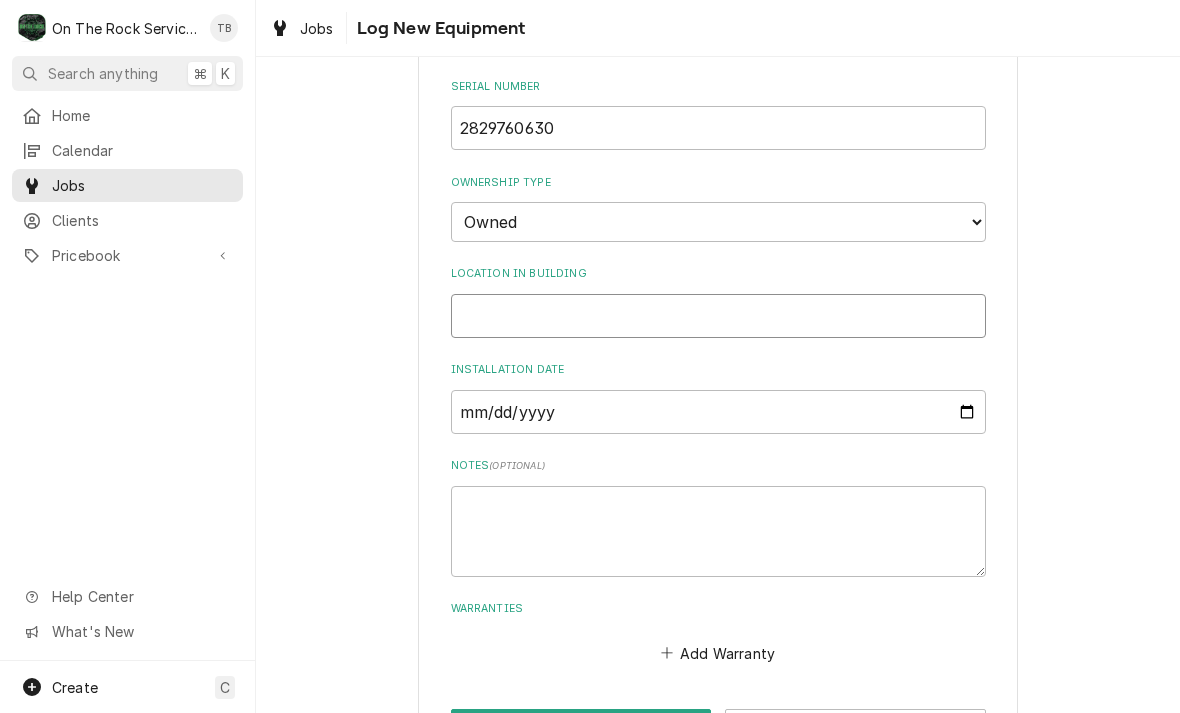 click on "Location in Building" at bounding box center (718, 316) 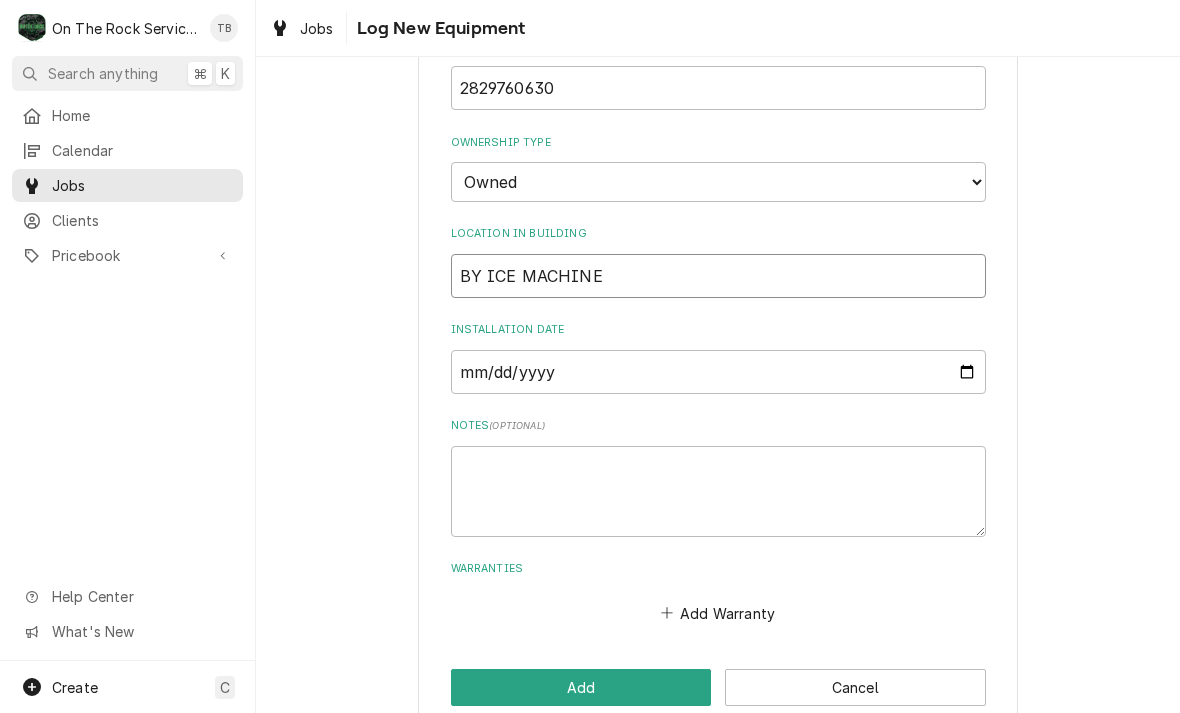 scroll, scrollTop: 602, scrollLeft: 0, axis: vertical 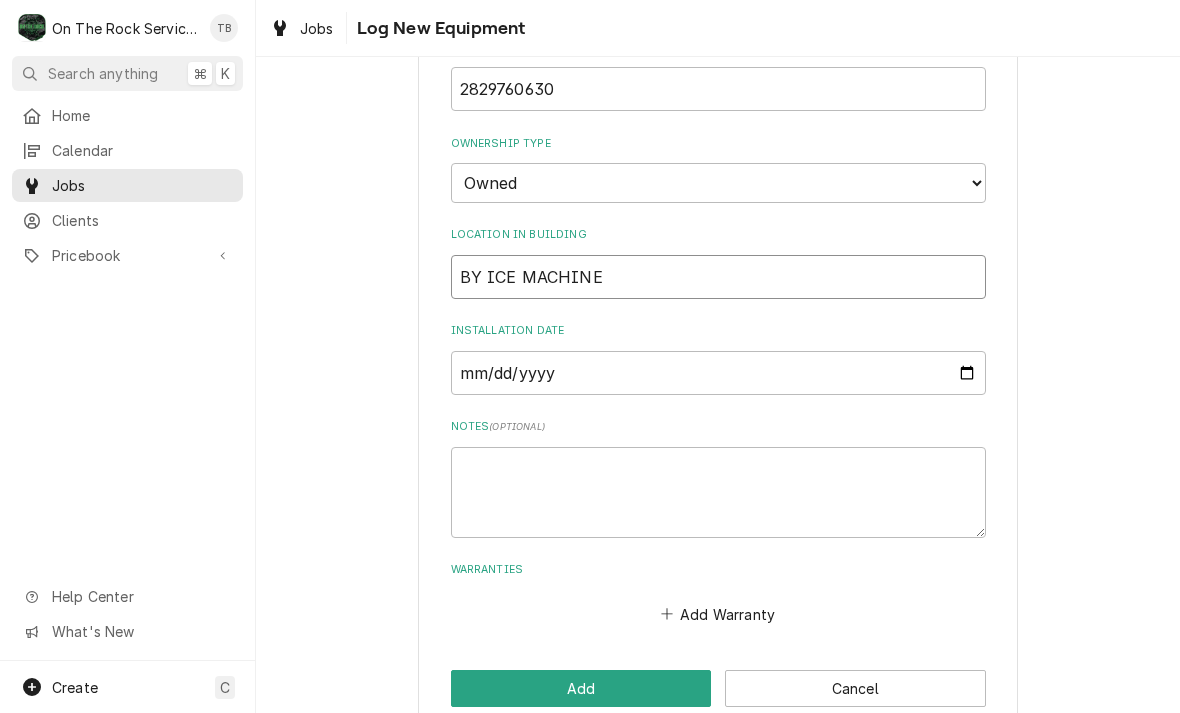 type on "BY ICE MACHINE" 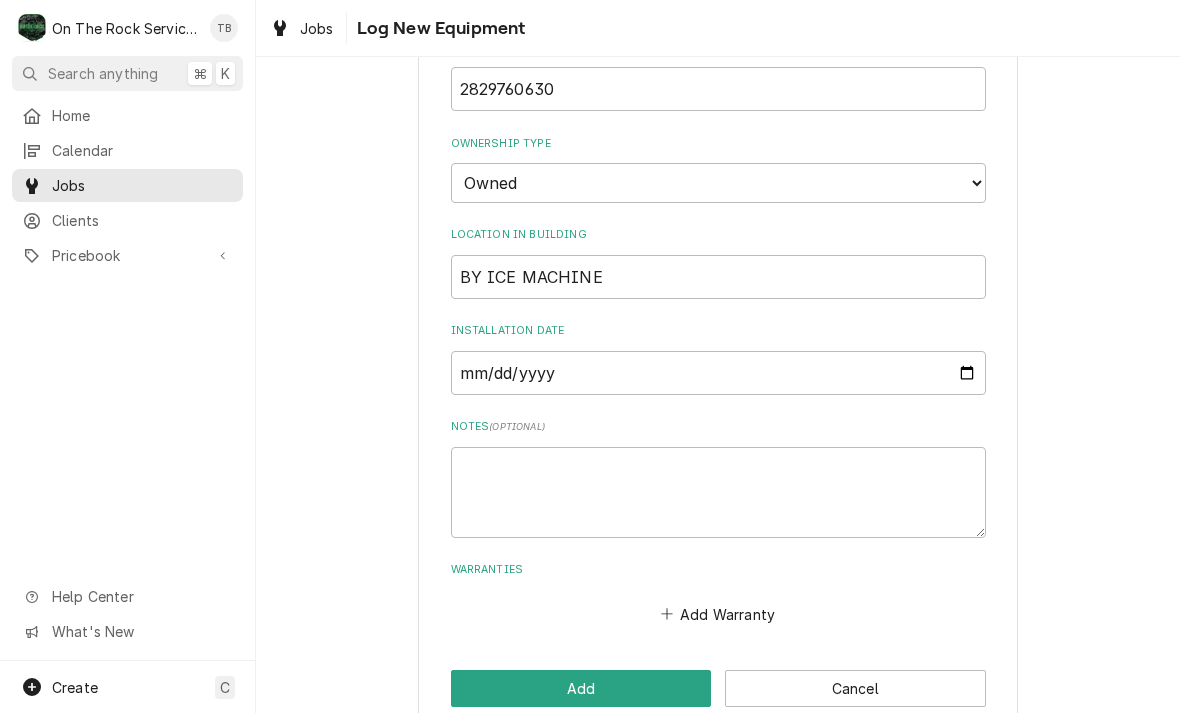 click on "Please provide the following information to log a new piece of equipment: Equipment Category Choose equipment category... Cooking Equipment Fryers Ice Machines Ovens and Ranges Concession and Condiment Equipment Dishwashing Equipment Holding and Warming Equipment Refrigeration Beverage Equipment Food Preparation Equipment HVAC Water Filtration Equipment Type Choose equipment type... Bun Warmer Dish and Tray Dispenser Display Cabinet Drawer Warmer Fried Food Holding Station Heat Lamp and Carving Station Heated Merchandiser and Display Cabinet Heated Shelf Hot and Cold Food Well Hot Dog Roller Hot Dog Steamer Overhead Food Warmer Proofing Cabinet Soup Warmer and Kettle Soup Well Warming Cabinet Steam Table Steam Well Display Name Hot Box Manufacturer HATCO Model Number PFST-2X Serial Number 2829760630 Ownership Type Choose ownsership type... Unknown Owned Leased Rented Location in Building BY ICE MACHINE Installation Date Notes  ( optional ) Warranties Add Warranty Add Cancel" at bounding box center (718, 113) 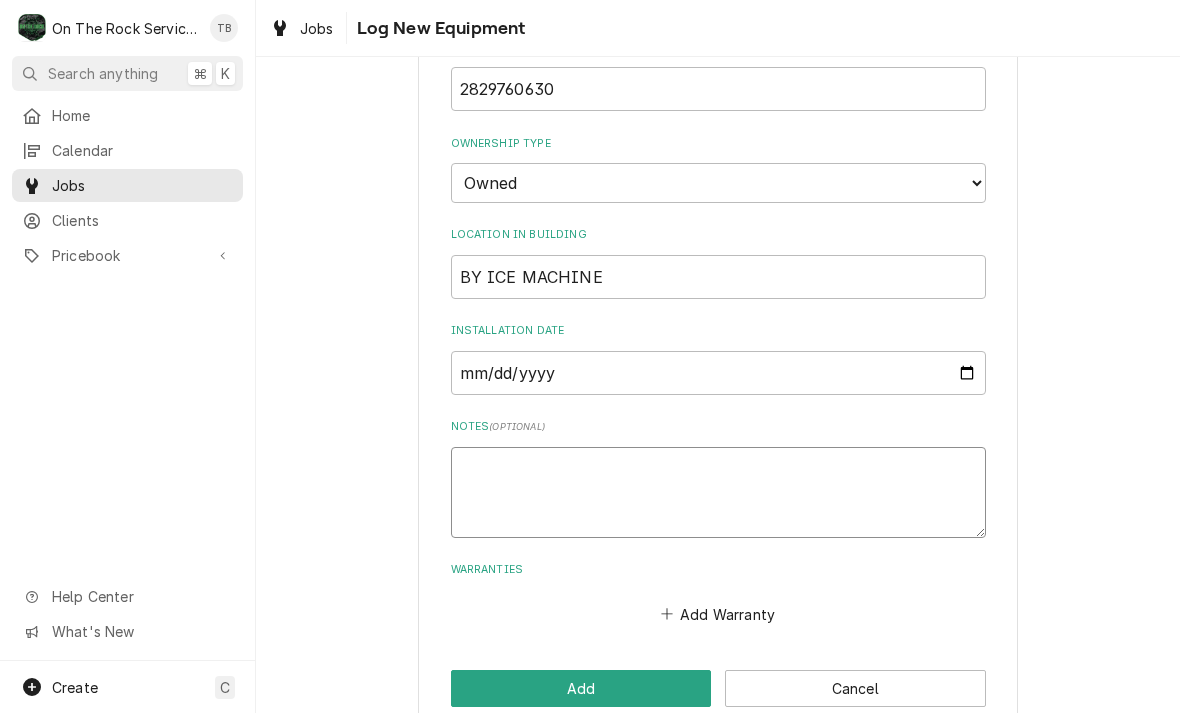 click on "Notes  ( optional )" at bounding box center (718, 492) 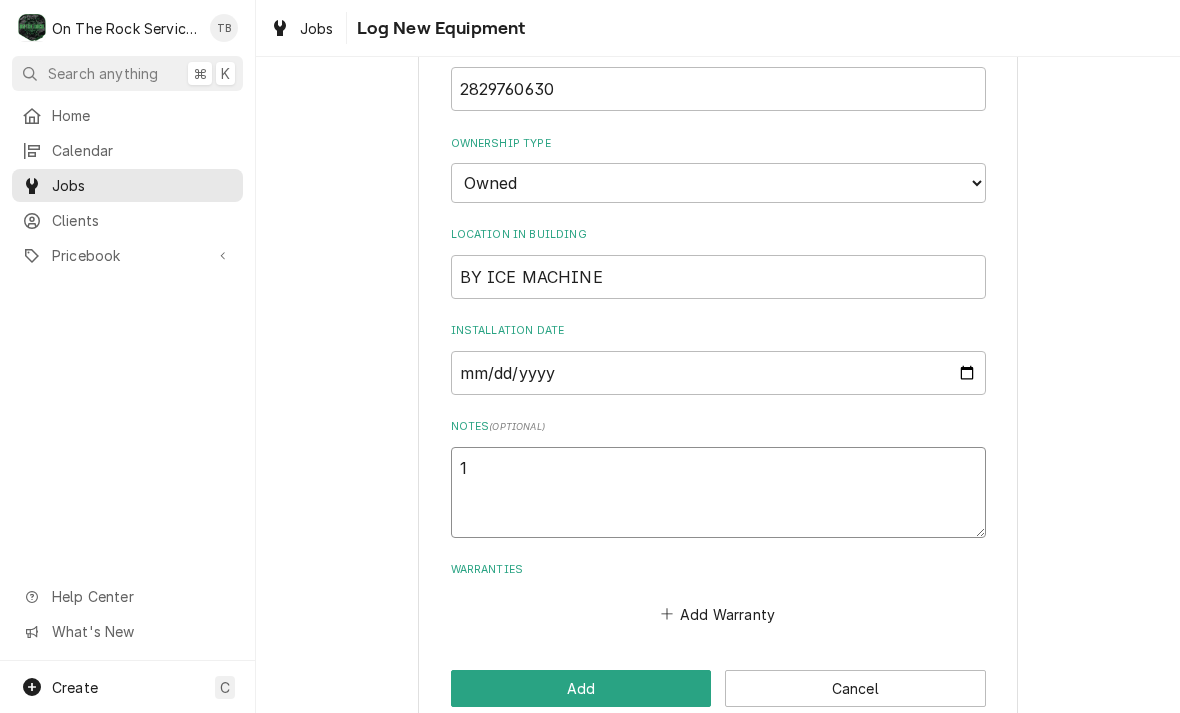 type on "x" 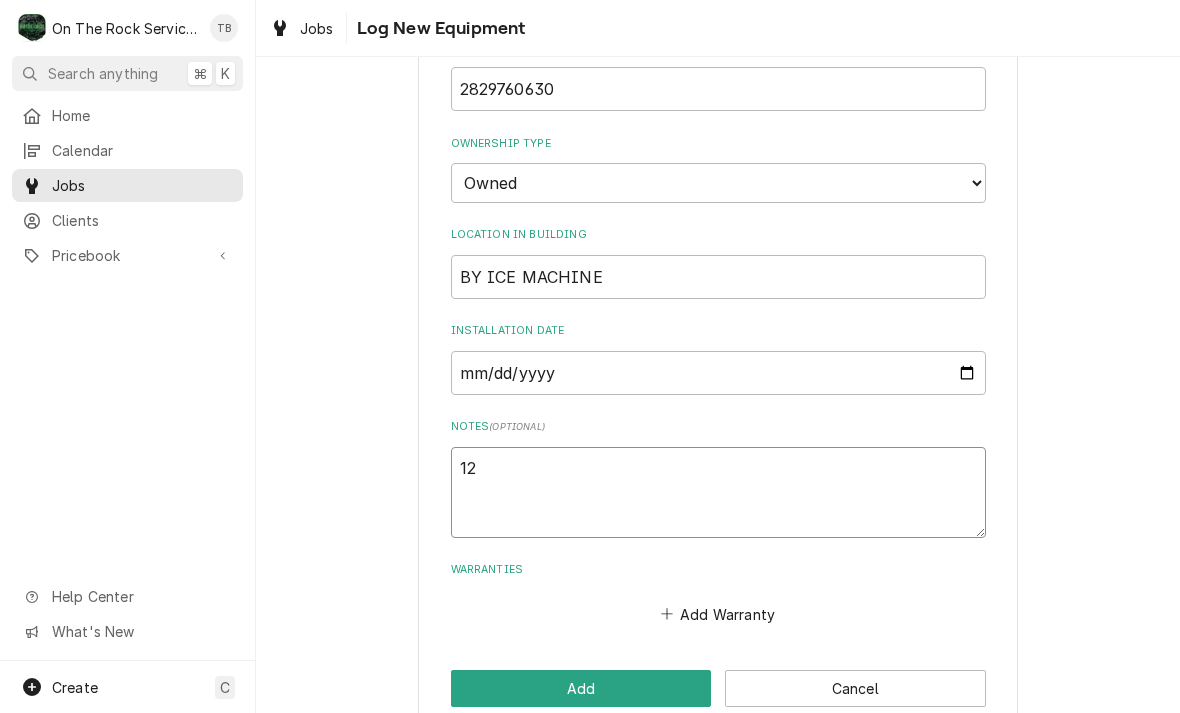 type on "x" 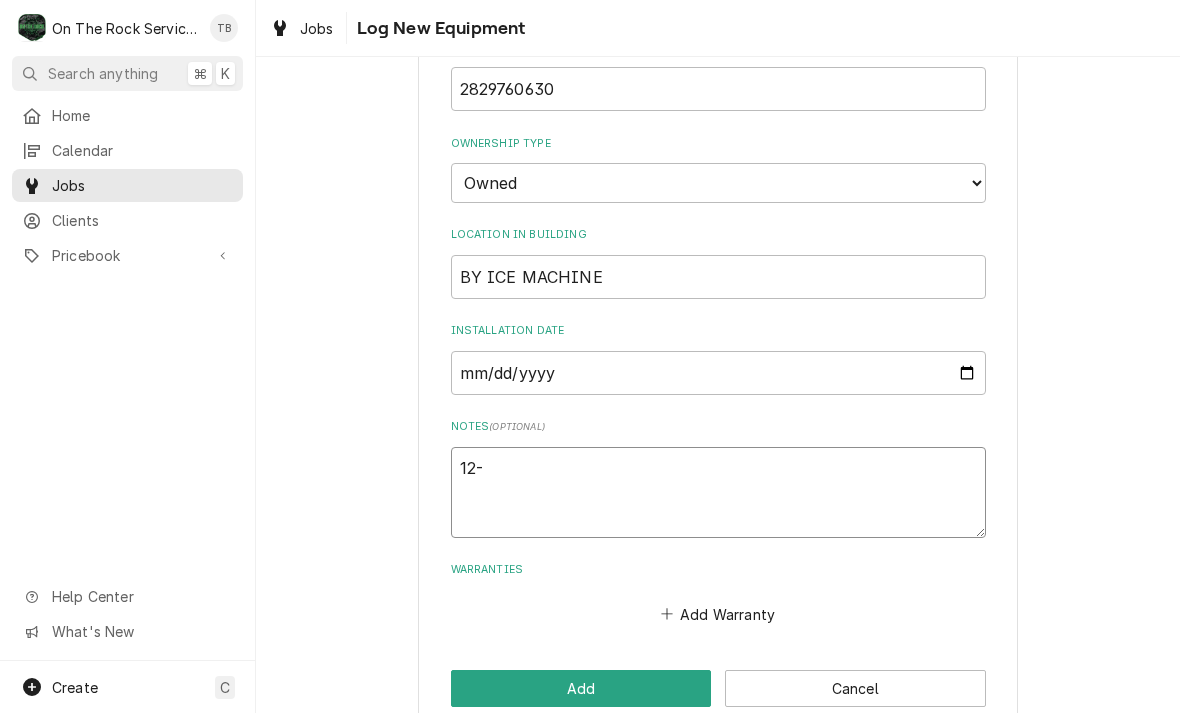 type on "x" 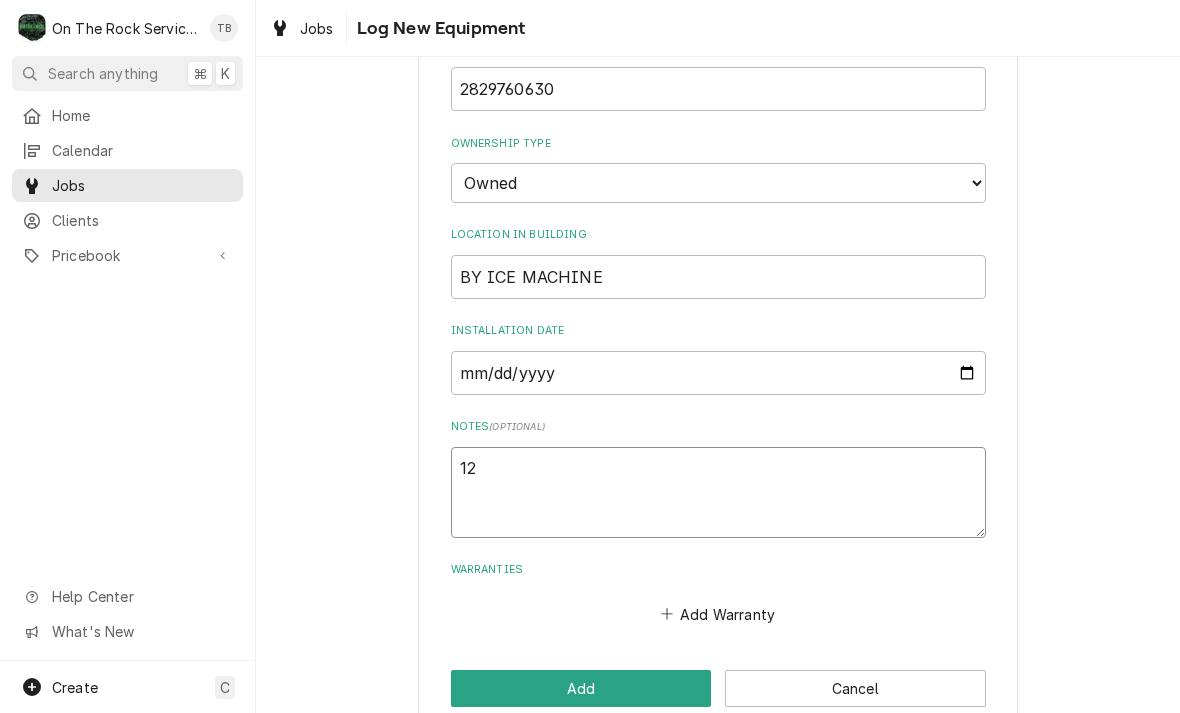 type on "x" 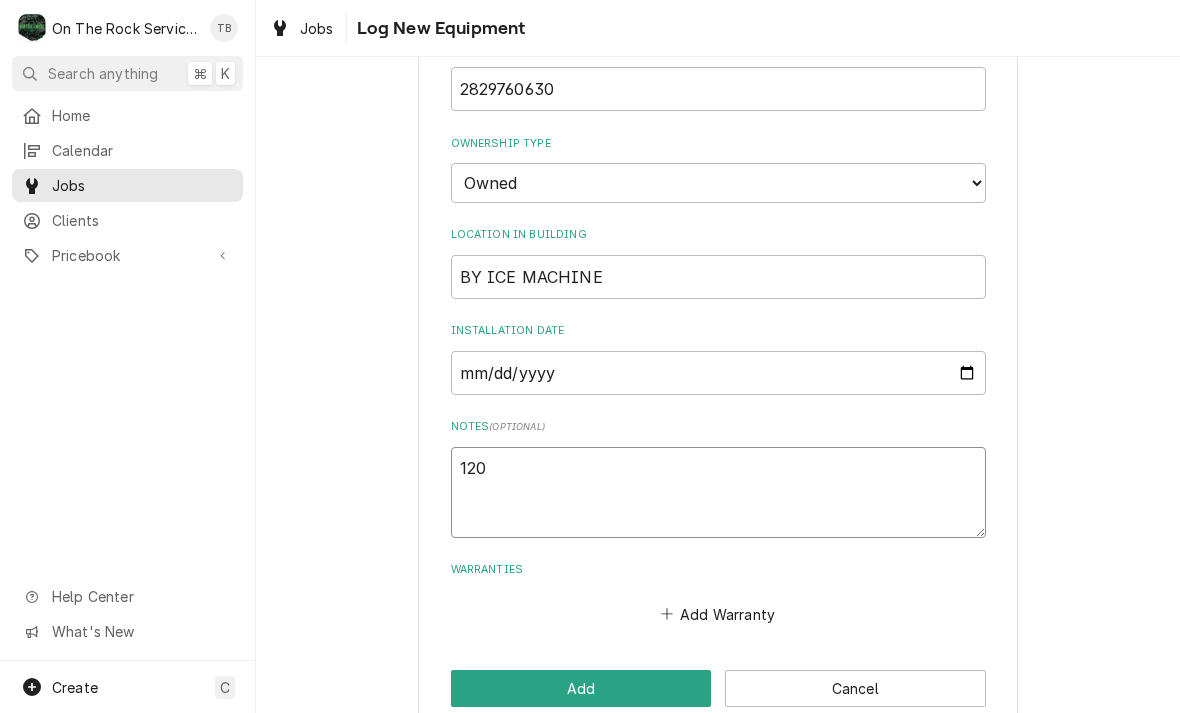 type on "x" 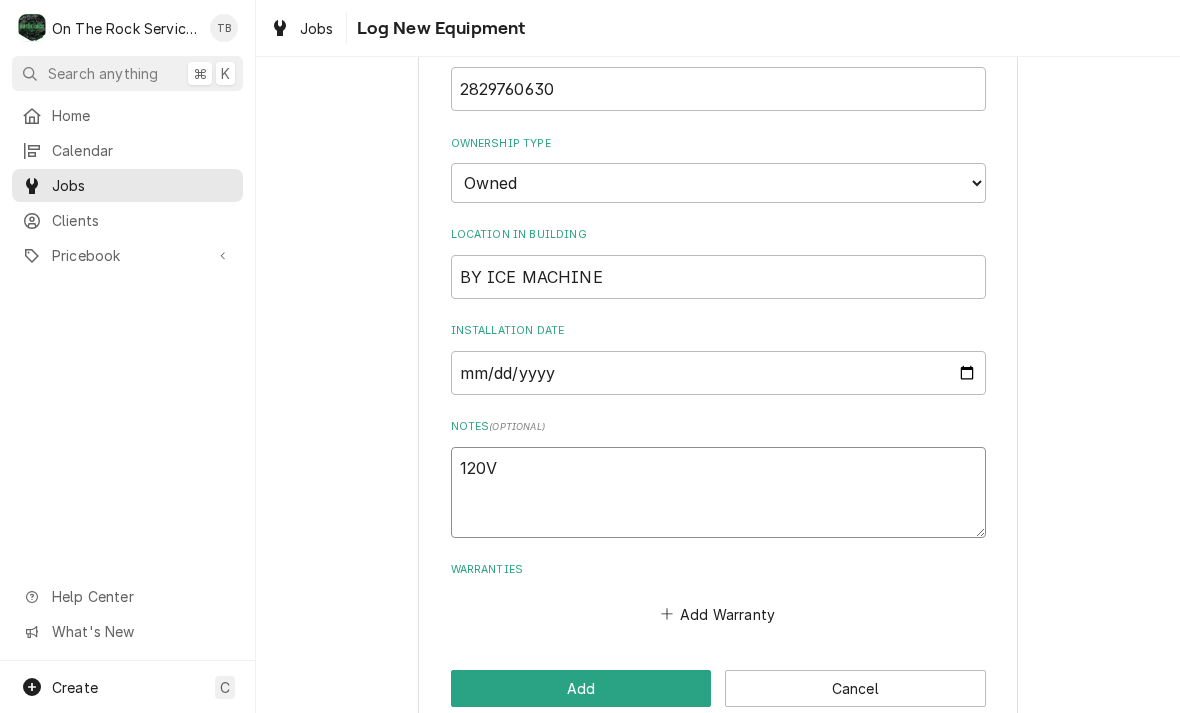 type on "x" 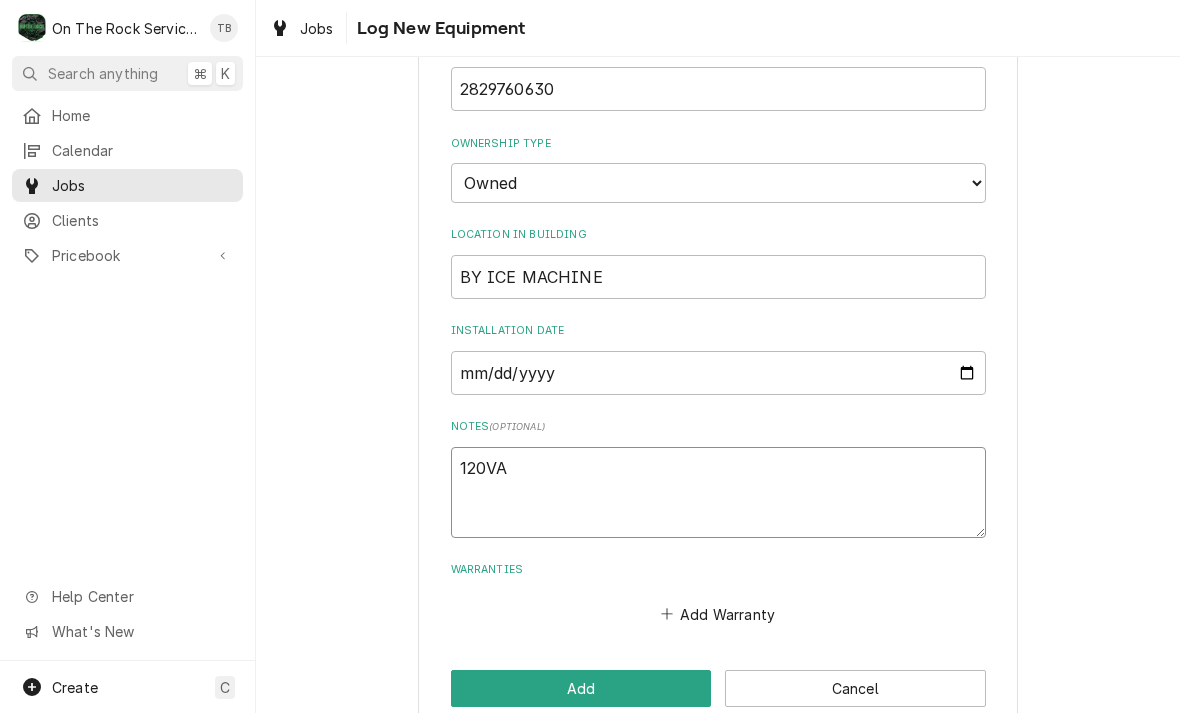 type on "x" 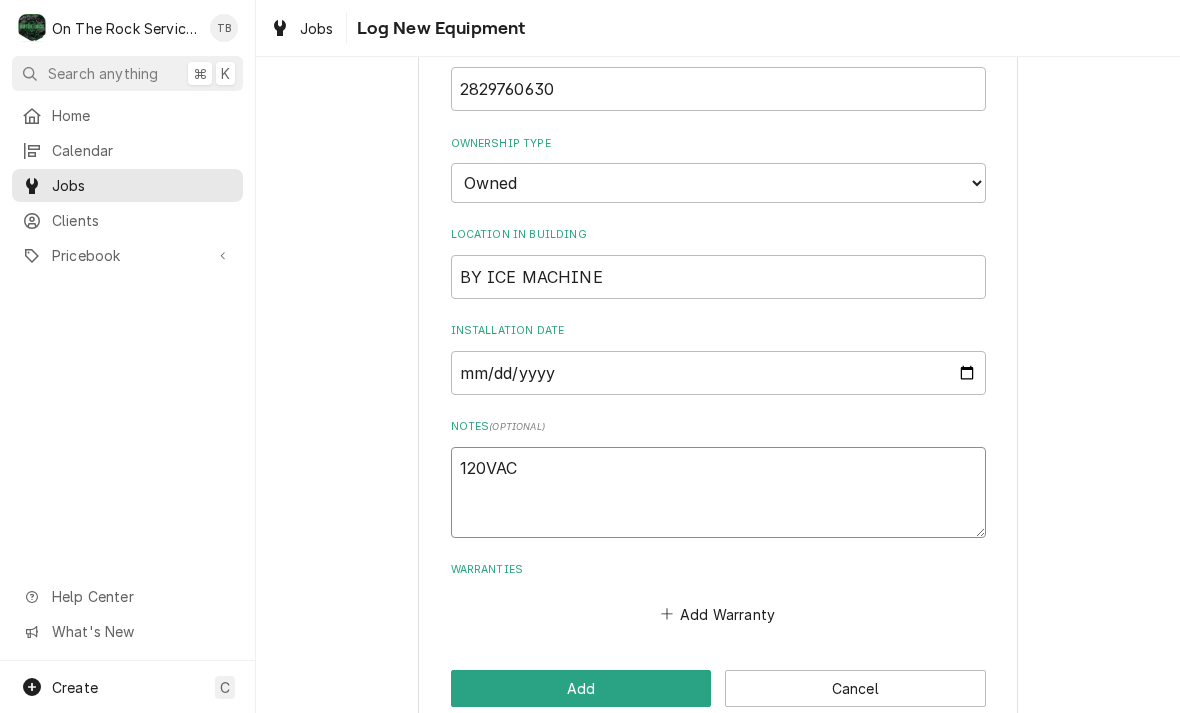 type on "x" 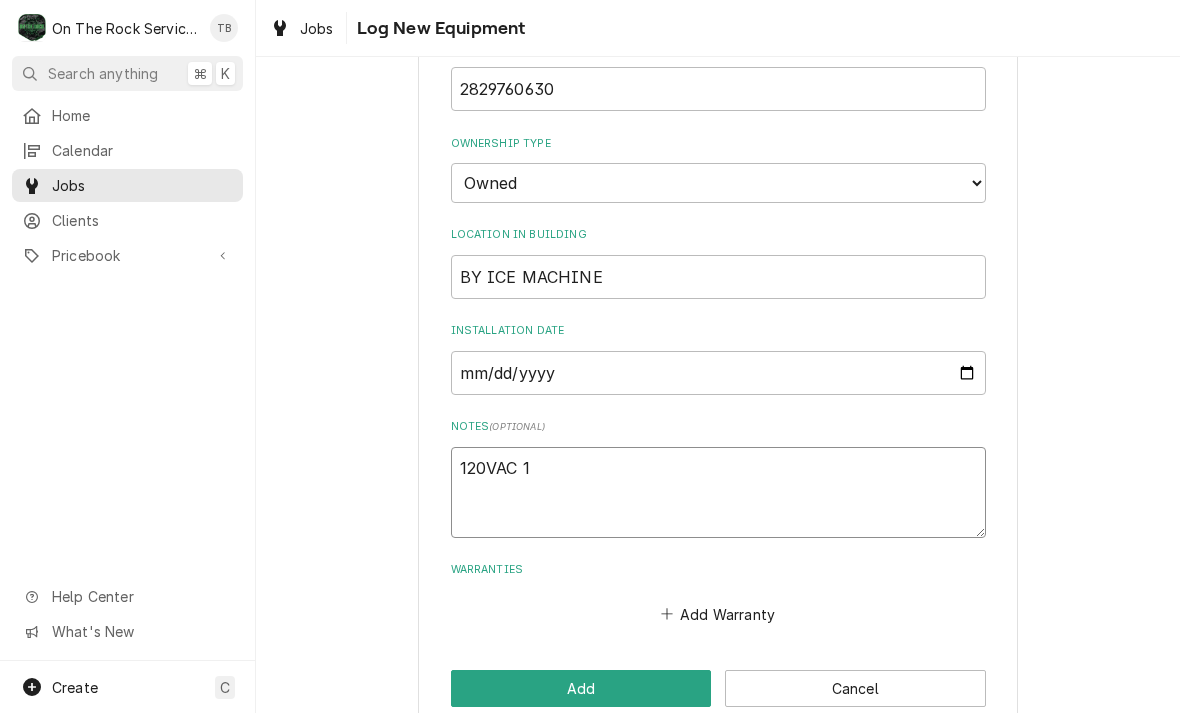 type on "x" 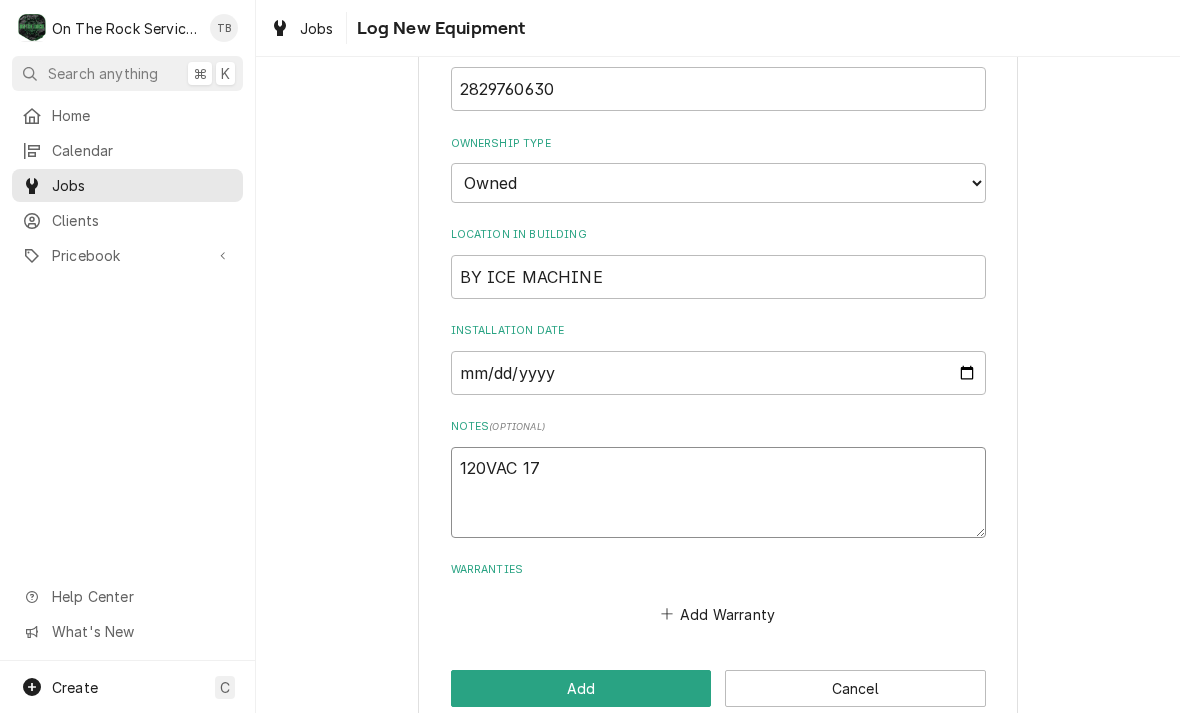 type on "x" 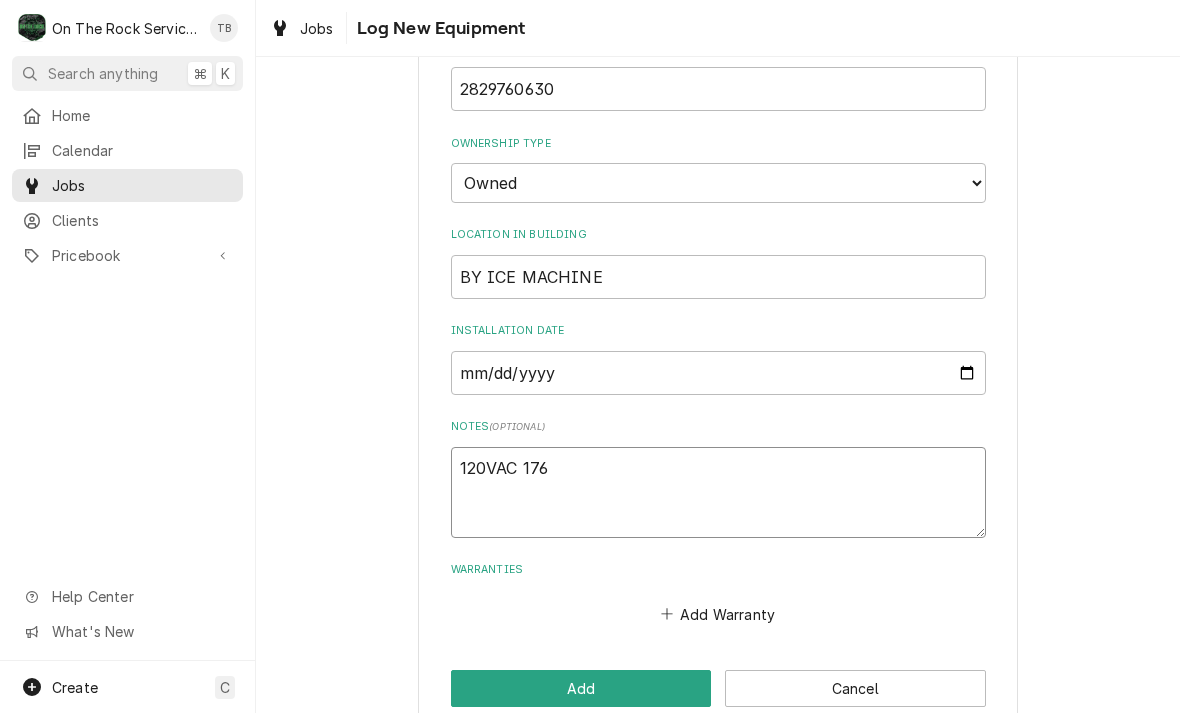 type on "x" 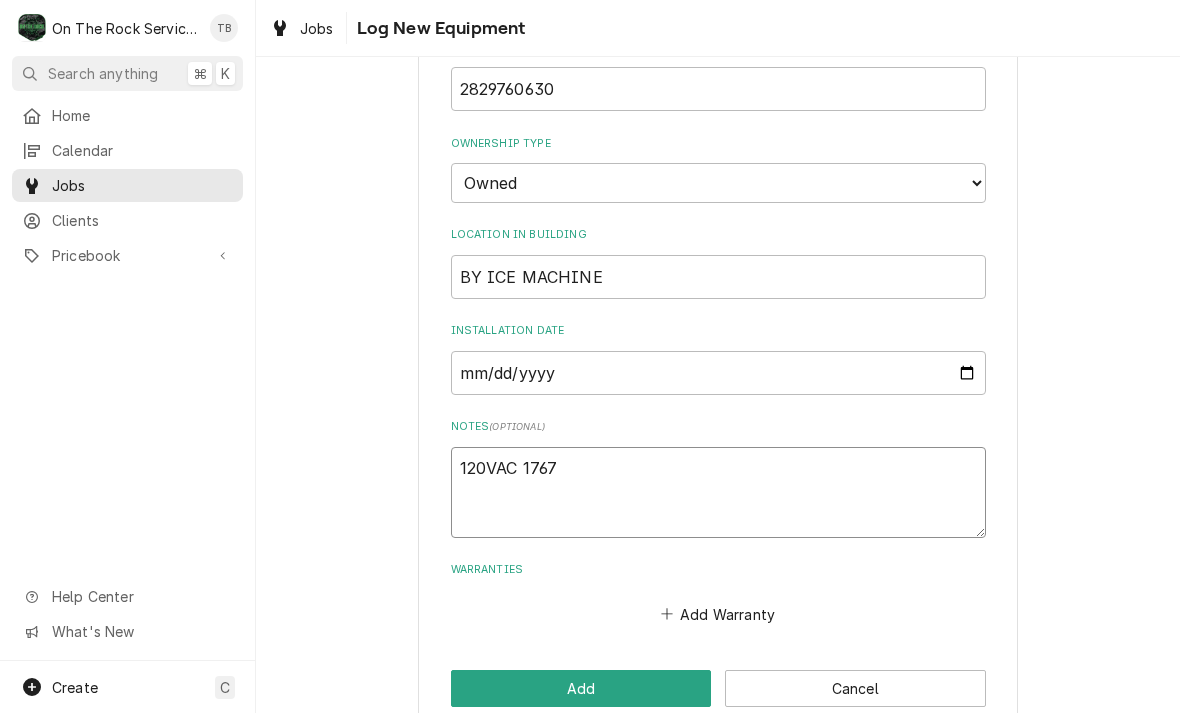 type on "x" 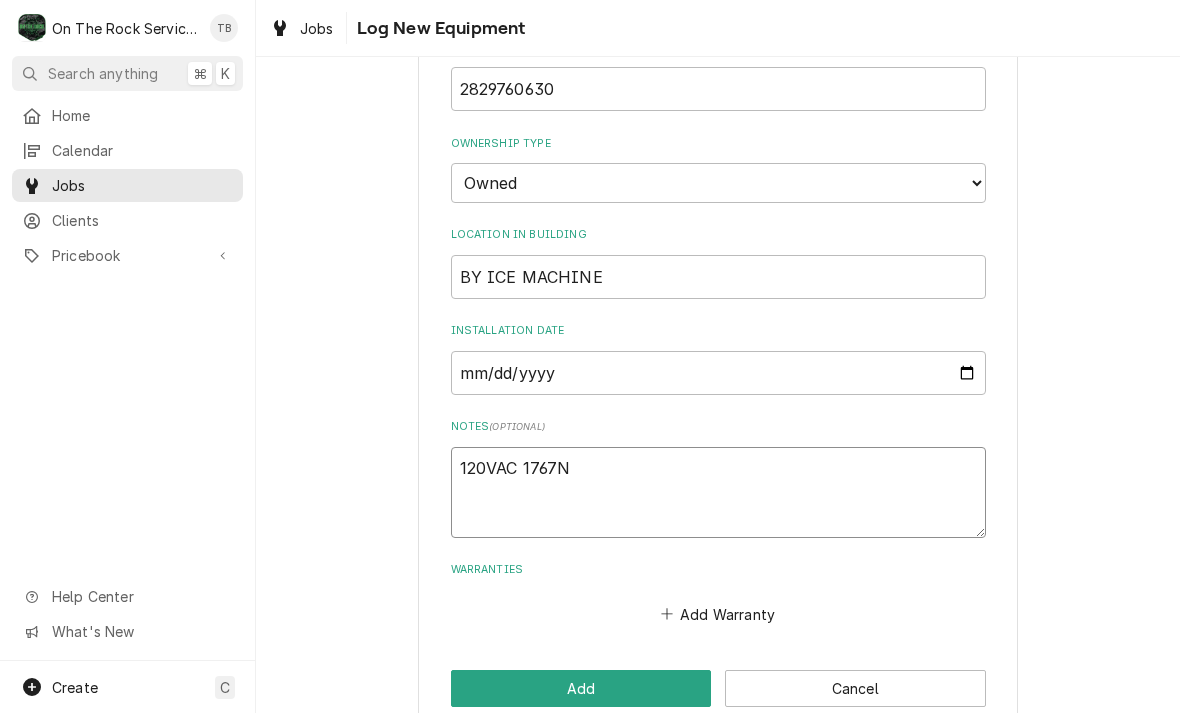 type on "x" 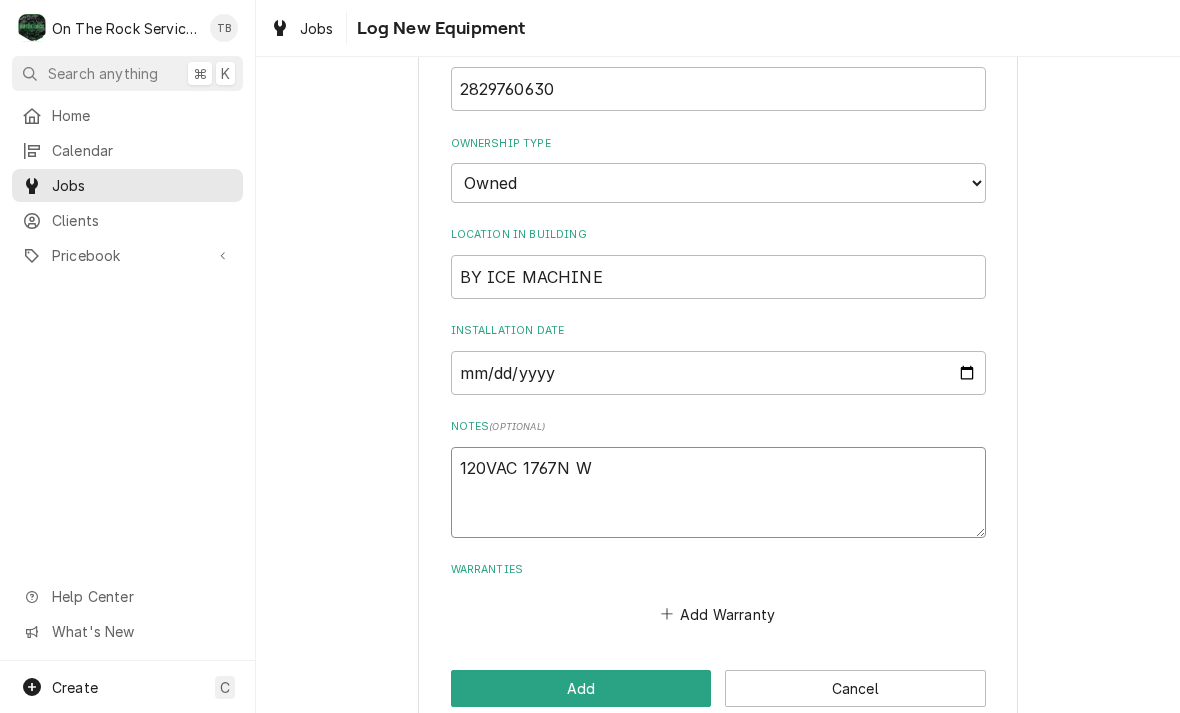 type on "x" 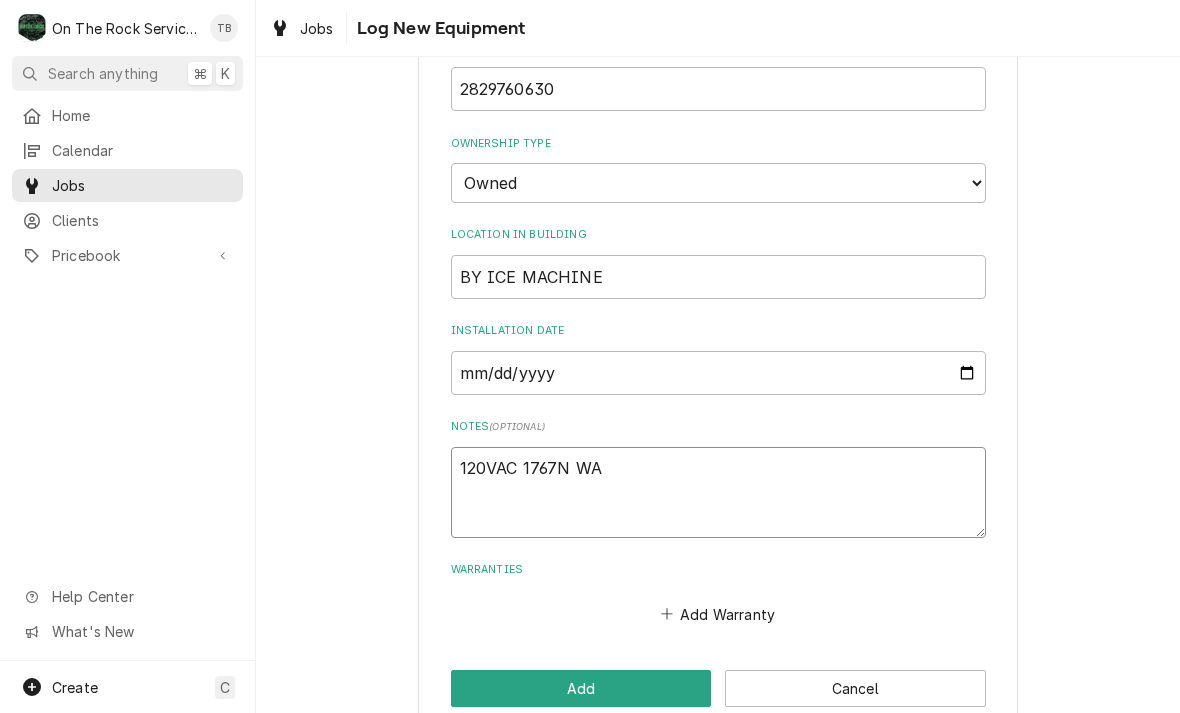 type on "x" 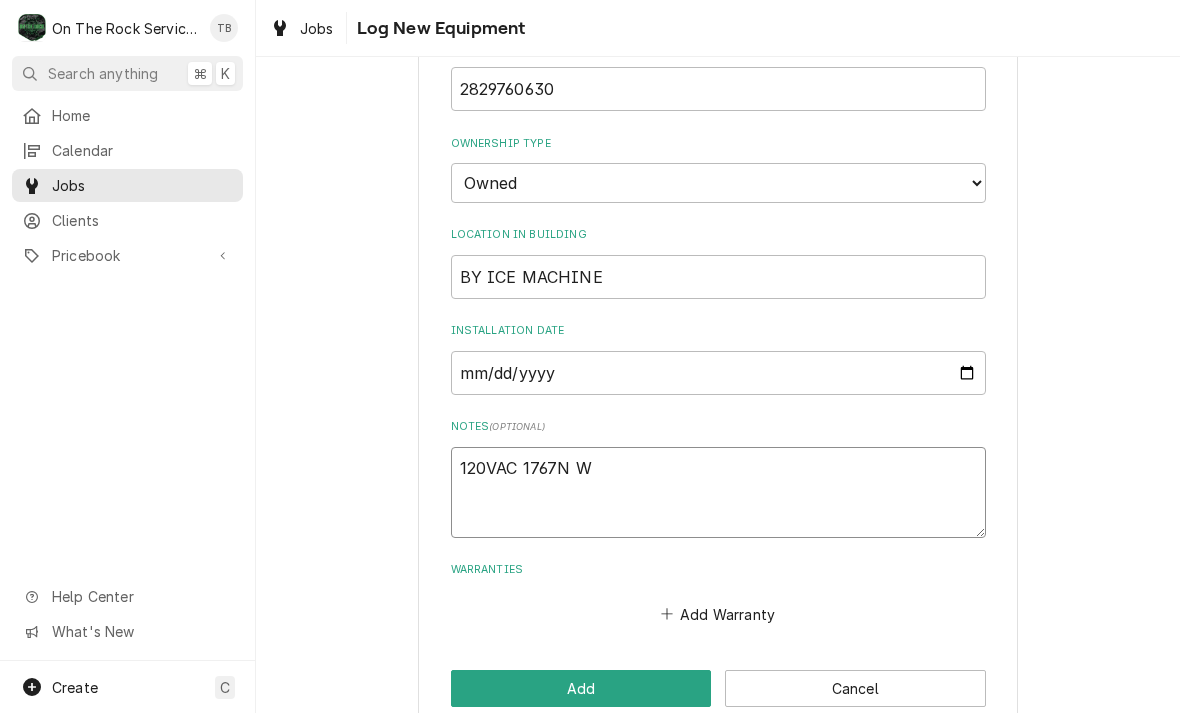 type on "x" 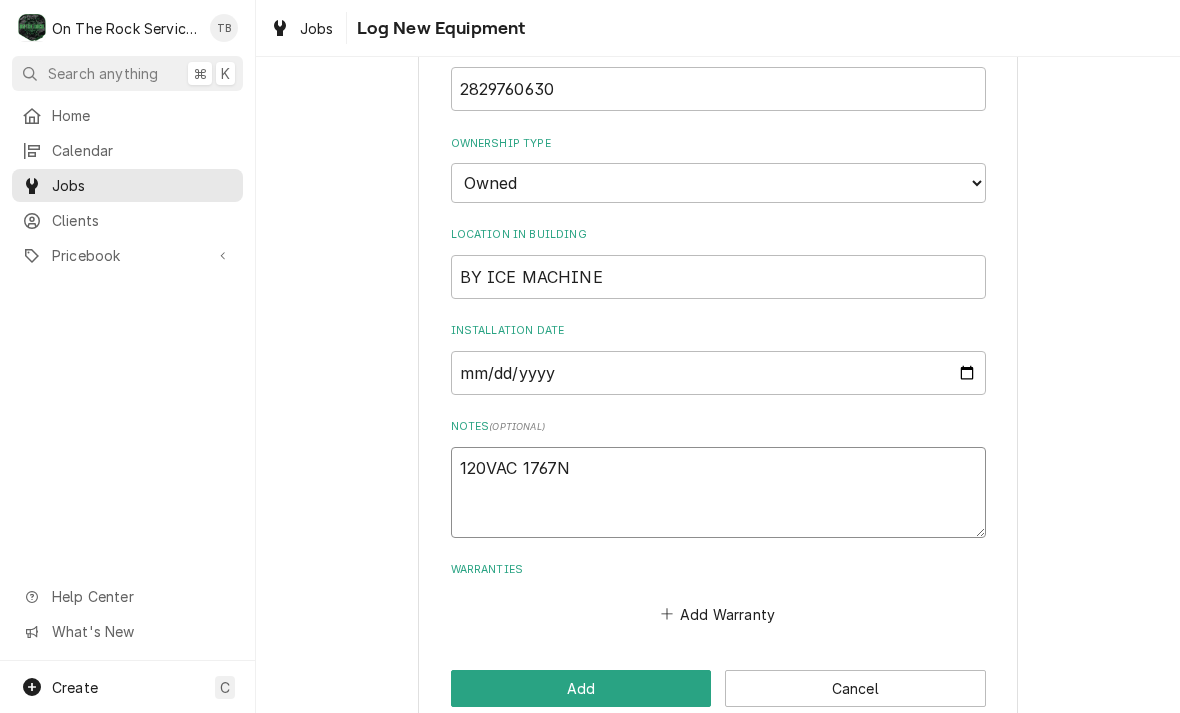 type on "x" 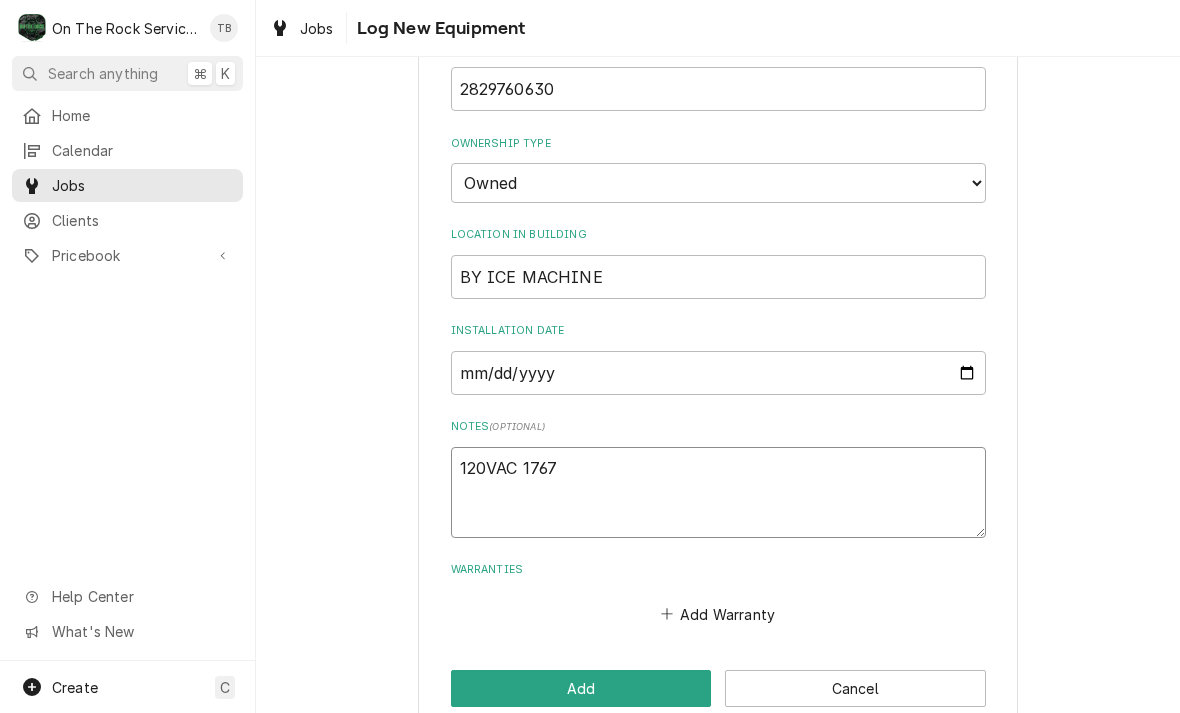 type on "x" 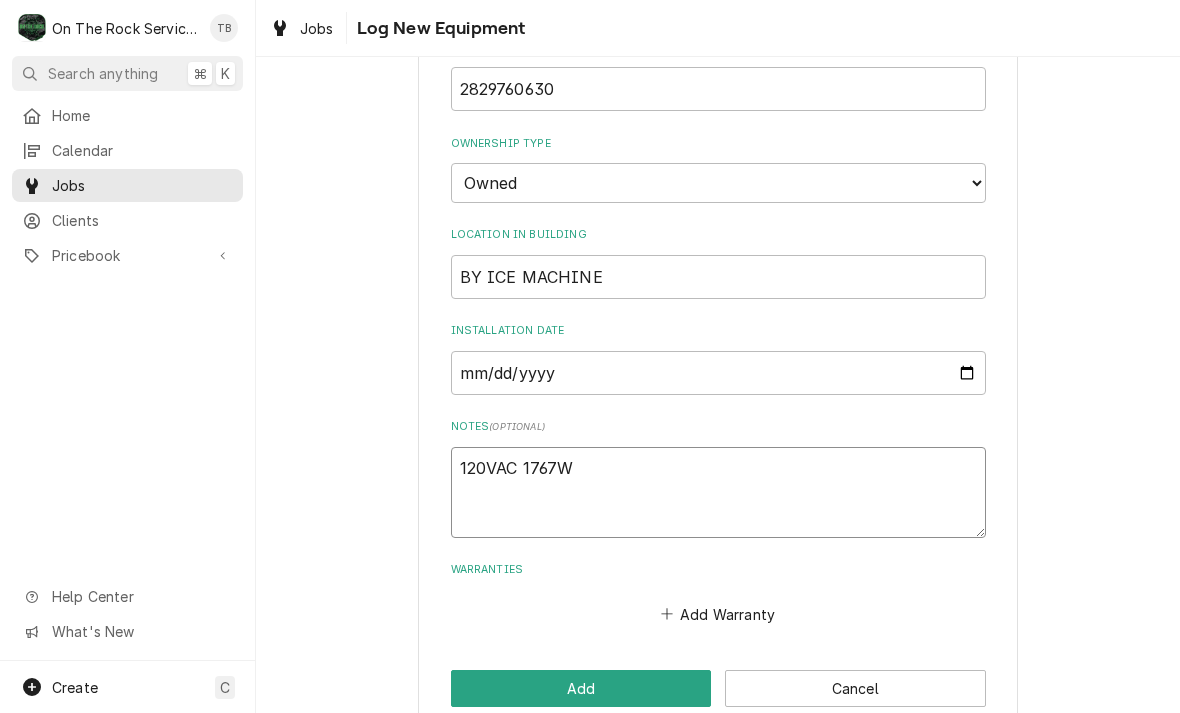 type on "120VAC 1767WA" 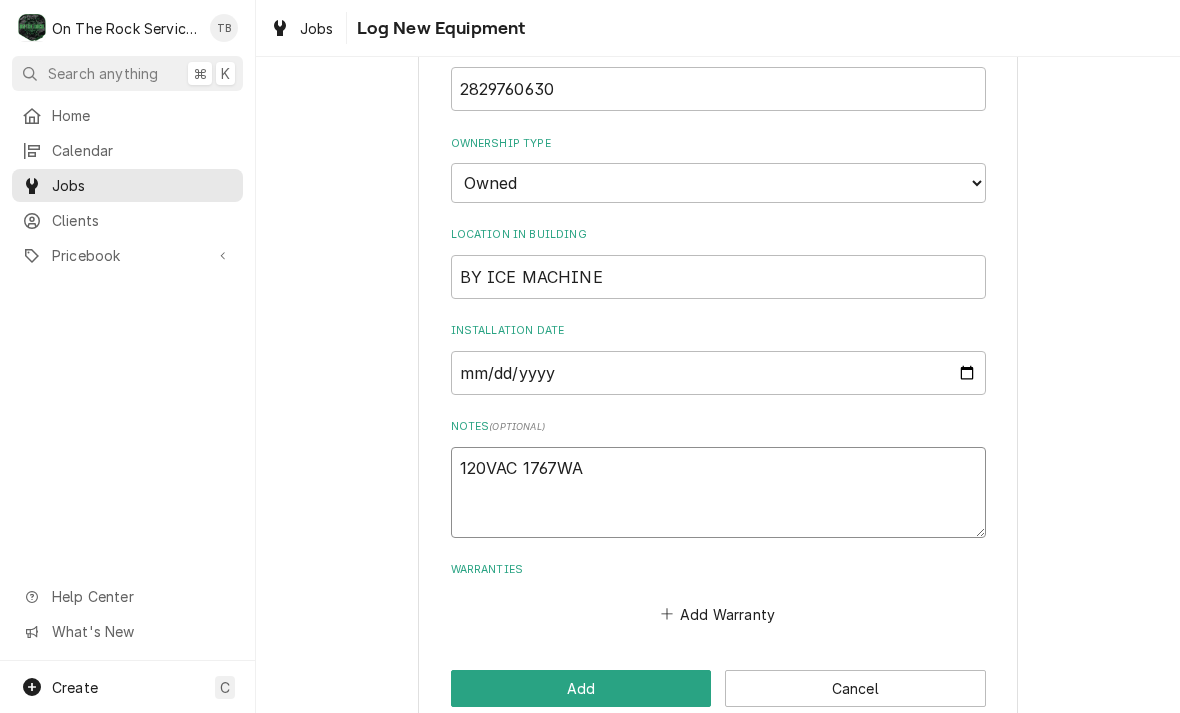 type on "x" 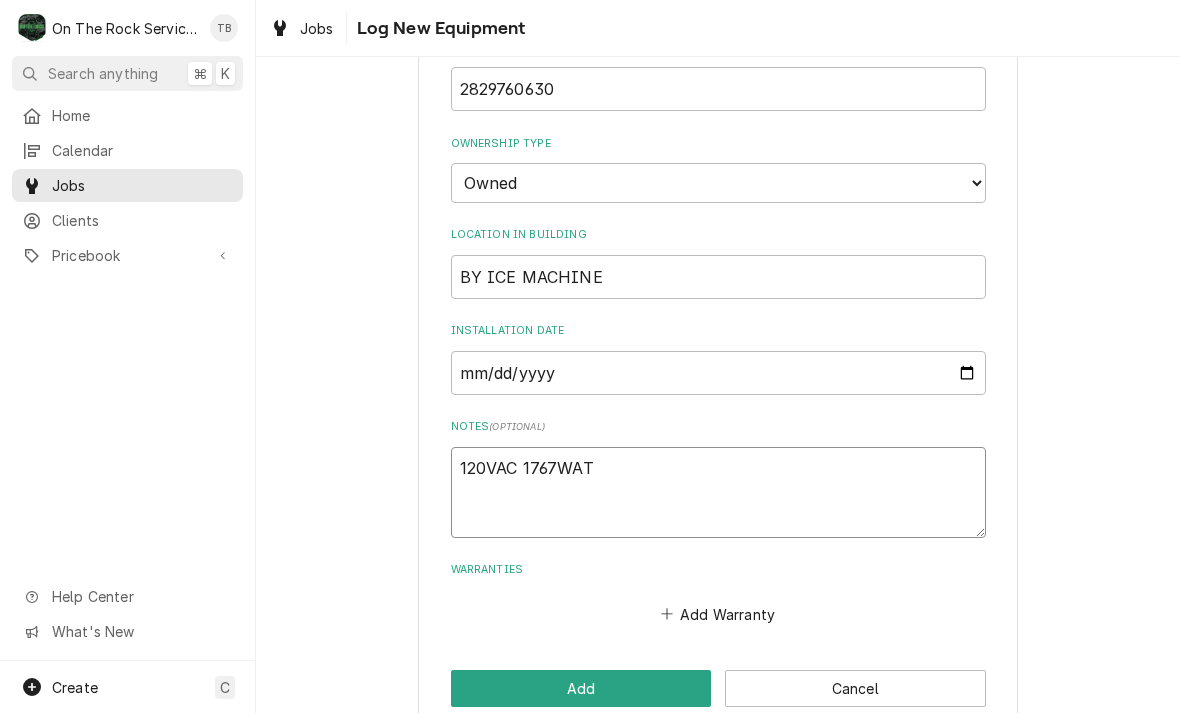 type on "x" 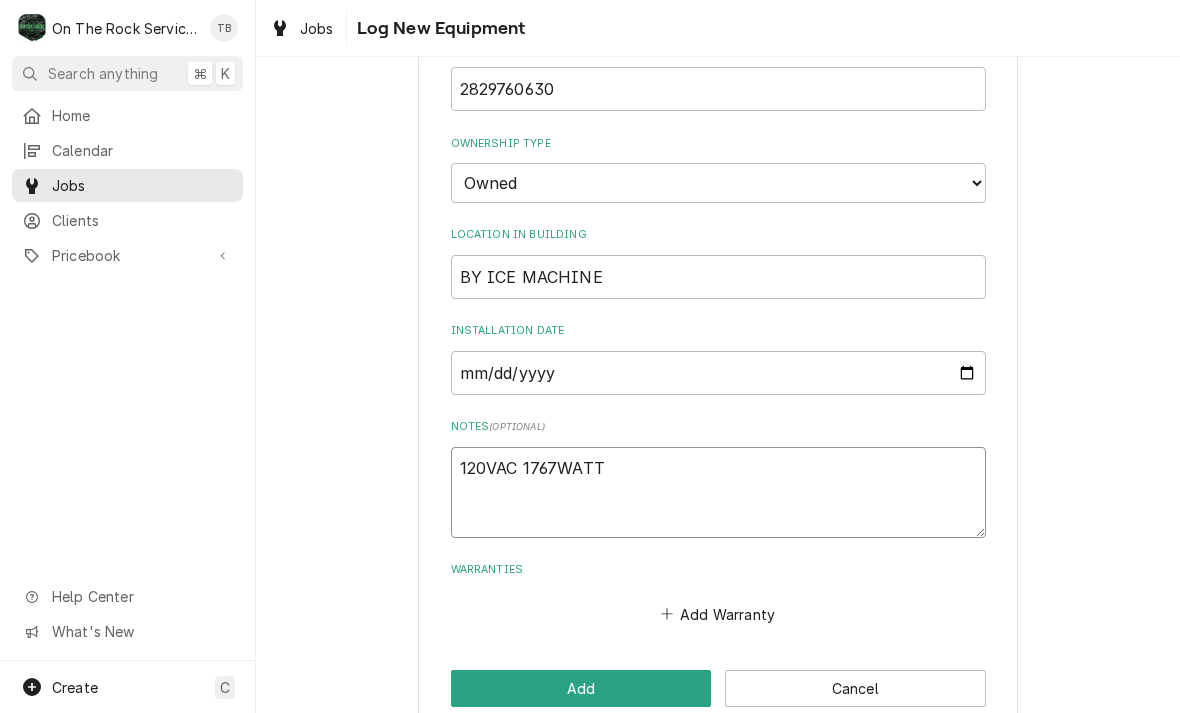 type on "x" 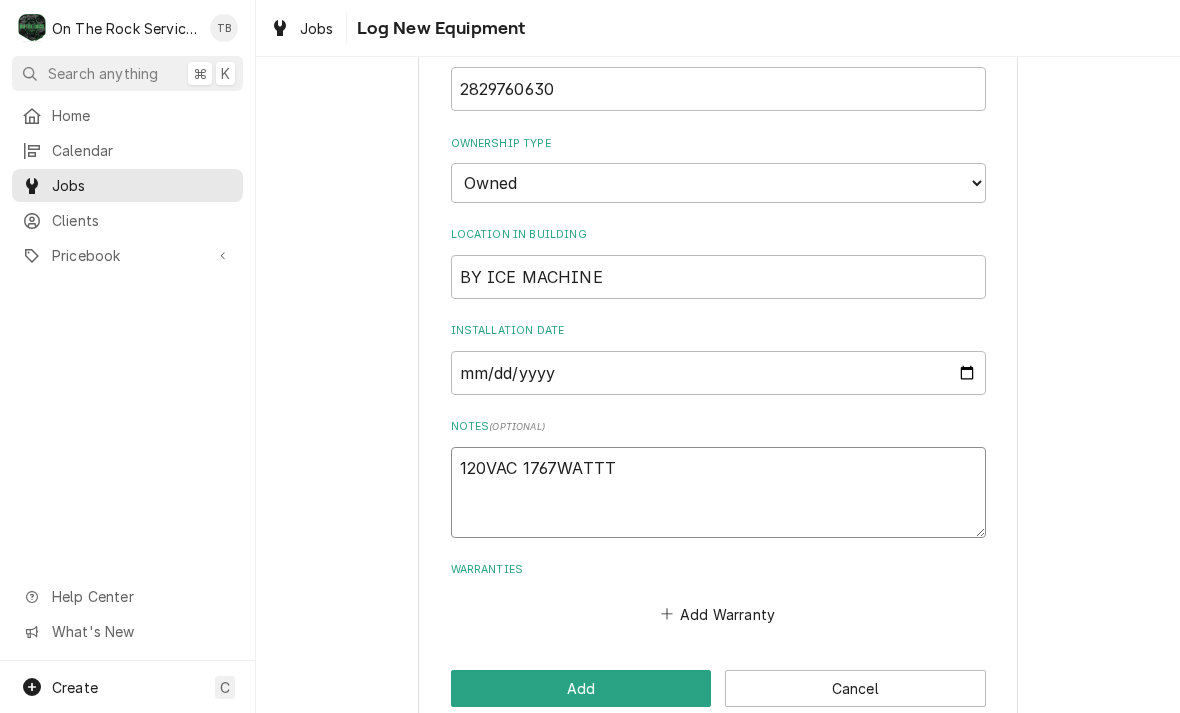 type on "x" 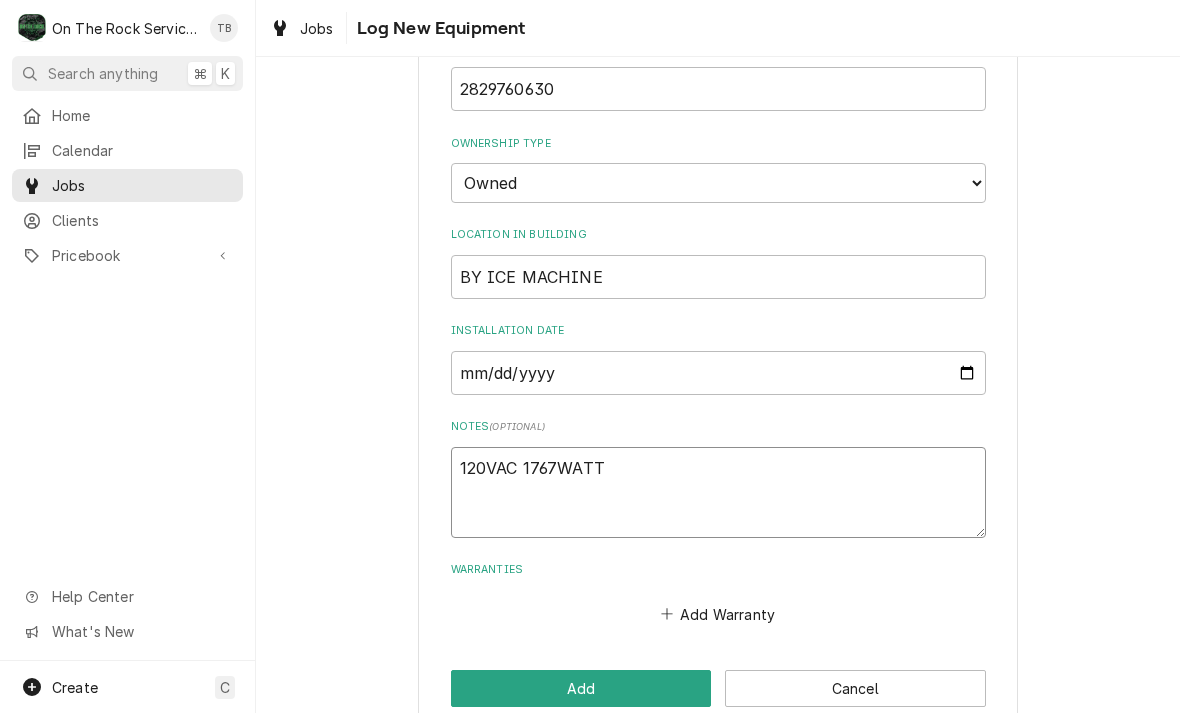 type on "x" 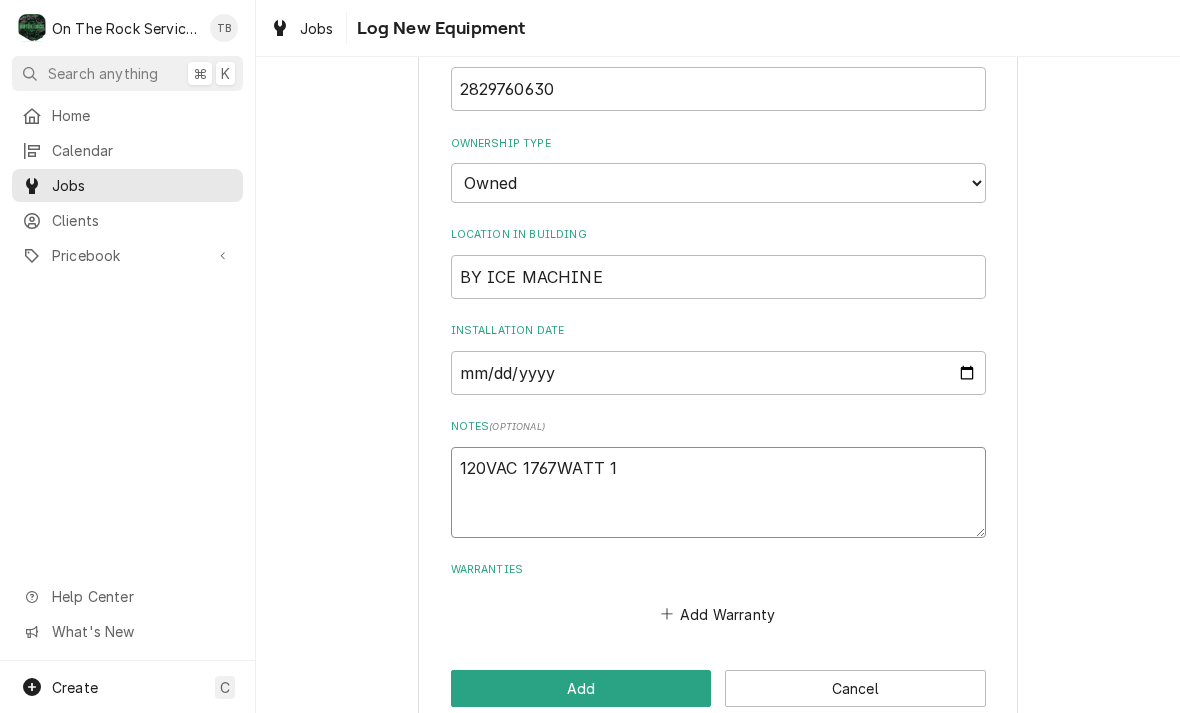 type on "x" 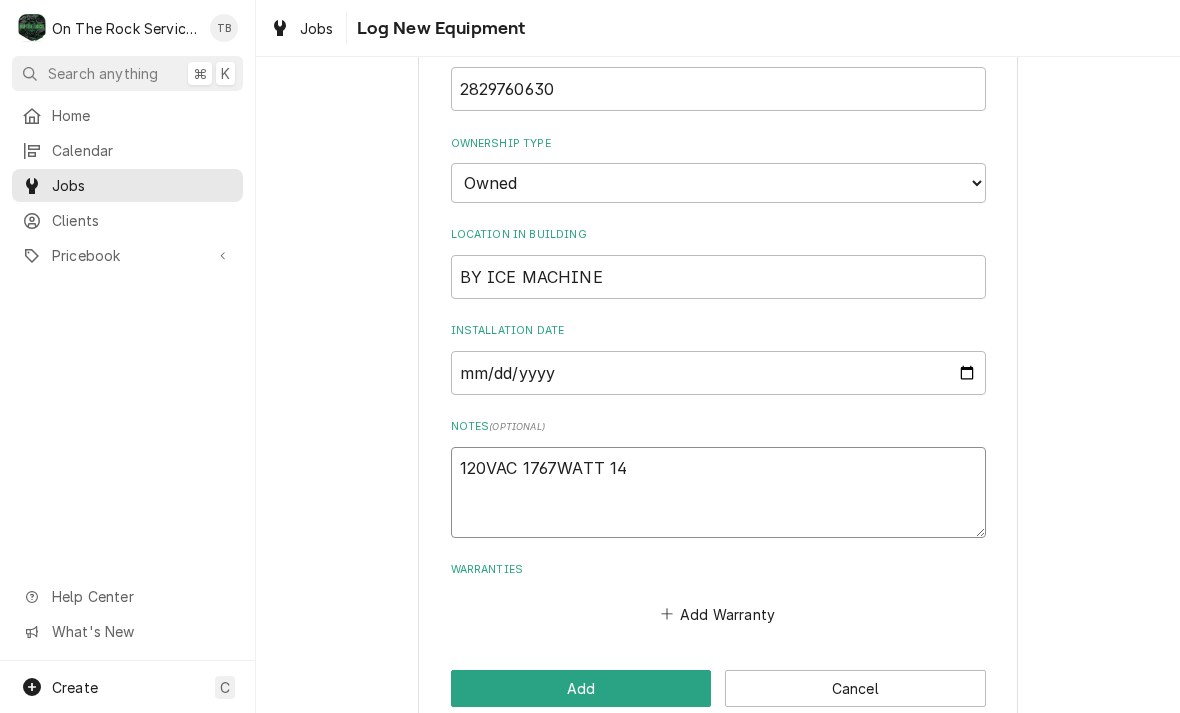 type on "x" 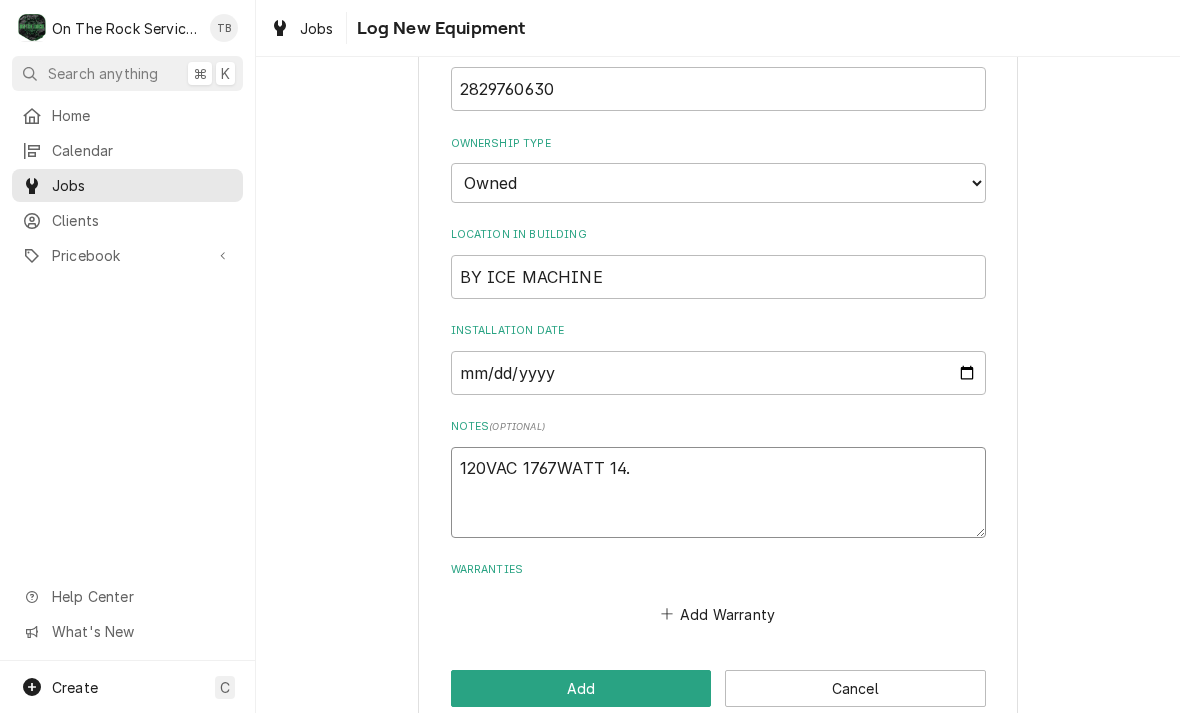 type on "x" 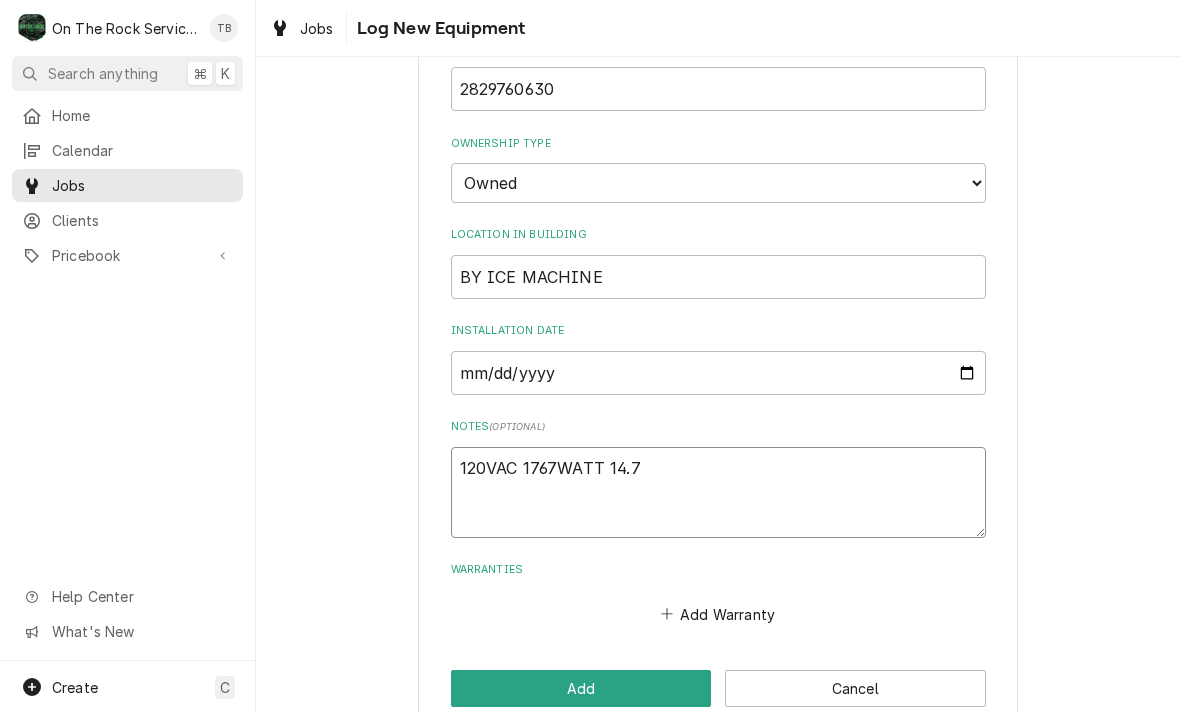 type on "x" 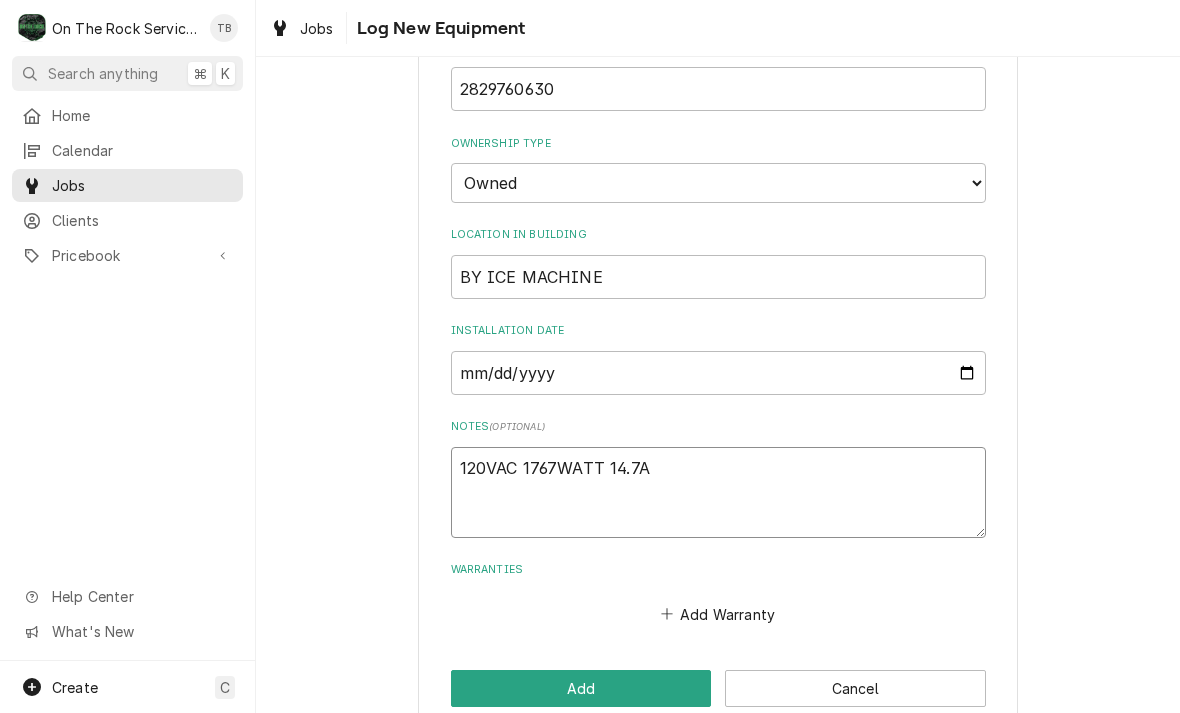 type on "x" 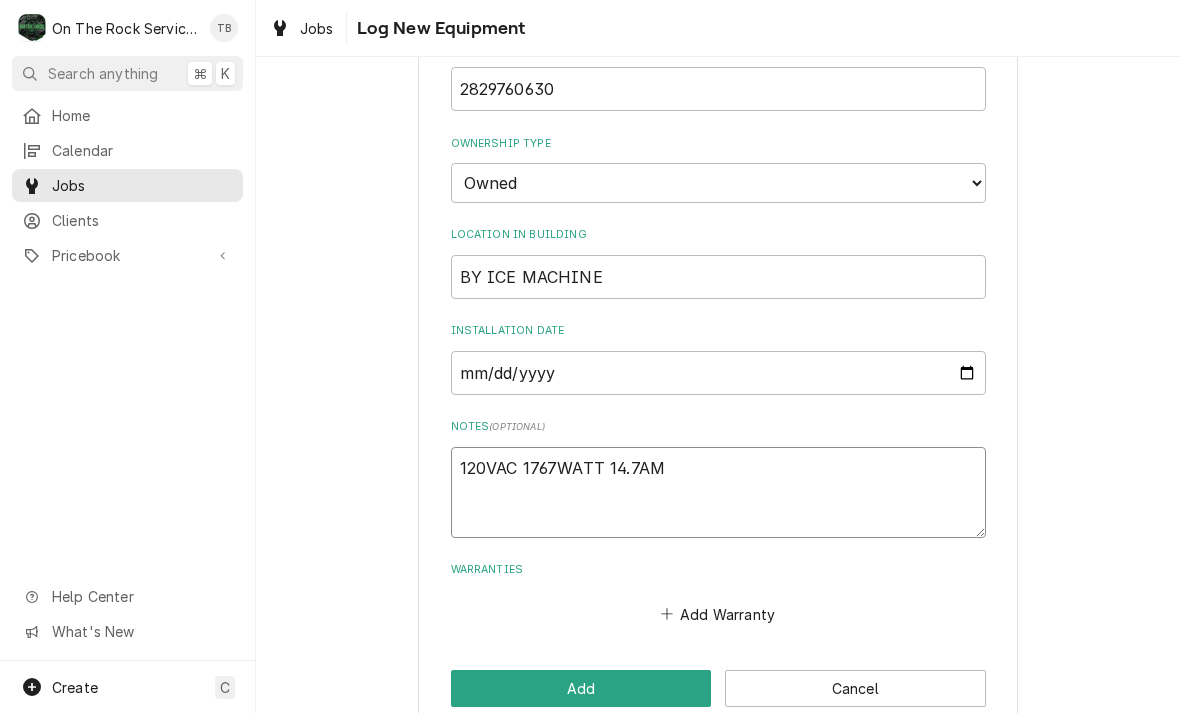 type on "x" 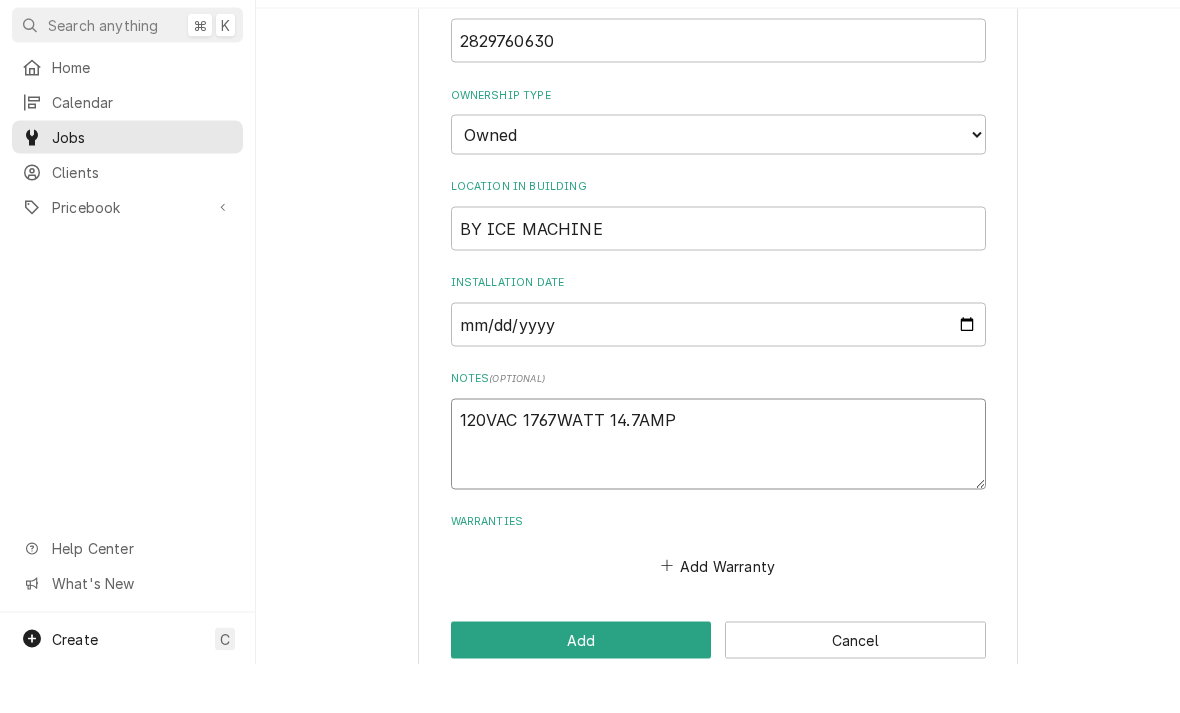 type on "x" 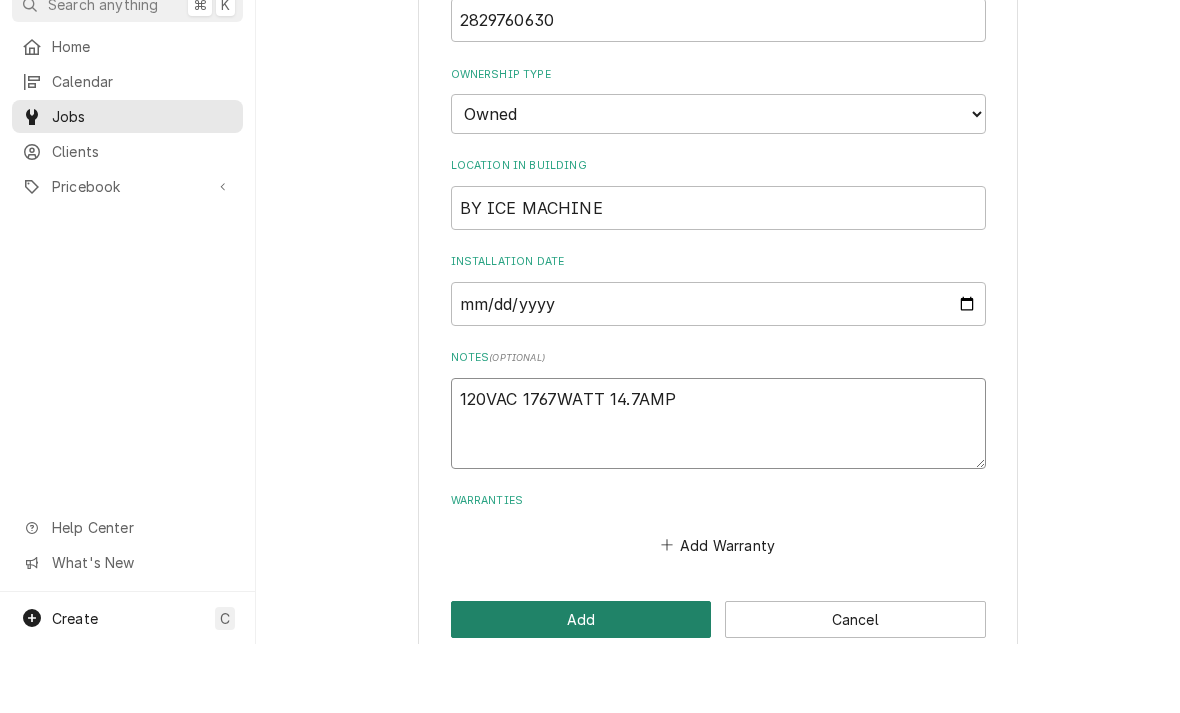type on "120VAC 1767WATT 14.7AMP" 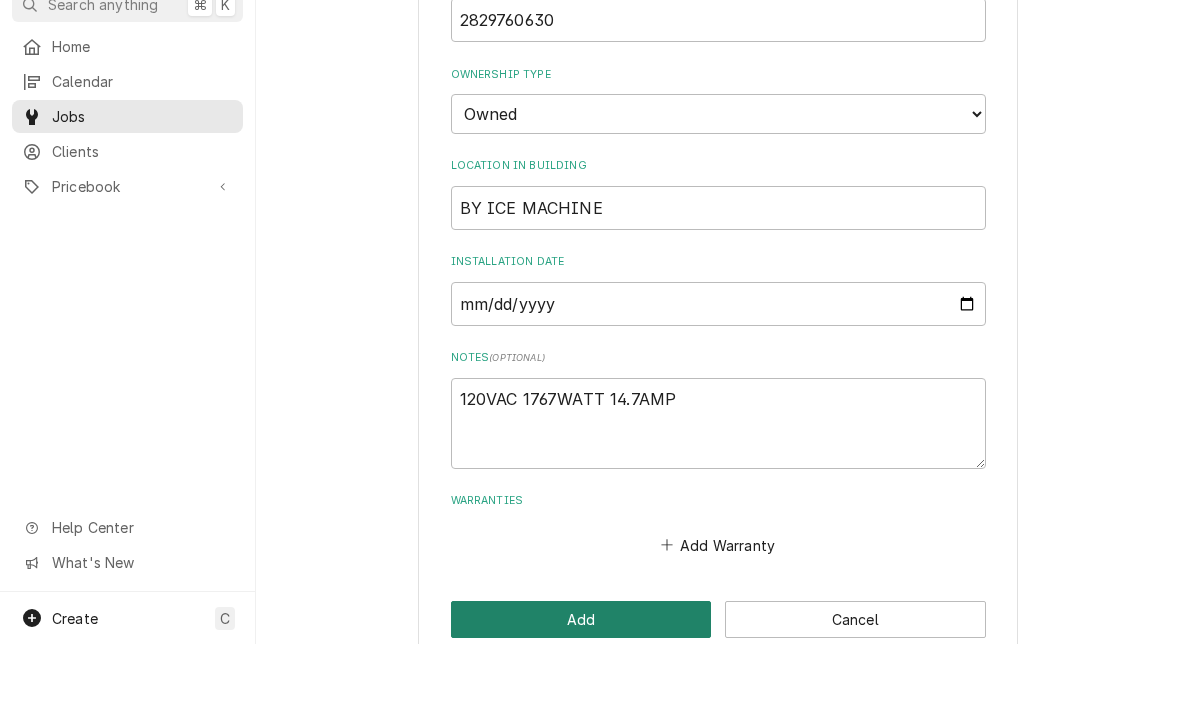 click on "Add" at bounding box center (581, 688) 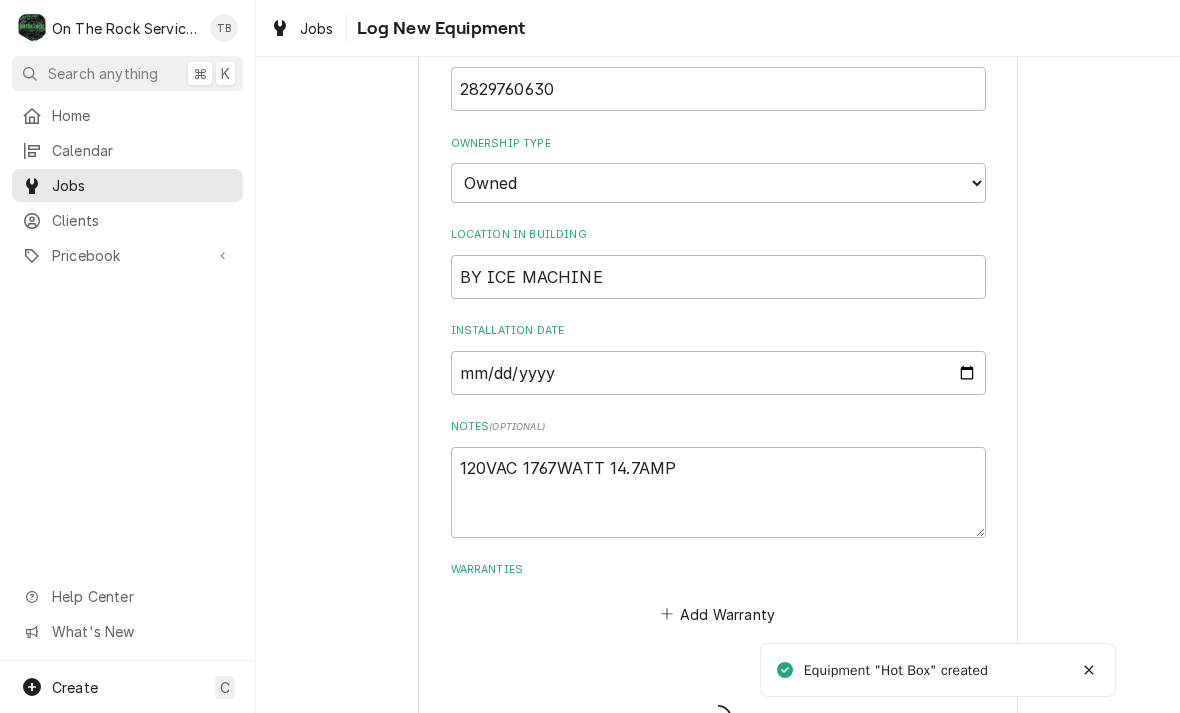 type on "x" 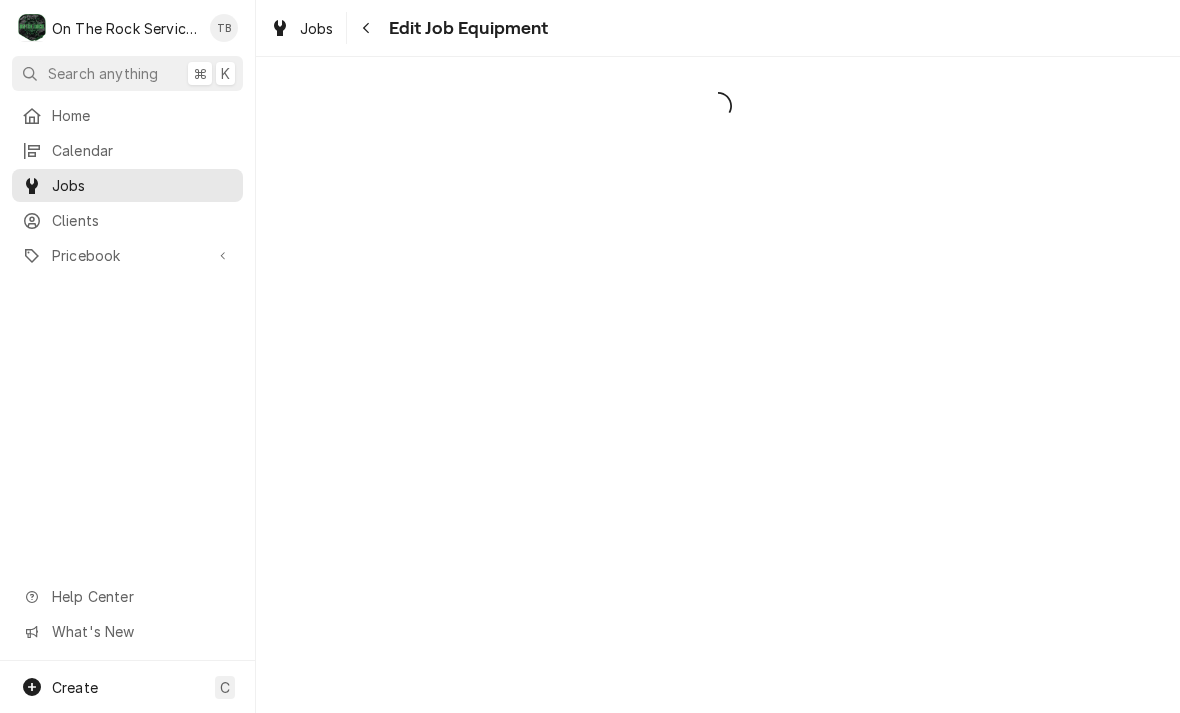 scroll, scrollTop: 0, scrollLeft: 0, axis: both 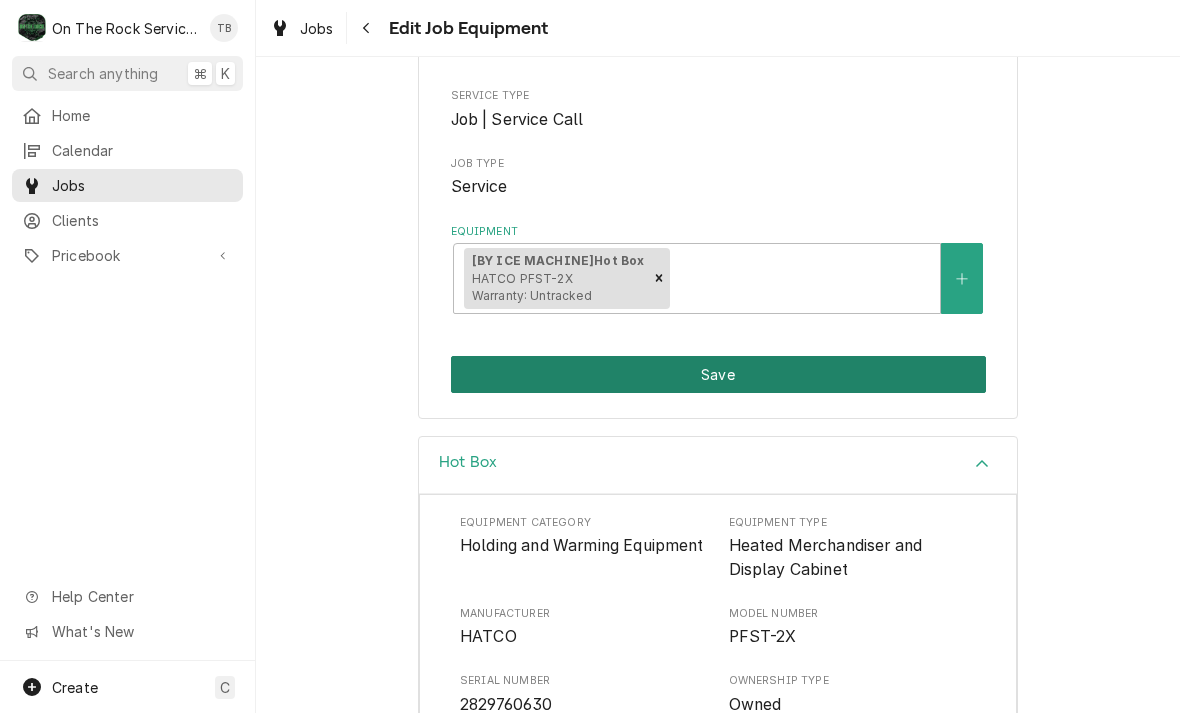 click on "Save" at bounding box center (718, 374) 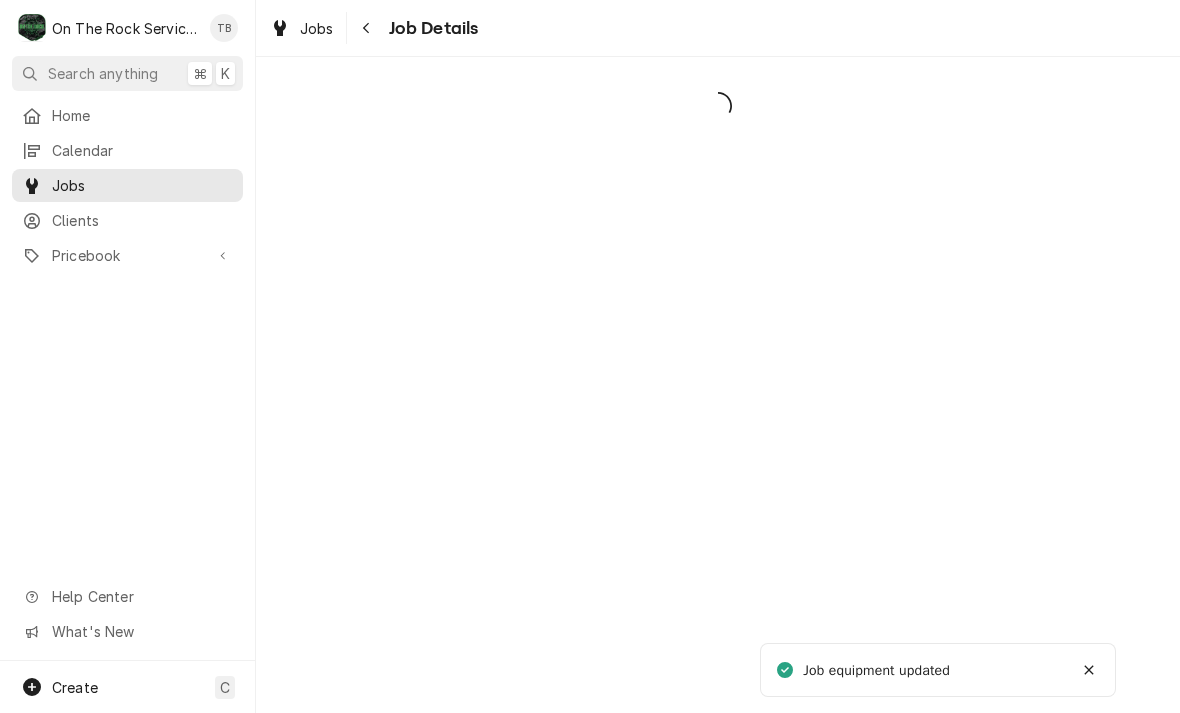 scroll, scrollTop: 0, scrollLeft: 0, axis: both 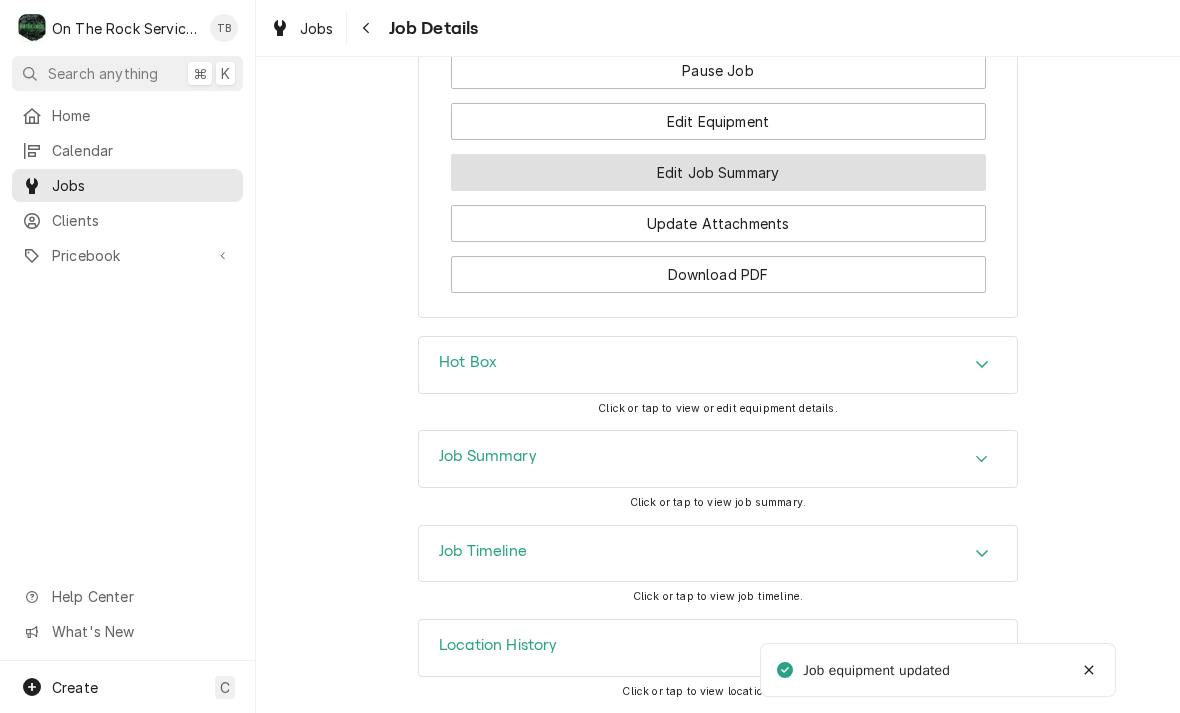 click on "Edit Job Summary" at bounding box center (718, 172) 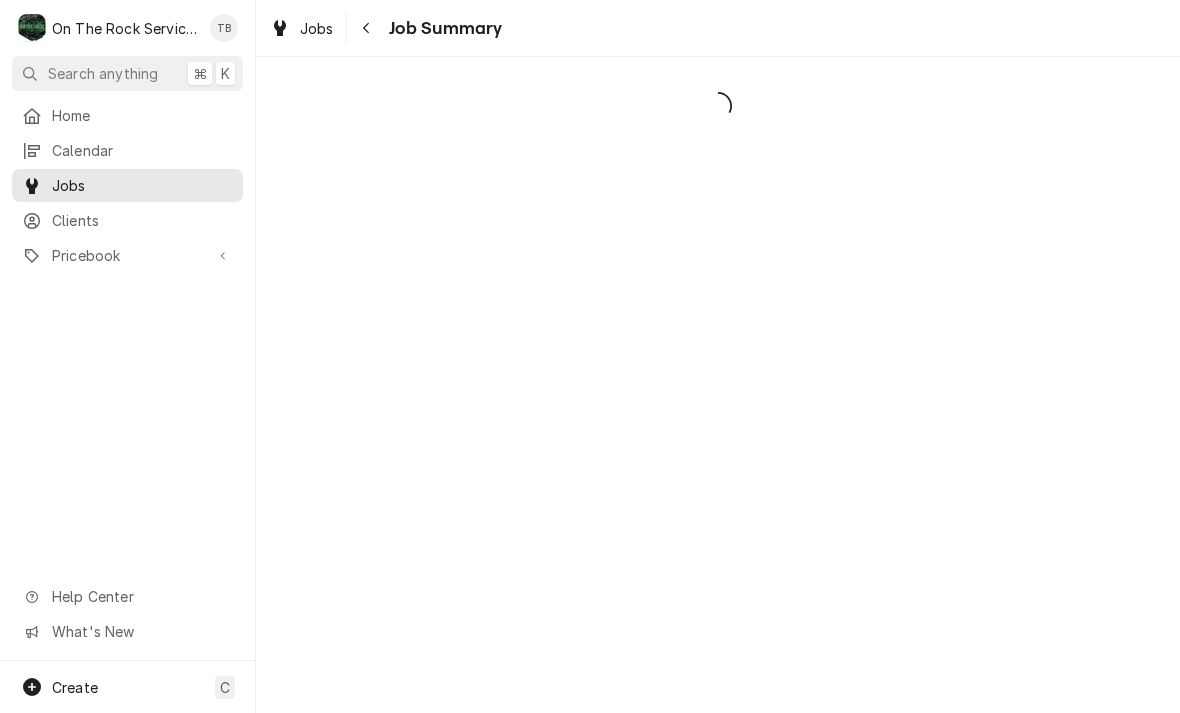 scroll, scrollTop: 0, scrollLeft: 0, axis: both 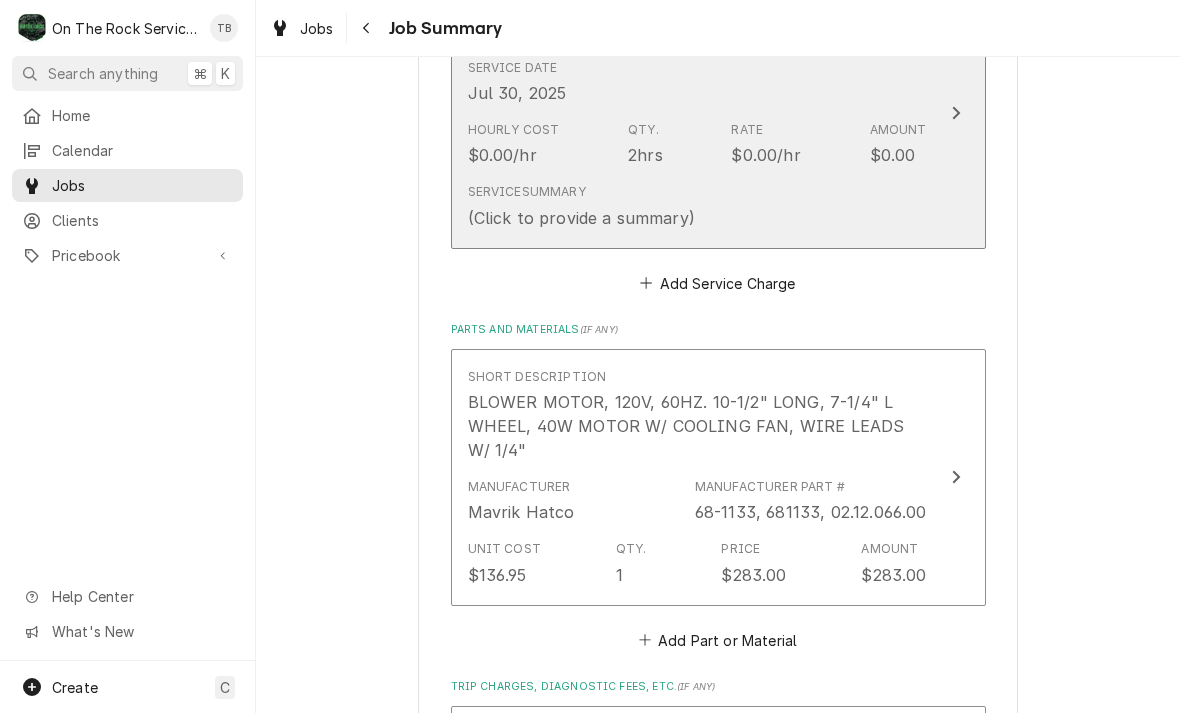 click on "Service  Summary (Click to provide a summary)" at bounding box center (697, 206) 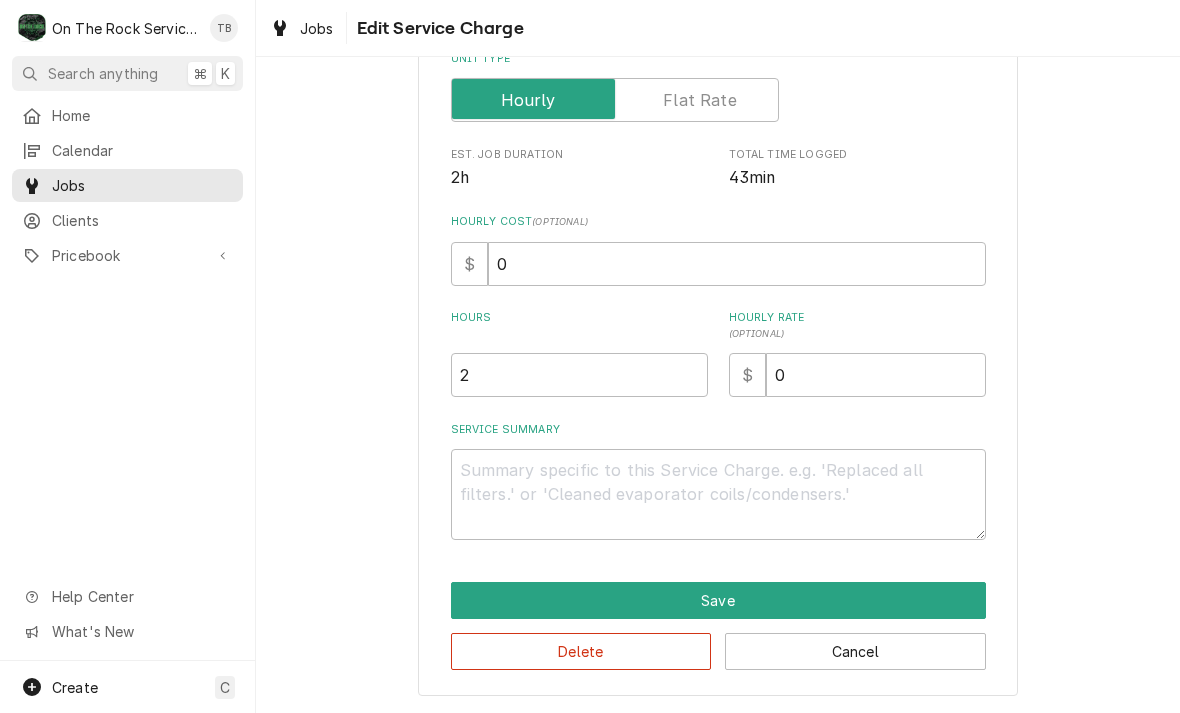 scroll, scrollTop: 304, scrollLeft: 0, axis: vertical 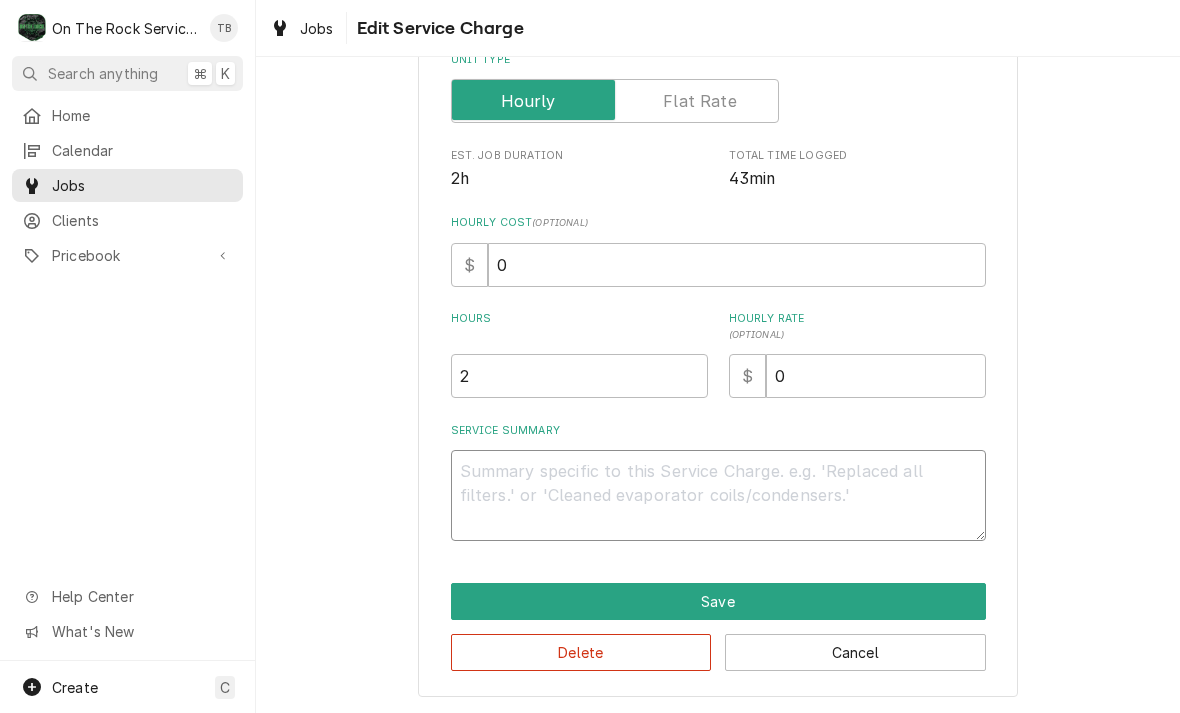 click on "Service Summary" at bounding box center [718, 495] 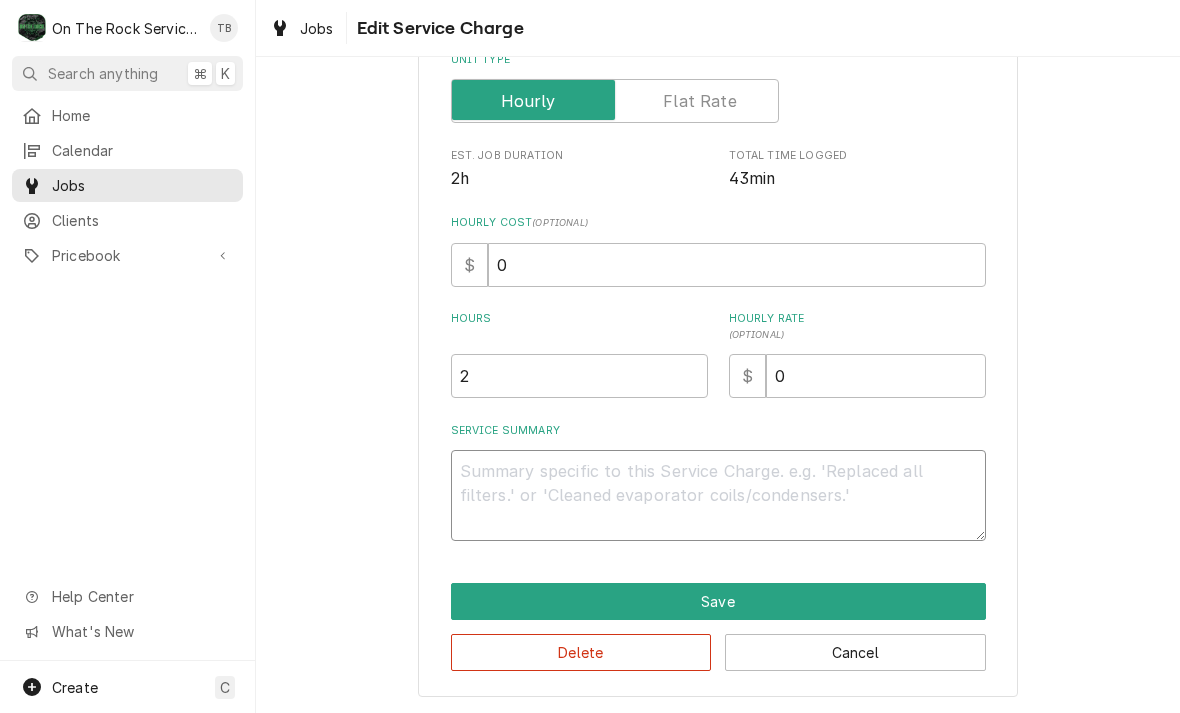 type on "x" 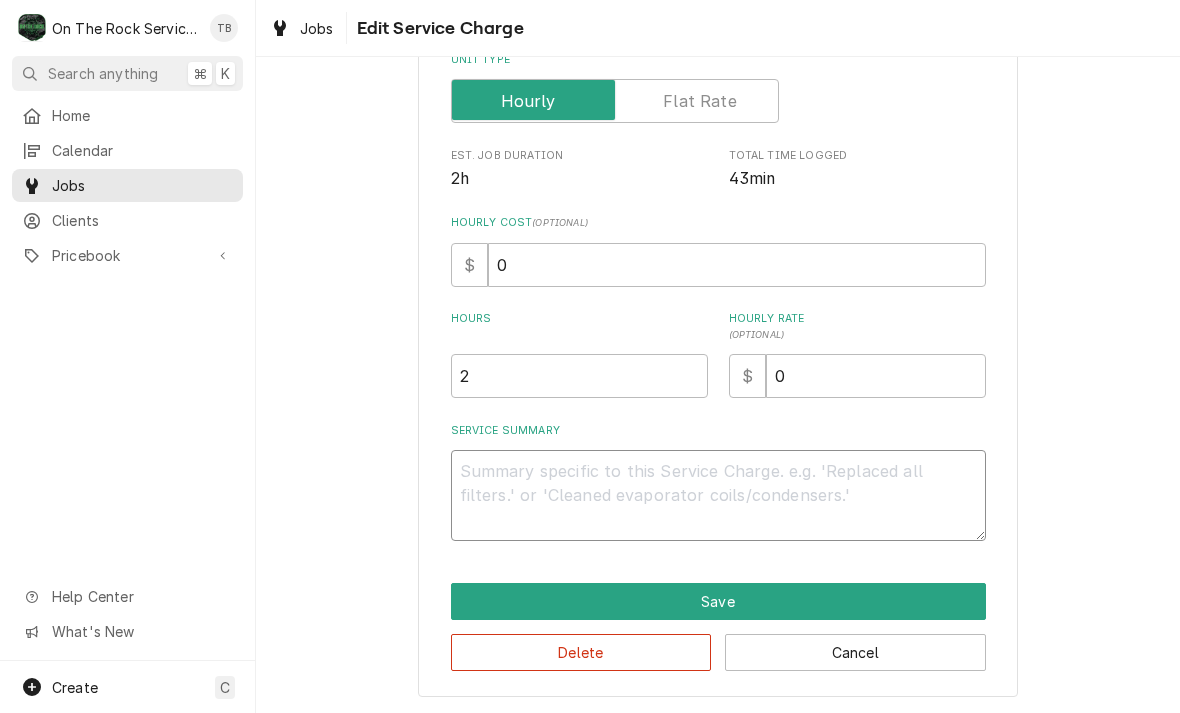 type on "8" 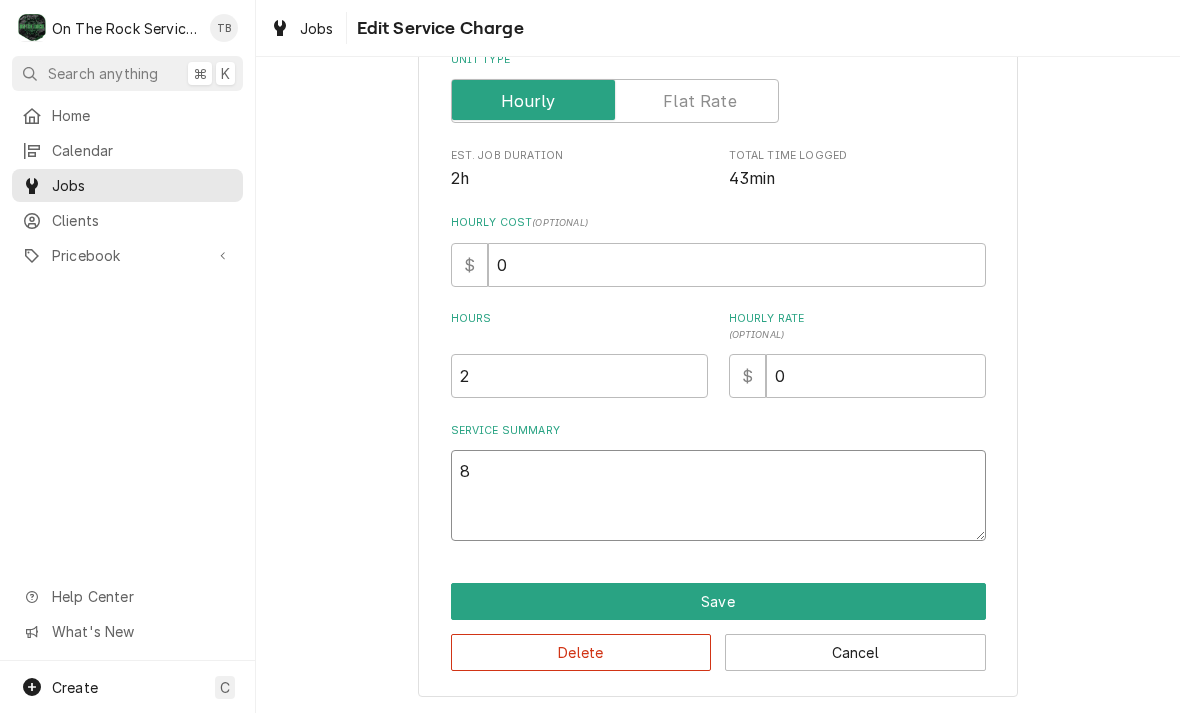type on "x" 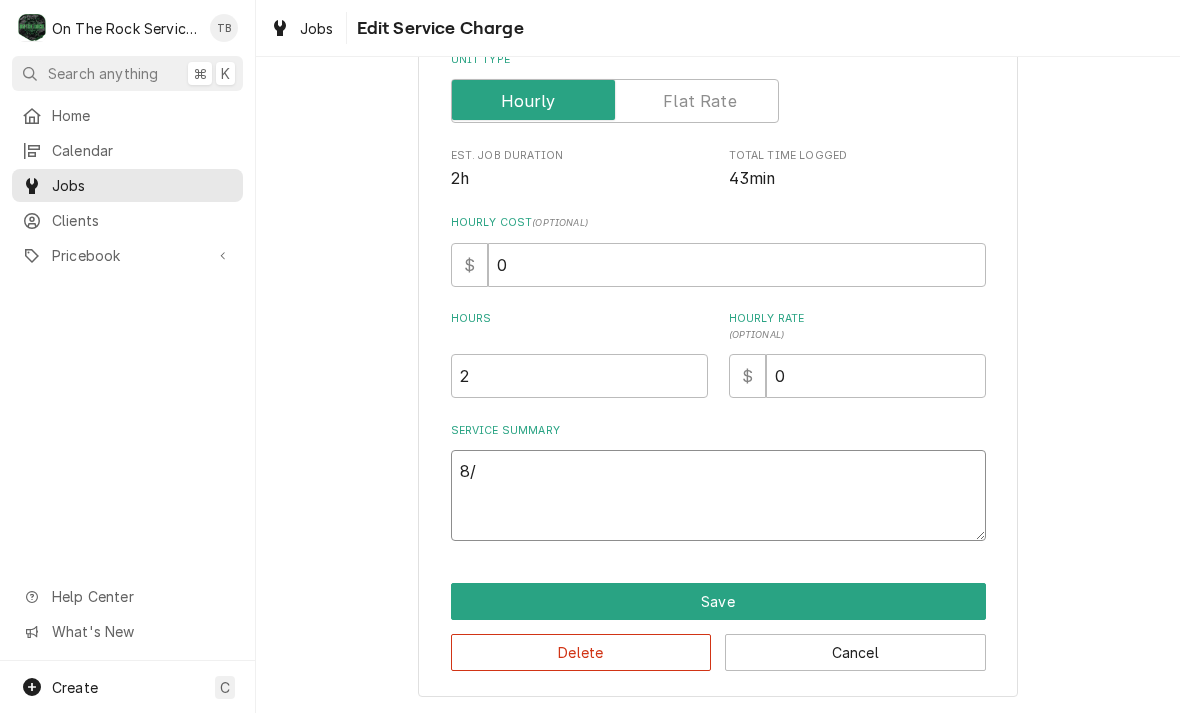 type on "x" 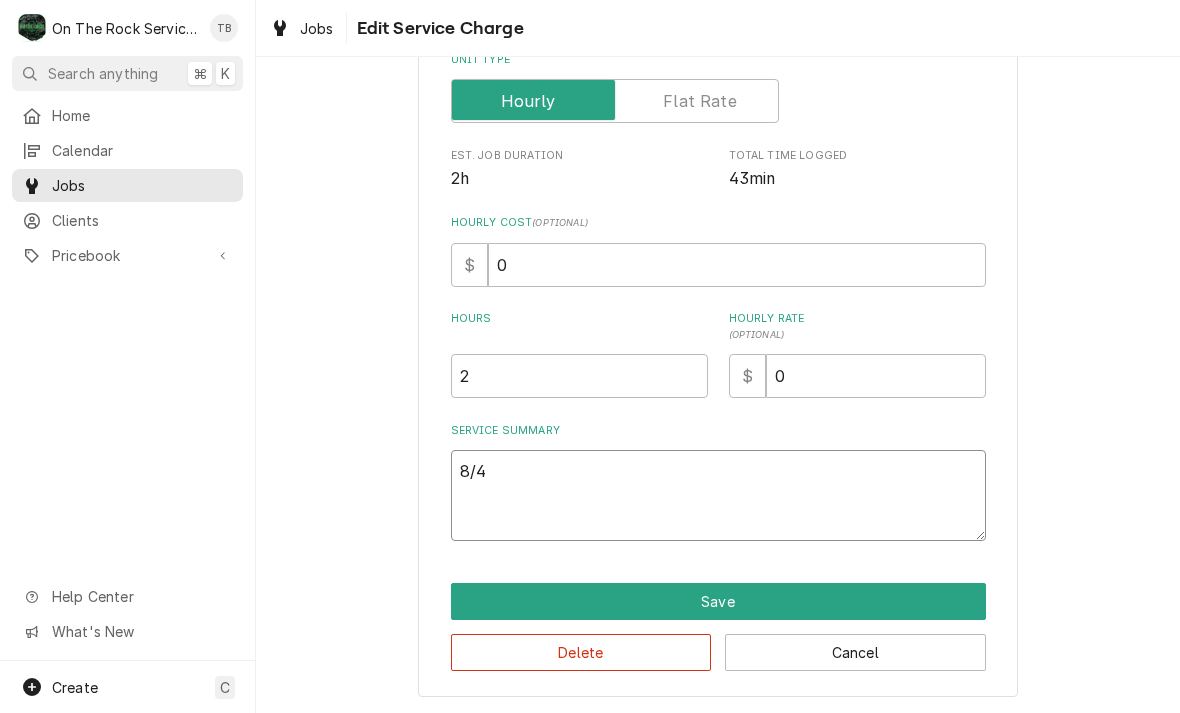 type on "x" 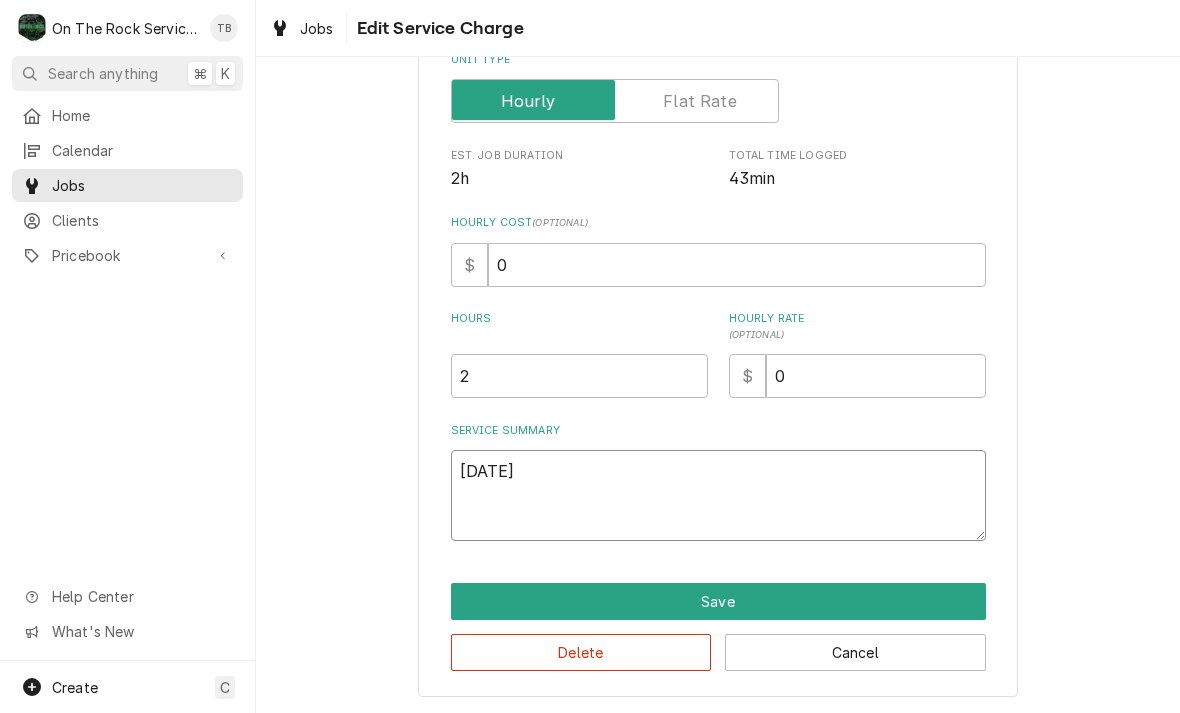 type on "x" 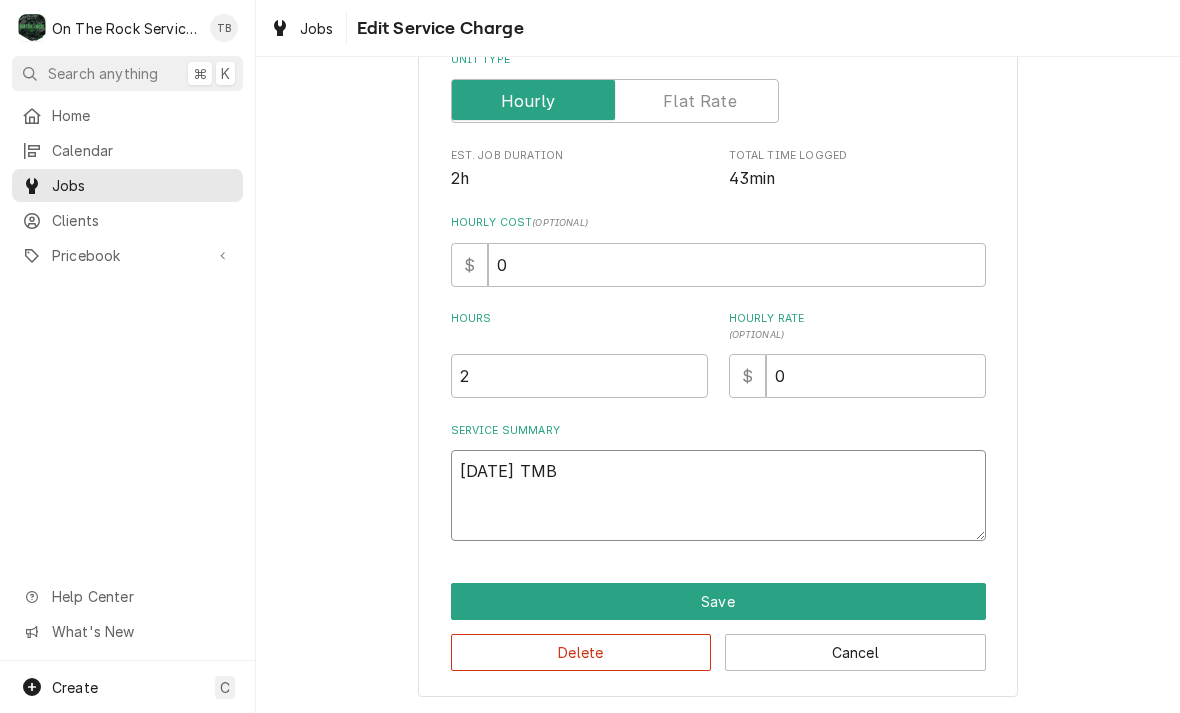 type on "x" 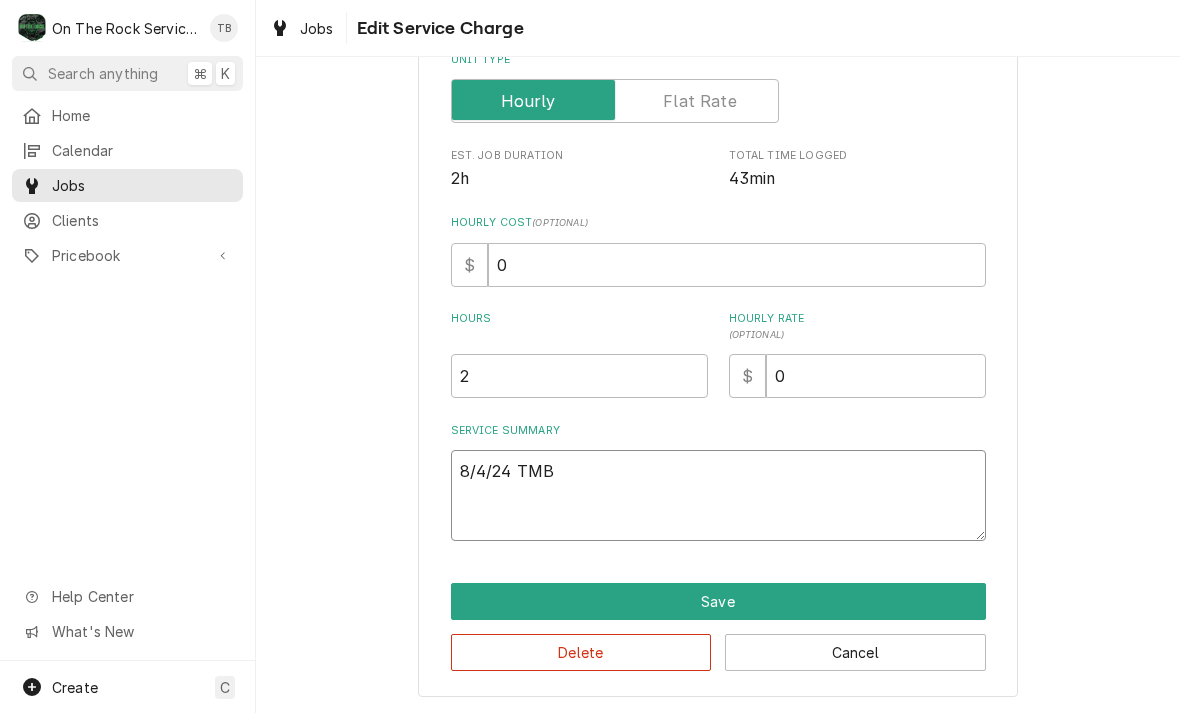 type on "x" 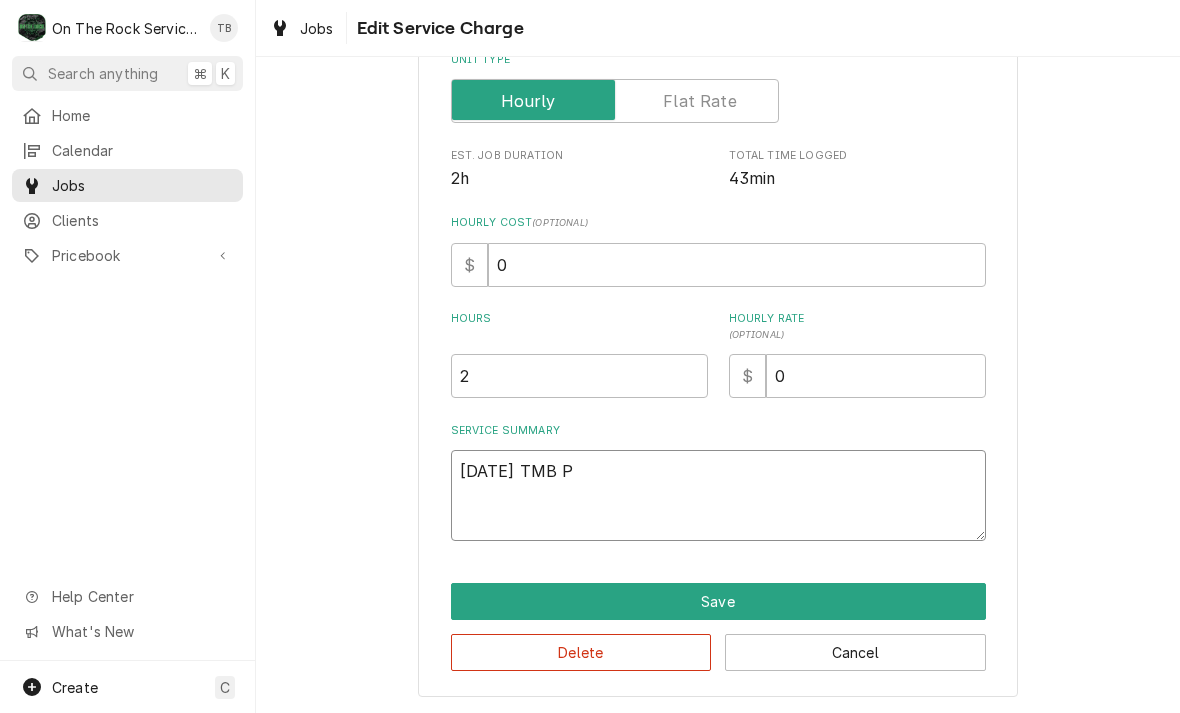 type on "x" 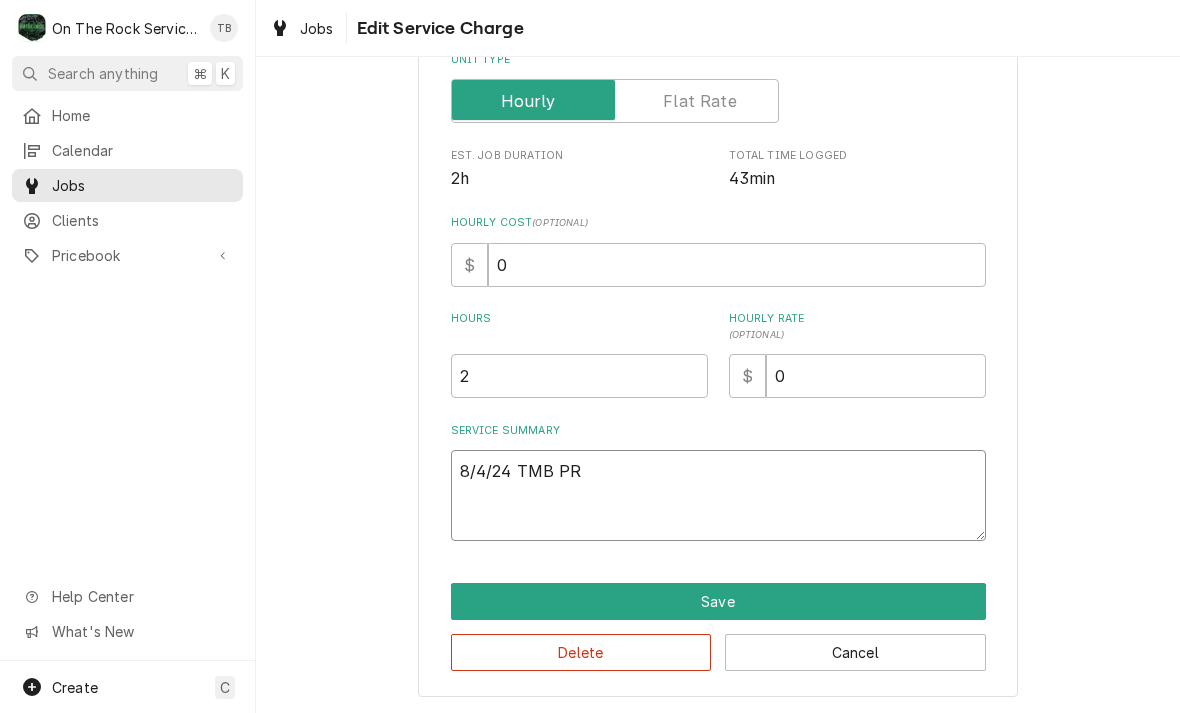 type on "x" 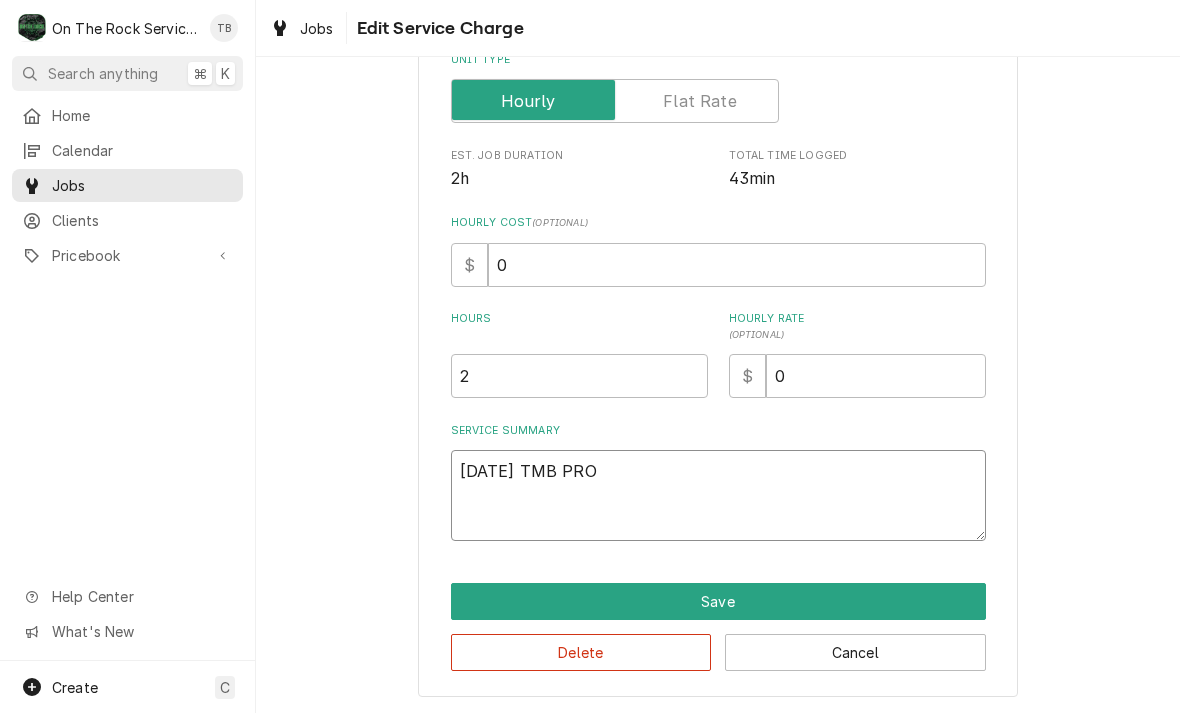type on "x" 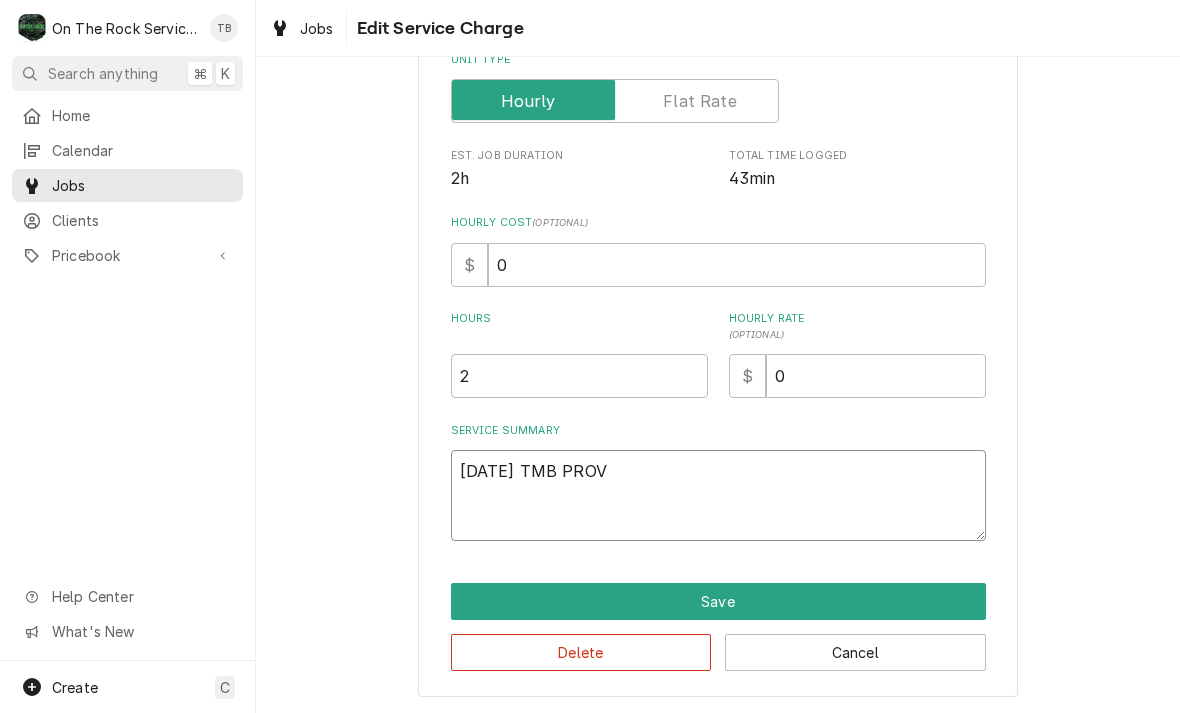 type on "8/4/24 TMB PROVI" 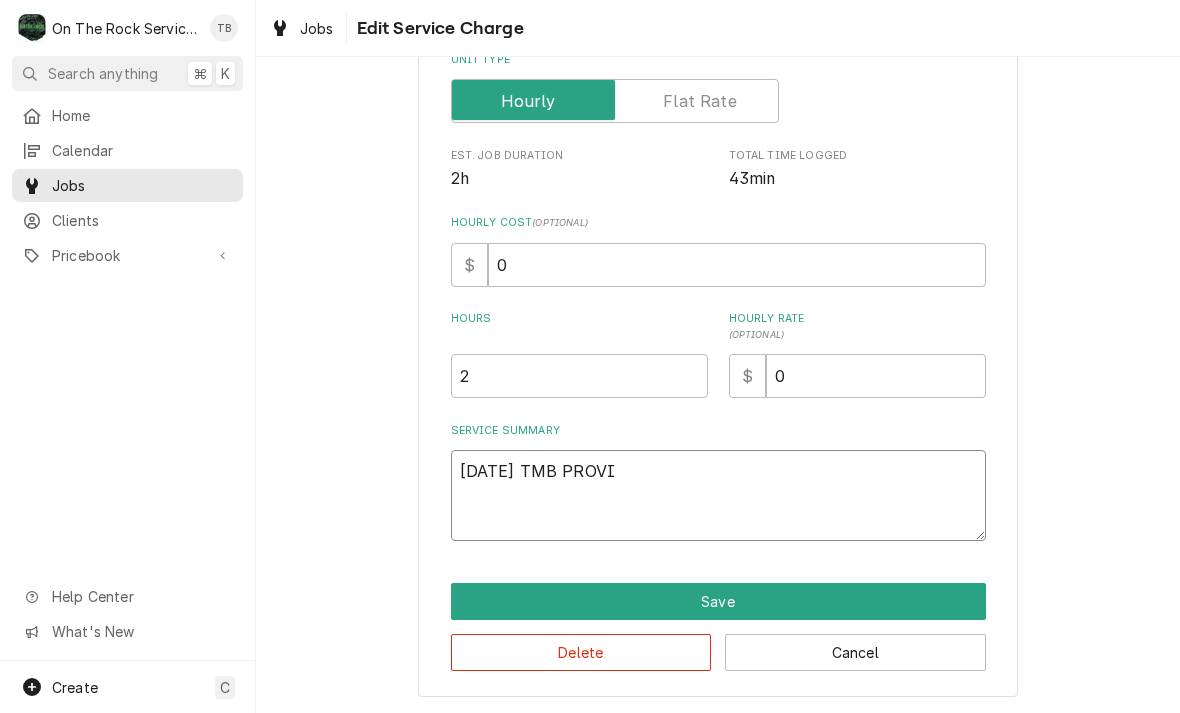 type on "x" 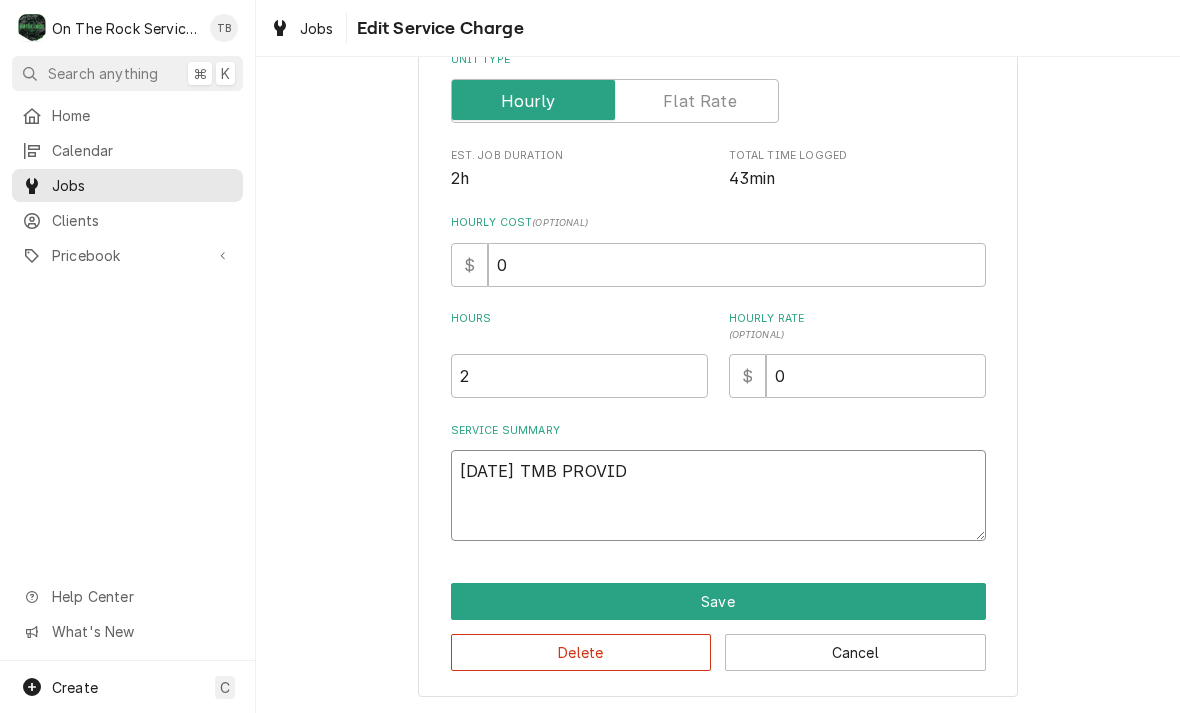 type on "8/4/24 TMB PROVIDE" 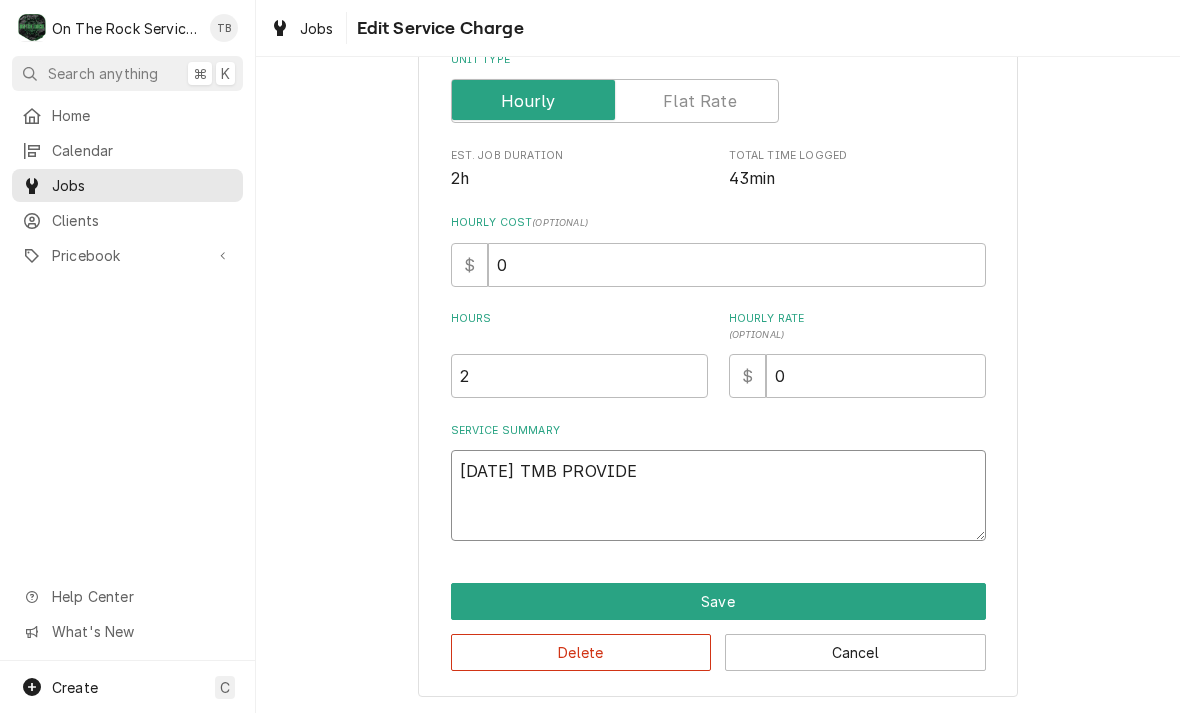 type on "x" 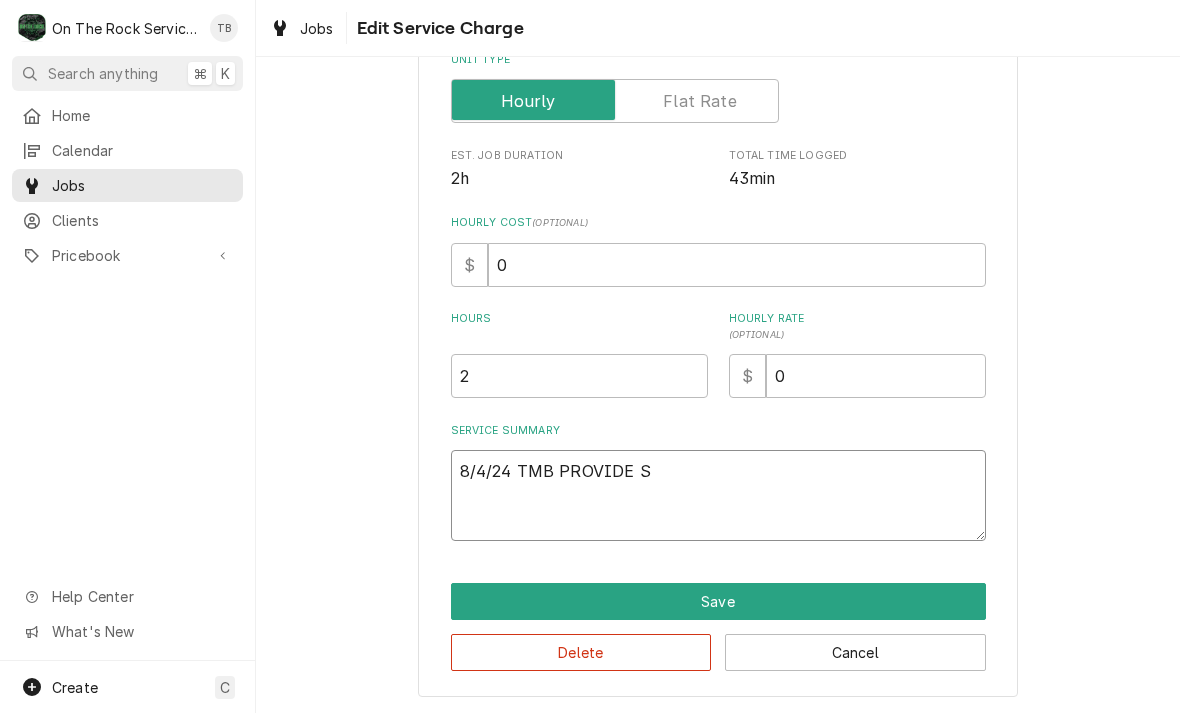 type on "x" 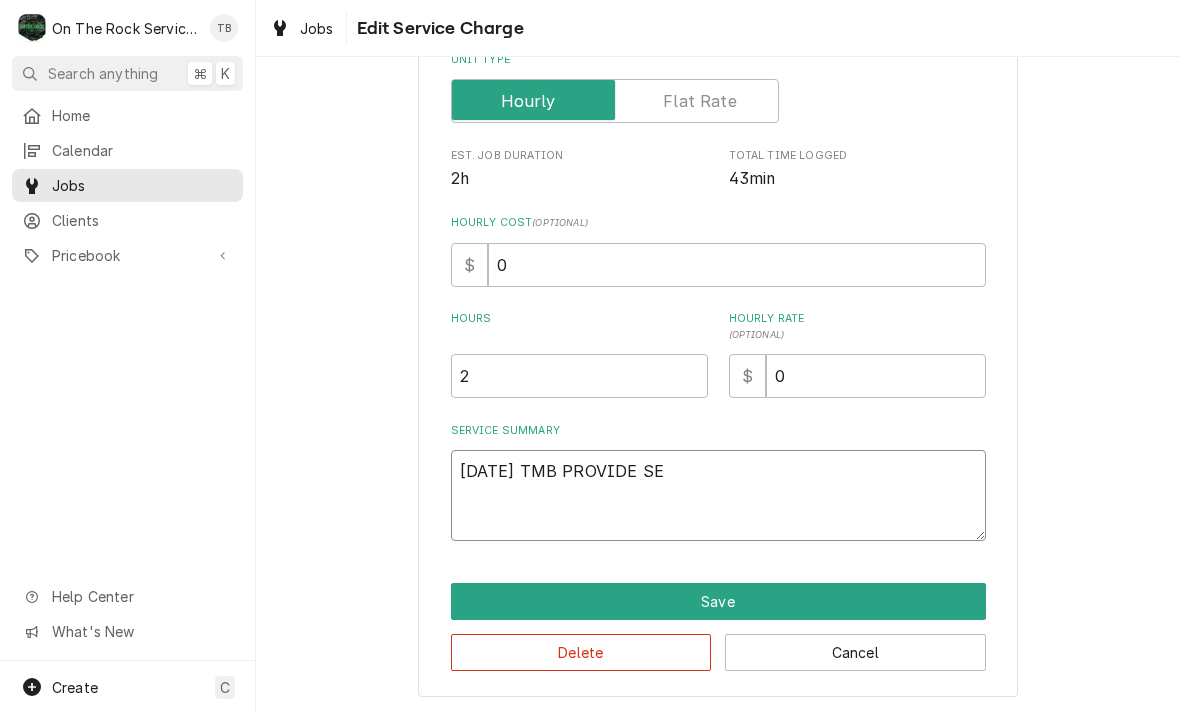 type on "x" 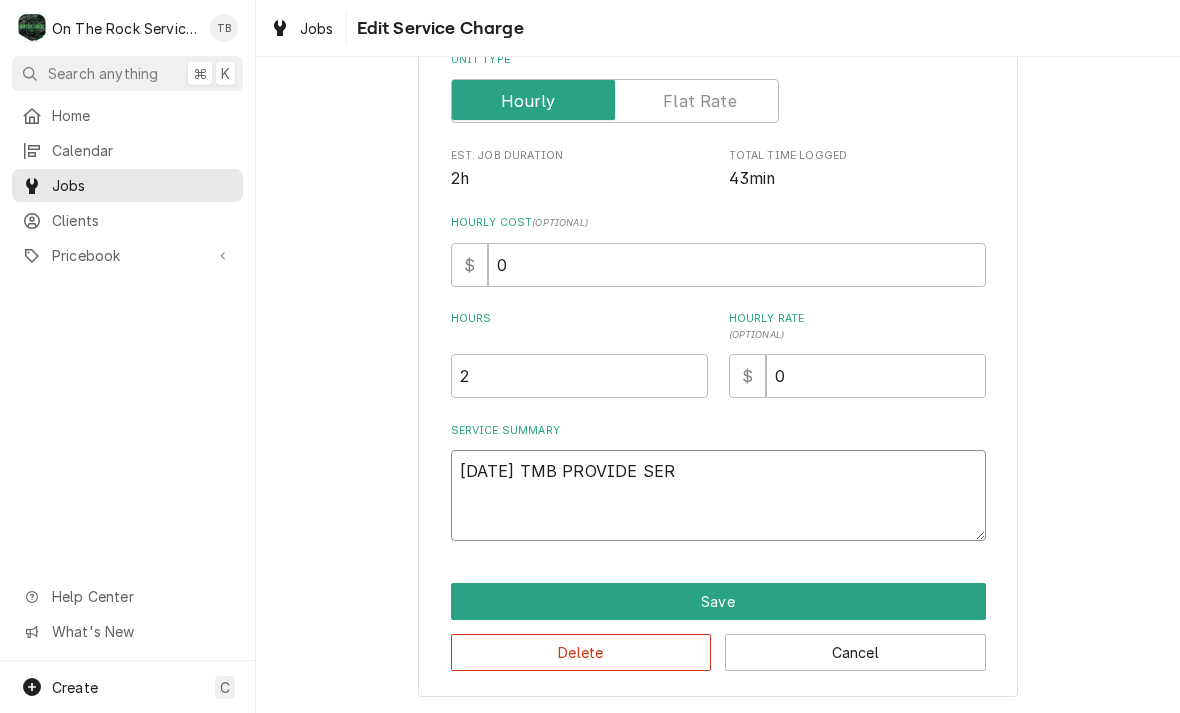 type on "x" 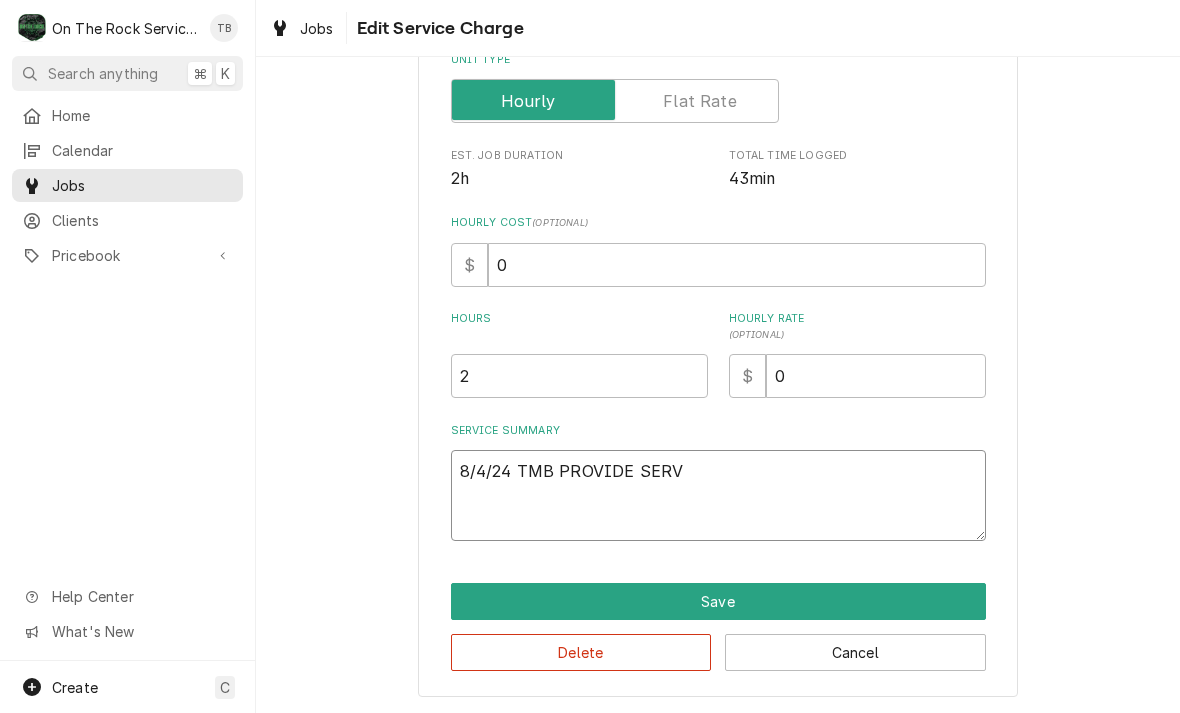 type on "x" 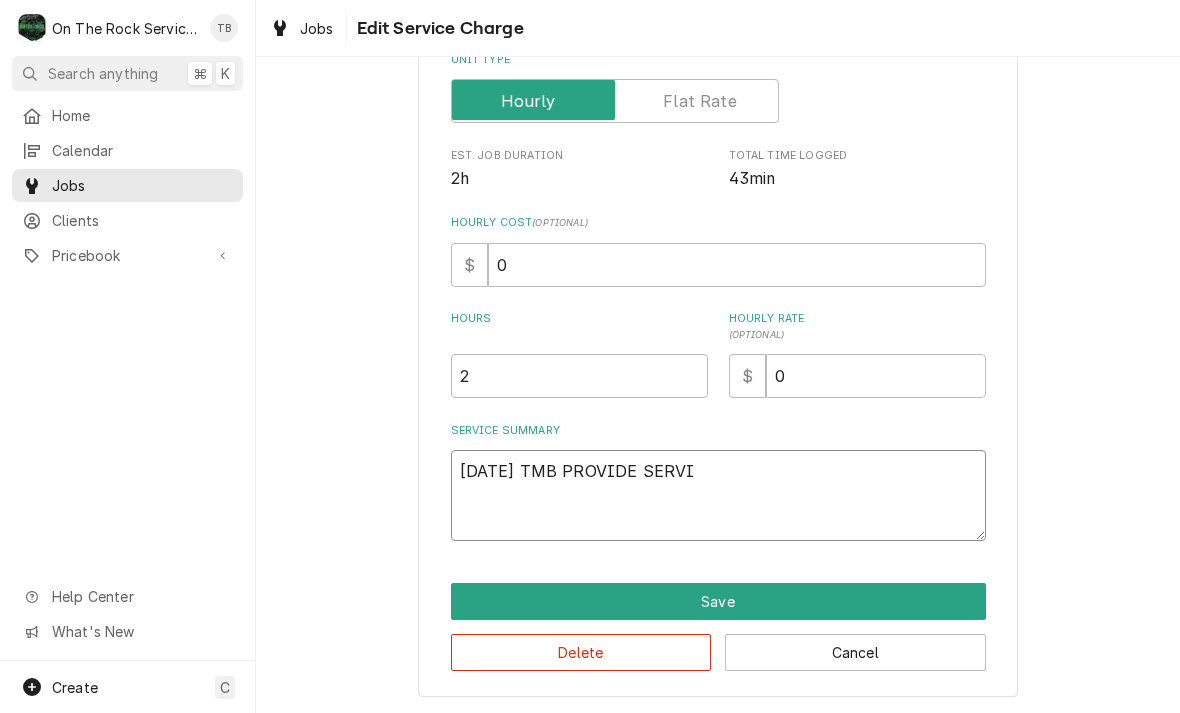 type on "x" 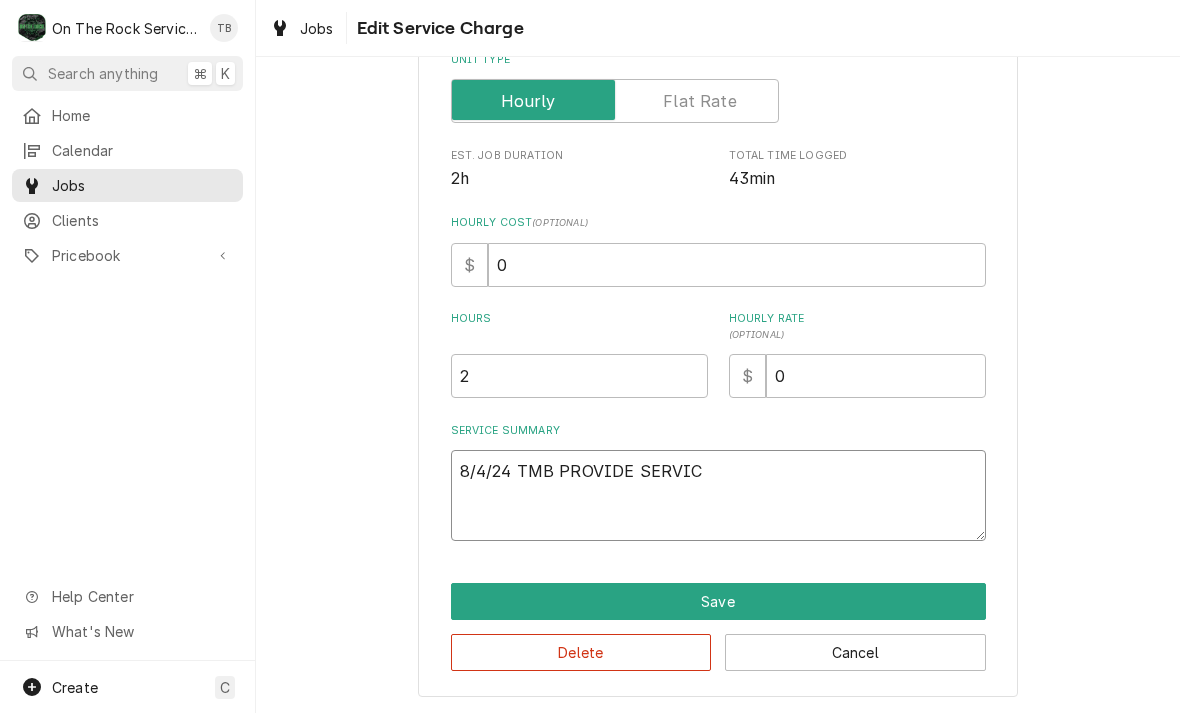 type on "x" 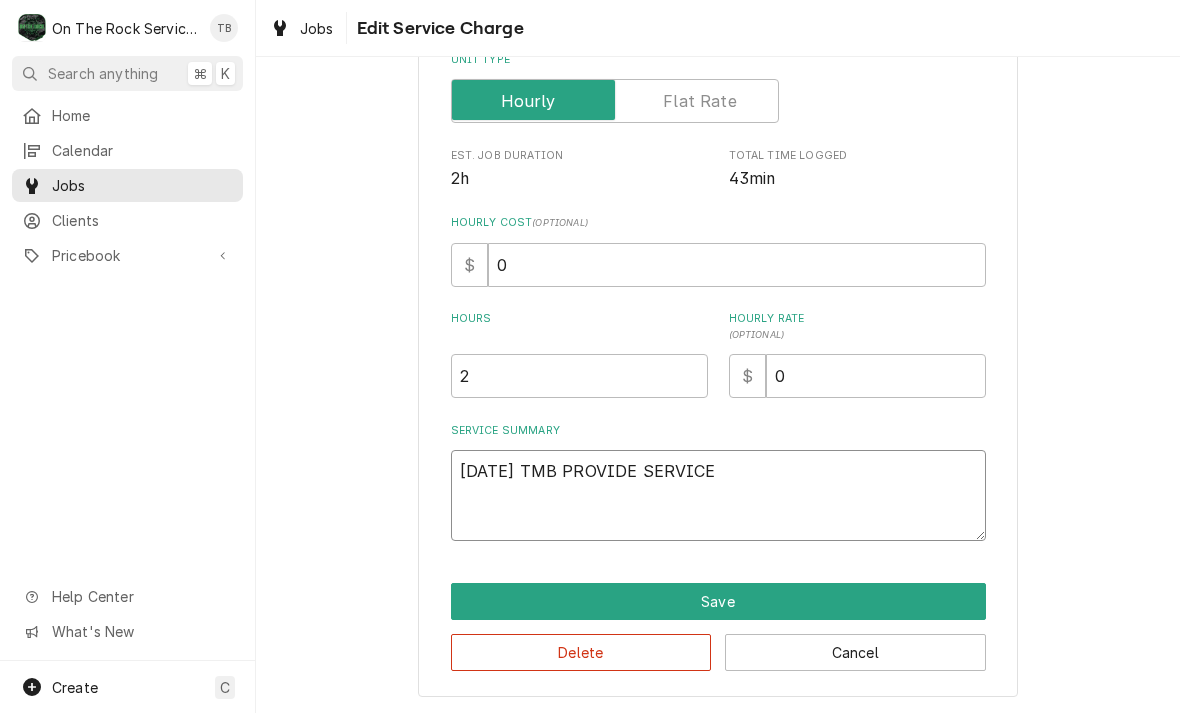 type on "x" 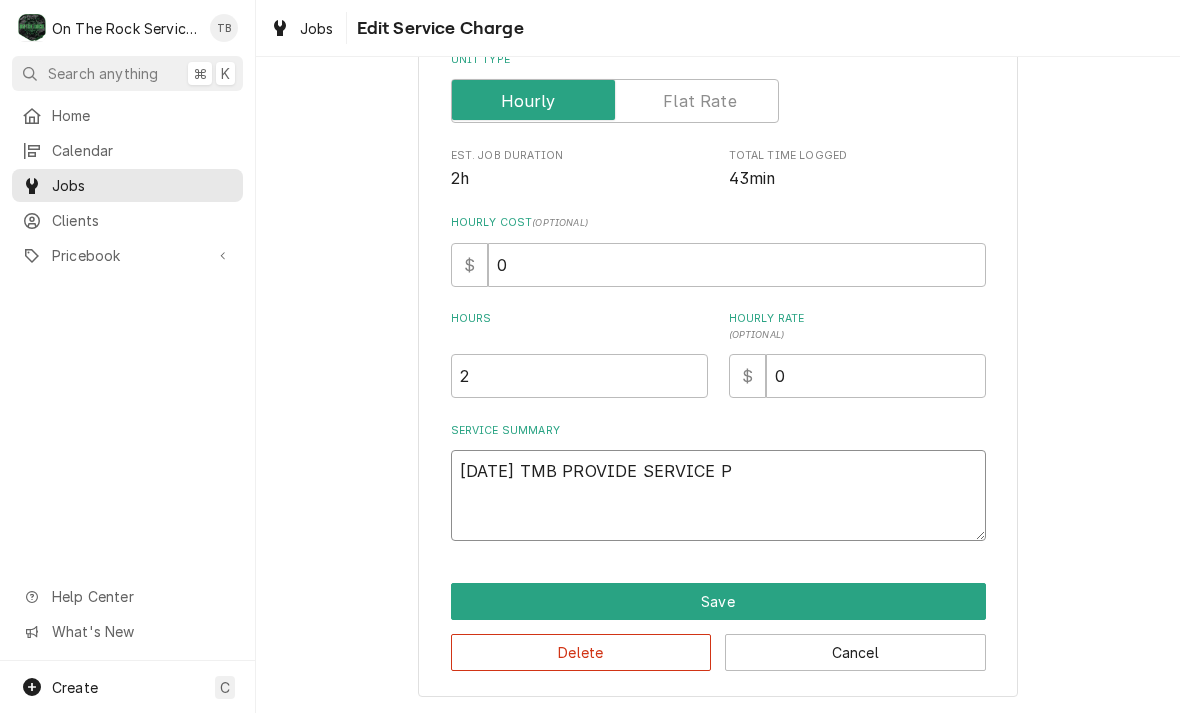 type on "x" 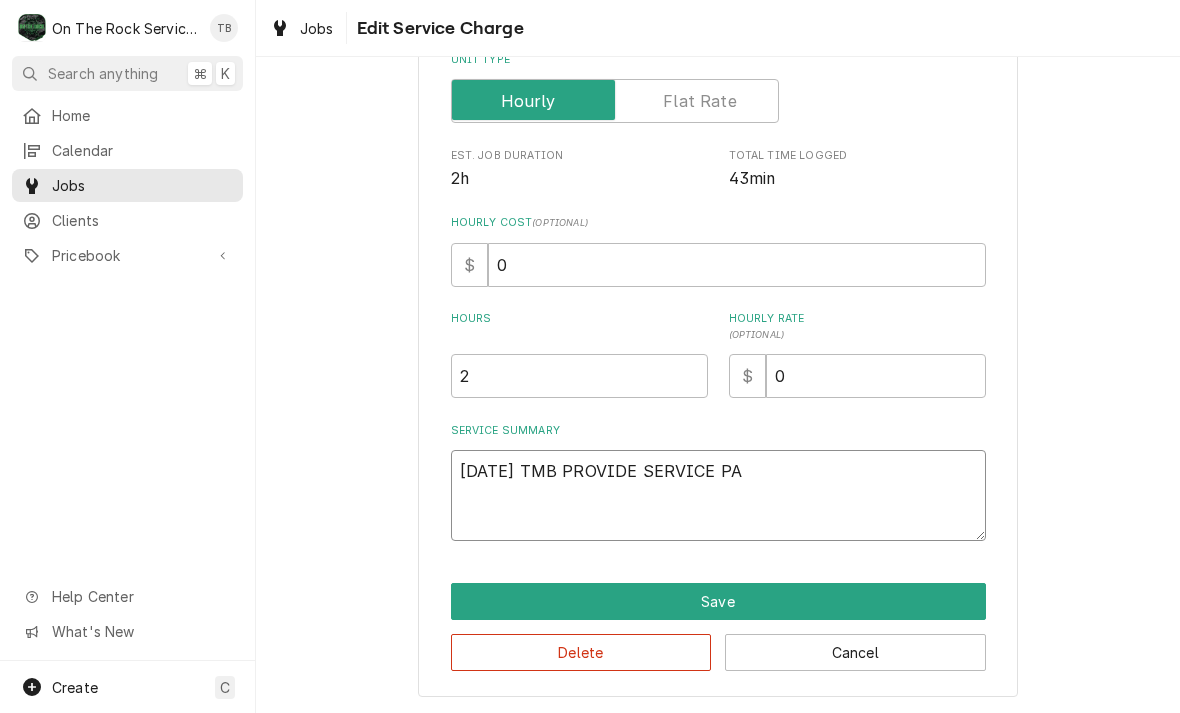 type on "x" 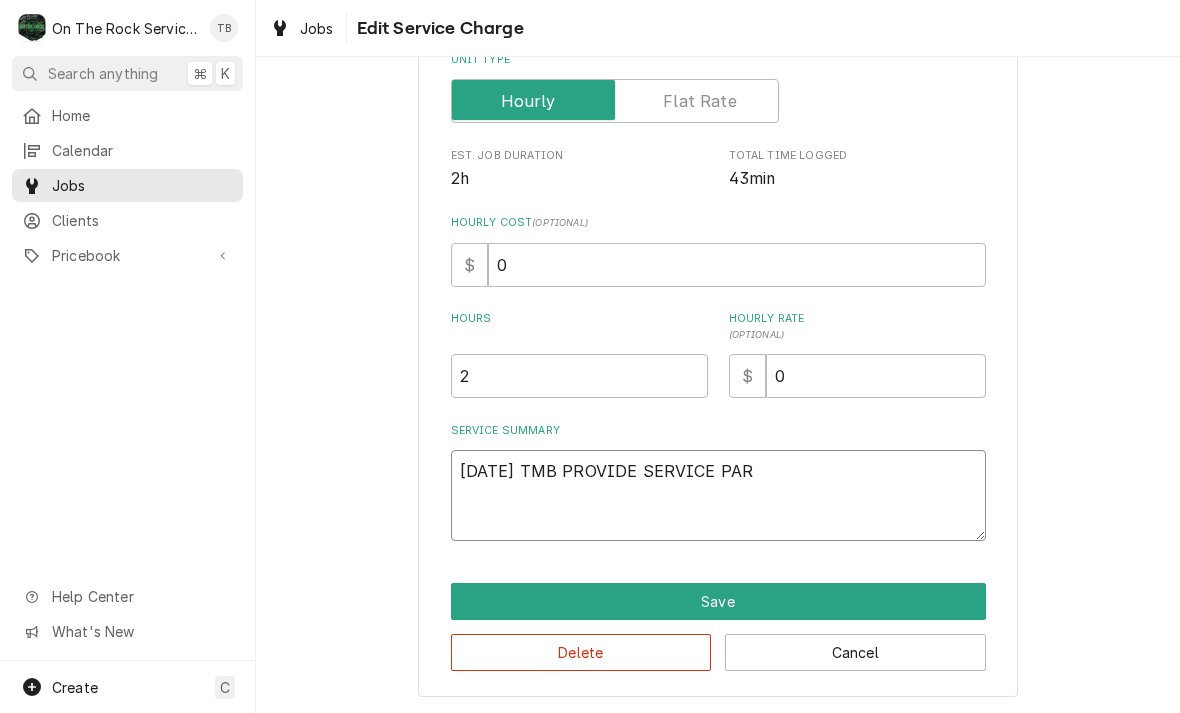 type on "x" 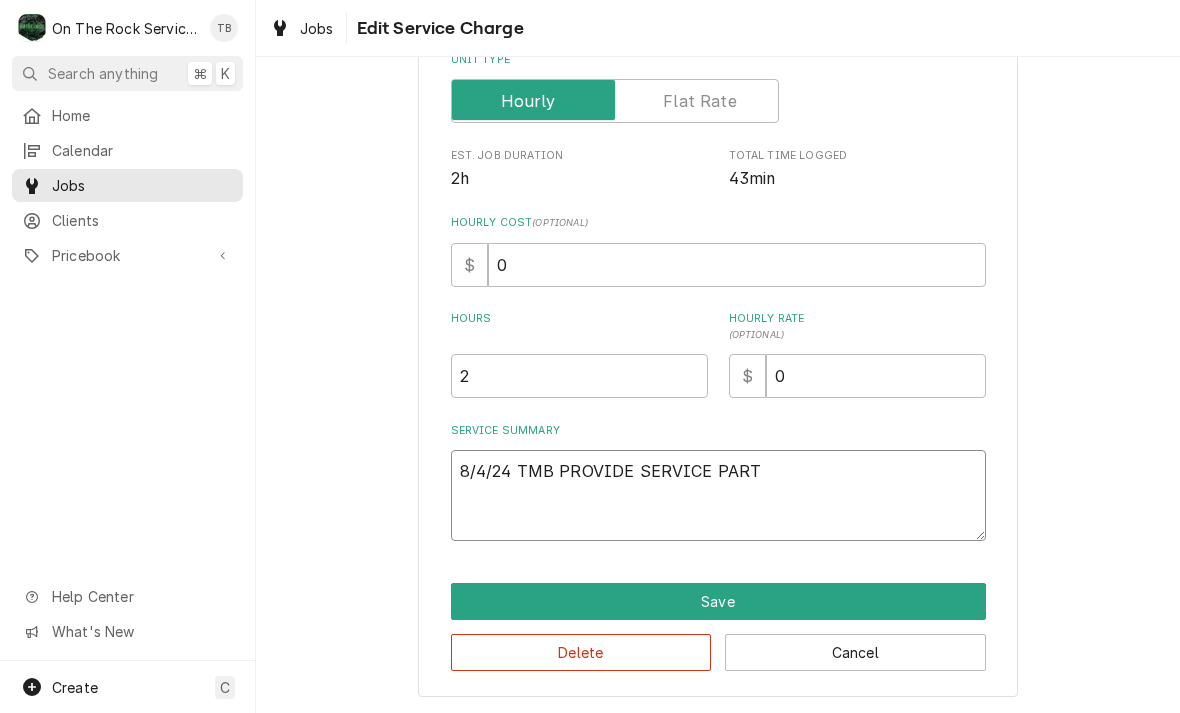 type on "8/4/24 TMB PROVIDE SERVICE PARTS" 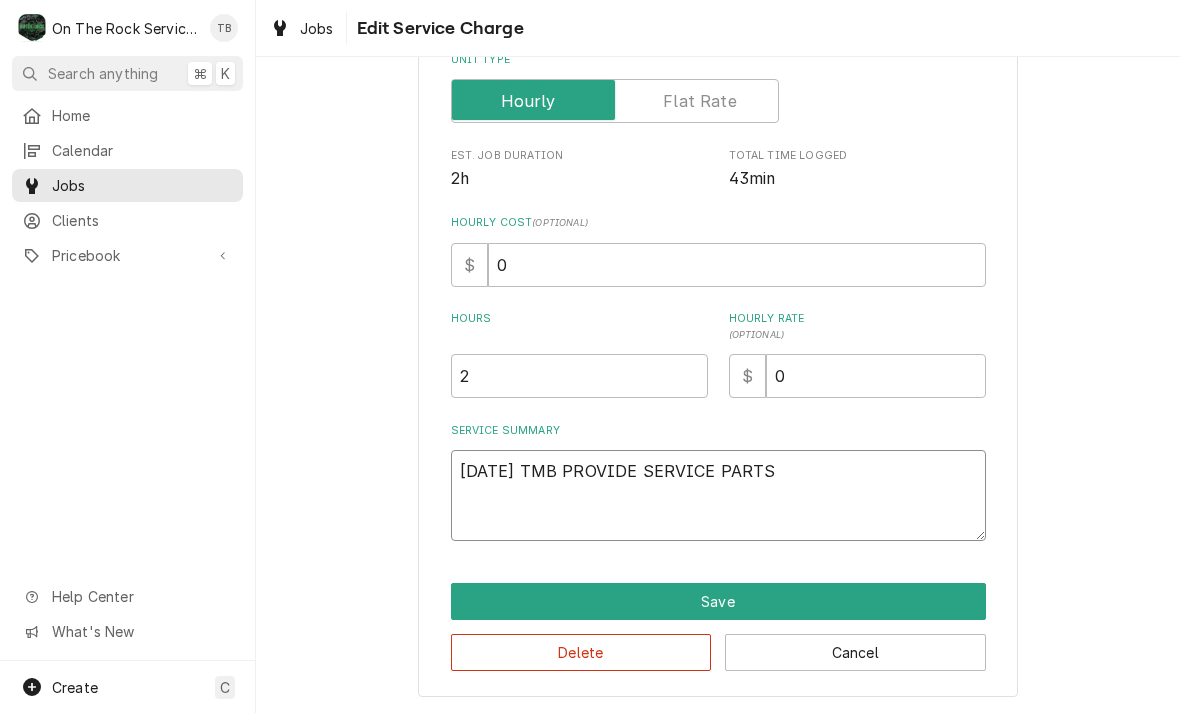 type on "x" 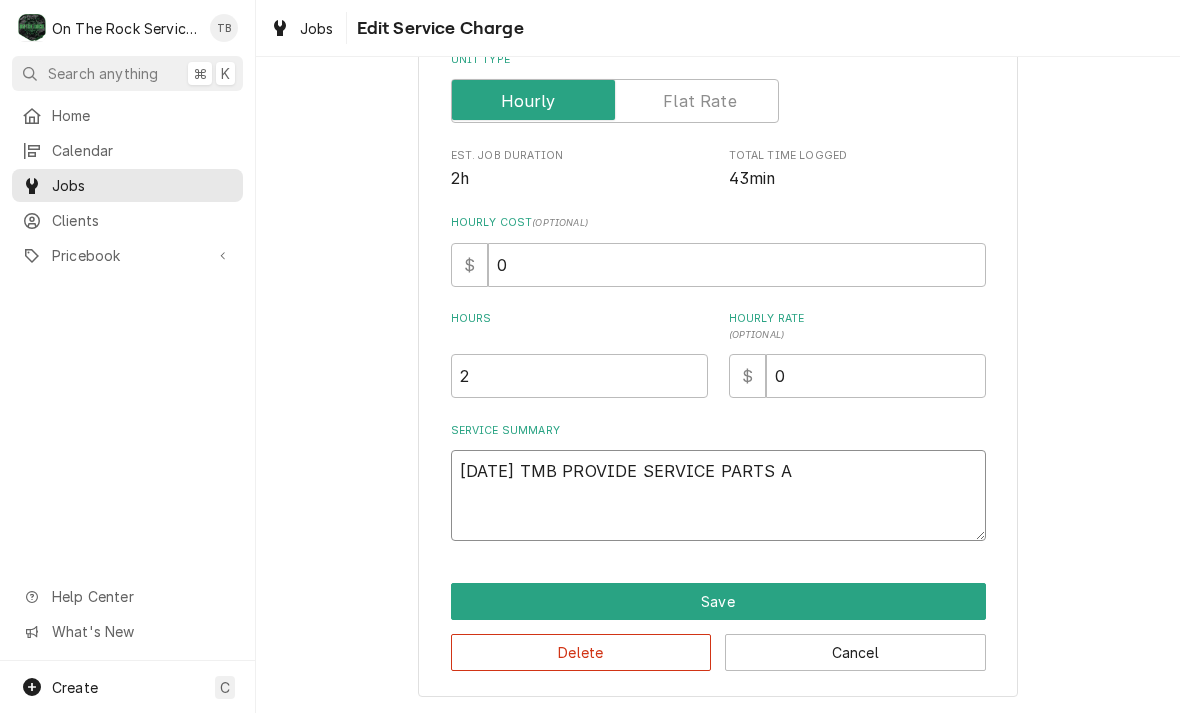 type on "x" 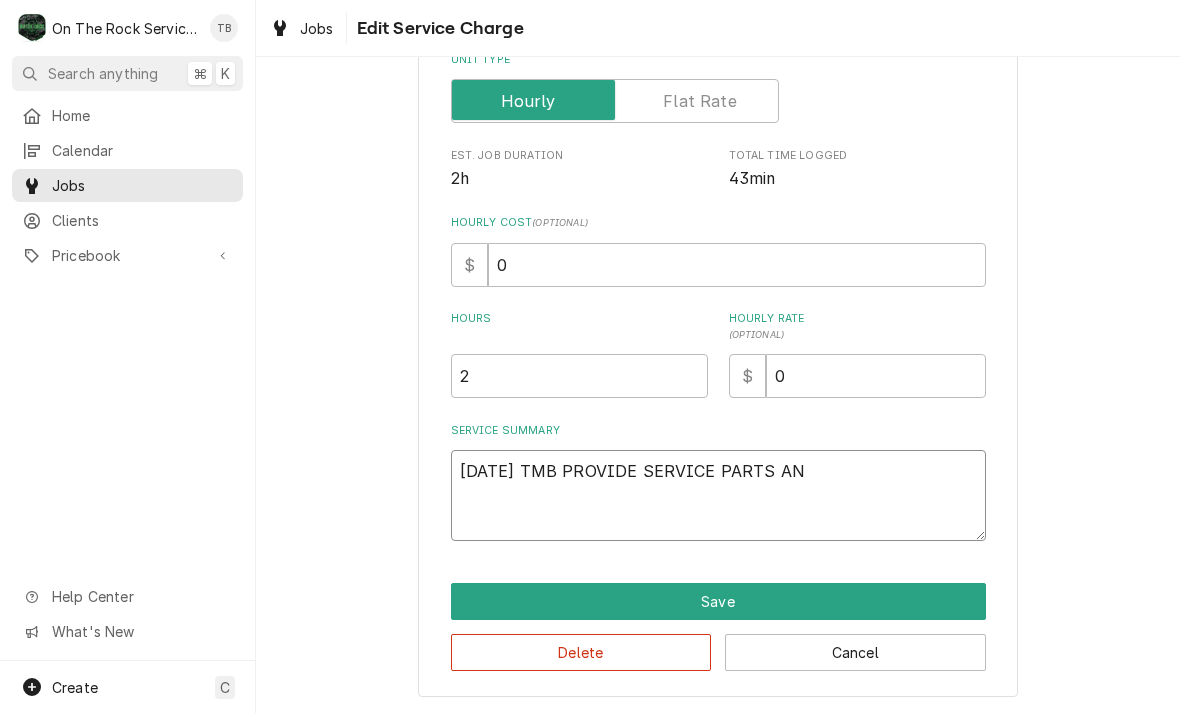 type on "x" 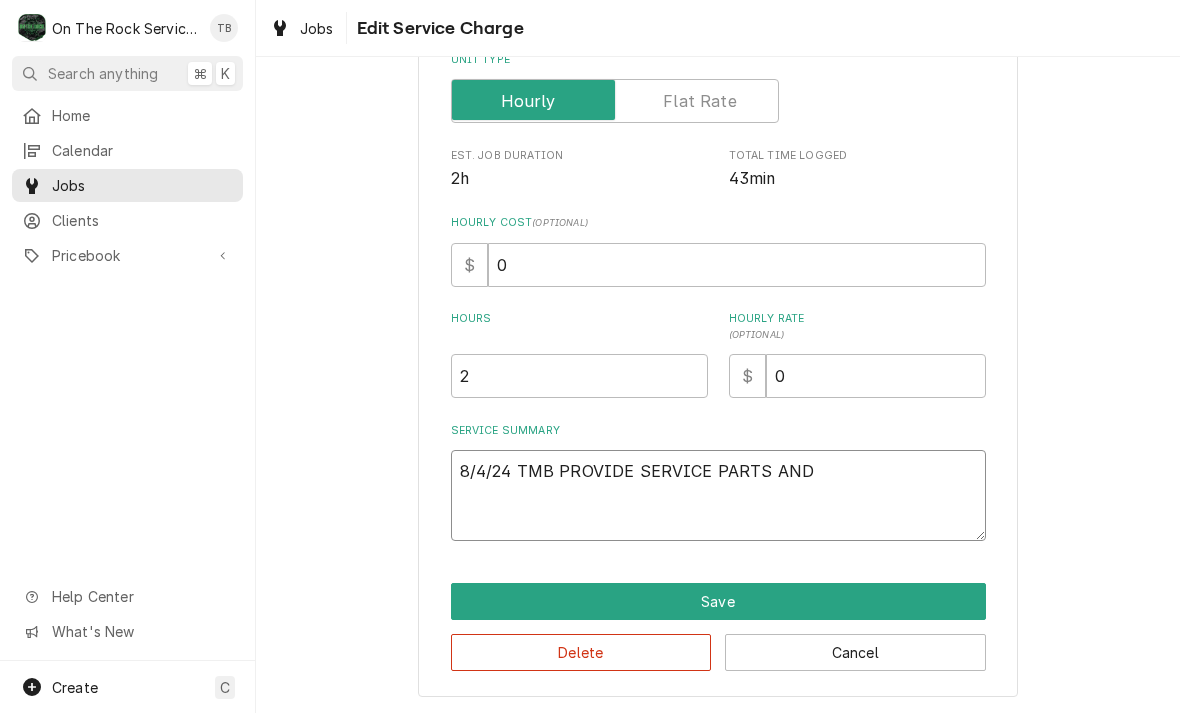 type on "8/4/24 TMB PROVIDE SERVICE PARTS AND" 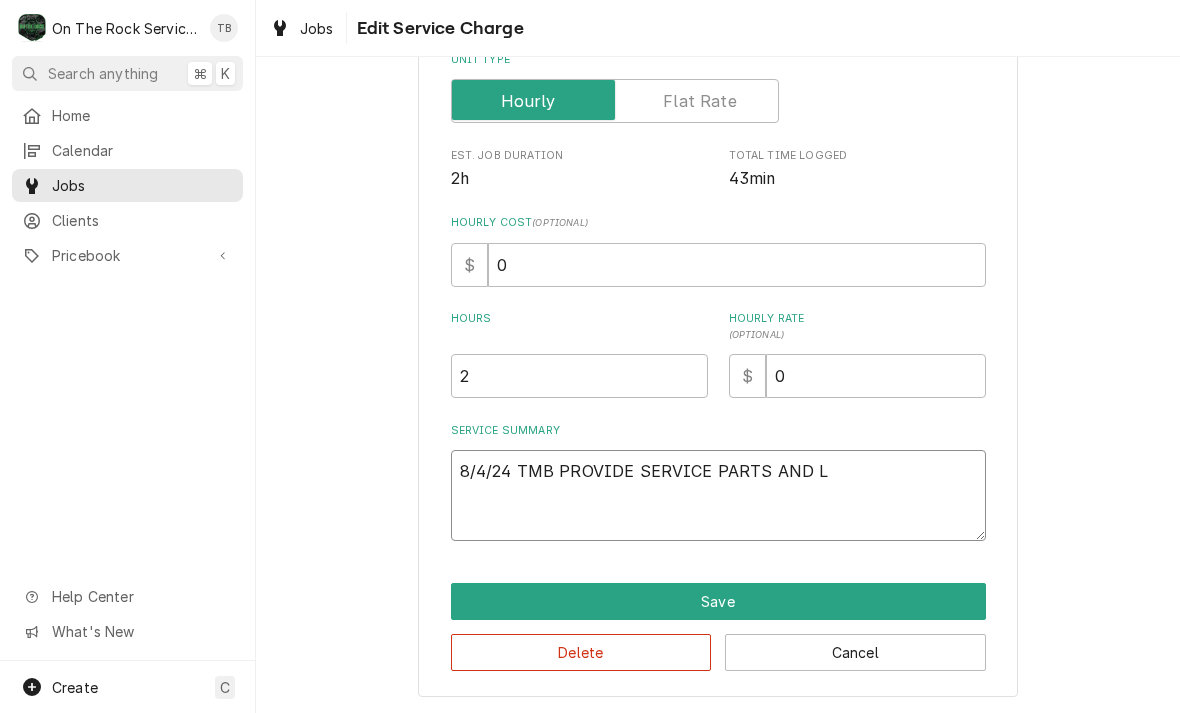 type on "8/4/24 TMB PROVIDE SERVICE PARTS AND LA" 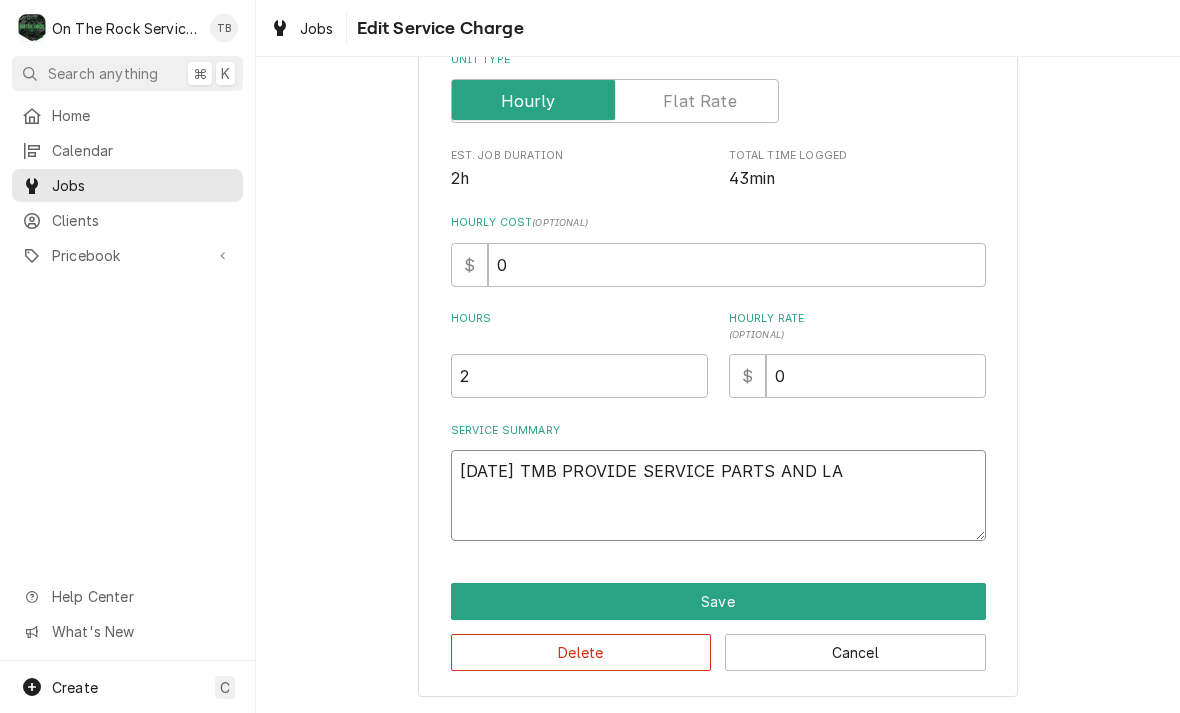 type on "x" 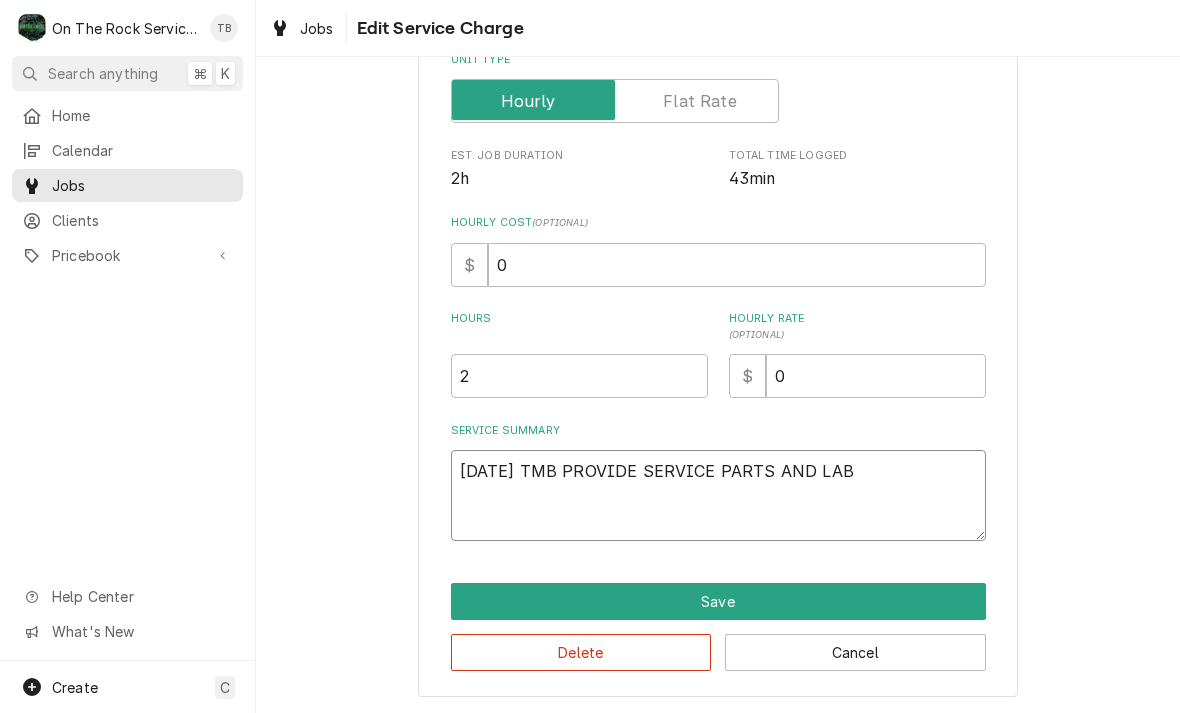 type on "x" 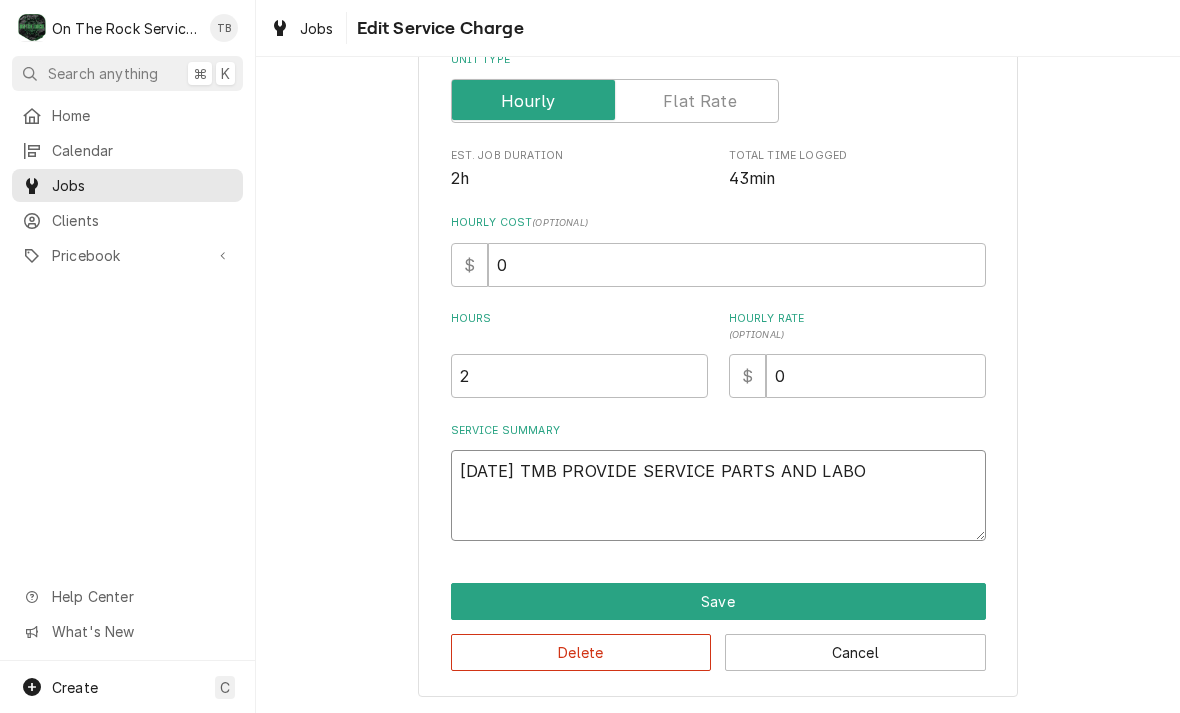 type on "8/4/24 TMB PROVIDE SERVICE PARTS AND LABOR" 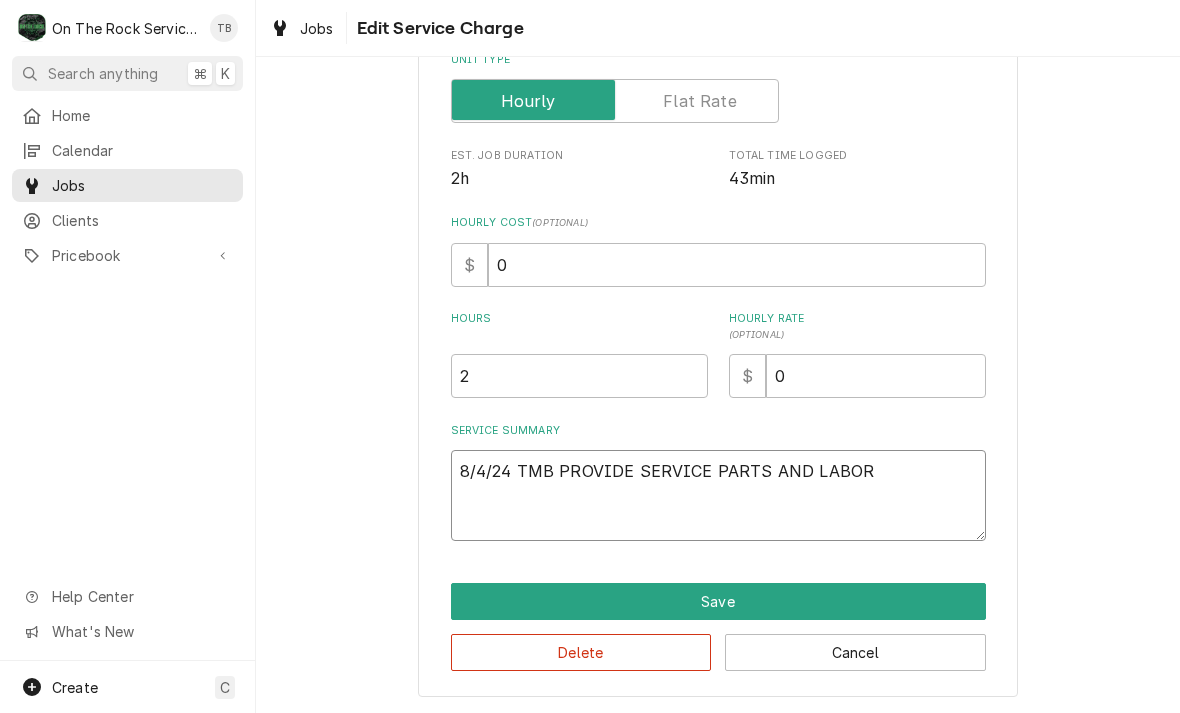 type on "x" 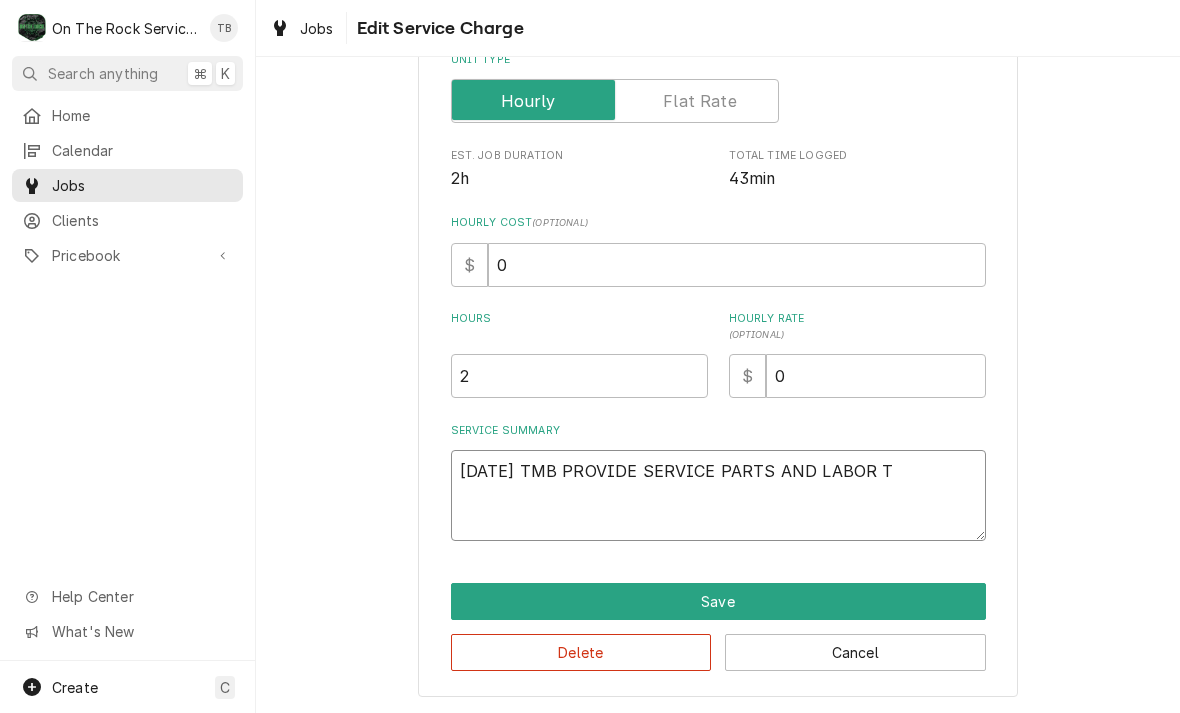 type on "x" 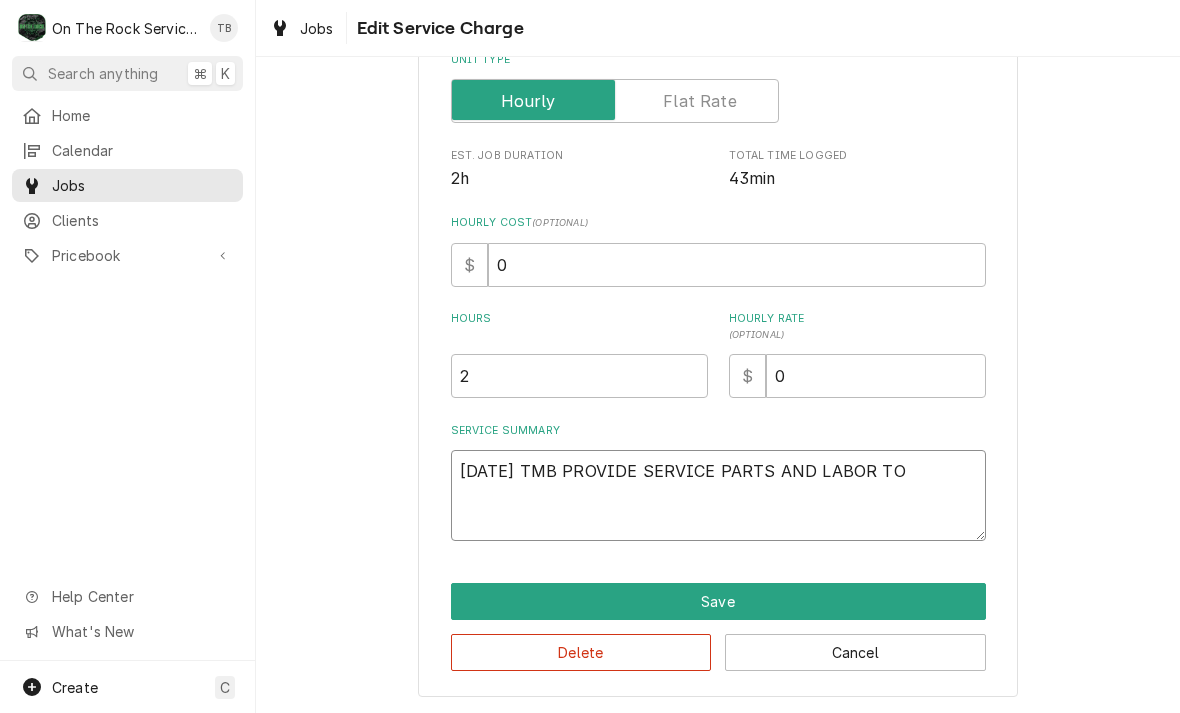 type on "x" 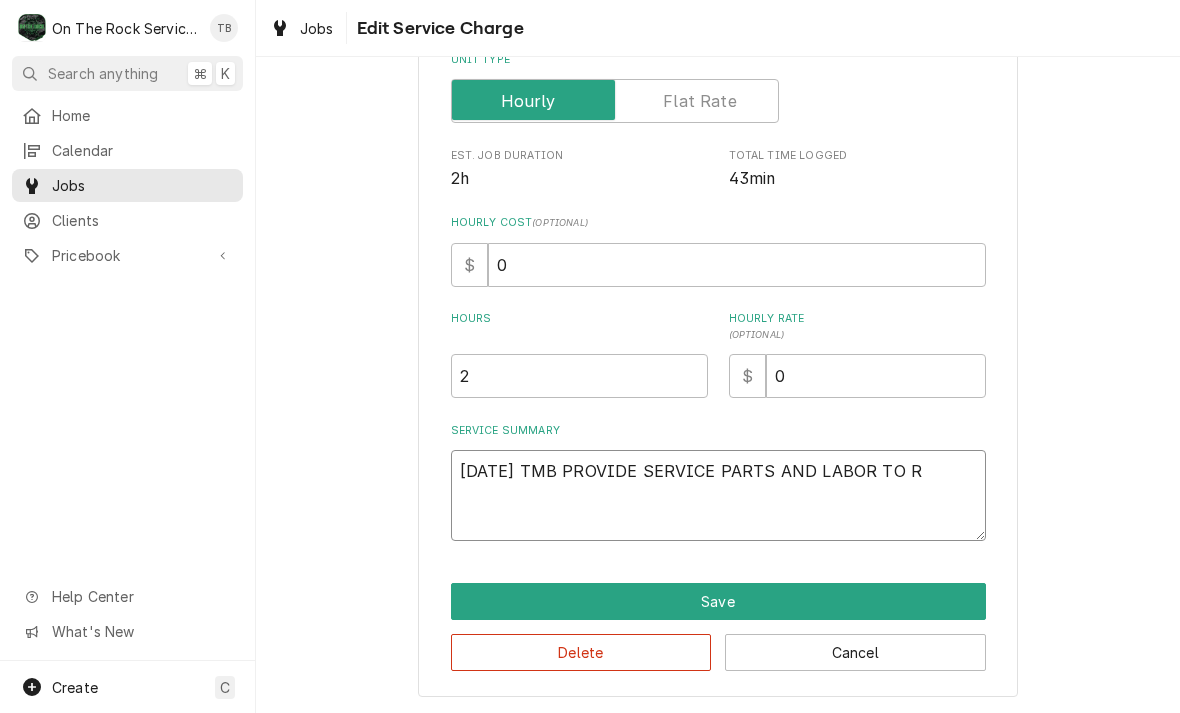 type on "x" 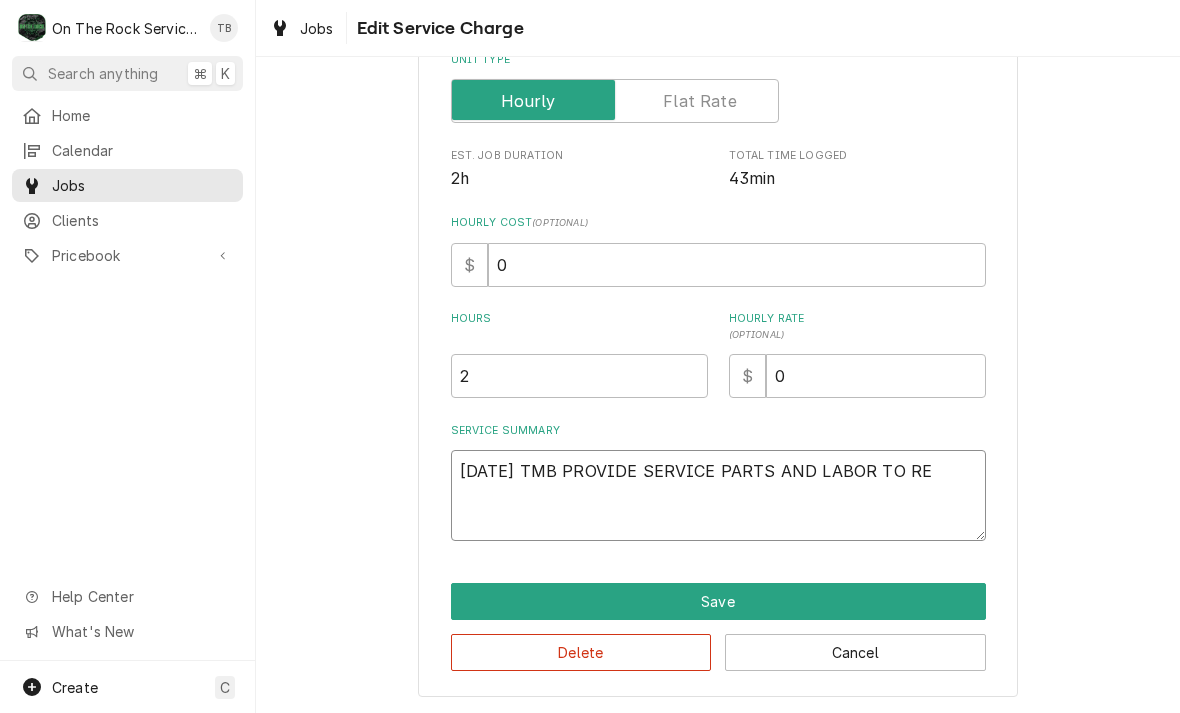 type on "x" 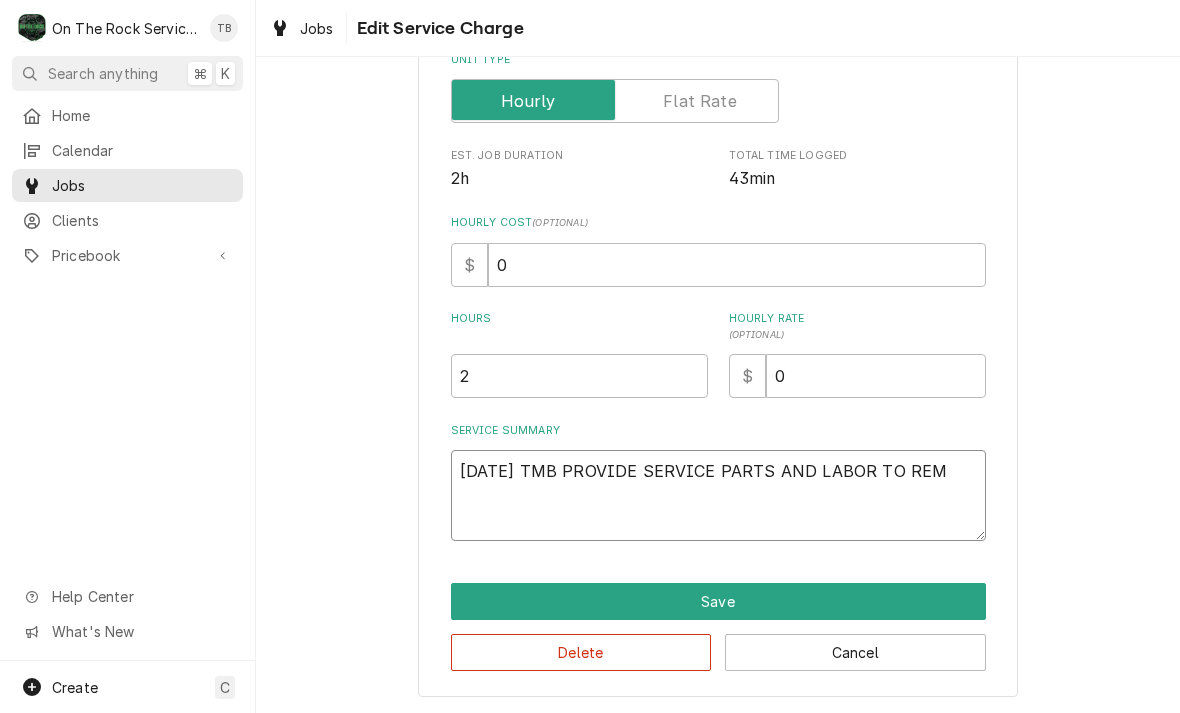 type on "8/4/24 TMB PROVIDE SERVICE PARTS AND LABOR TO REMO" 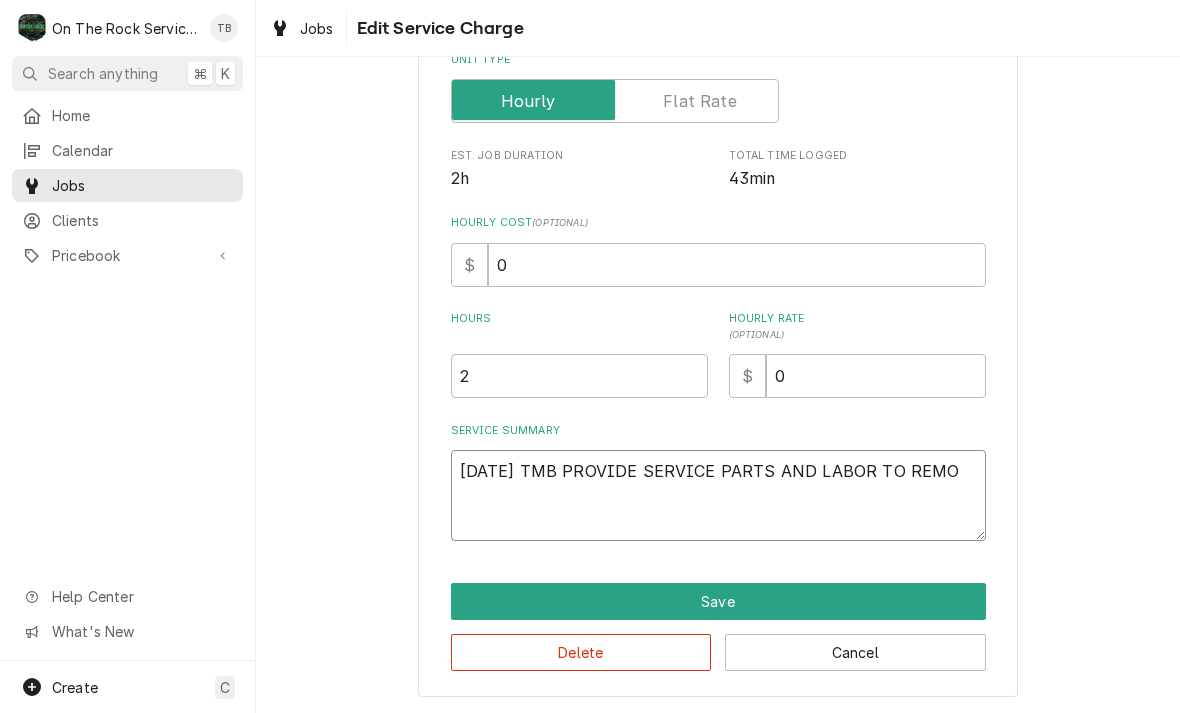 type on "x" 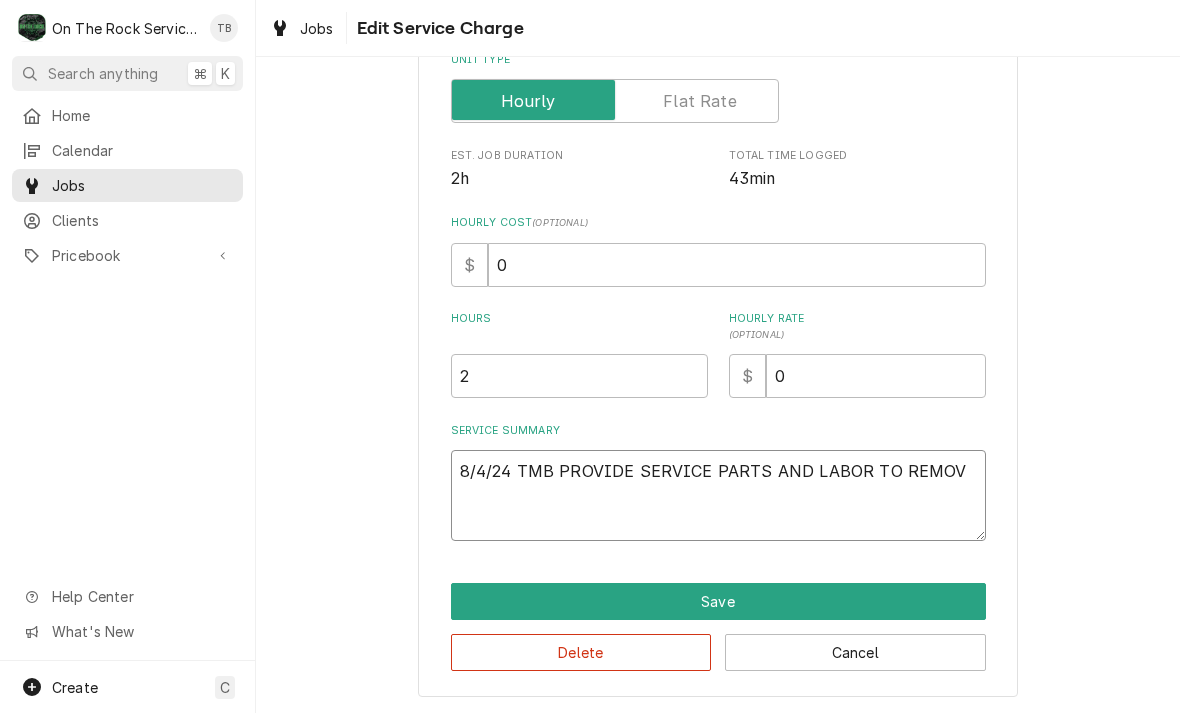 type on "x" 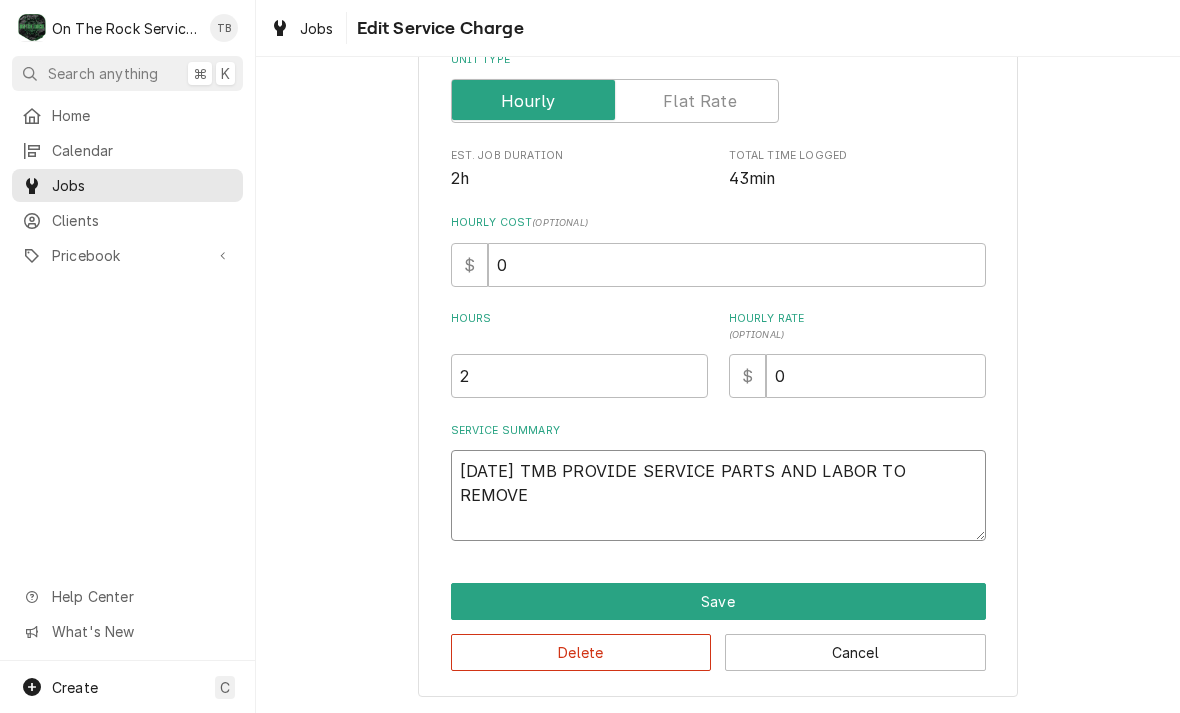 type on "x" 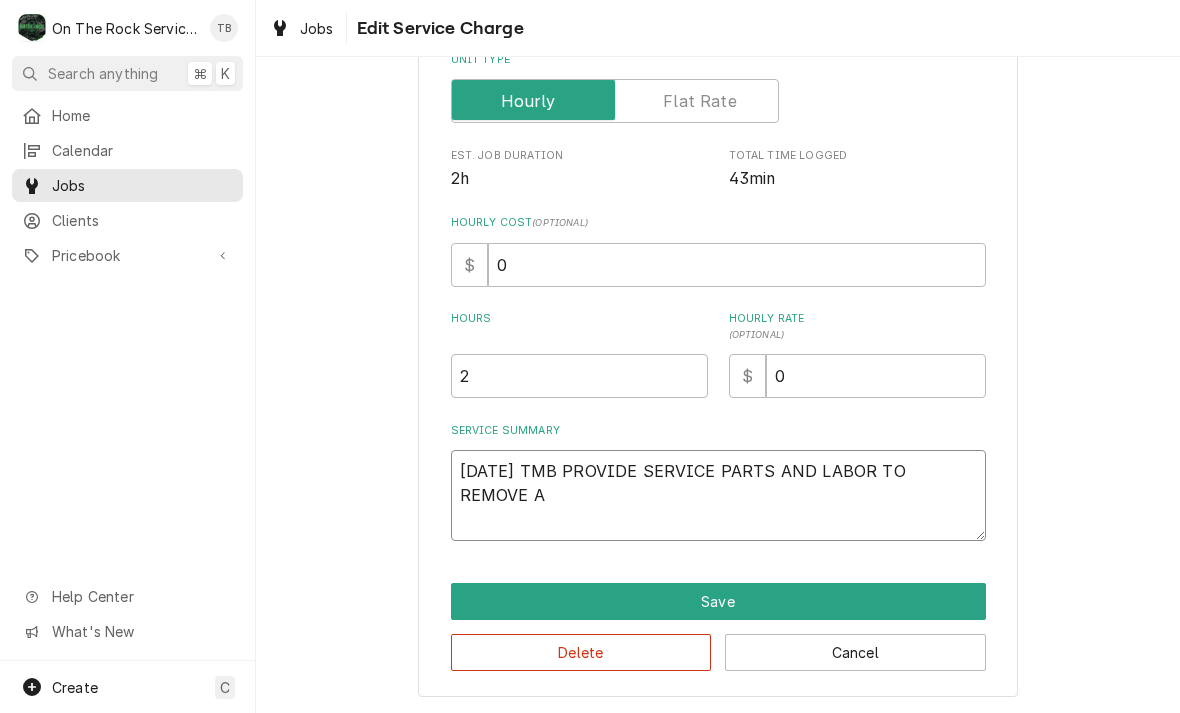 type on "x" 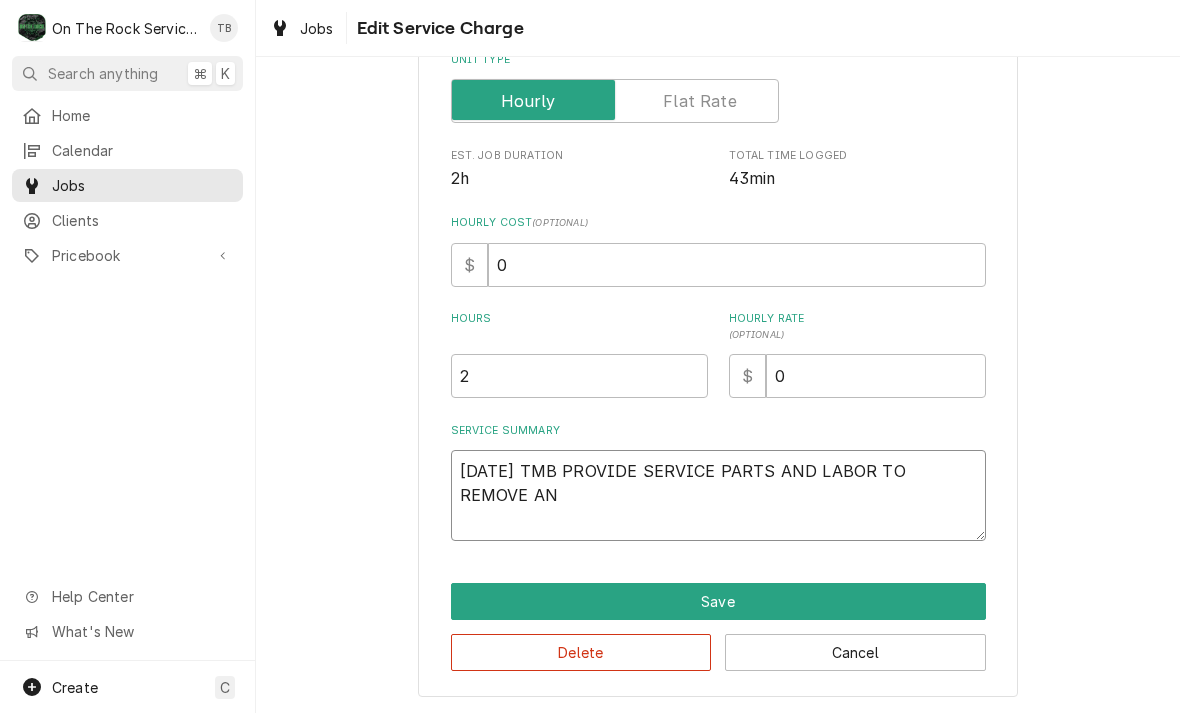 type on "x" 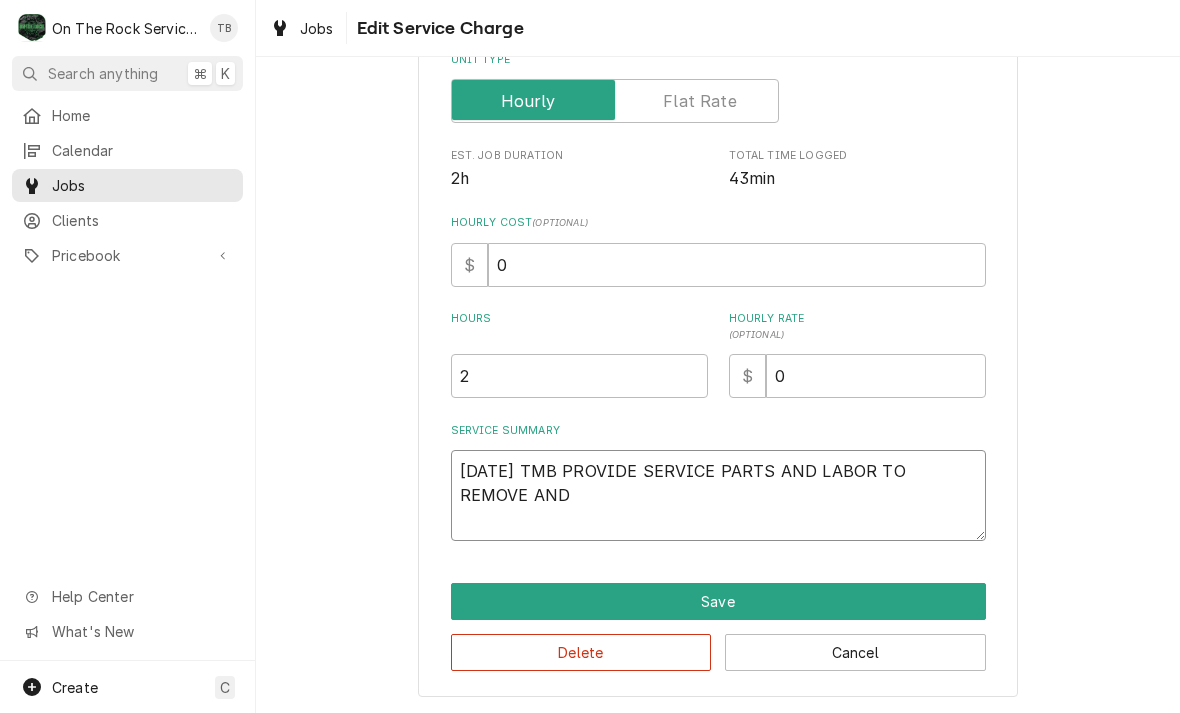 type on "x" 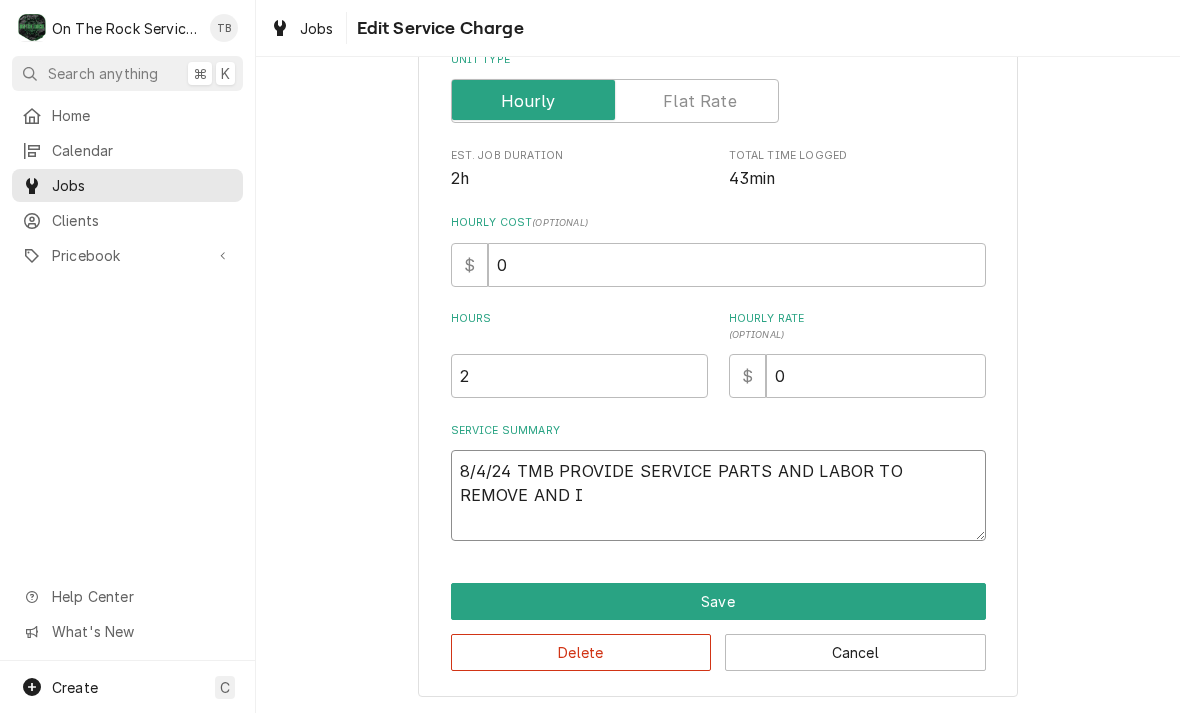 type on "x" 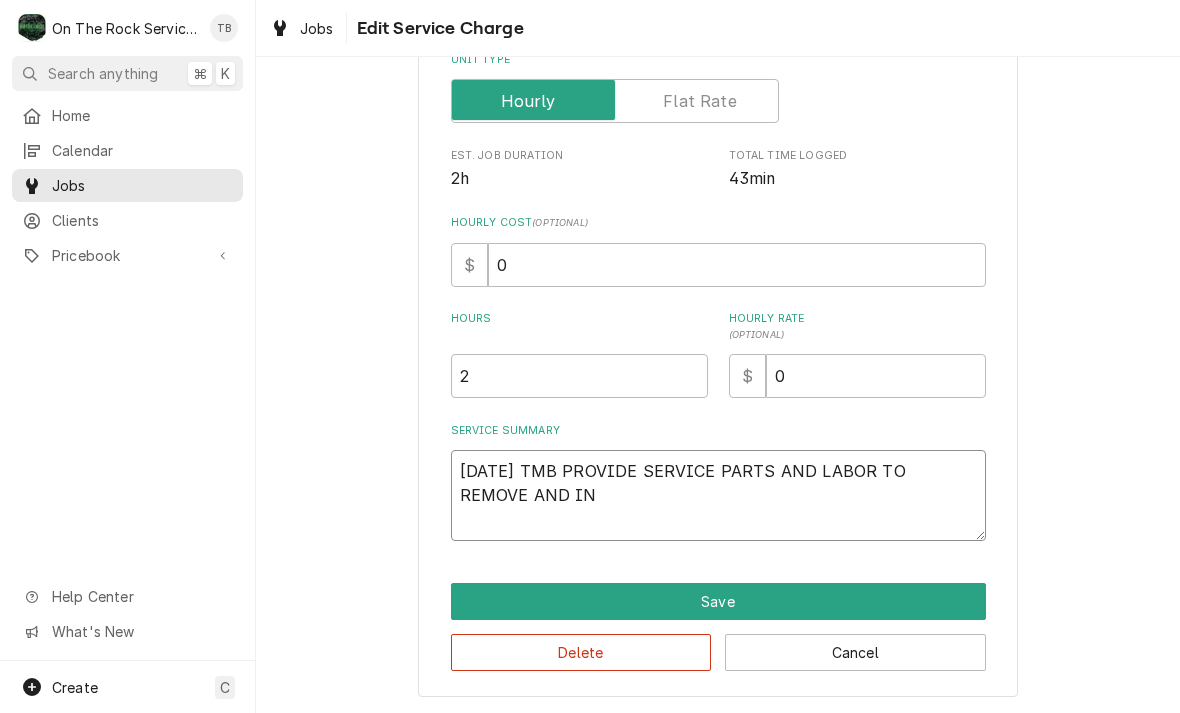 type on "x" 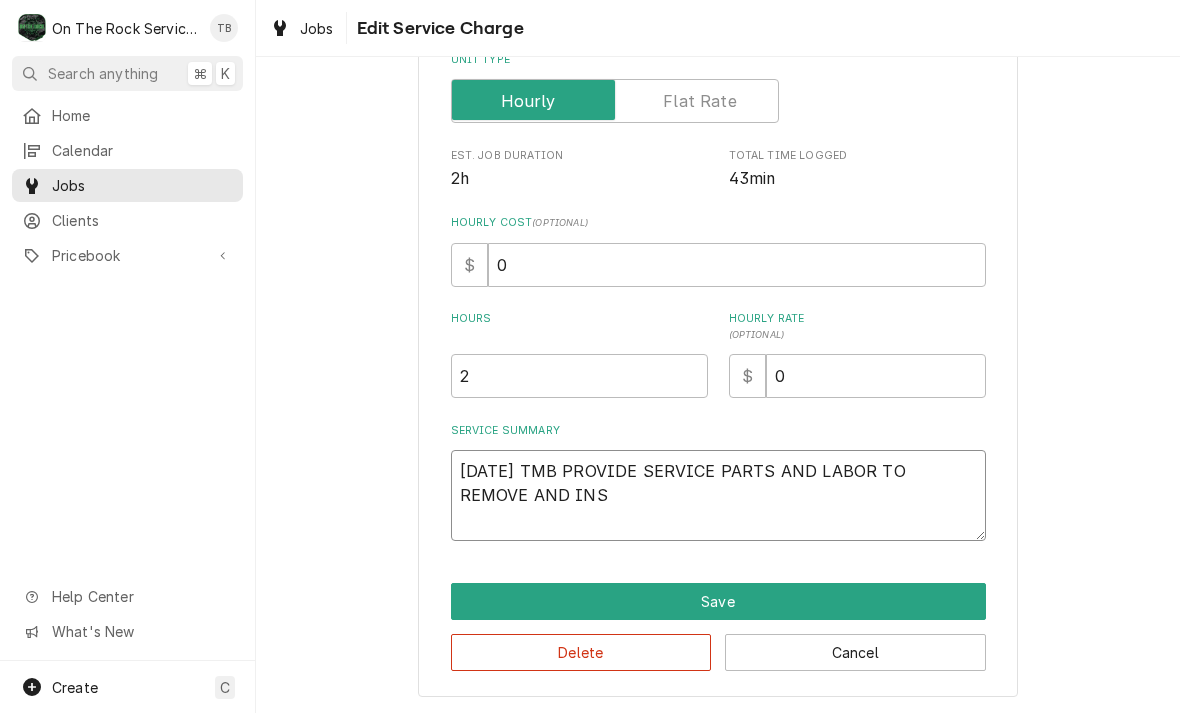 type on "x" 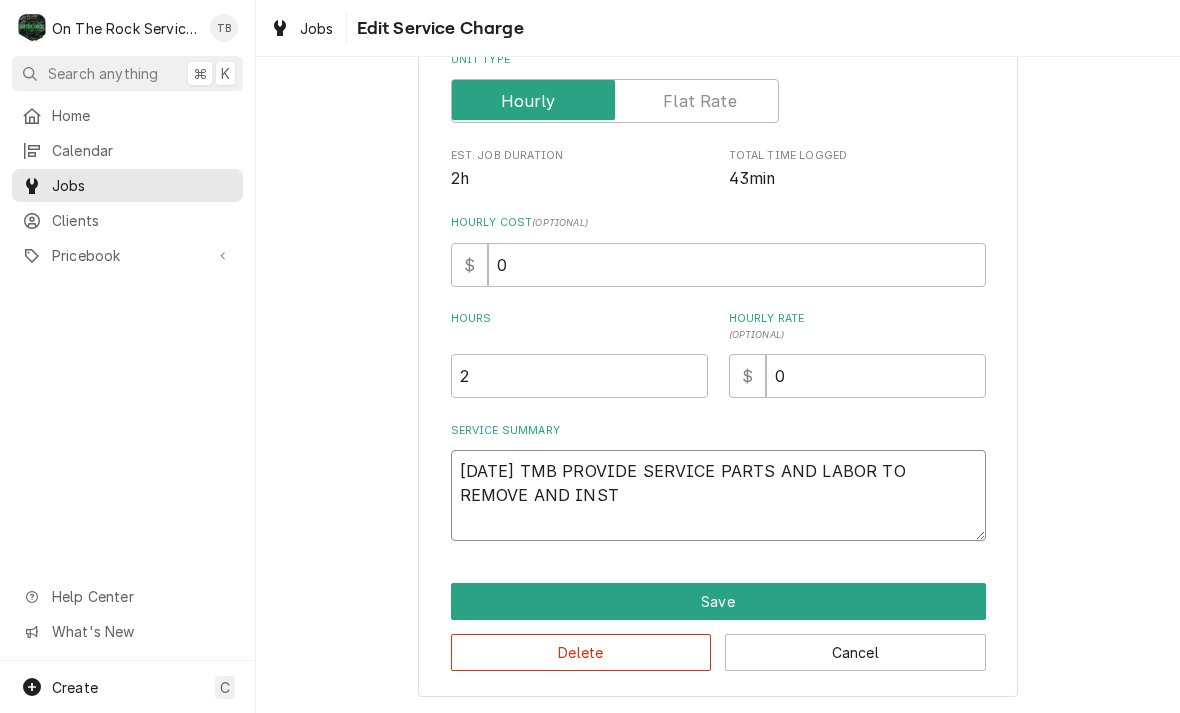 type on "x" 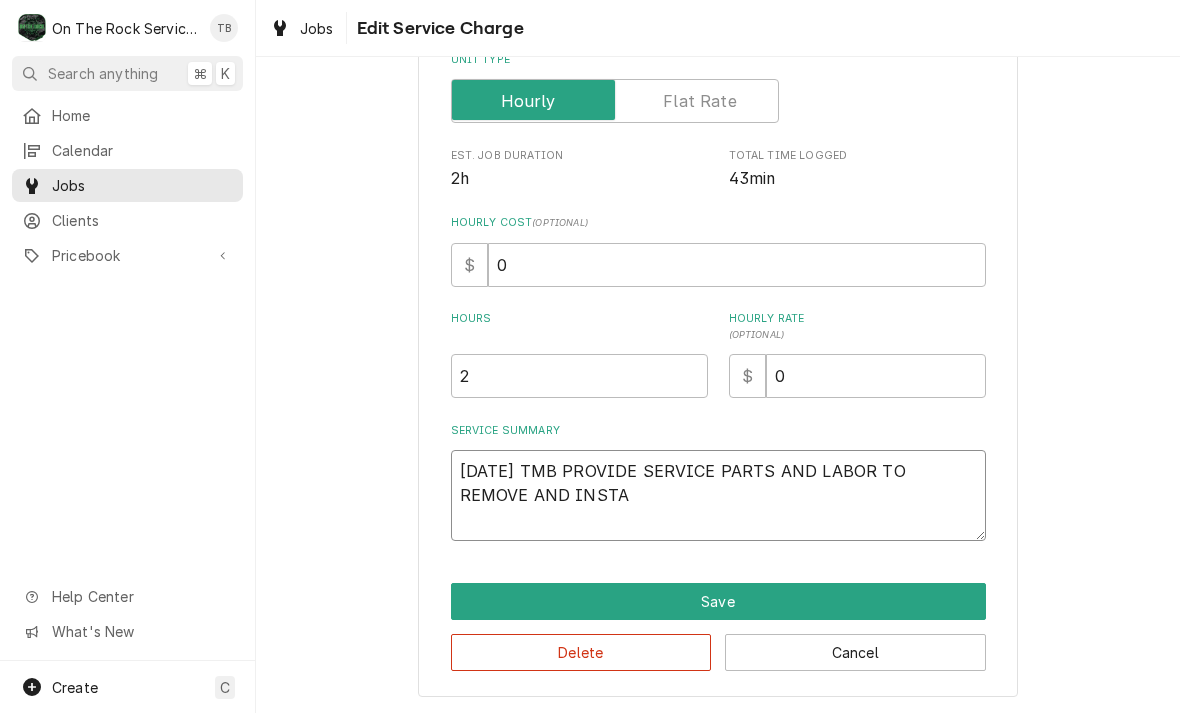 type on "x" 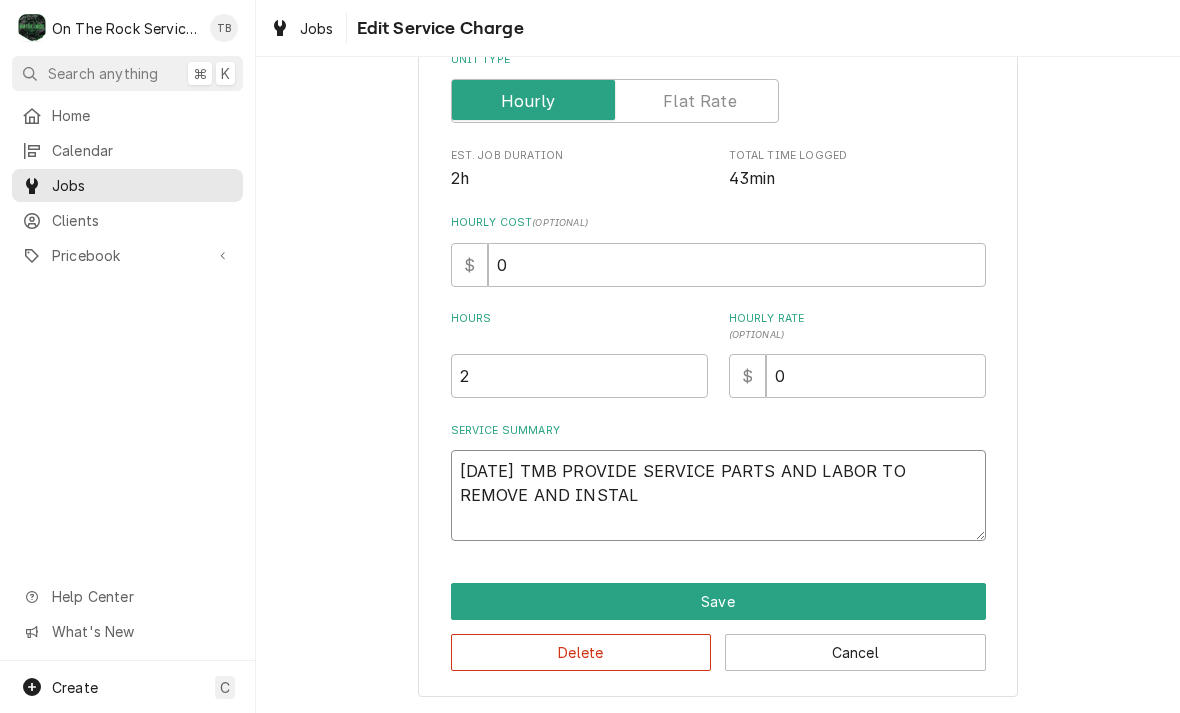 type on "x" 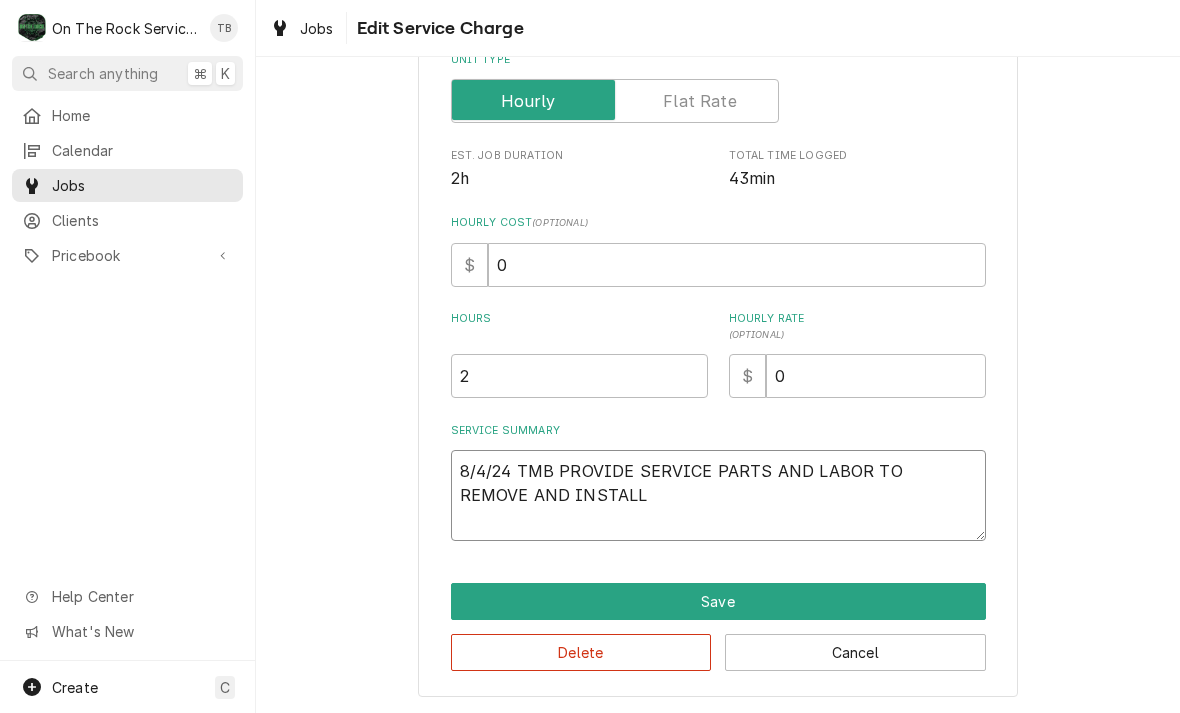type on "8/4/24 TMB PROVIDE SERVICE PARTS AND LABOR TO REMOVE AND INSTALLE" 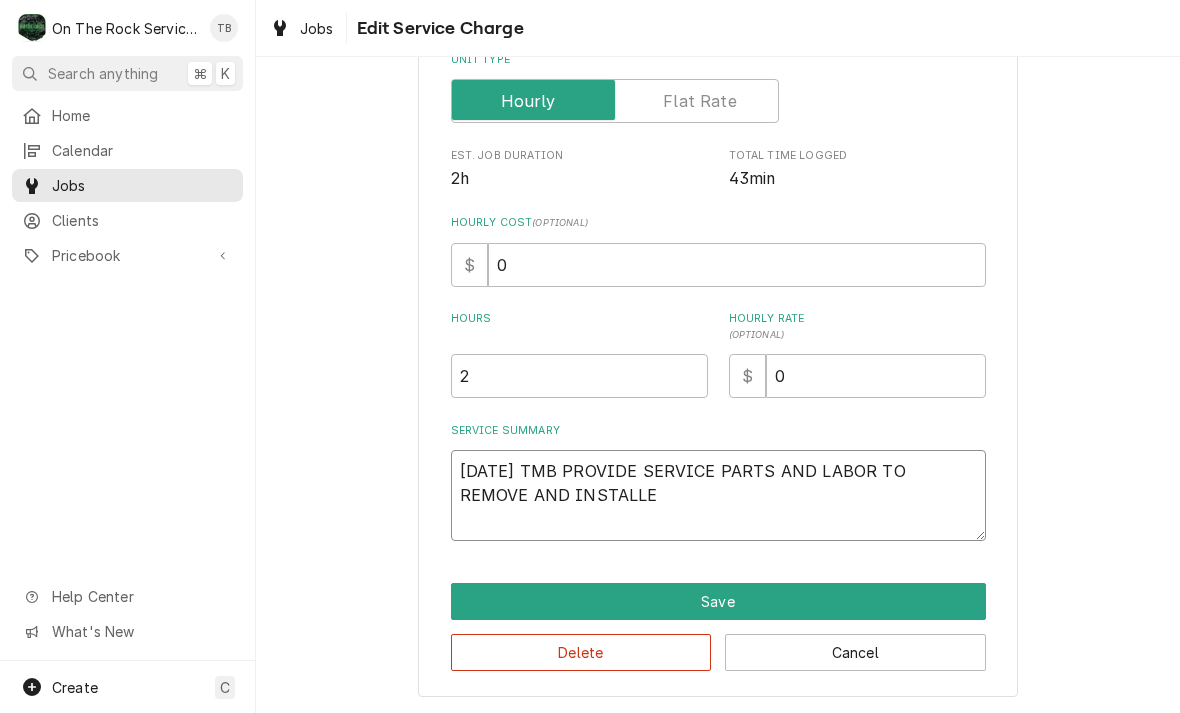 type on "x" 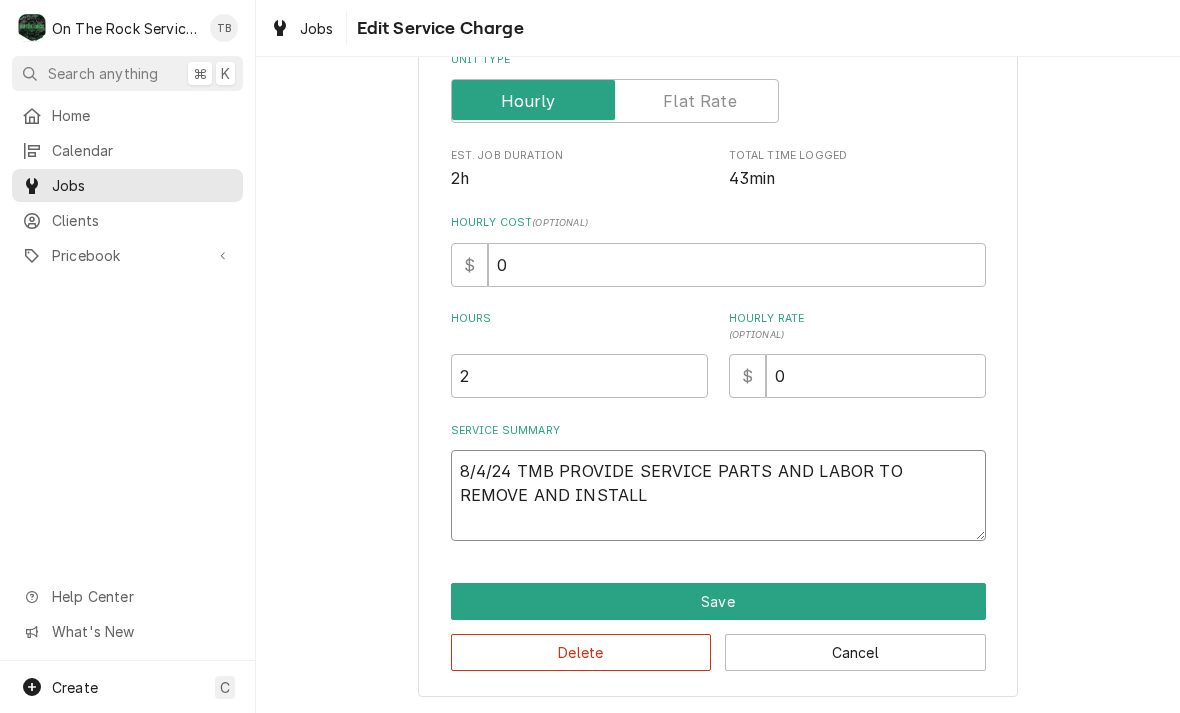 type on "x" 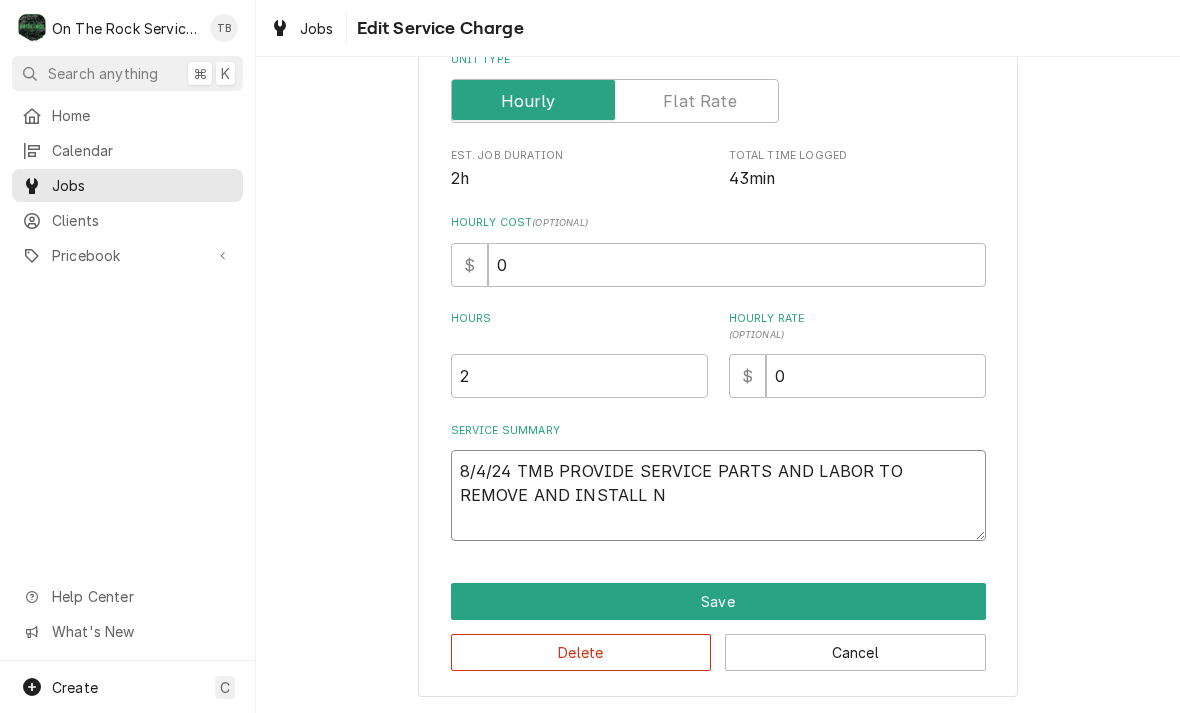 type on "x" 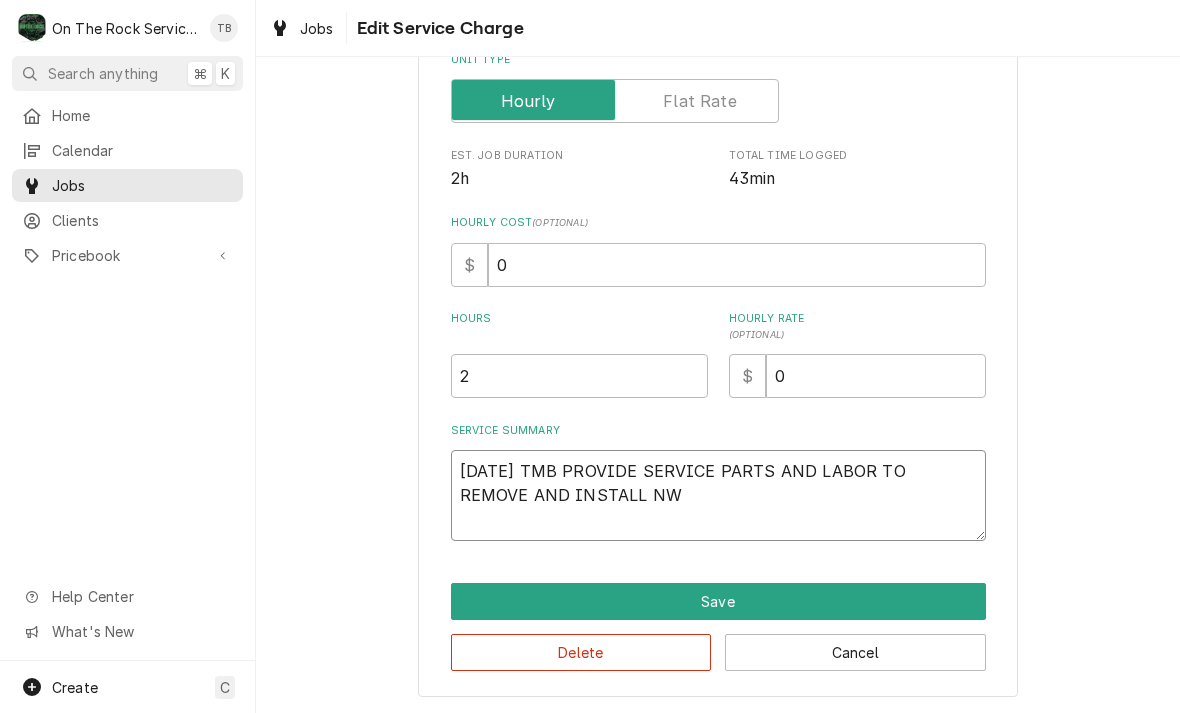 type on "x" 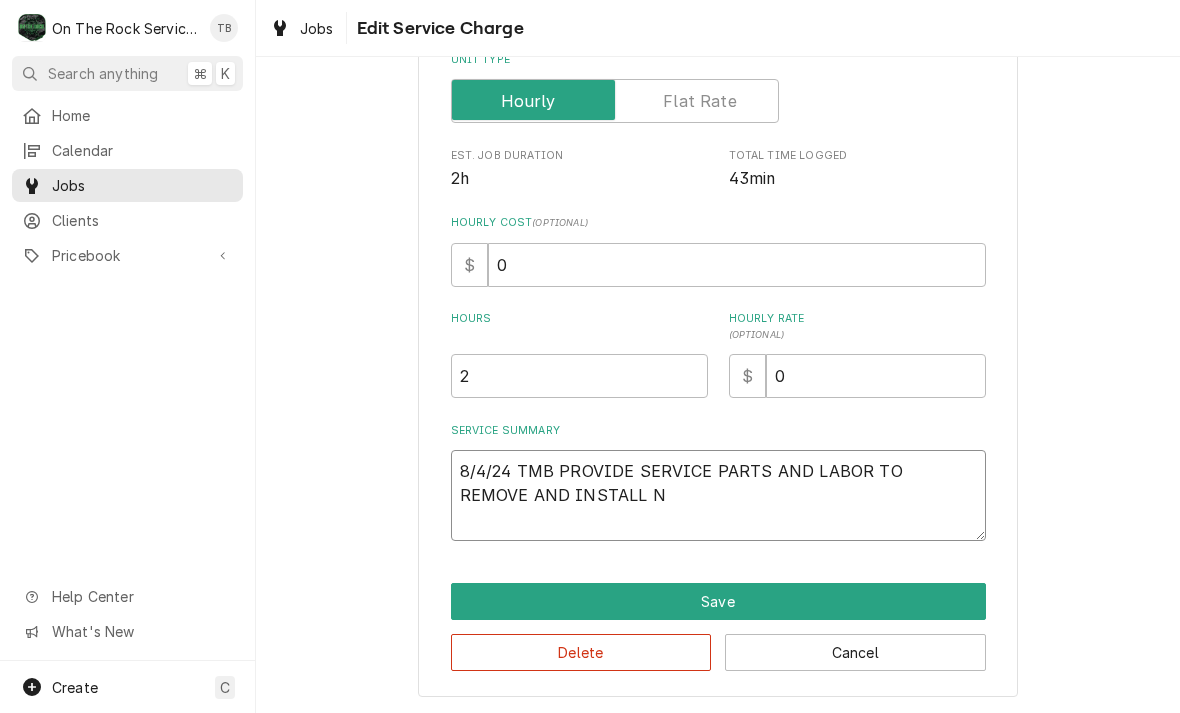 type on "x" 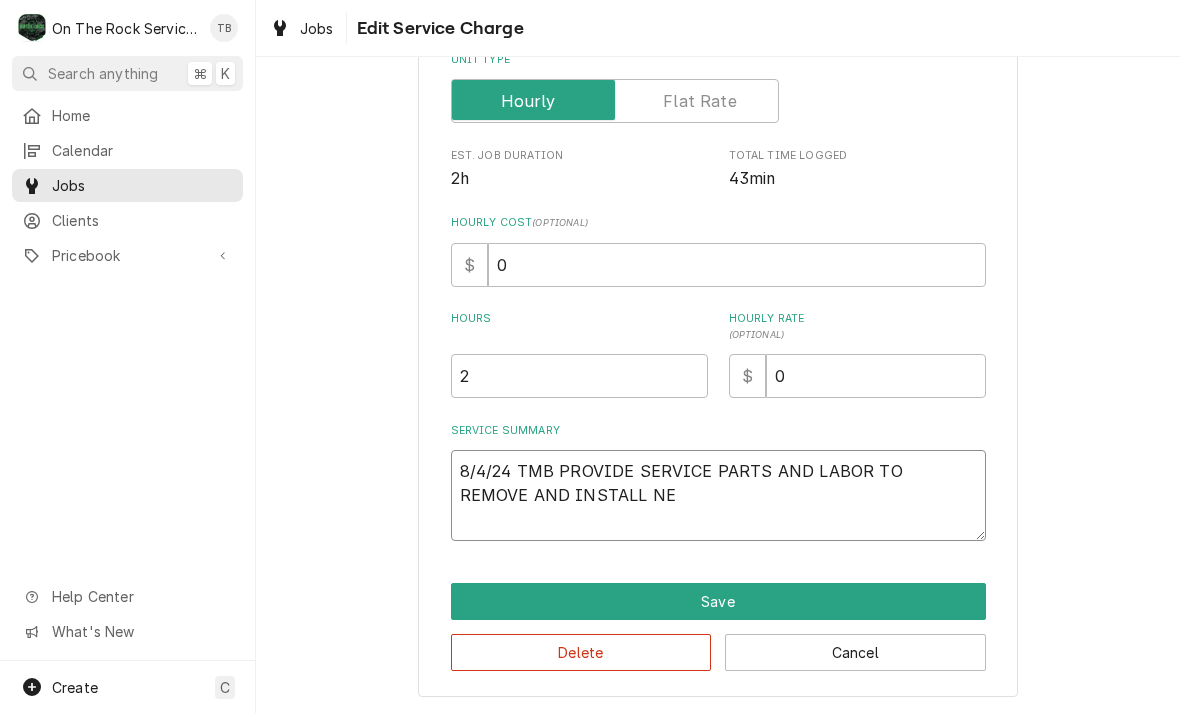 type on "x" 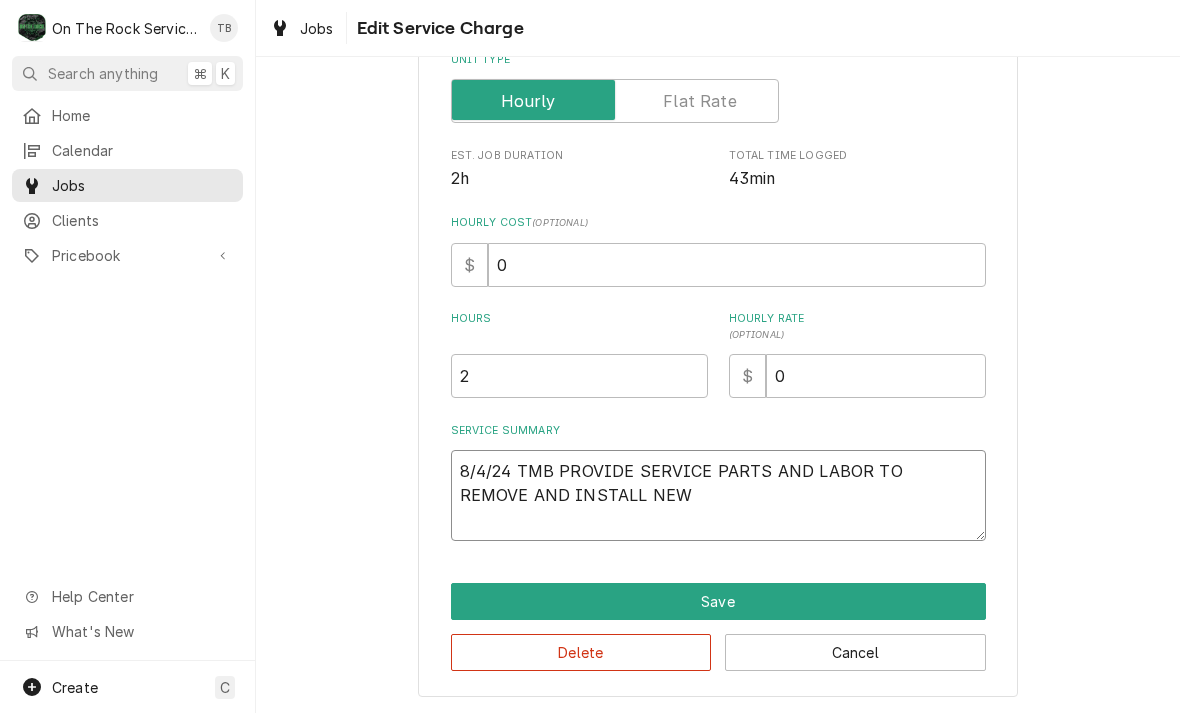 type on "x" 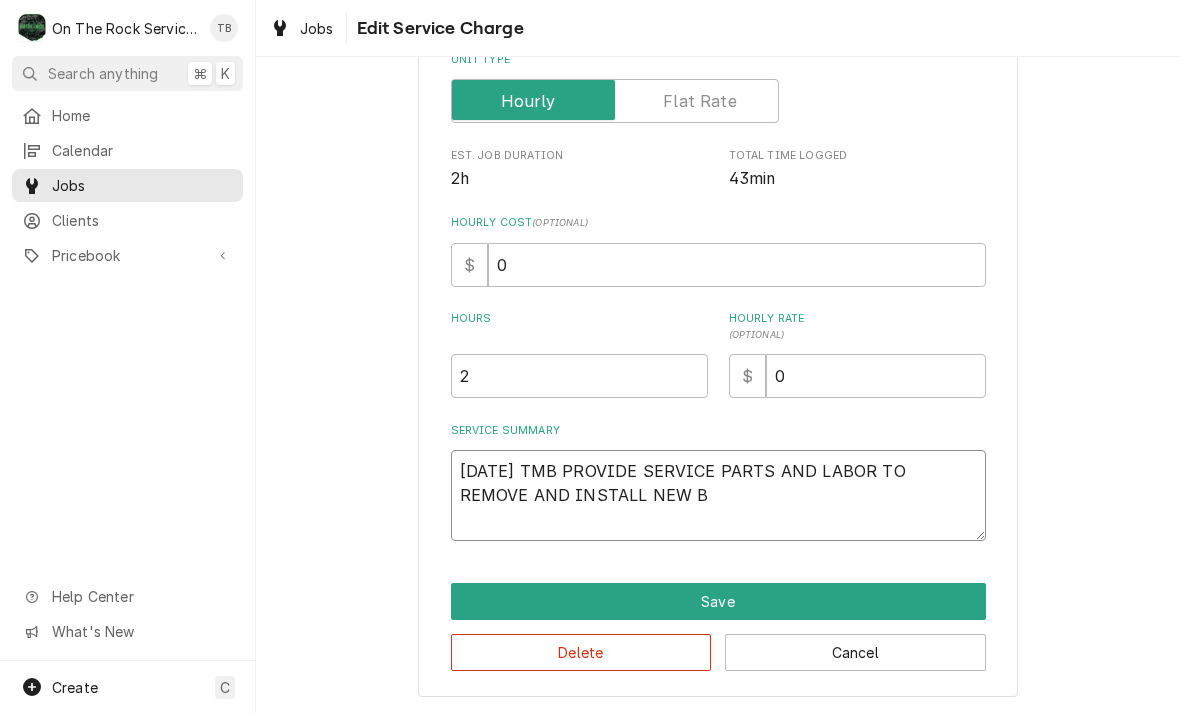 type on "x" 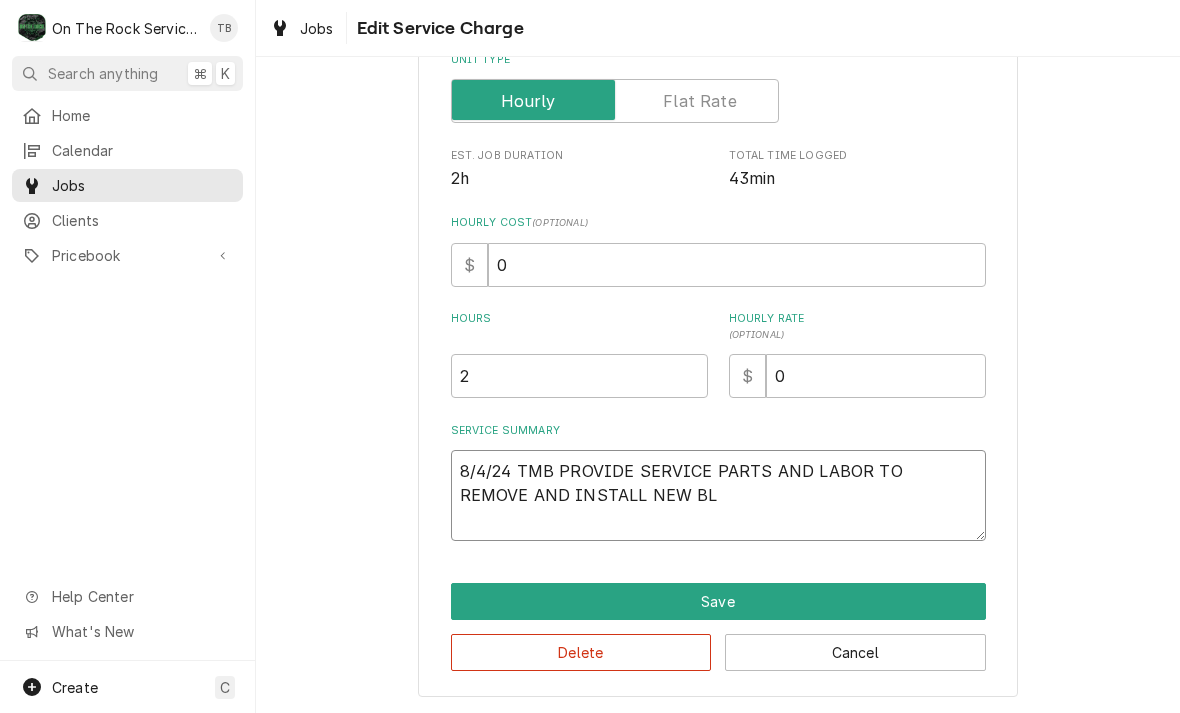type on "x" 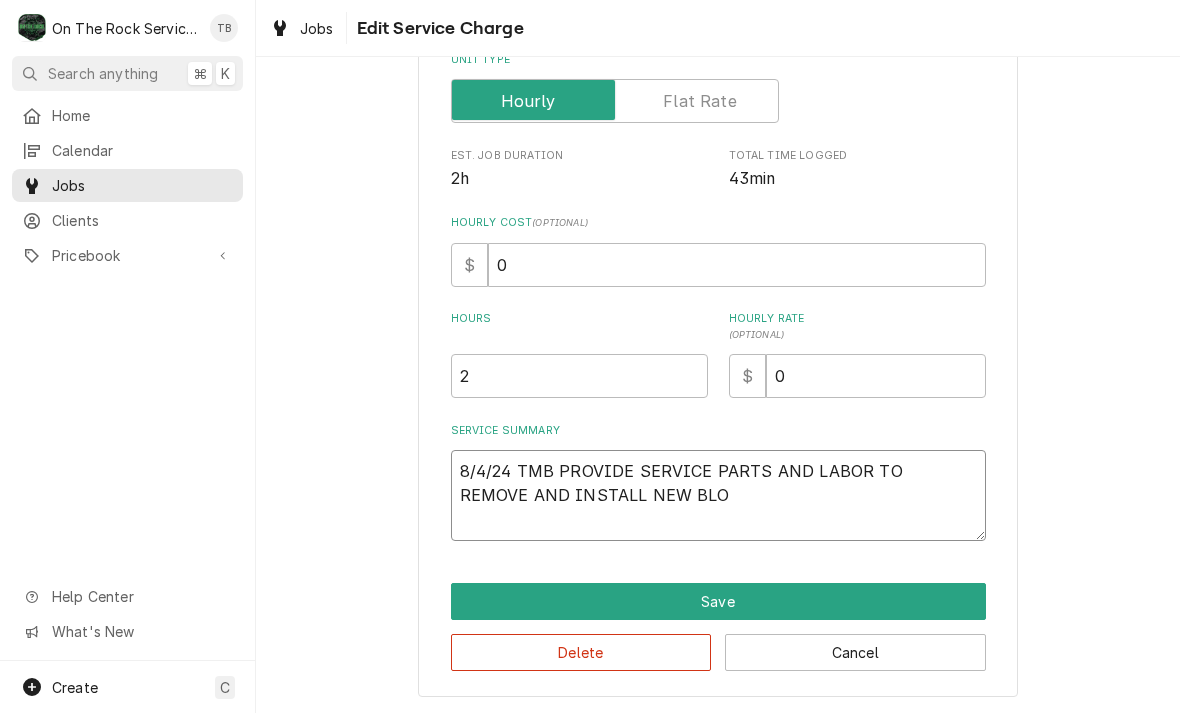 type on "x" 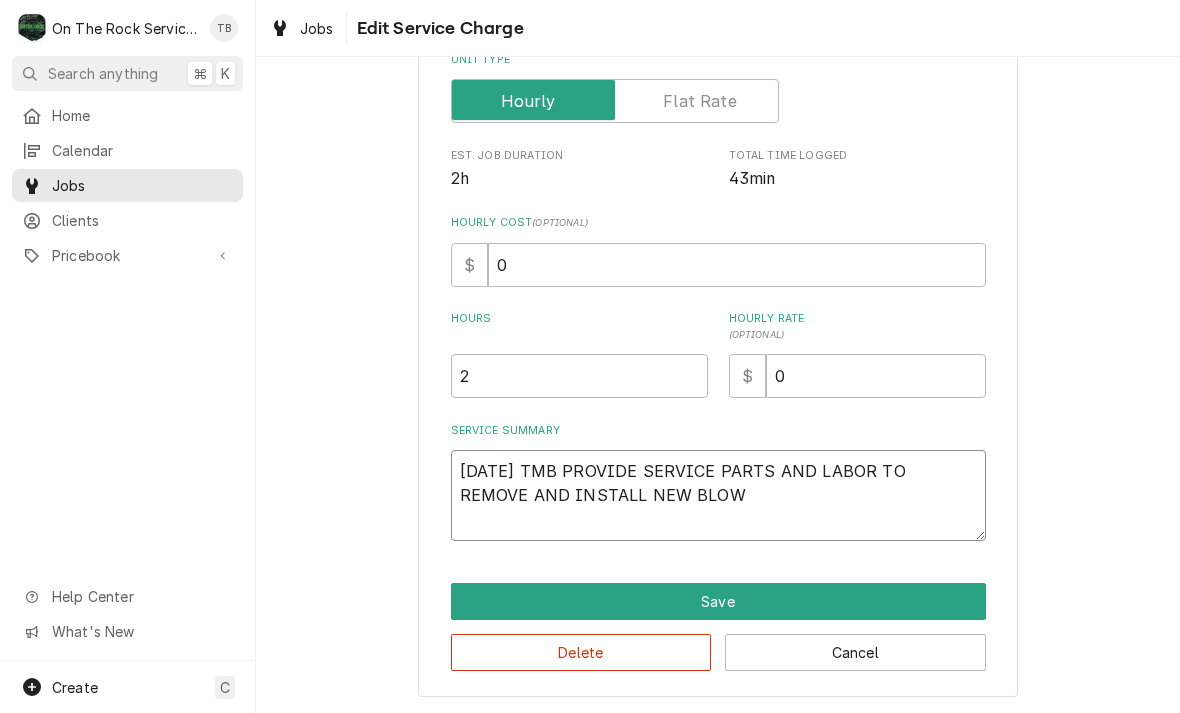 type on "x" 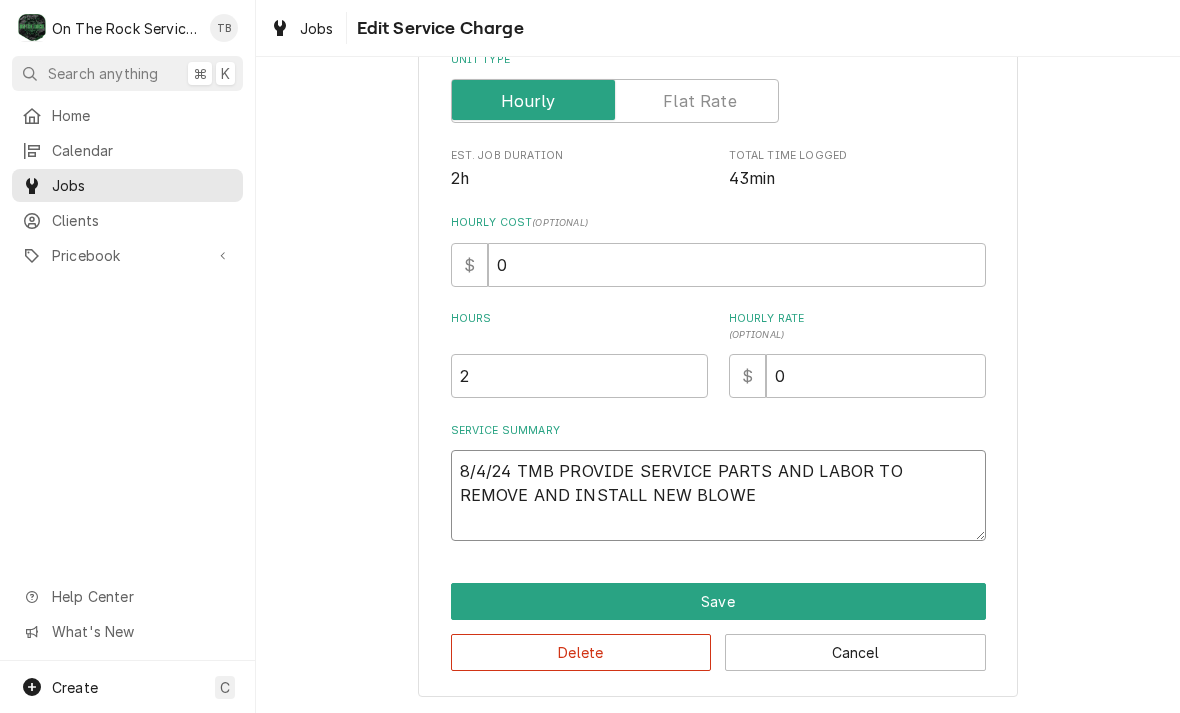 type on "x" 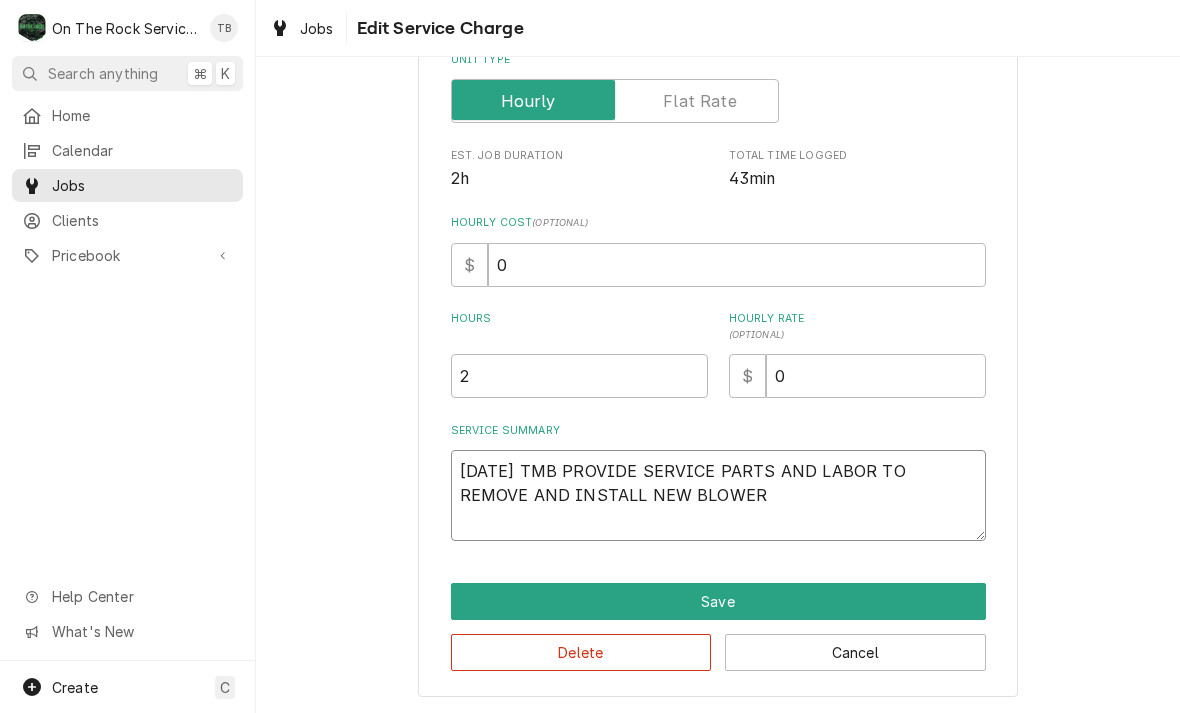 type on "8/4/24 TMB PROVIDE SERVICE PARTS AND LABOR TO REMOVE AND INSTALL NEW BLOWER" 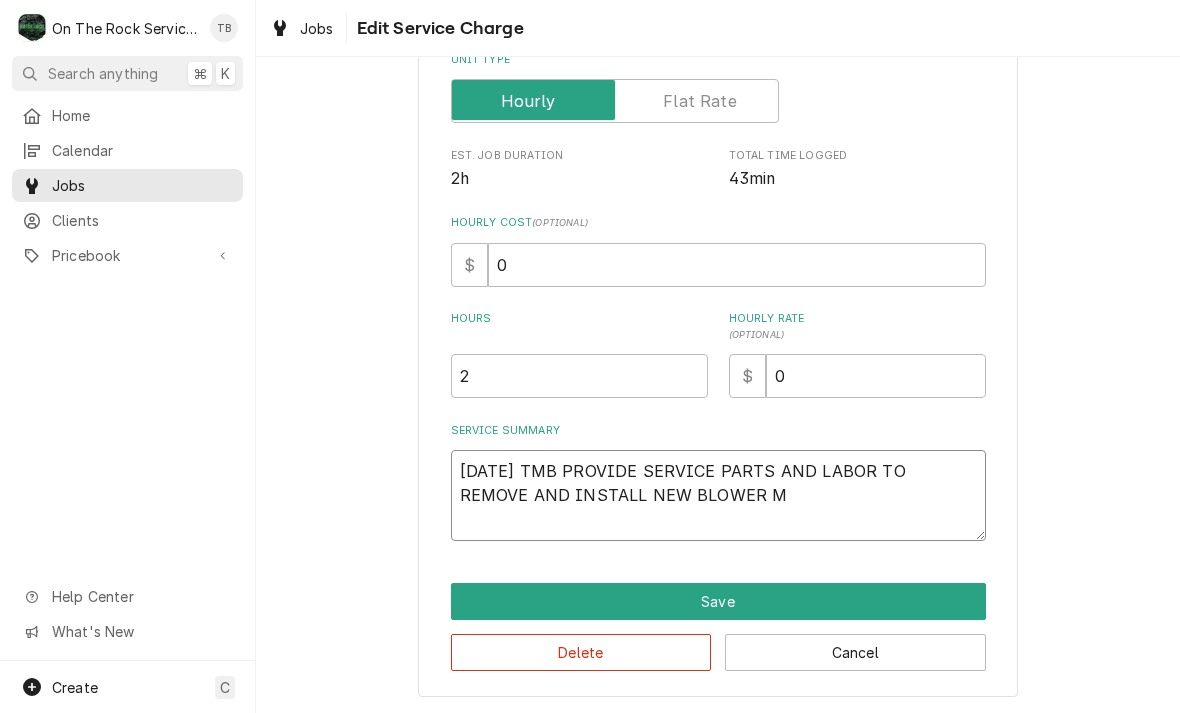 type on "x" 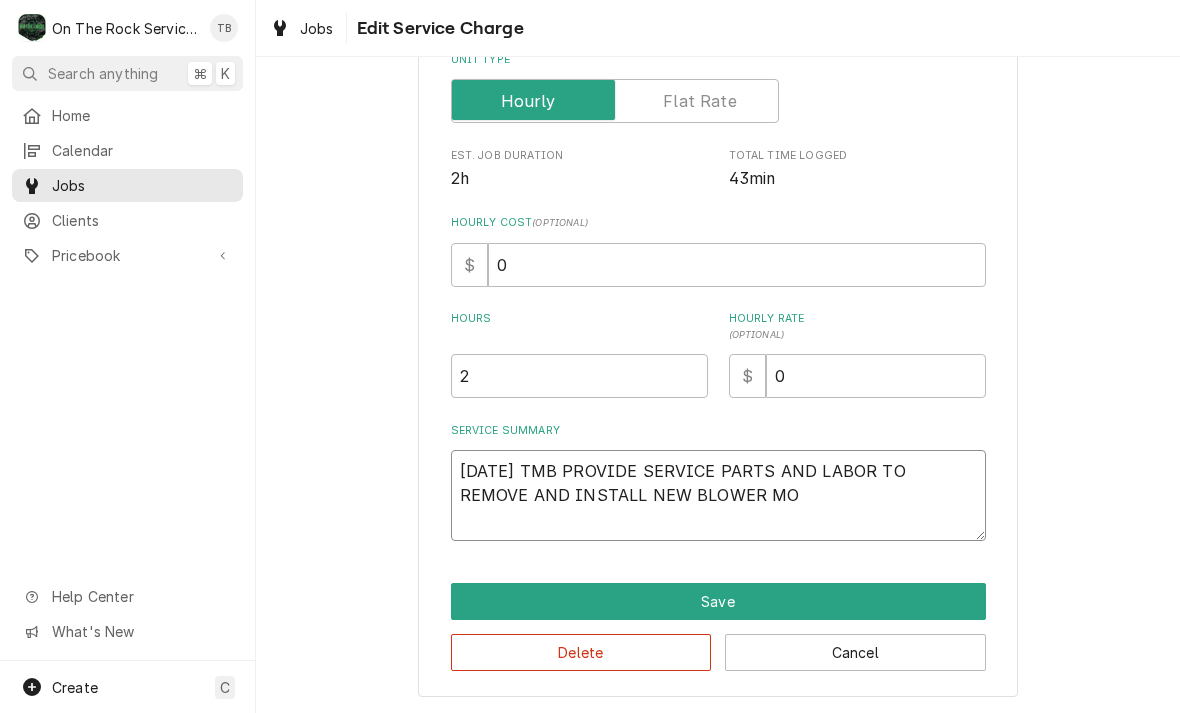 type on "x" 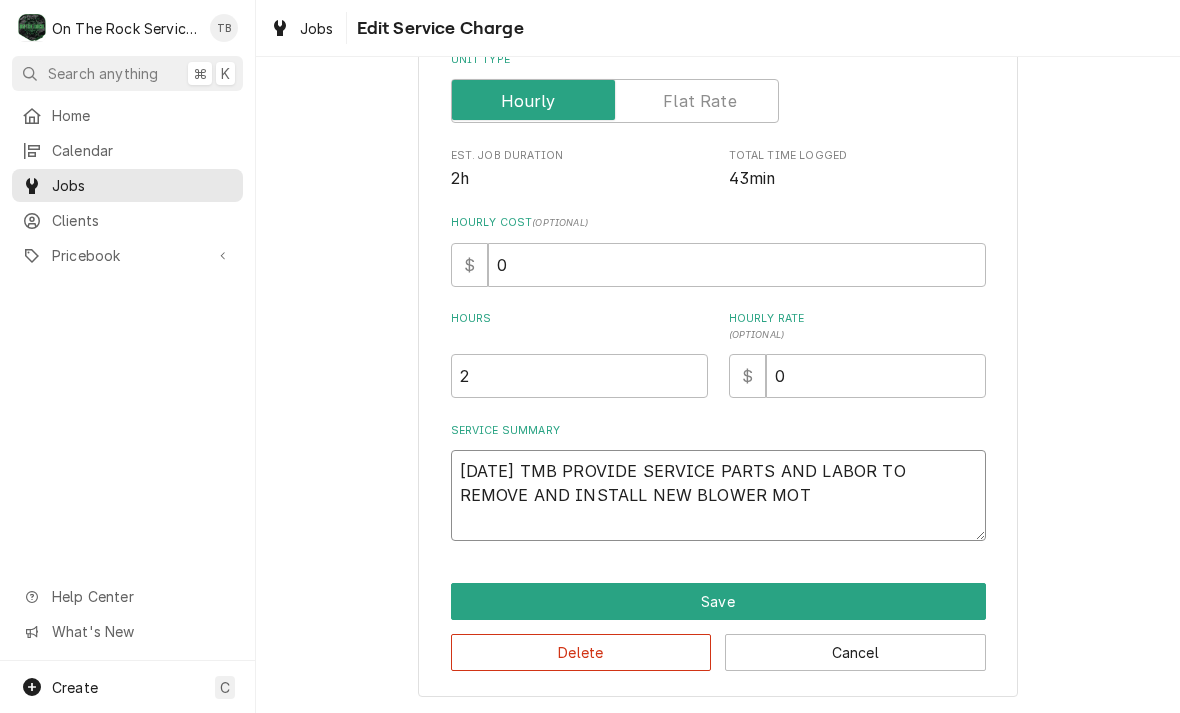 type on "x" 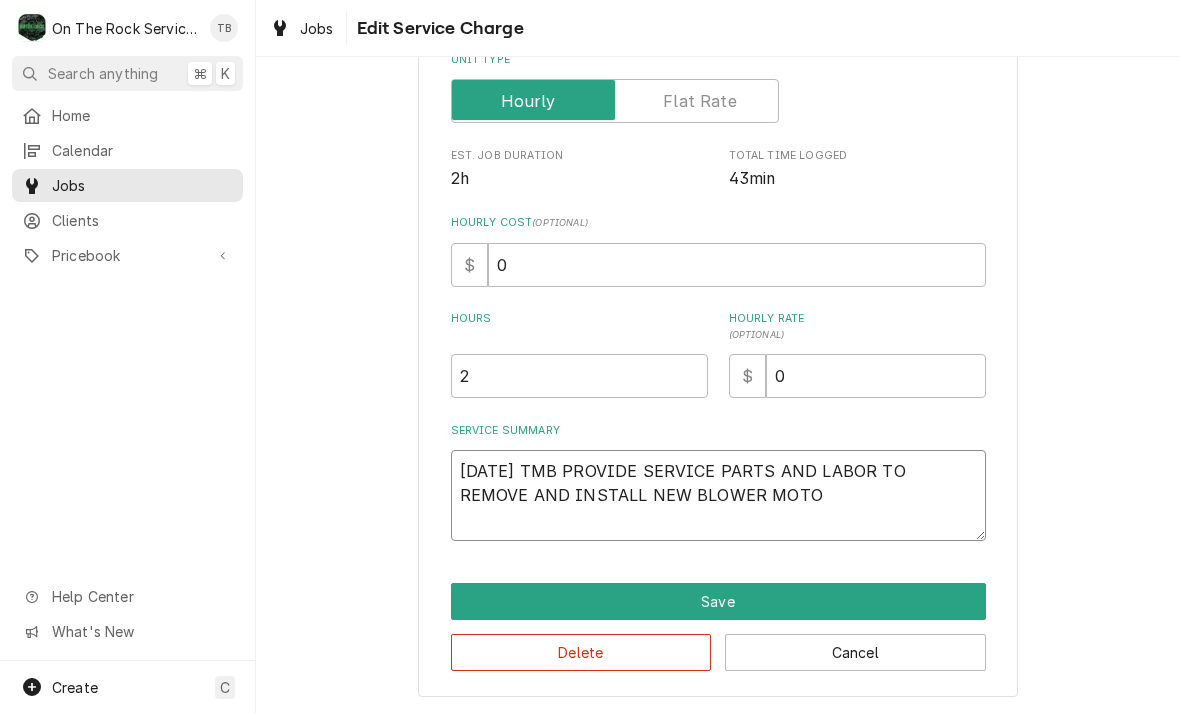 type on "8/4/24 TMB PROVIDE SERVICE PARTS AND LABOR TO REMOVE AND INSTALL NEW BLOWER MOTOR" 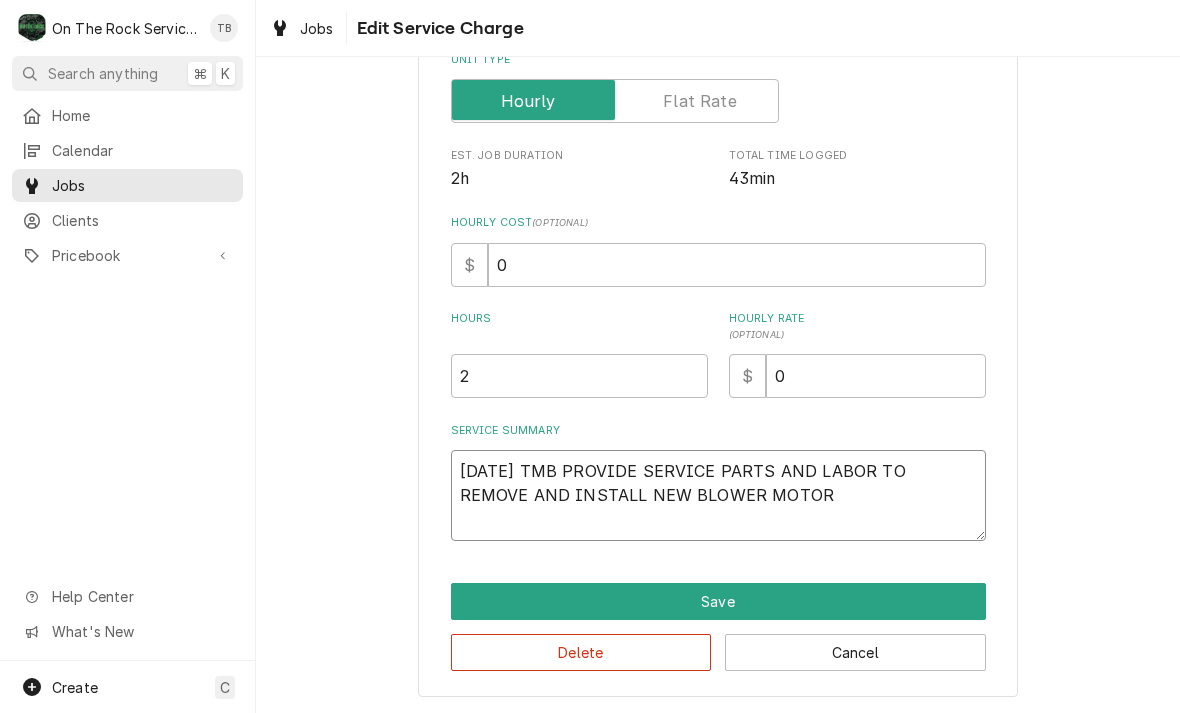type on "x" 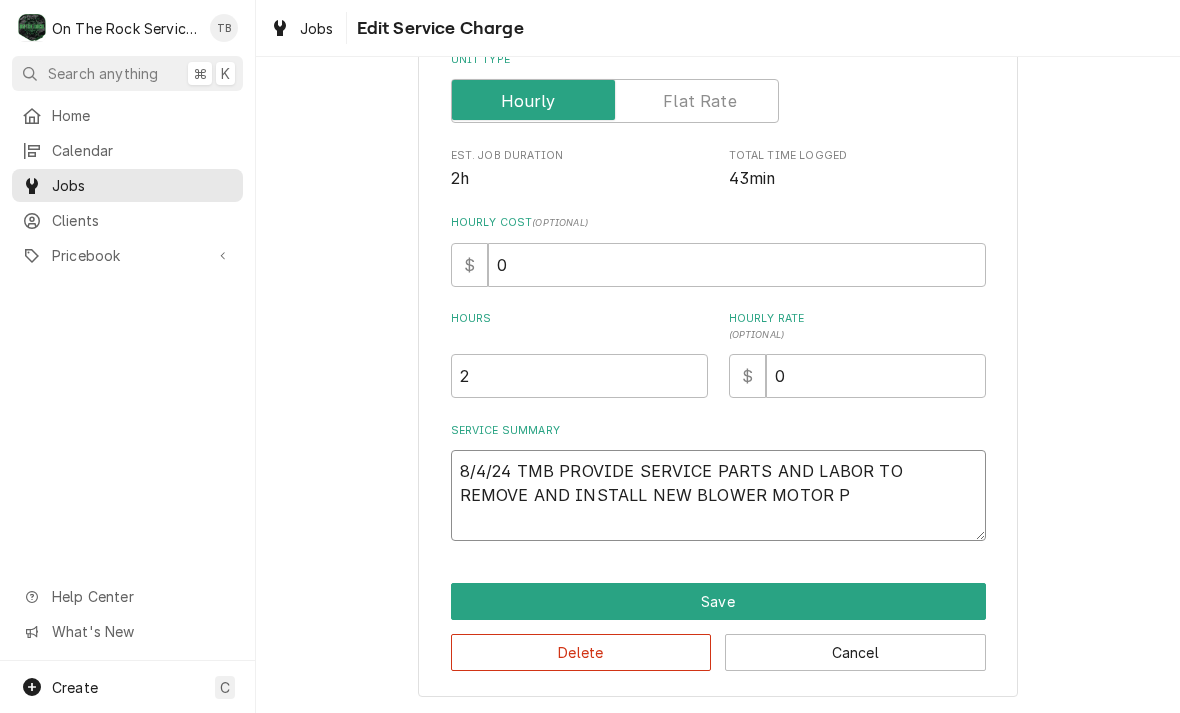 type on "x" 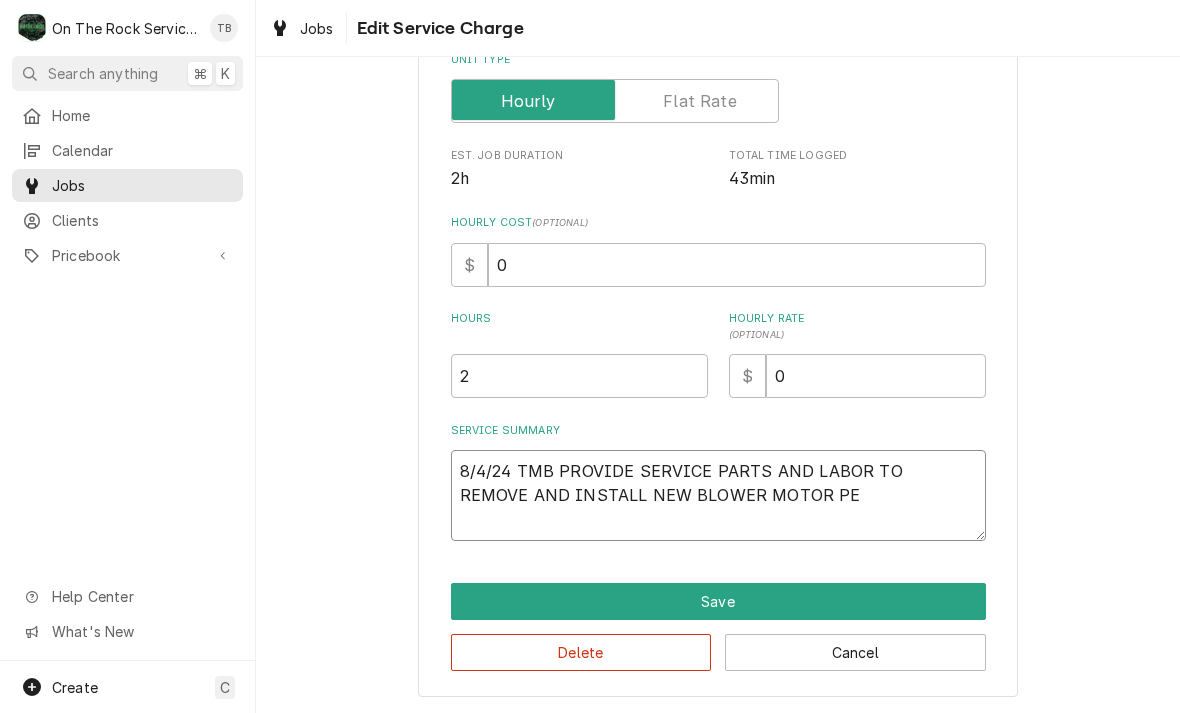 type on "x" 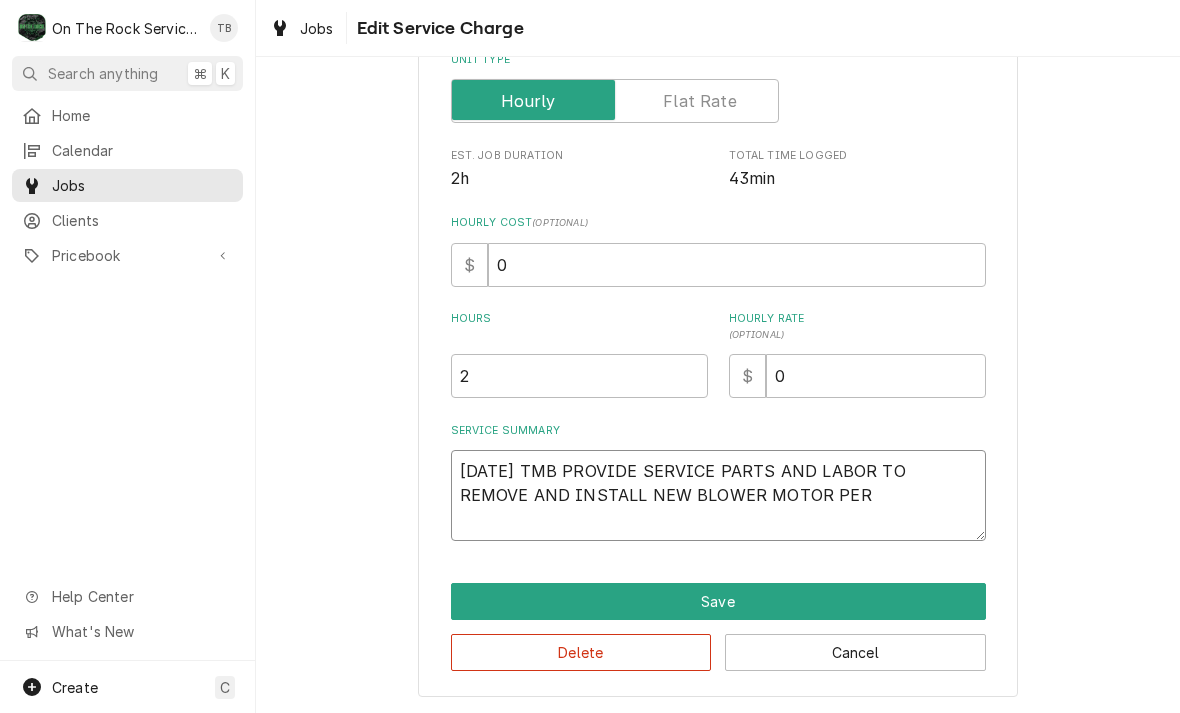 type on "x" 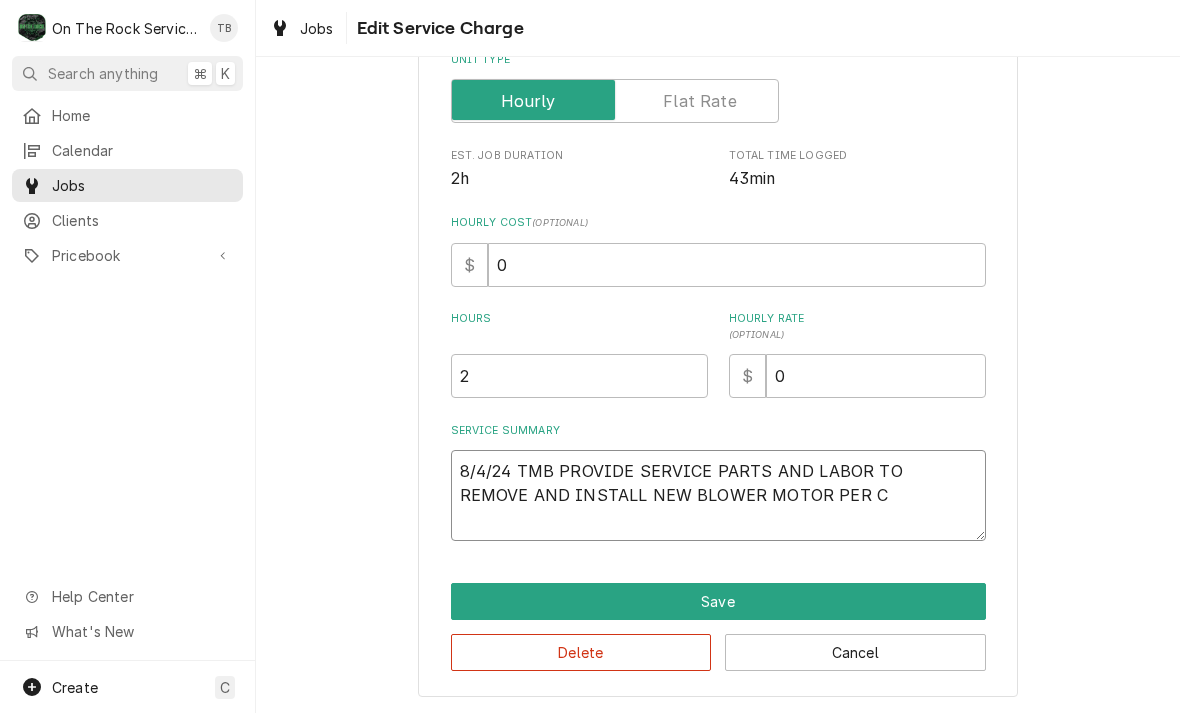 type on "x" 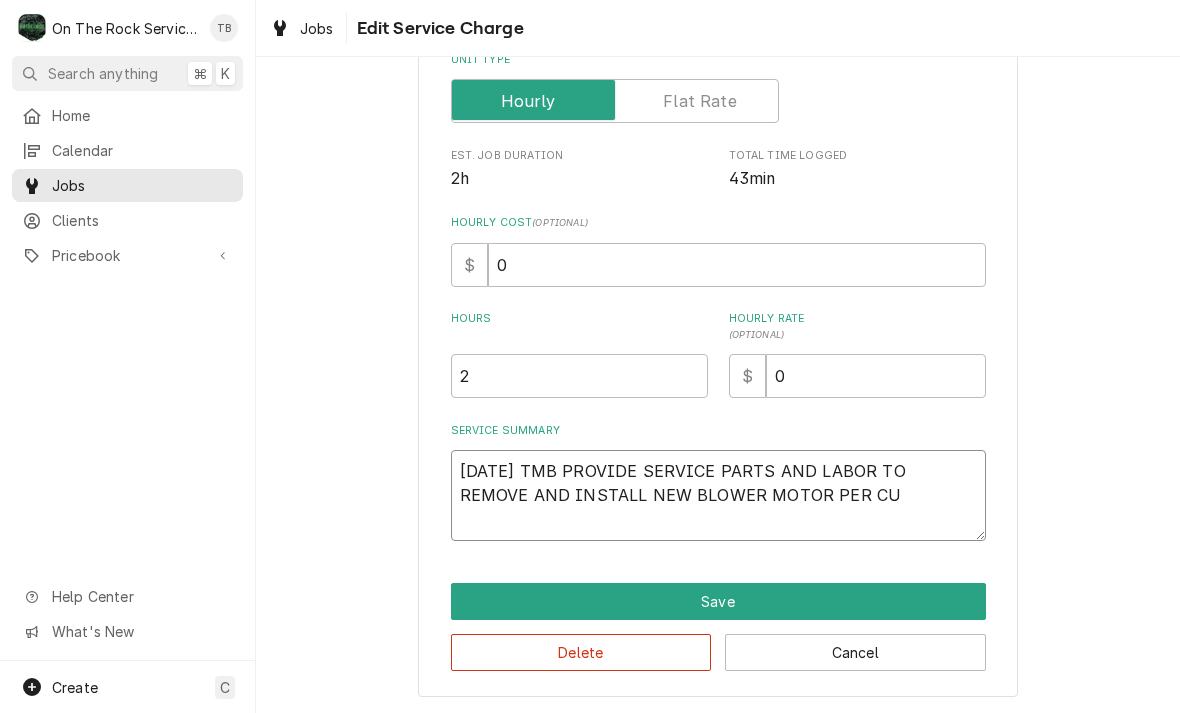 type on "x" 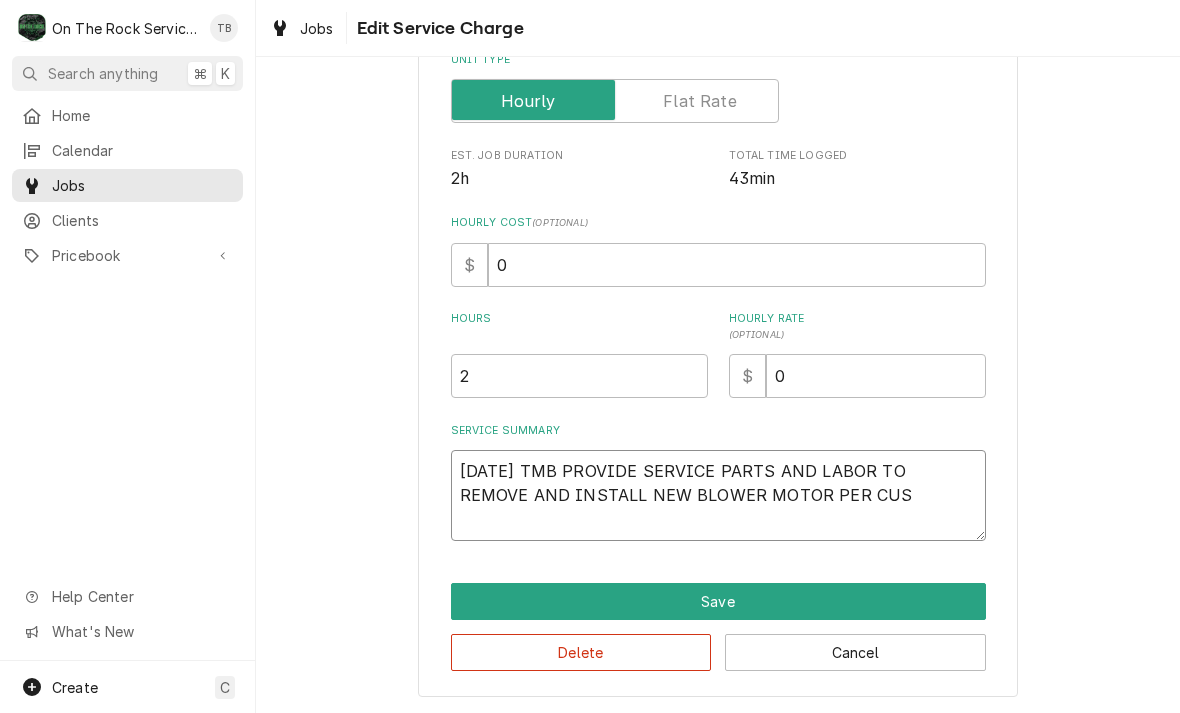 type on "8/4/24 TMB PROVIDE SERVICE PARTS AND LABOR TO REMOVE AND INSTALL NEW BLOWER MOTOR PER CUST" 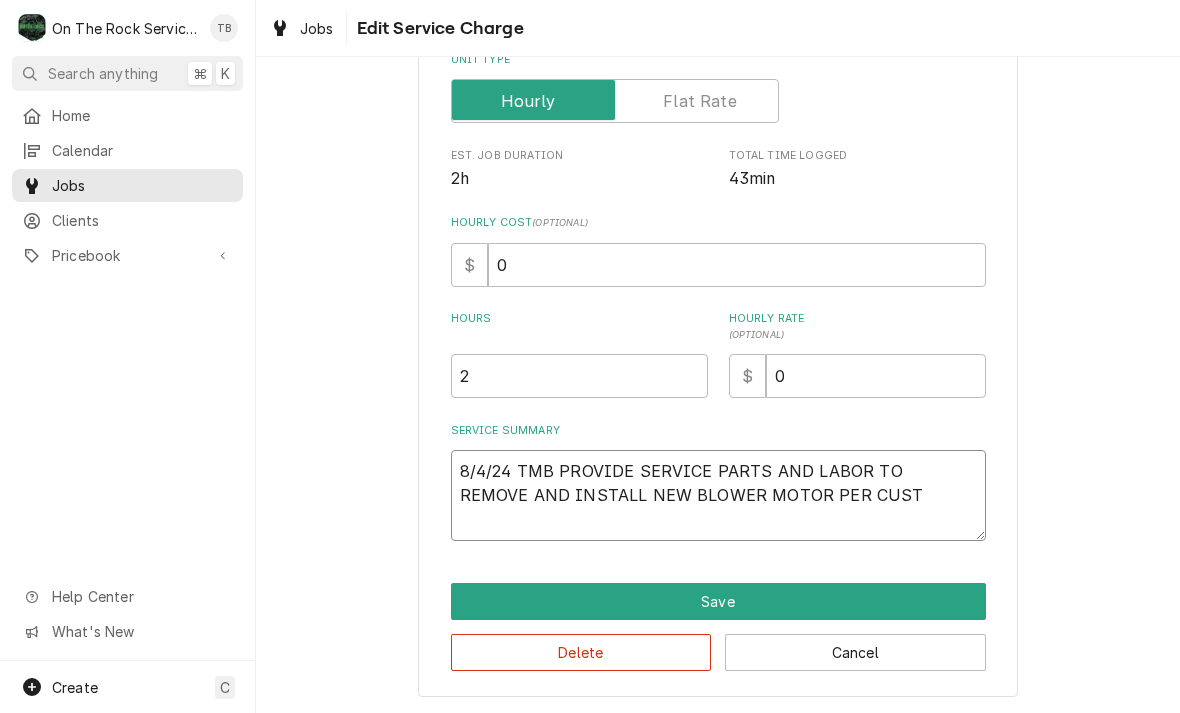 type on "8/4/24 TMB PROVIDE SERVICE PARTS AND LABOR TO REMOVE AND INSTALL NEW BLOWER MOTOR PER CUSTO" 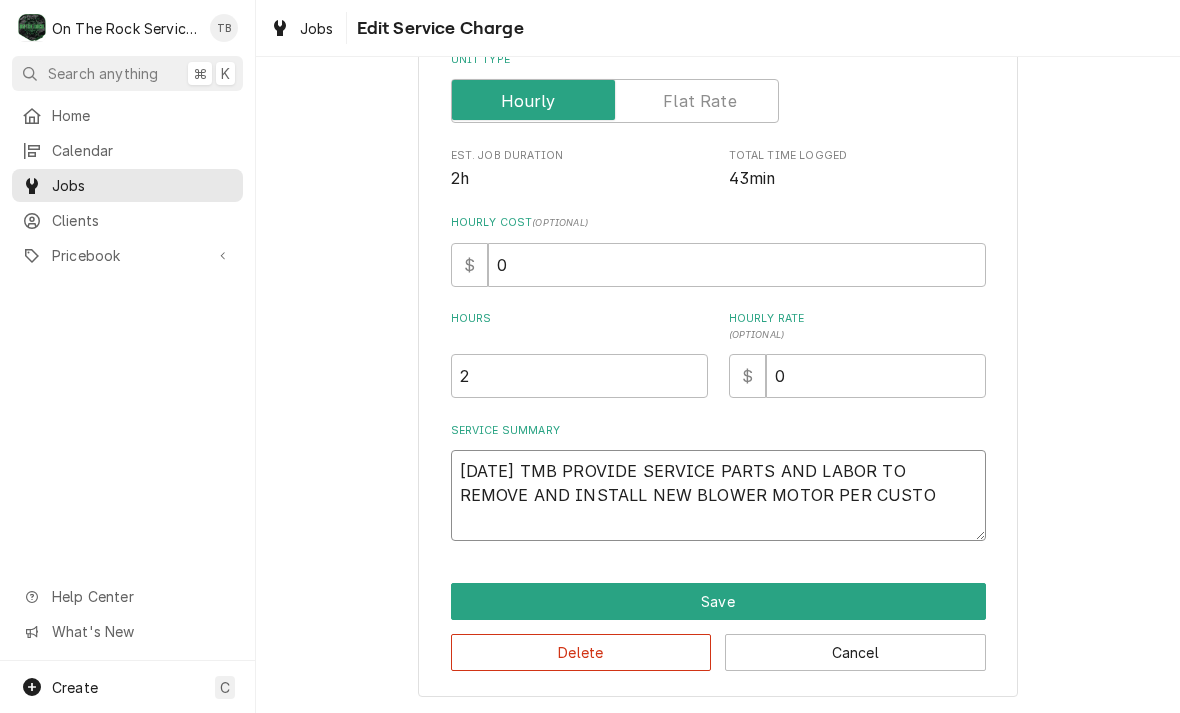 type on "x" 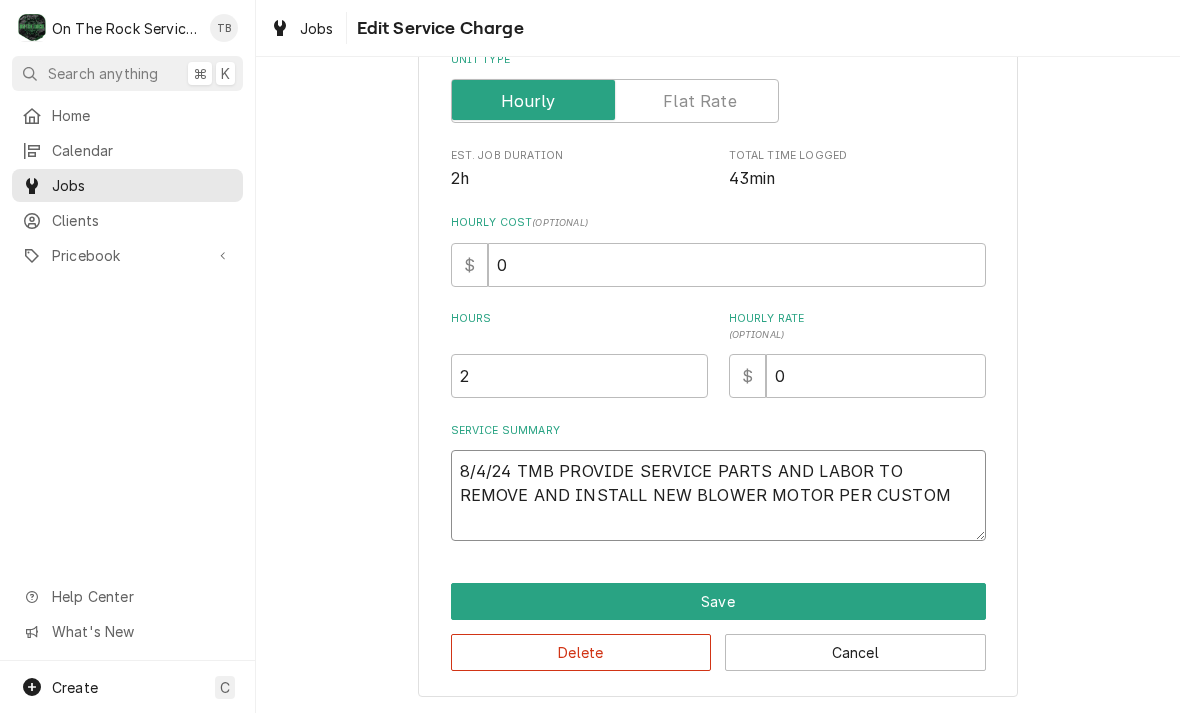 type on "x" 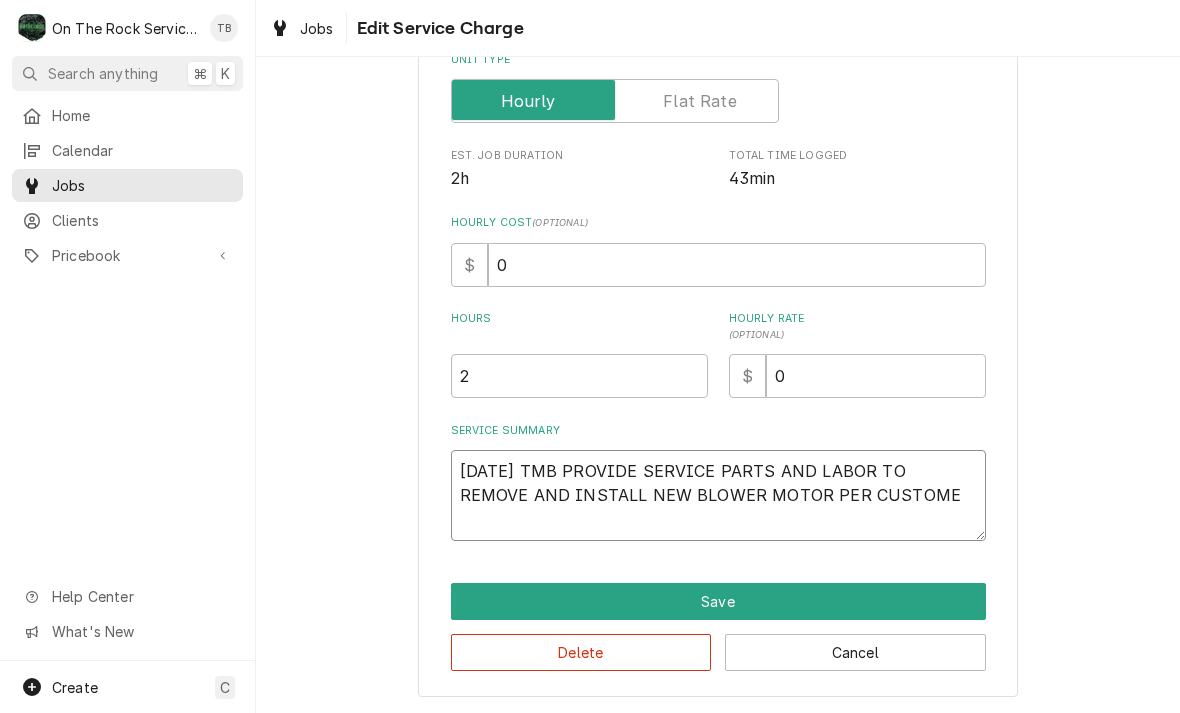 type on "x" 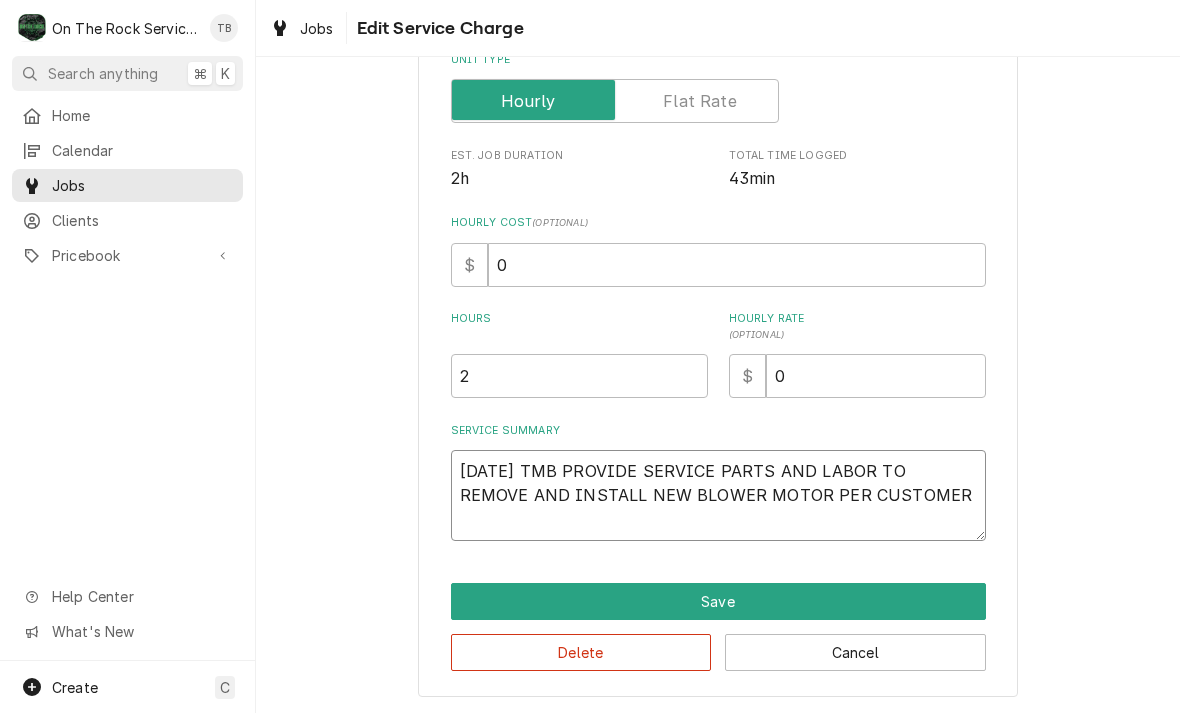 type on "x" 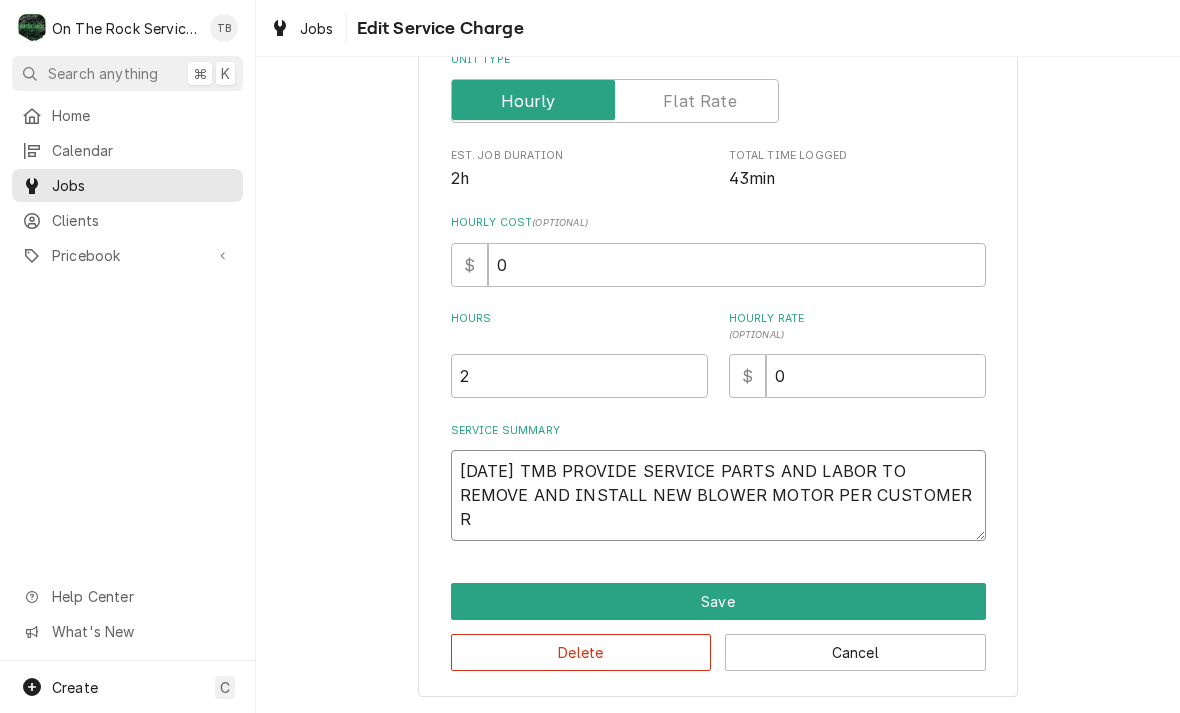 type on "x" 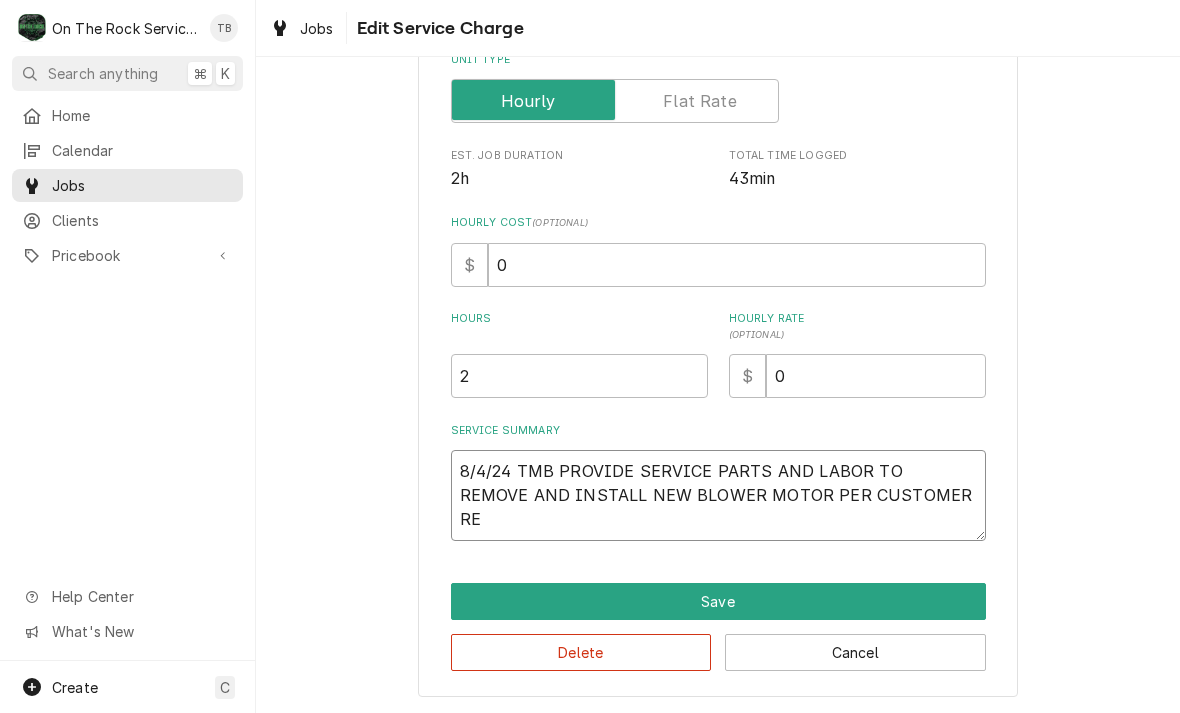 type on "x" 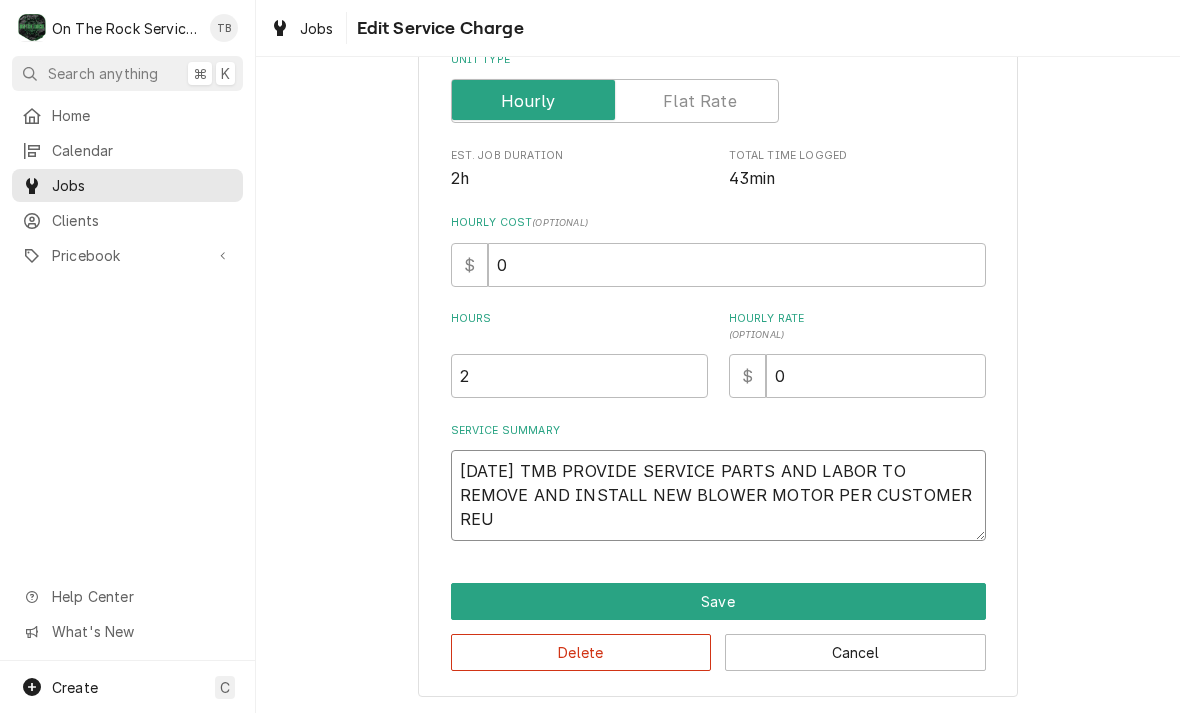 type on "x" 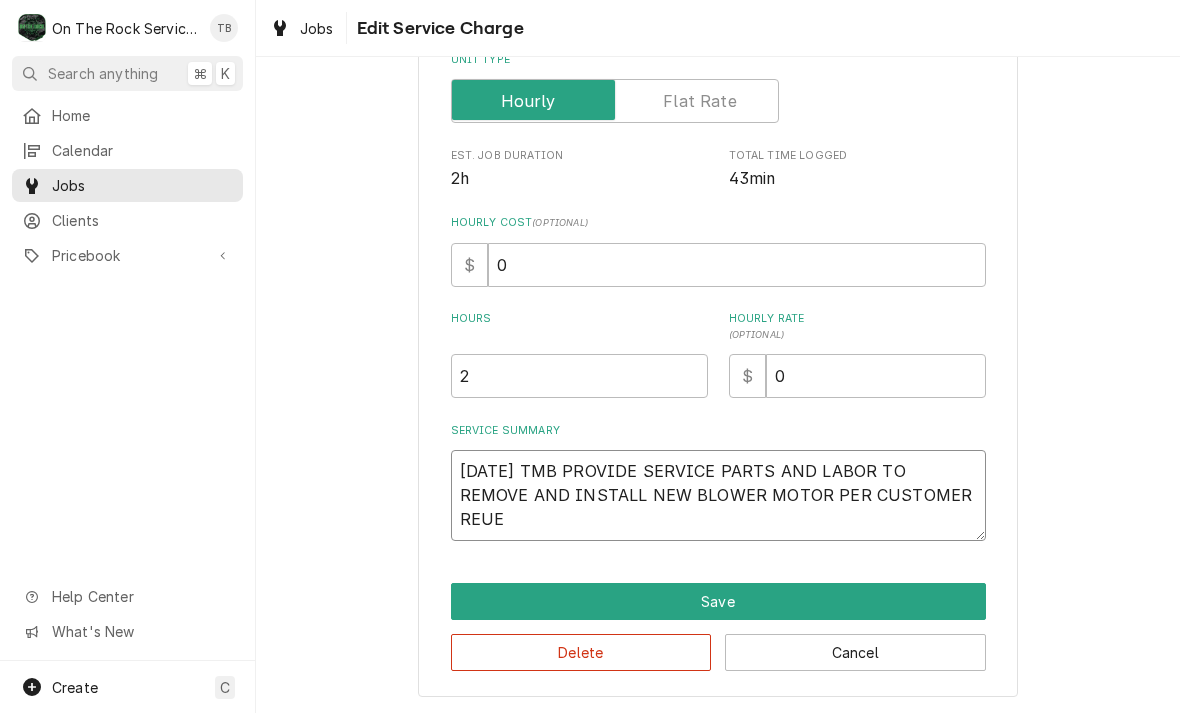 type on "x" 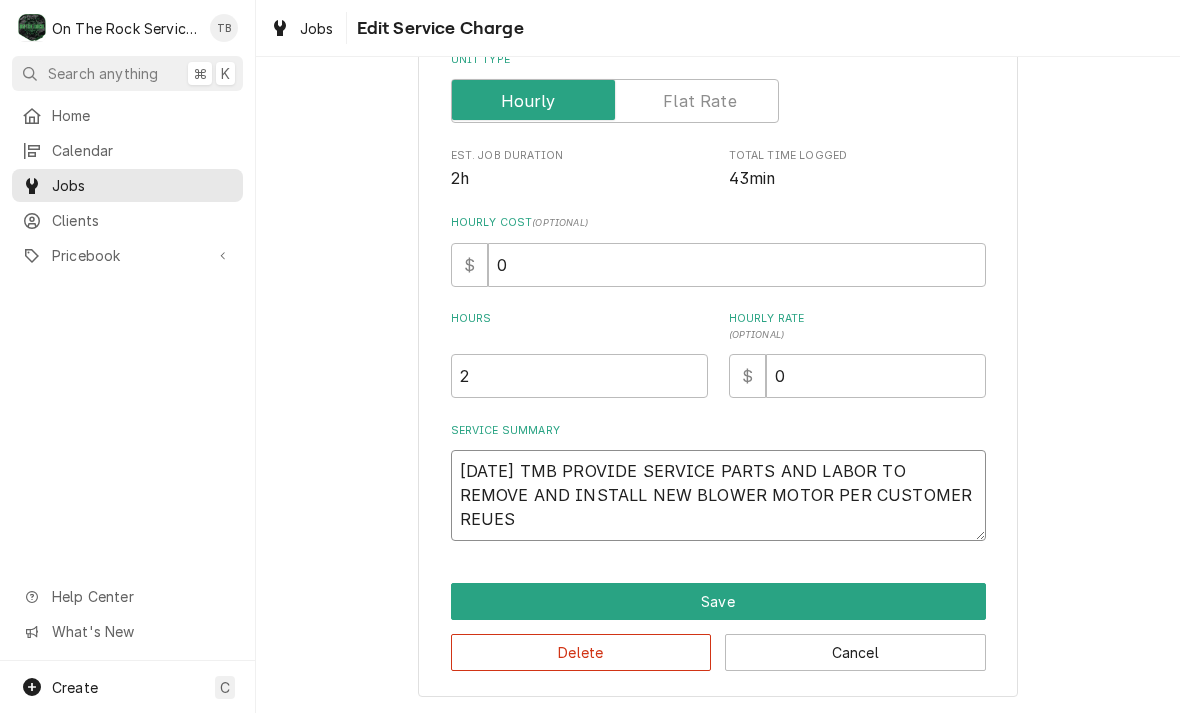 type on "x" 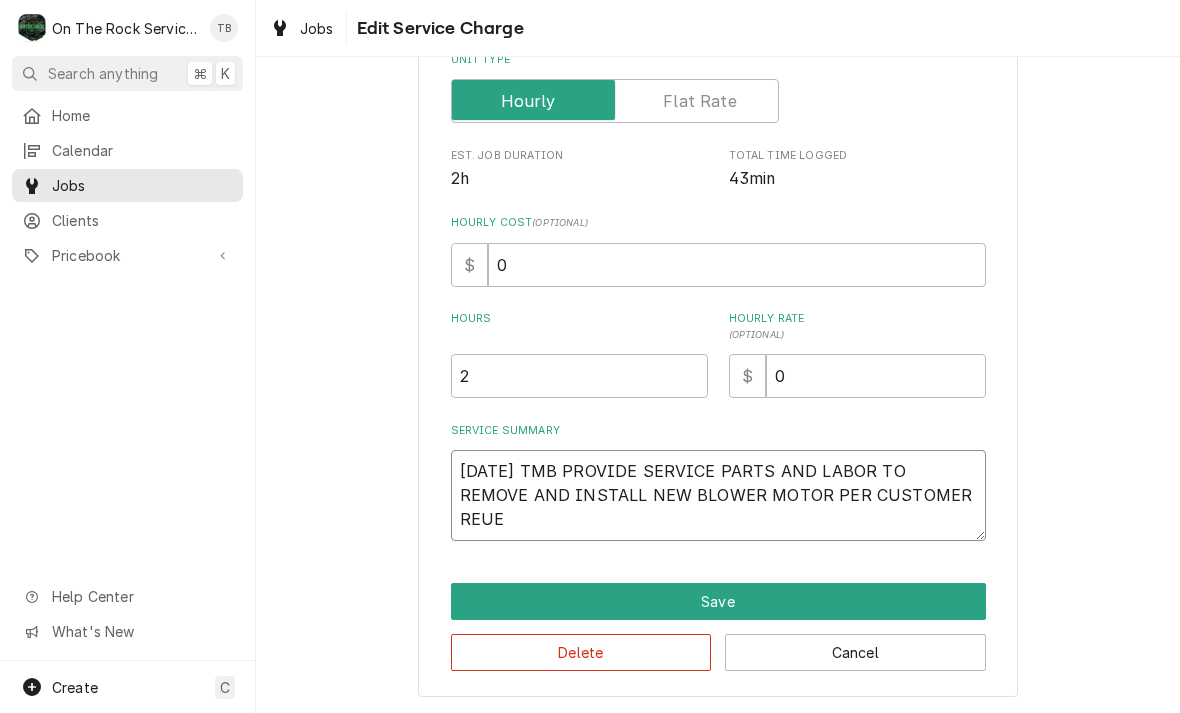type on "x" 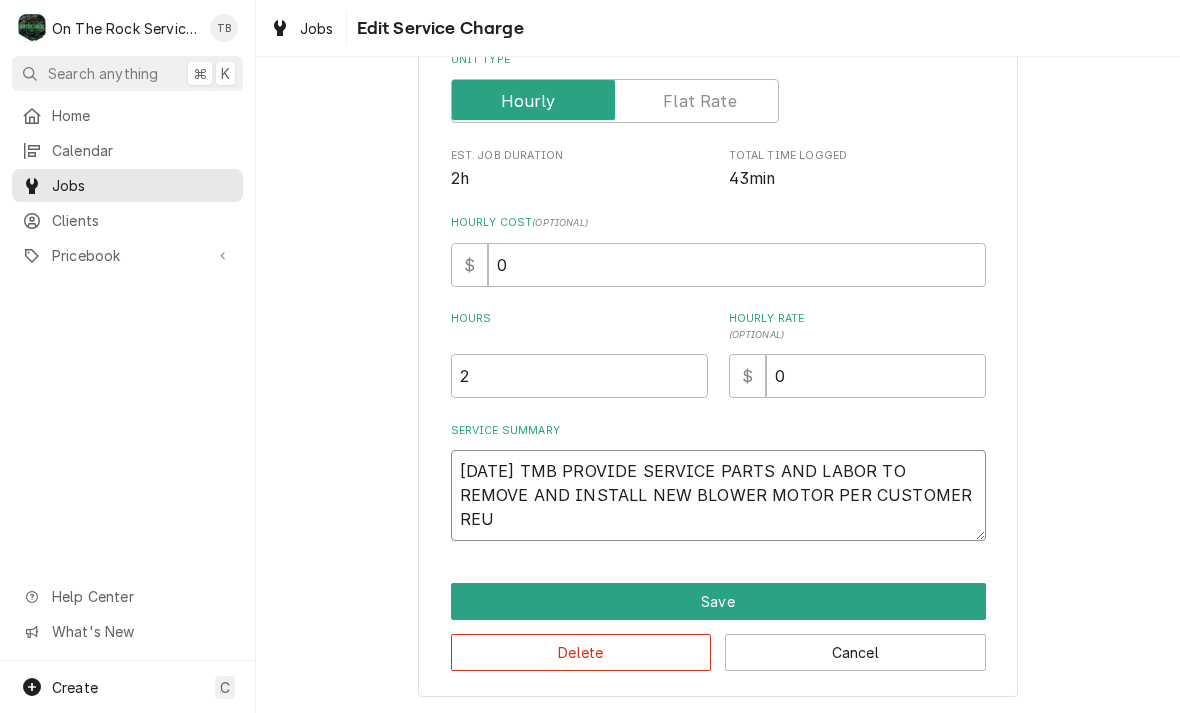 type on "x" 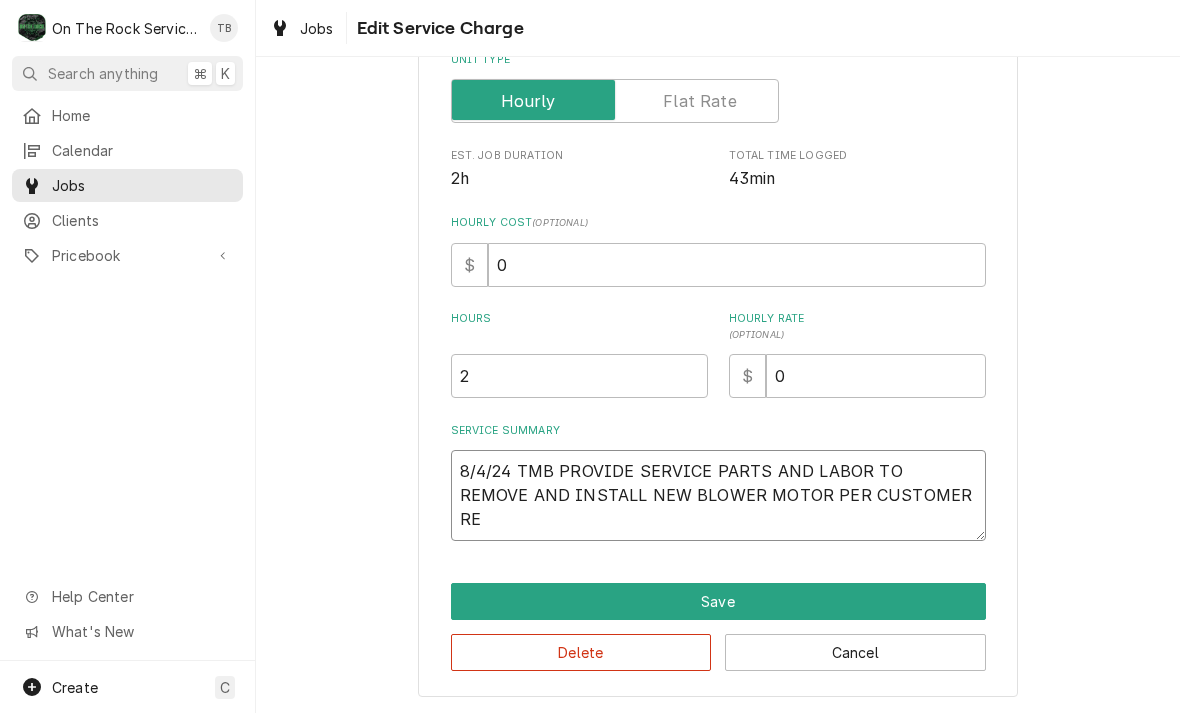 type on "x" 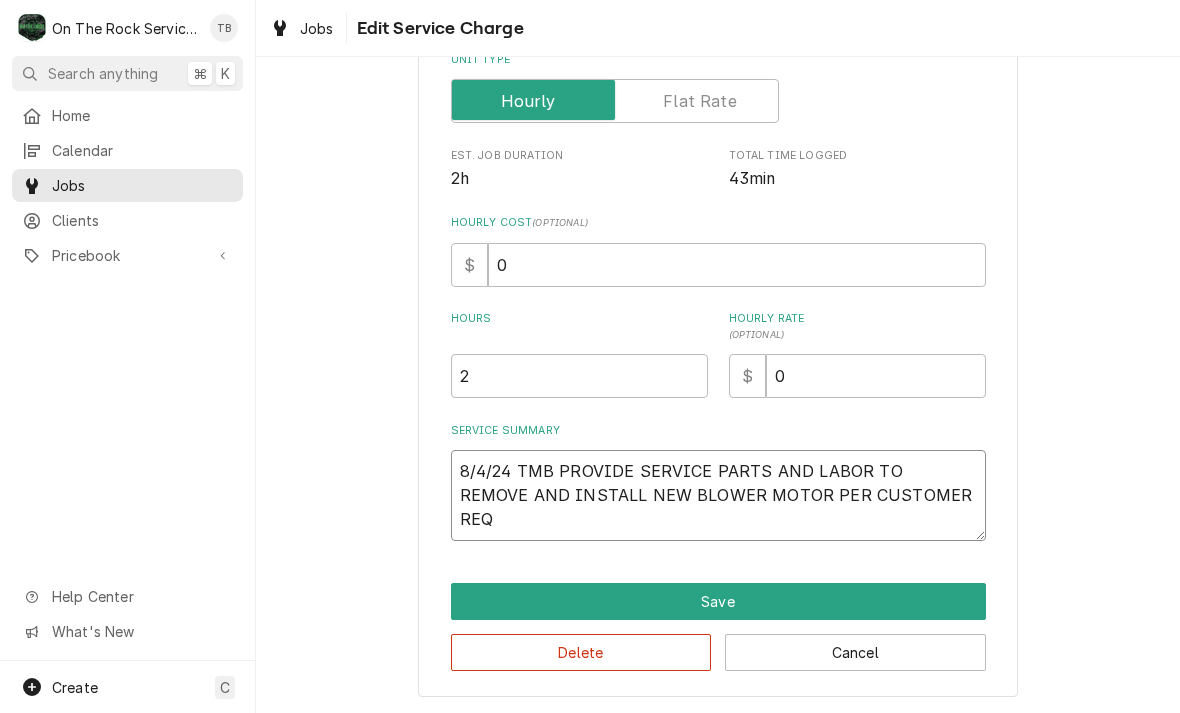 type on "x" 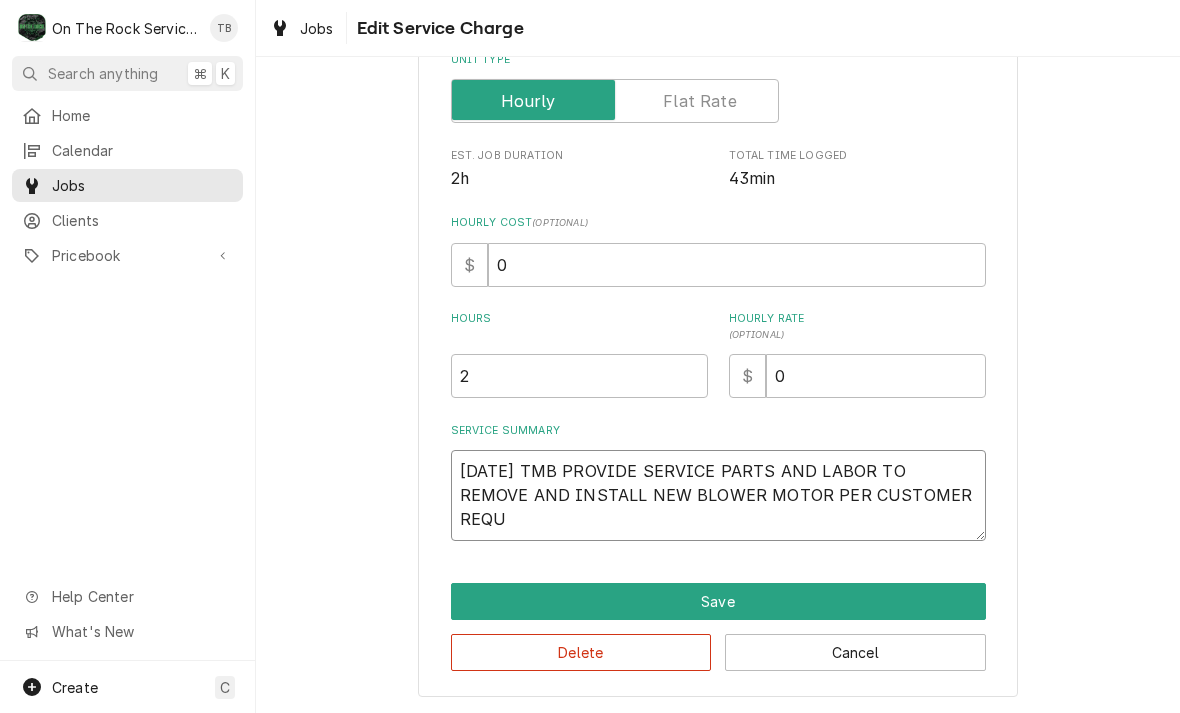 type on "x" 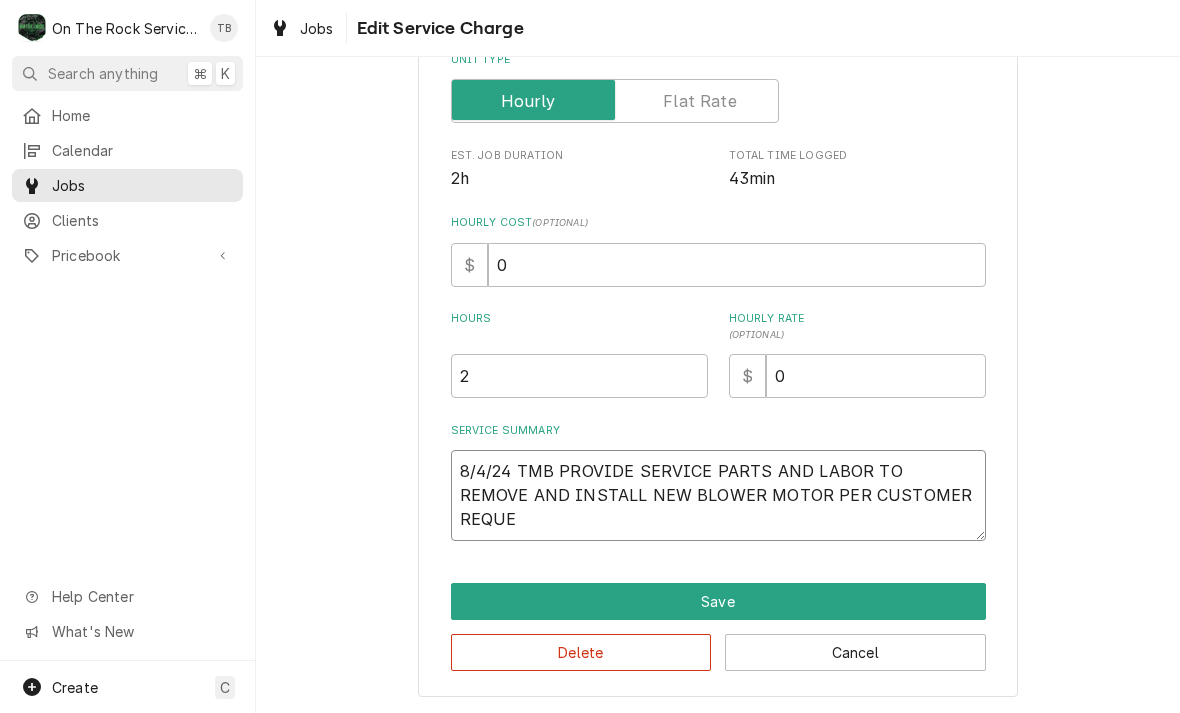 type on "x" 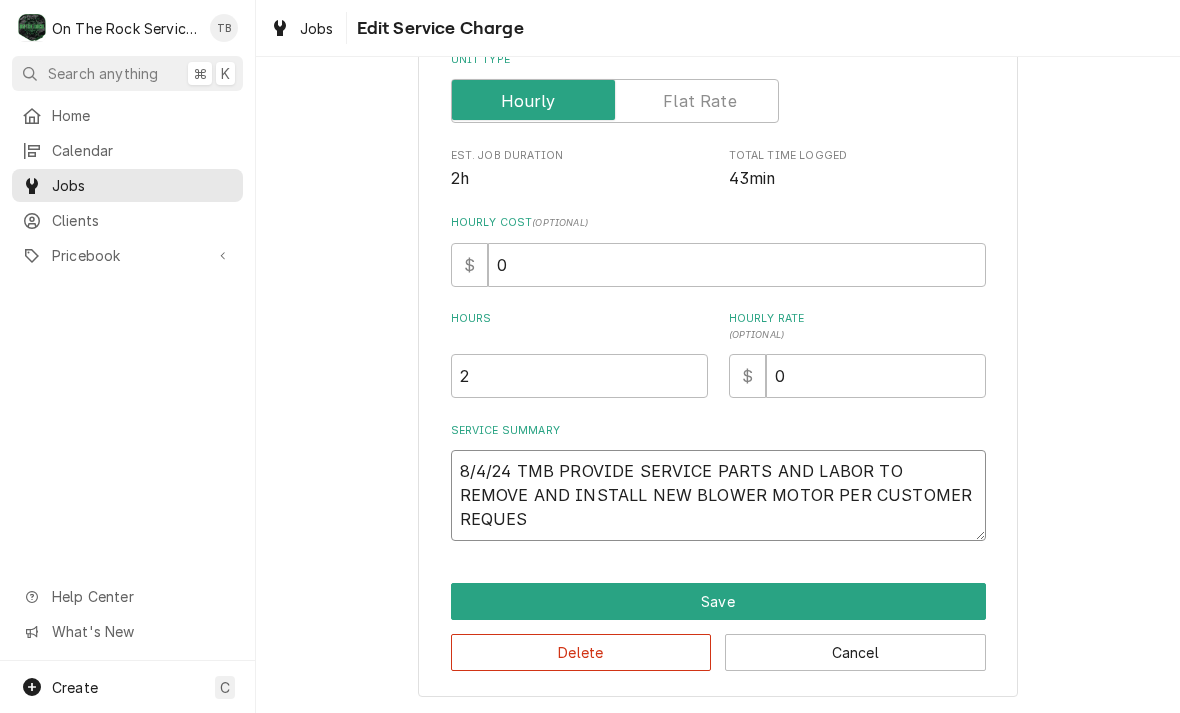 type on "x" 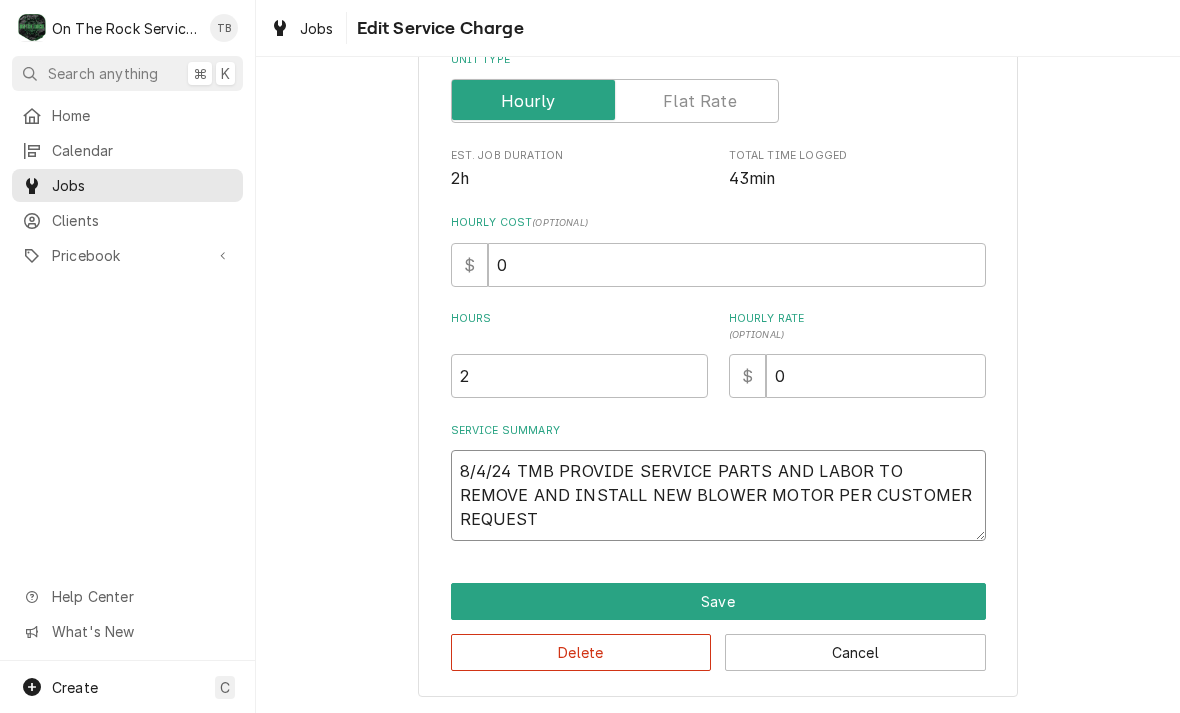 type 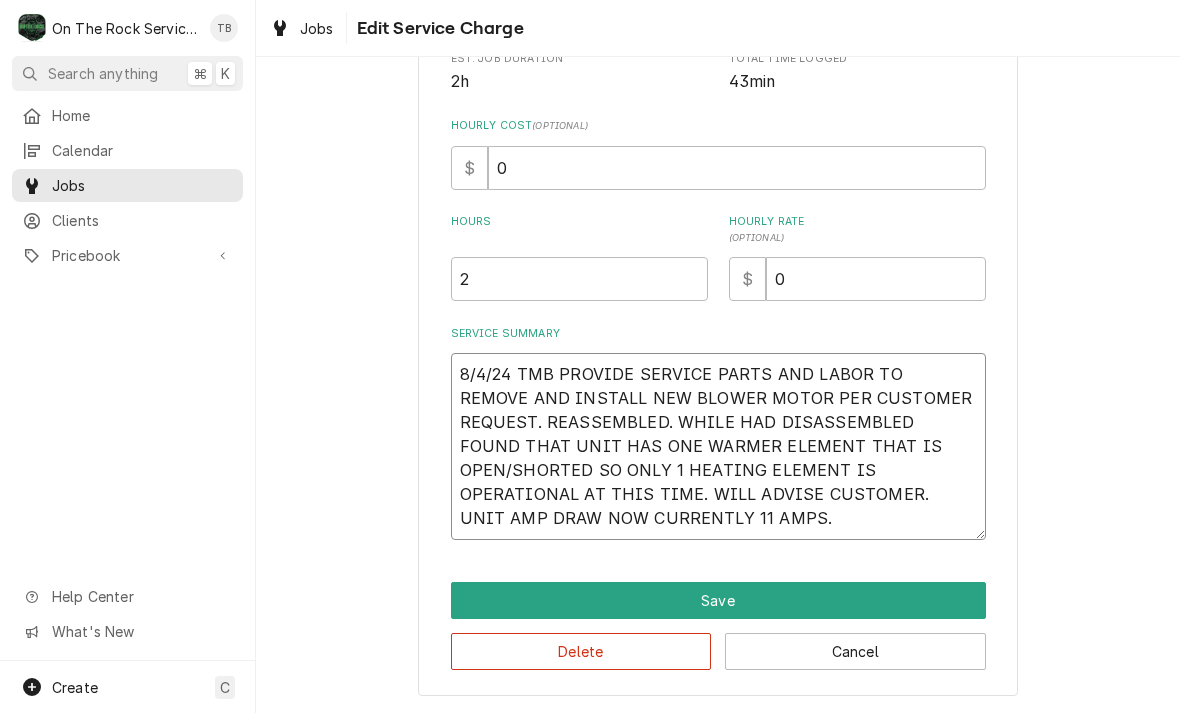 scroll, scrollTop: 400, scrollLeft: 0, axis: vertical 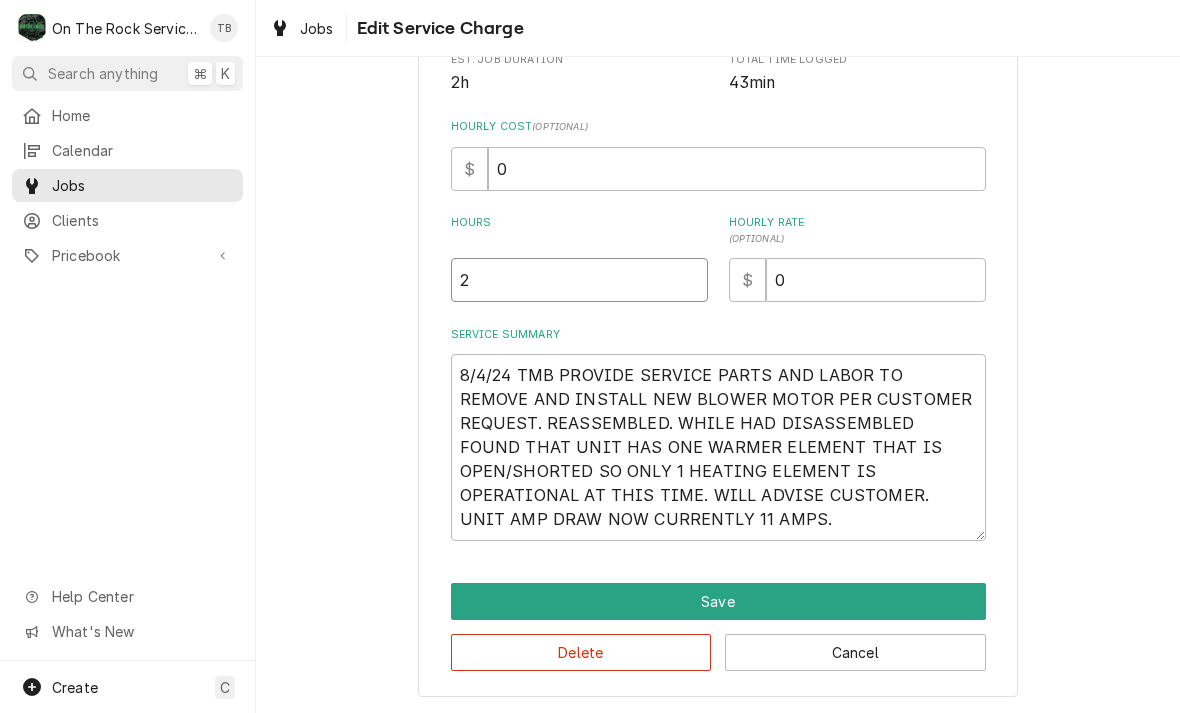 click on "2" at bounding box center [579, 280] 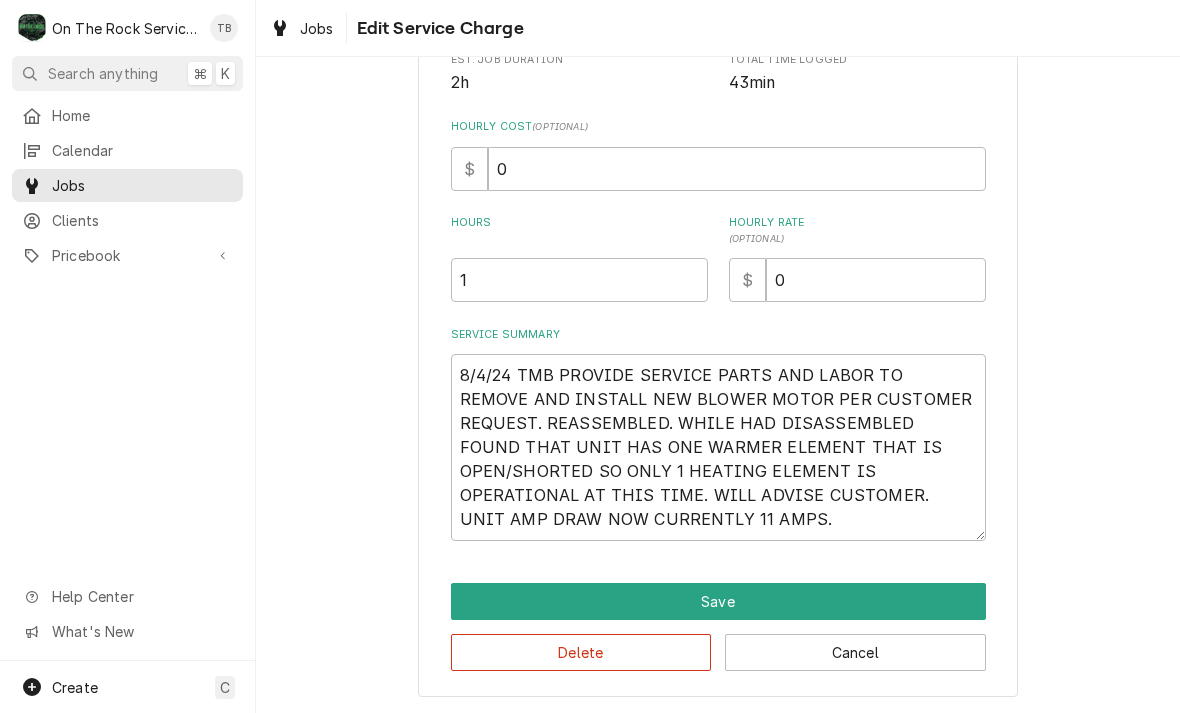 click on "Use the fields below to edit this service charge Short Description Job | Service Call Service Type 🛠️ Start Date 2025-07-30 End Date 2025-07-30 Unit Type Est. Job Duration 2h Total Time Logged 43min Hourly Cost  ( optional ) $ 0 Hours 1 Hourly Rate  ( optional ) $ 0 Service Summary 8/4/24 TMB PROVIDE SERVICE PARTS AND LABOR TO REMOVE AND INSTALL NEW BLOWER MOTOR PER CUSTOMER REQUEST. REASSEMBLED. WHILE HAD DISASSEMBLED FOUND THAT UNIT HAS ONE WARMER ELEMENT THAT IS OPEN/SHORTED SO ONLY 1 HEATING ELEMENT IS OPERATIONAL AT THIS TIME. WILL ADVISE CUSTOMER. UNIT AMP DRAW NOW CURRENTLY 11 AMPS.  Save Delete Cancel" at bounding box center [718, 196] 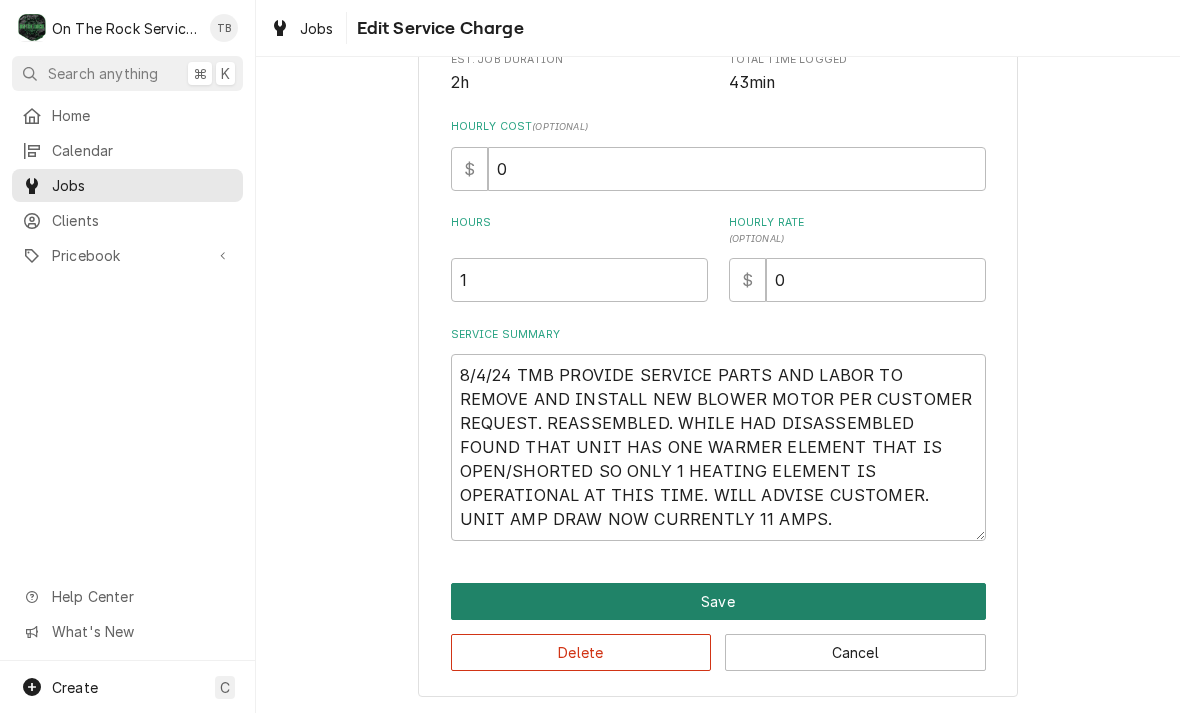 click on "Save" at bounding box center (718, 601) 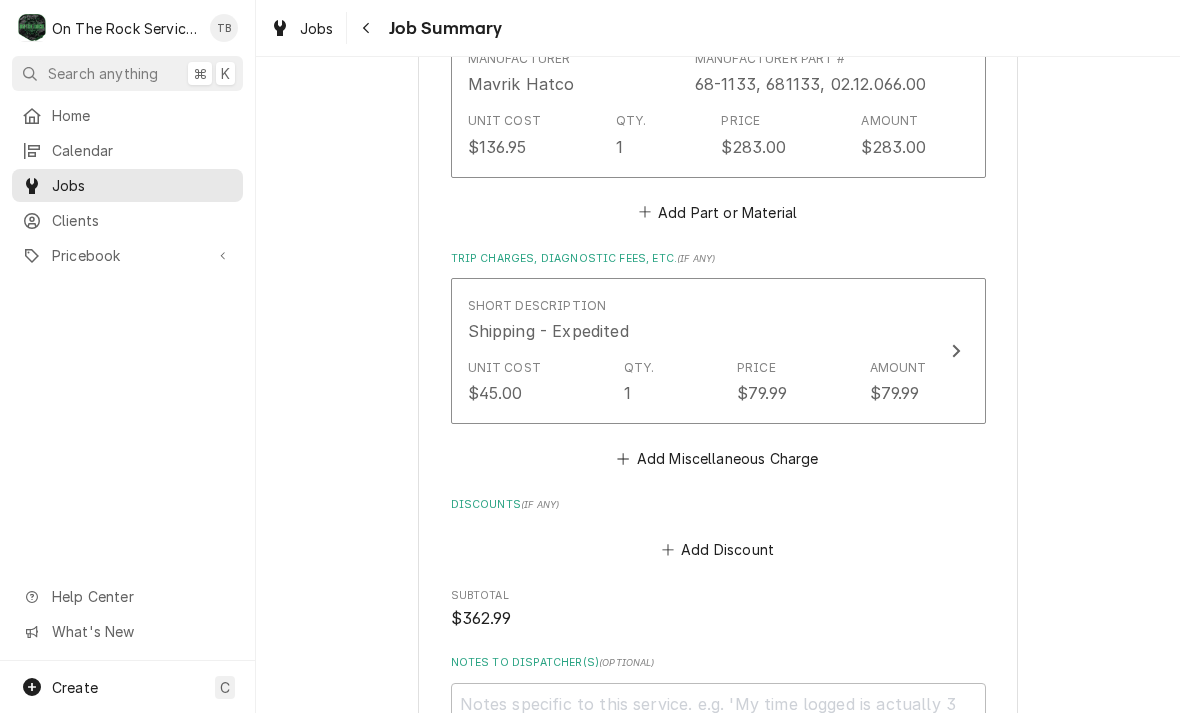 scroll, scrollTop: 1183, scrollLeft: 0, axis: vertical 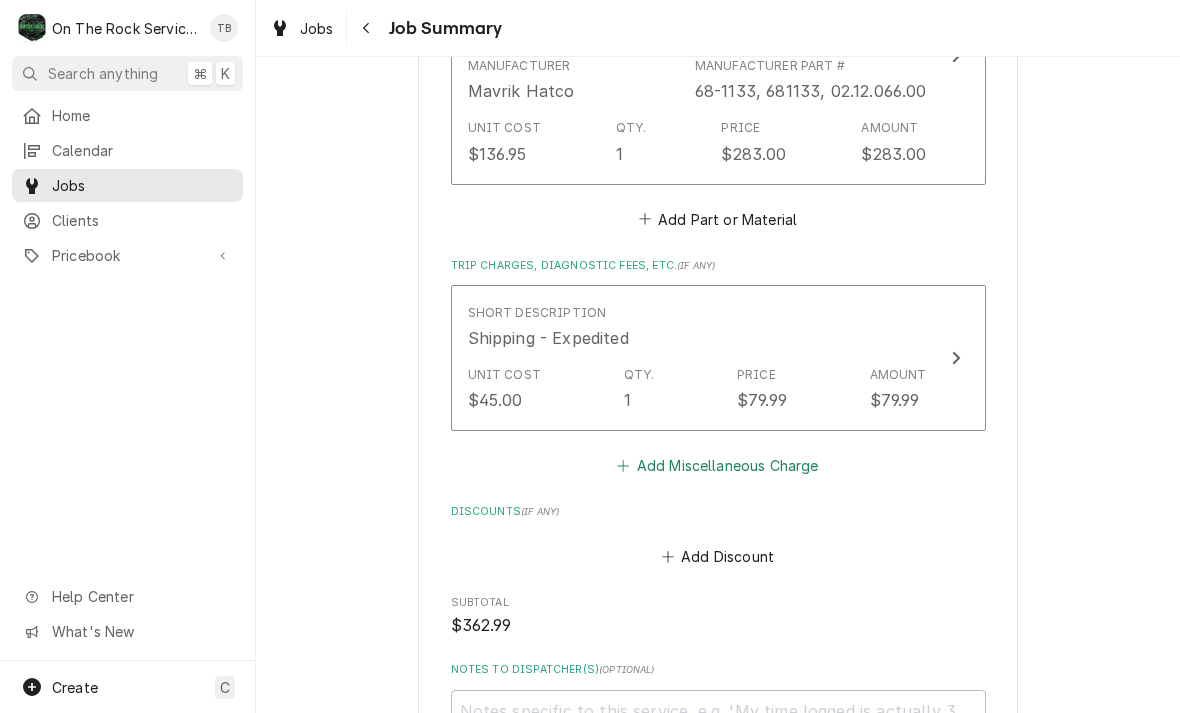 click on "Add Miscellaneous Charge" at bounding box center (718, 466) 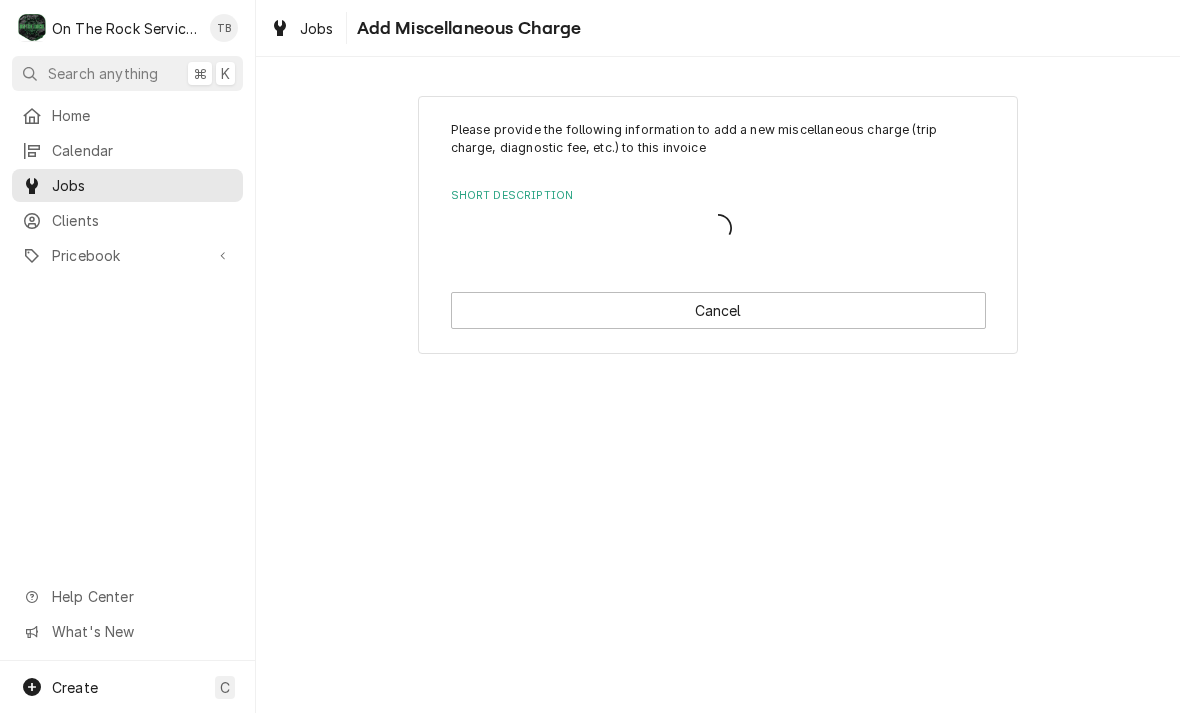 scroll, scrollTop: 0, scrollLeft: 0, axis: both 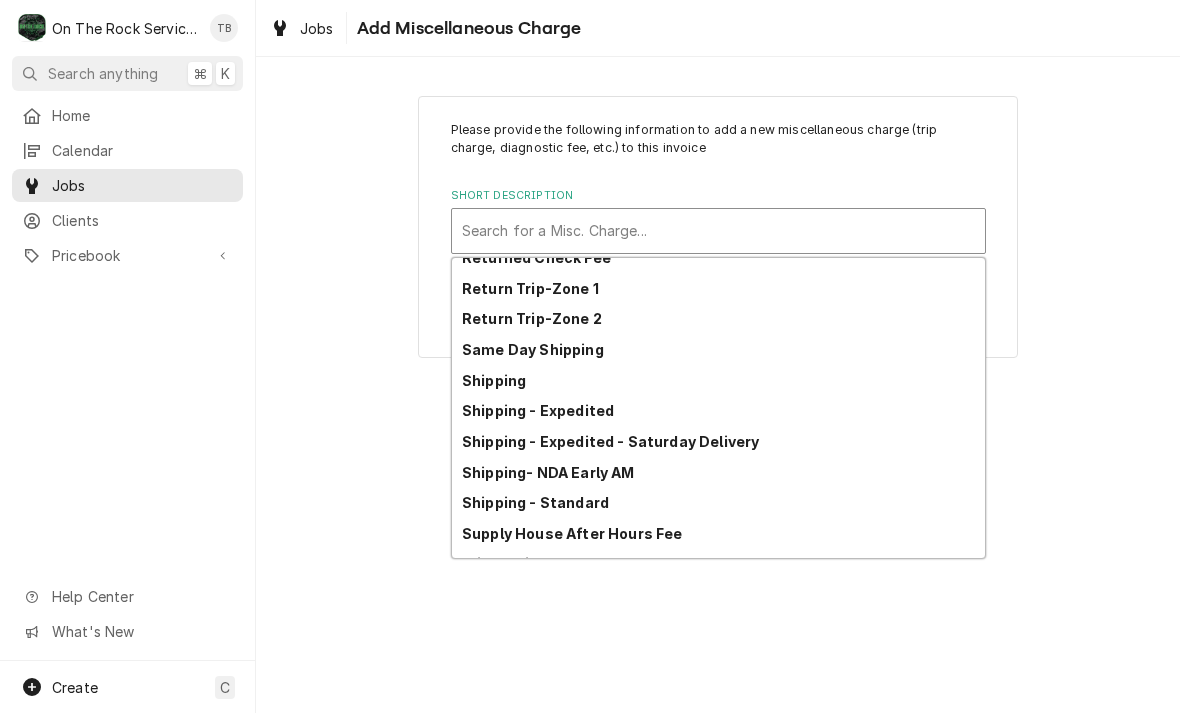 click on "Return Trip-Zone 1" at bounding box center [718, 288] 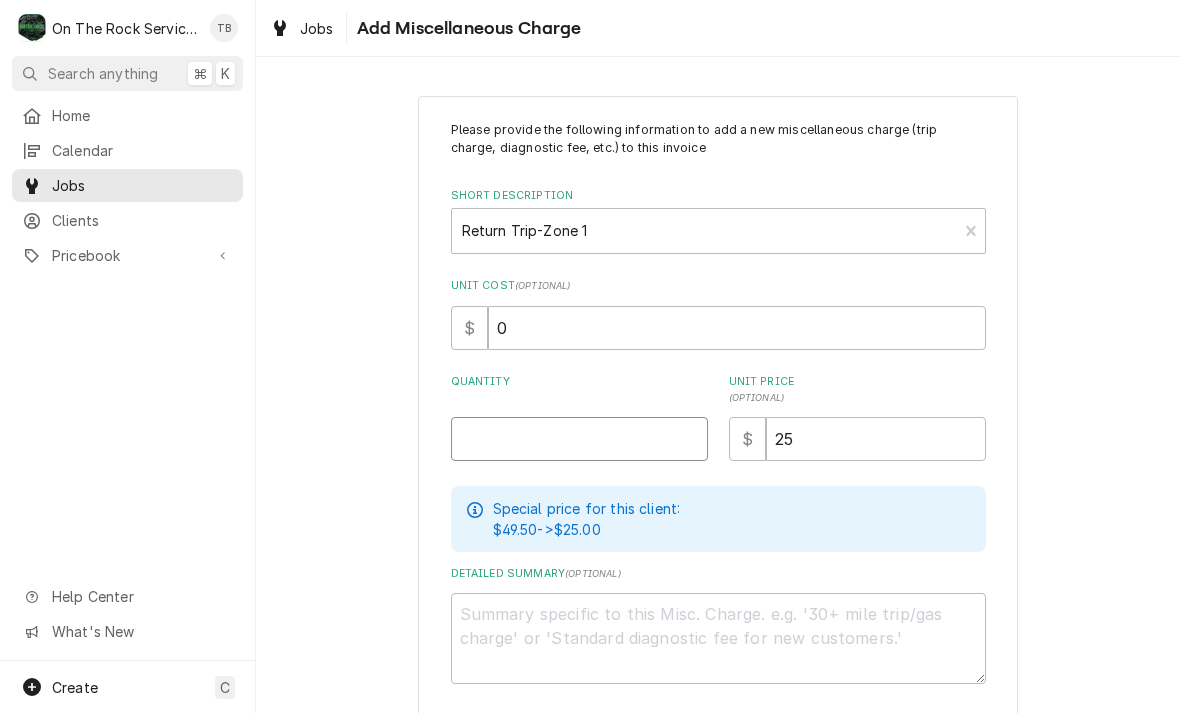 click on "Quantity" at bounding box center (579, 439) 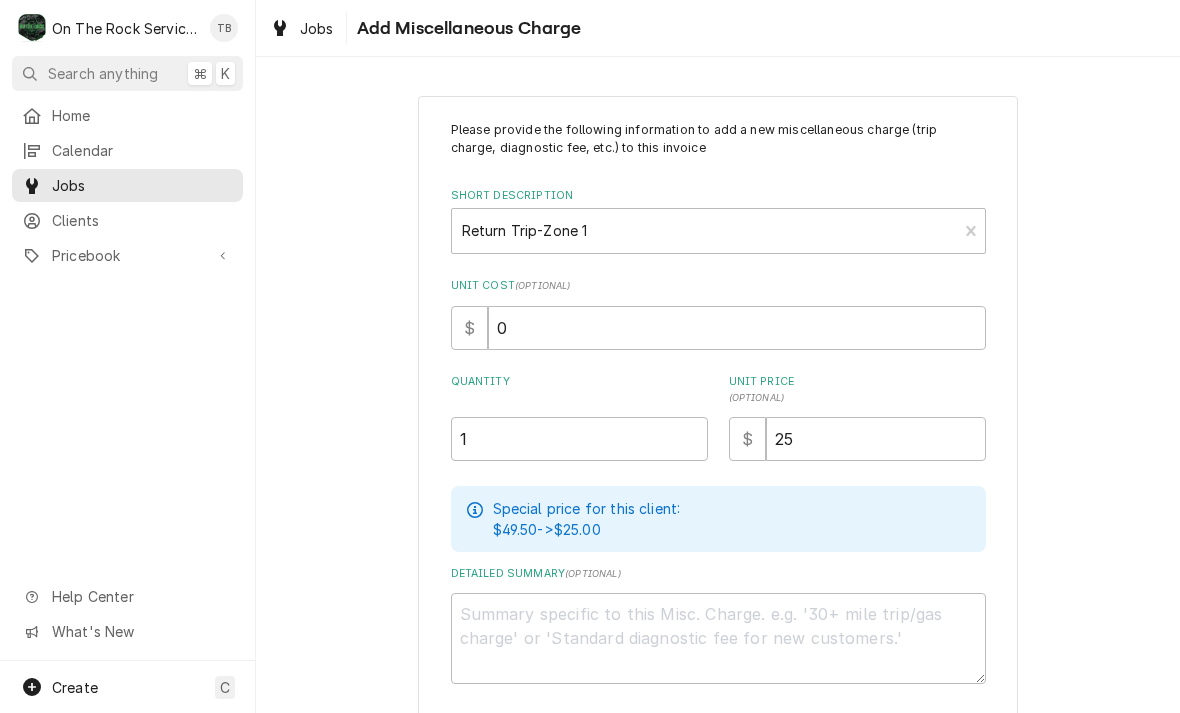 click on "Please provide the following information to add a new miscellaneous charge (trip charge, diagnostic fee, etc.) to this invoice Short Description Return Trip-Zone 1 Unit Cost  ( optional ) $ 0 Quantity 1 Unit Price  ( optional ) $ 25 Special price for this client: $49.50  ->  $25.00 Detailed Summary  ( optional ) Add Cancel" at bounding box center [718, 442] 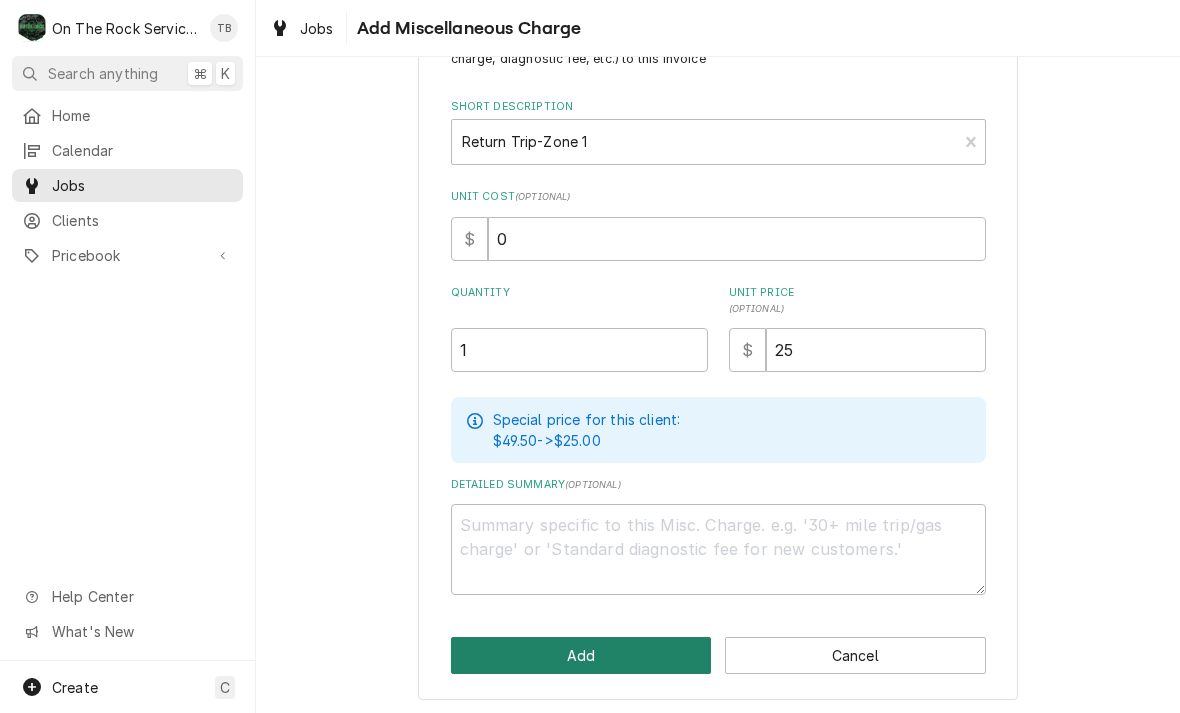 click on "Add" at bounding box center (581, 655) 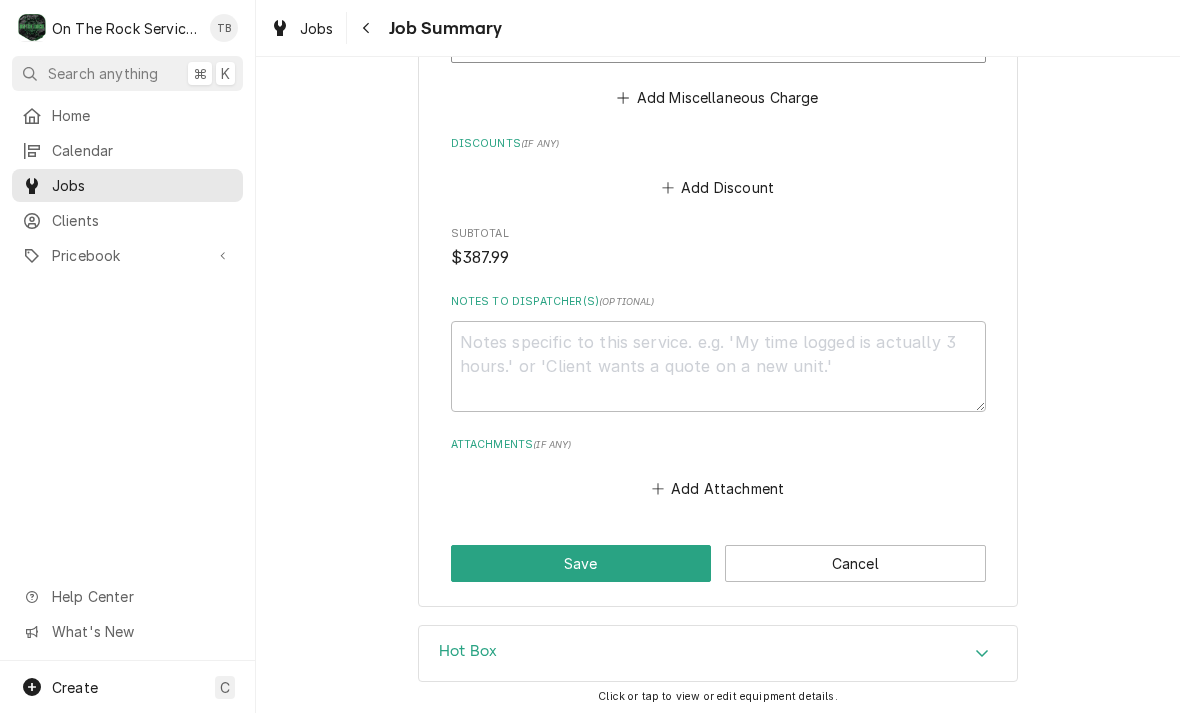 scroll, scrollTop: 1713, scrollLeft: 0, axis: vertical 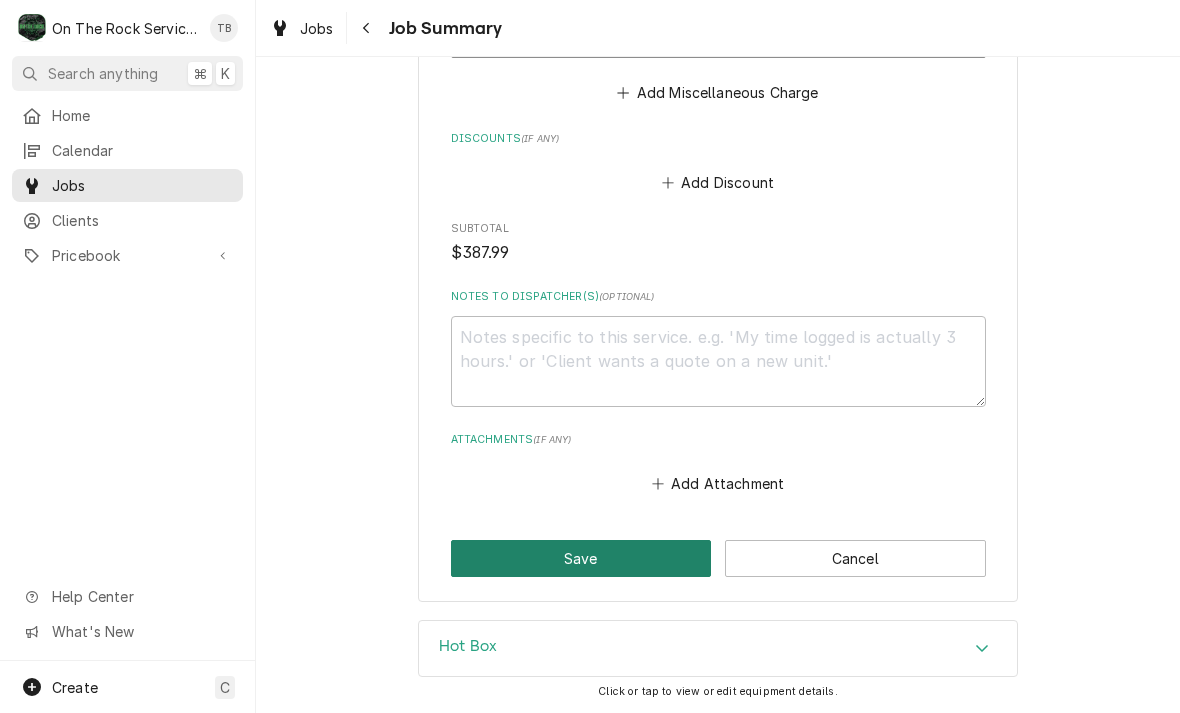 click on "Save" at bounding box center (581, 558) 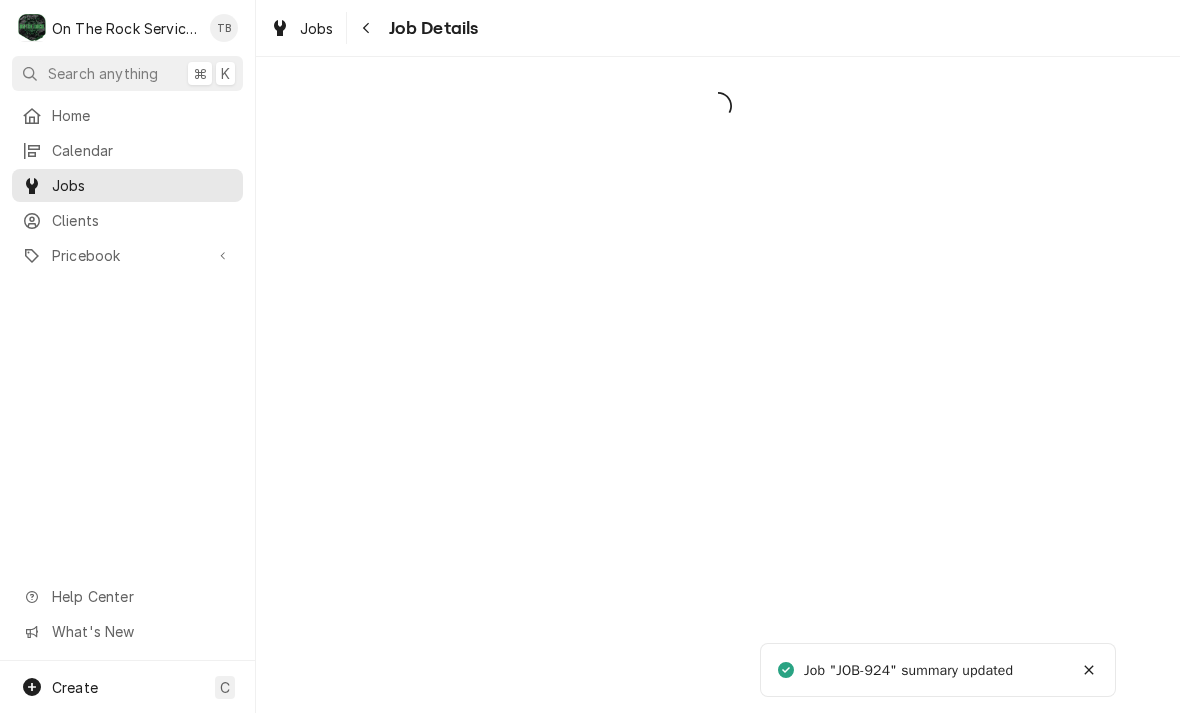 scroll, scrollTop: 0, scrollLeft: 0, axis: both 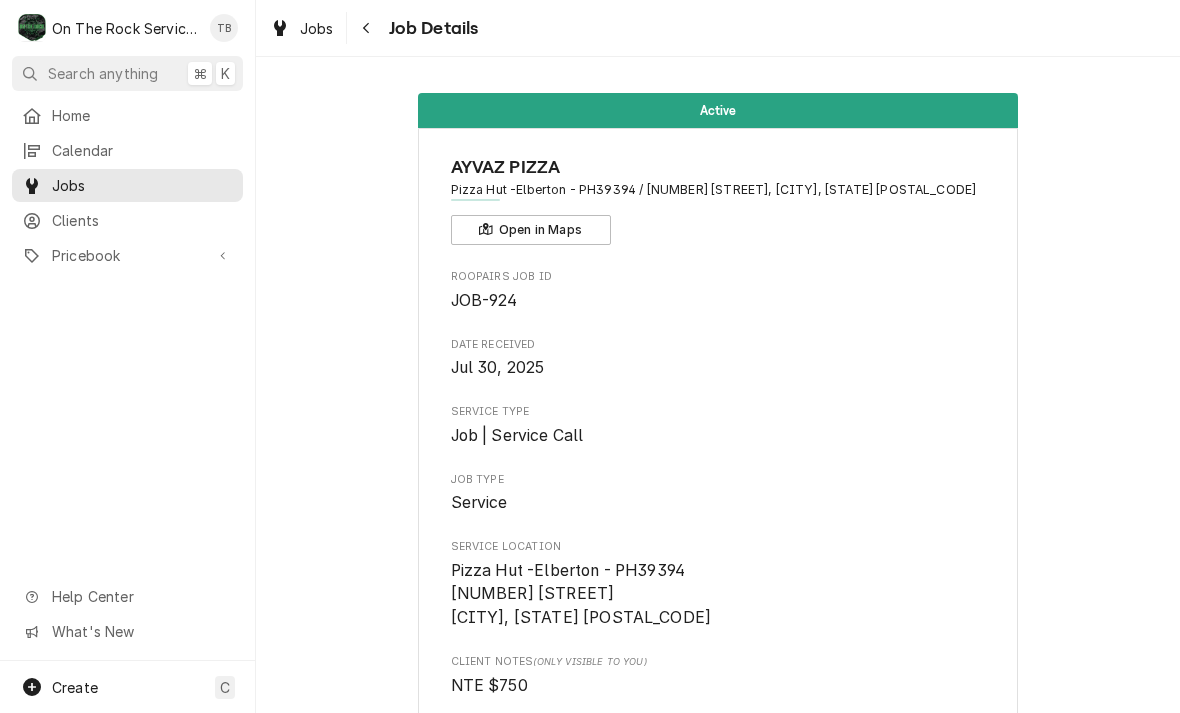 click on "Service Type" at bounding box center (718, 412) 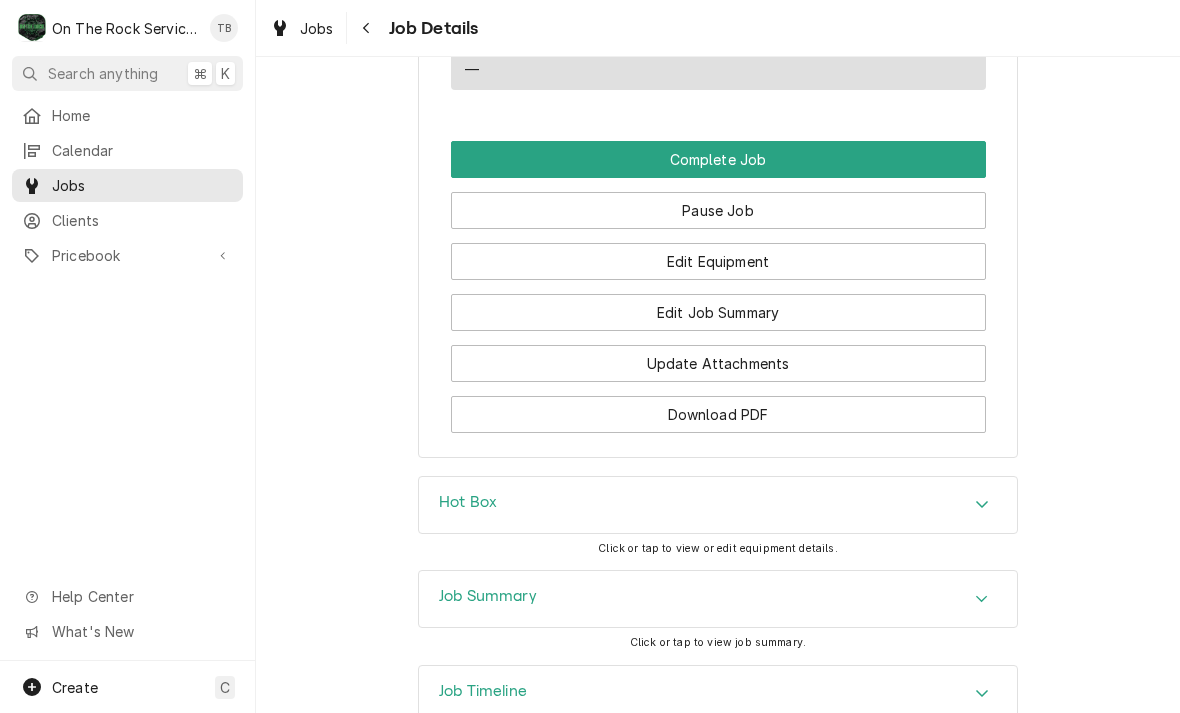 scroll, scrollTop: 2091, scrollLeft: 0, axis: vertical 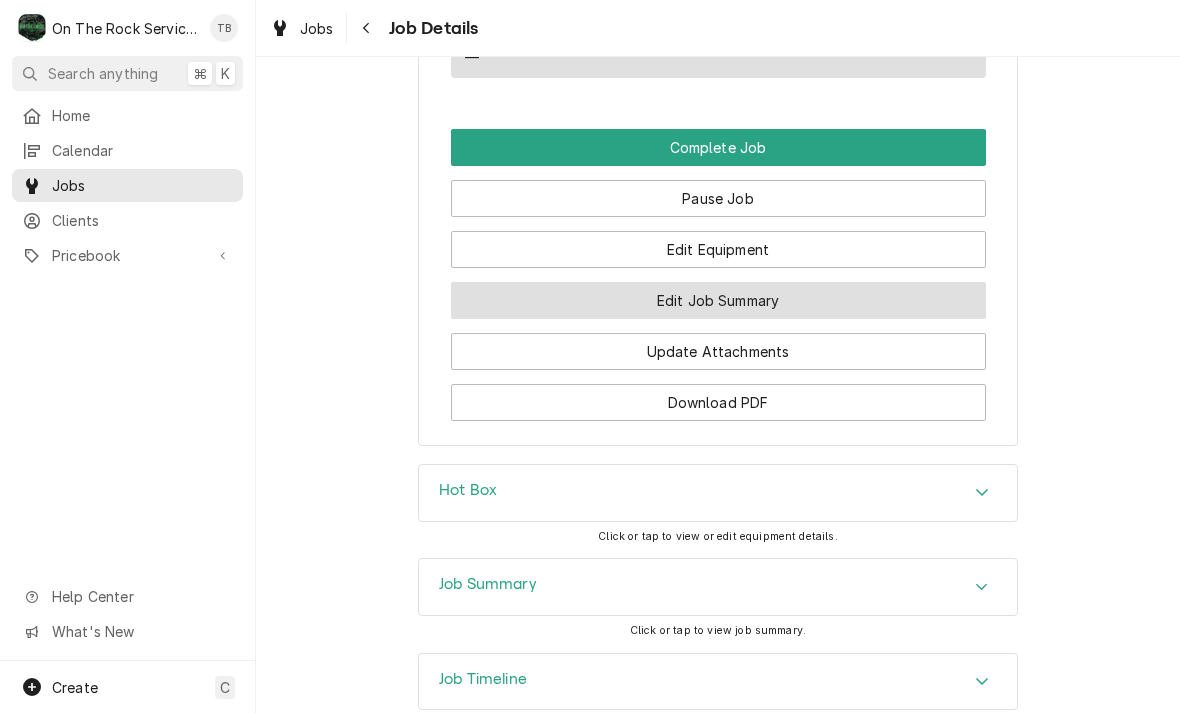 click on "Edit Job Summary" at bounding box center [718, 300] 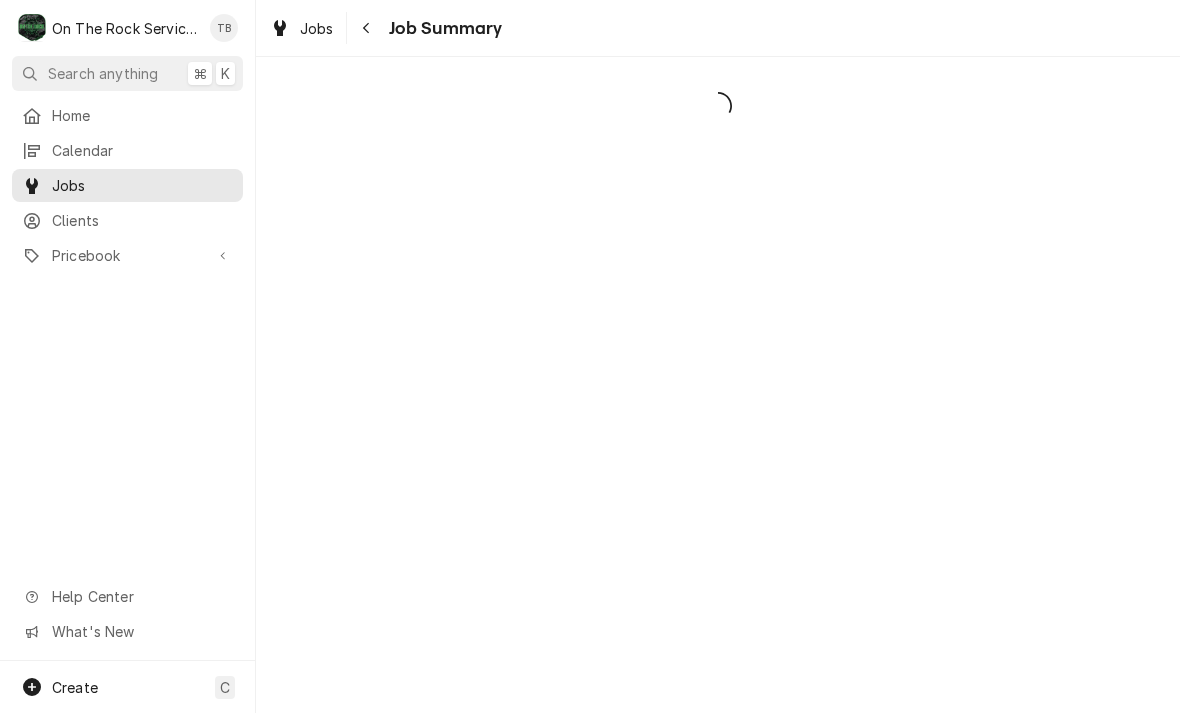 scroll, scrollTop: 0, scrollLeft: 0, axis: both 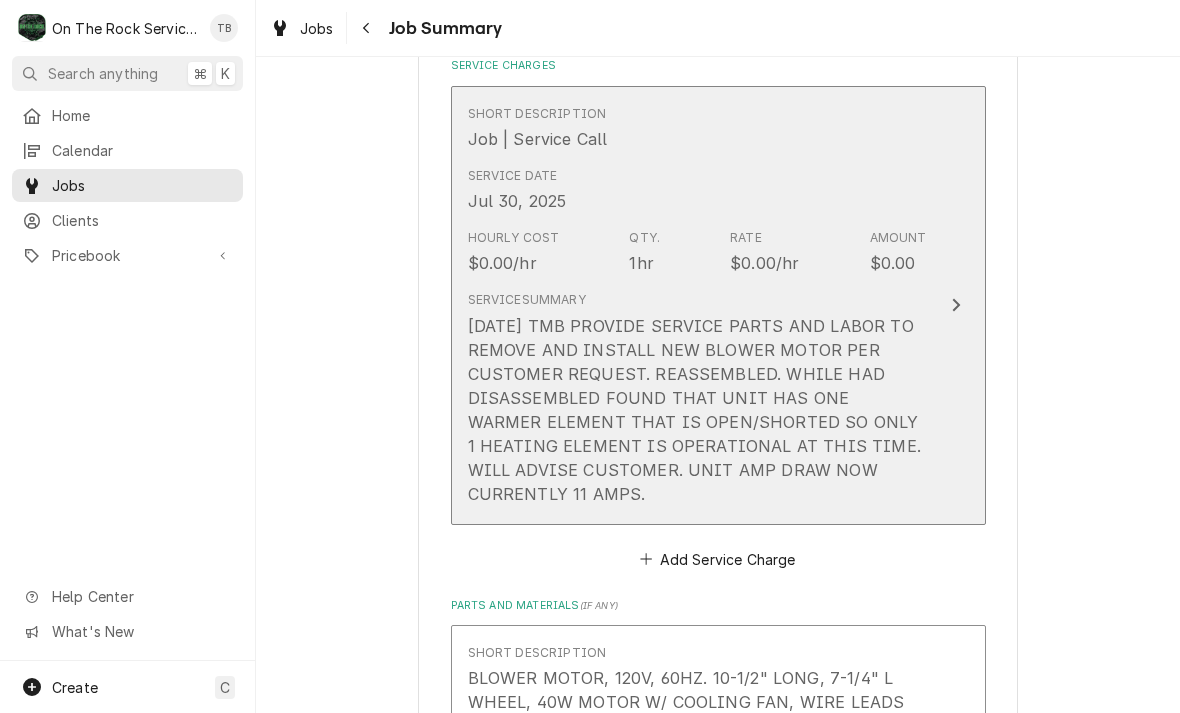 click on "[DATE] TMB PROVIDE SERVICE PARTS AND LABOR TO REMOVE AND INSTALL NEW BLOWER MOTOR PER CUSTOMER REQUEST. REASSEMBLED. WHILE HAD DISASSEMBLED FOUND THAT UNIT HAS ONE WARMER ELEMENT THAT IS OPEN/SHORTED SO ONLY 1 HEATING ELEMENT IS OPERATIONAL AT THIS TIME. WILL ADVISE CUSTOMER. UNIT AMP DRAW NOW CURRENTLY 11 AMPS." at bounding box center (697, 410) 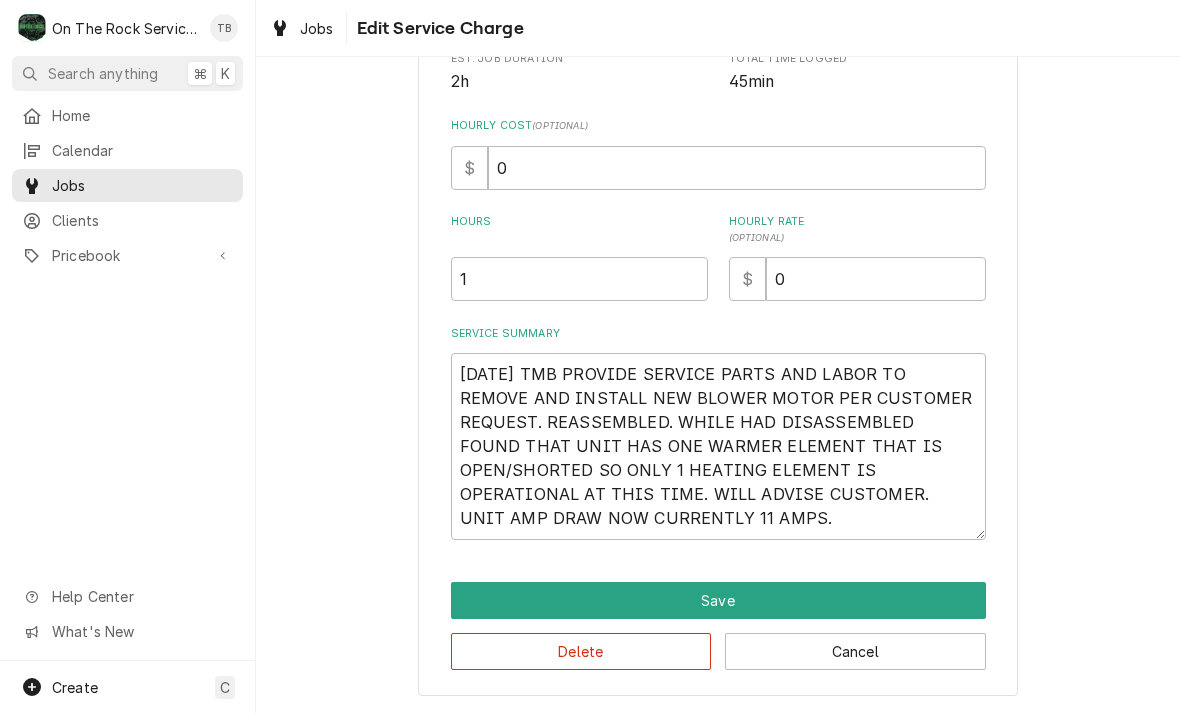scroll, scrollTop: 400, scrollLeft: 0, axis: vertical 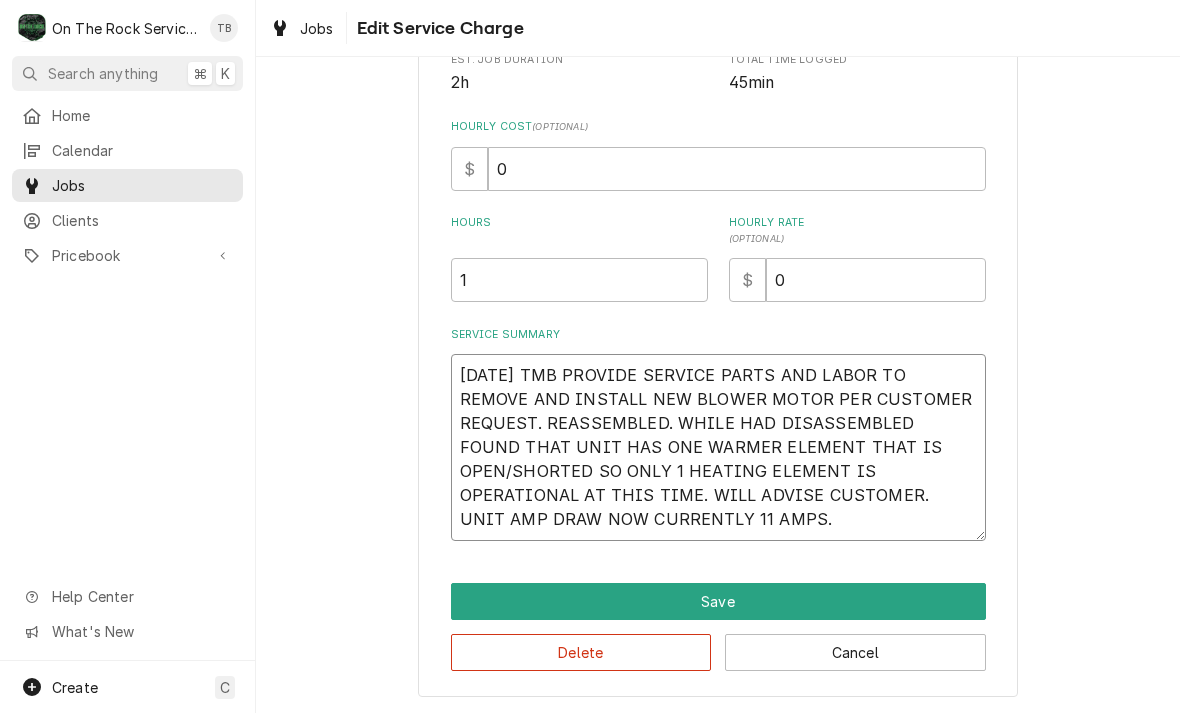 click on "[DATE] TMB PROVIDE SERVICE PARTS AND LABOR TO REMOVE AND INSTALL NEW BLOWER MOTOR PER CUSTOMER REQUEST. REASSEMBLED. WHILE HAD DISASSEMBLED FOUND THAT UNIT HAS ONE WARMER ELEMENT THAT IS OPEN/SHORTED SO ONLY 1 HEATING ELEMENT IS OPERATIONAL AT THIS TIME. WILL ADVISE CUSTOMER. UNIT AMP DRAW NOW CURRENTLY 11 AMPS." at bounding box center (718, 447) 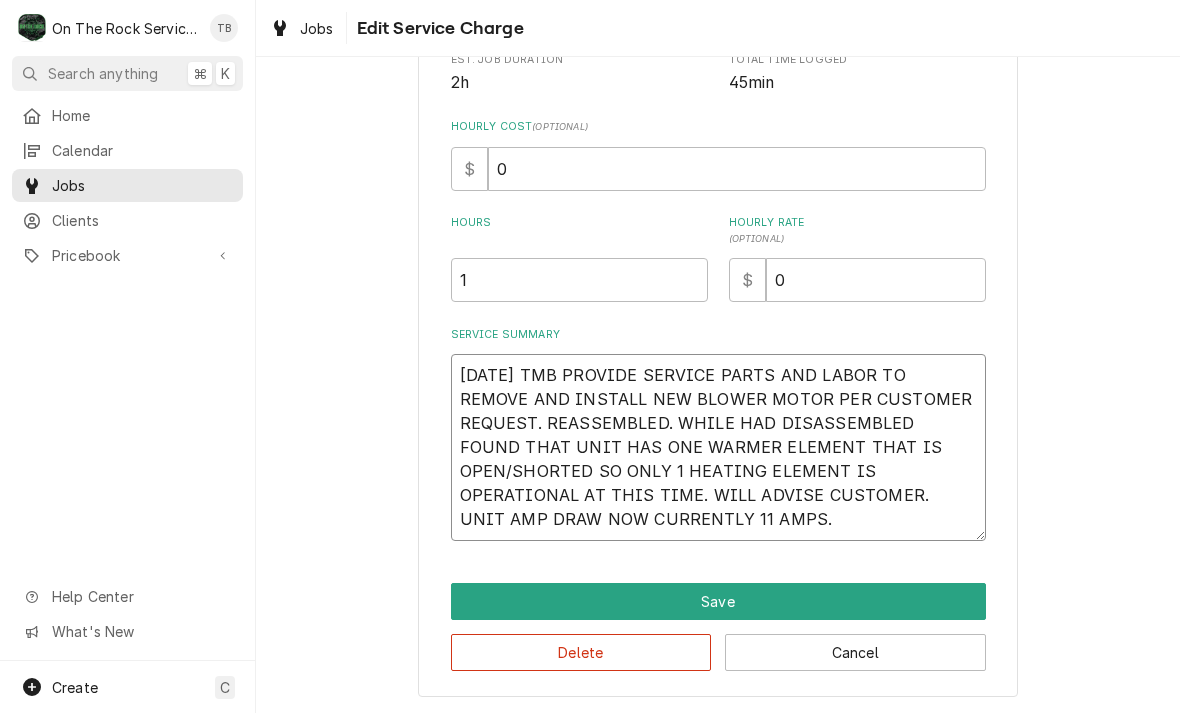 click on "[DATE] TMB PROVIDE SERVICE PARTS AND LABOR TO REMOVE AND INSTALL NEW BLOWER MOTOR PER CUSTOMER REQUEST. REASSEMBLED. WHILE HAD DISASSEMBLED FOUND THAT UNIT HAS ONE WARMER ELEMENT THAT IS OPEN/SHORTED SO ONLY 1 HEATING ELEMENT IS OPERATIONAL AT THIS TIME. WILL ADVISE CUSTOMER. UNIT AMP DRAW NOW CURRENTLY 11 AMPS." at bounding box center (718, 447) 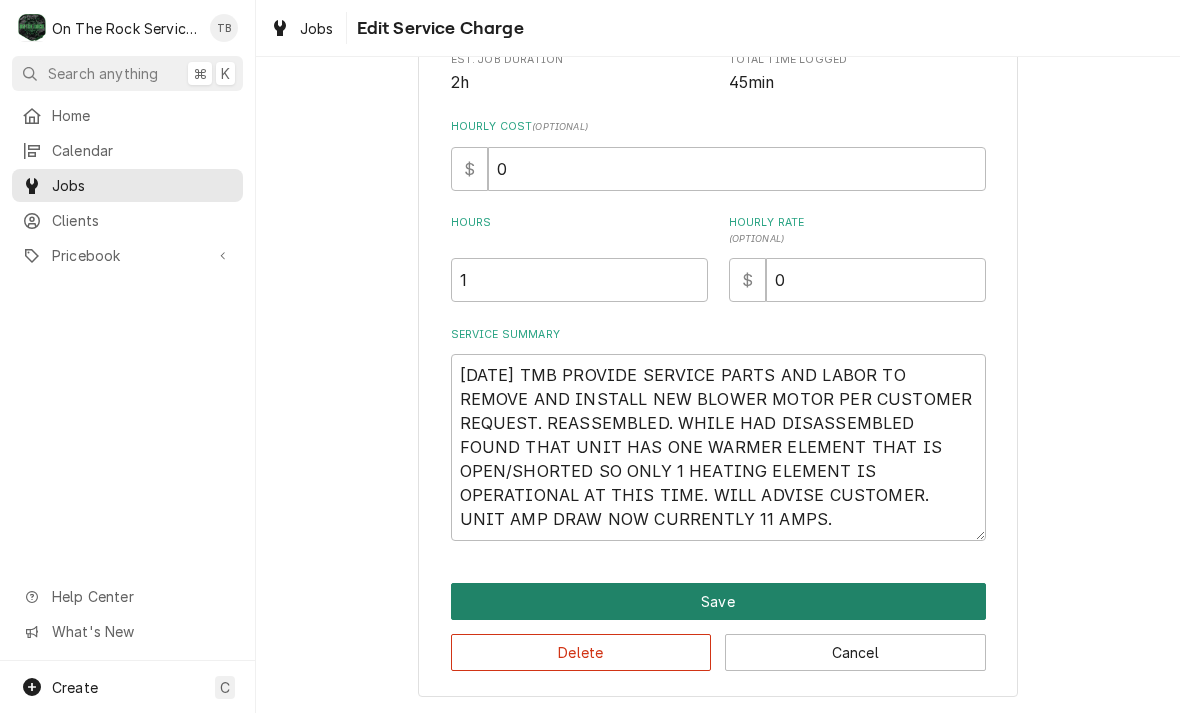 click on "Save" at bounding box center [718, 601] 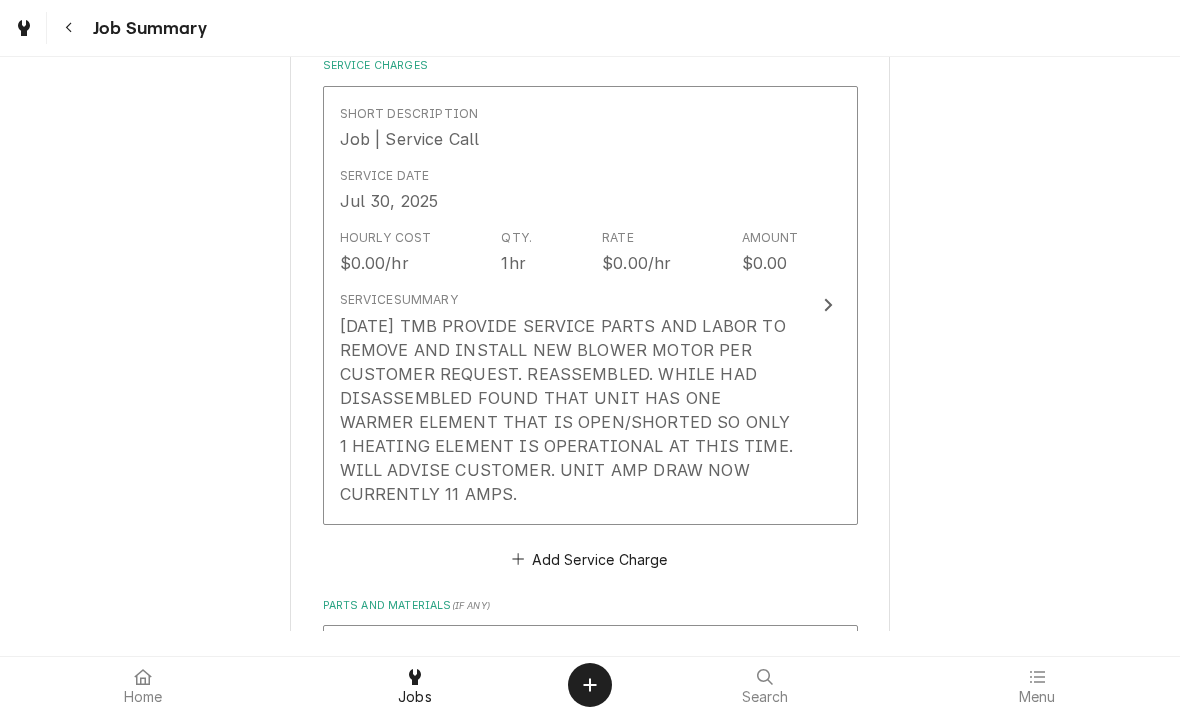 type on "x" 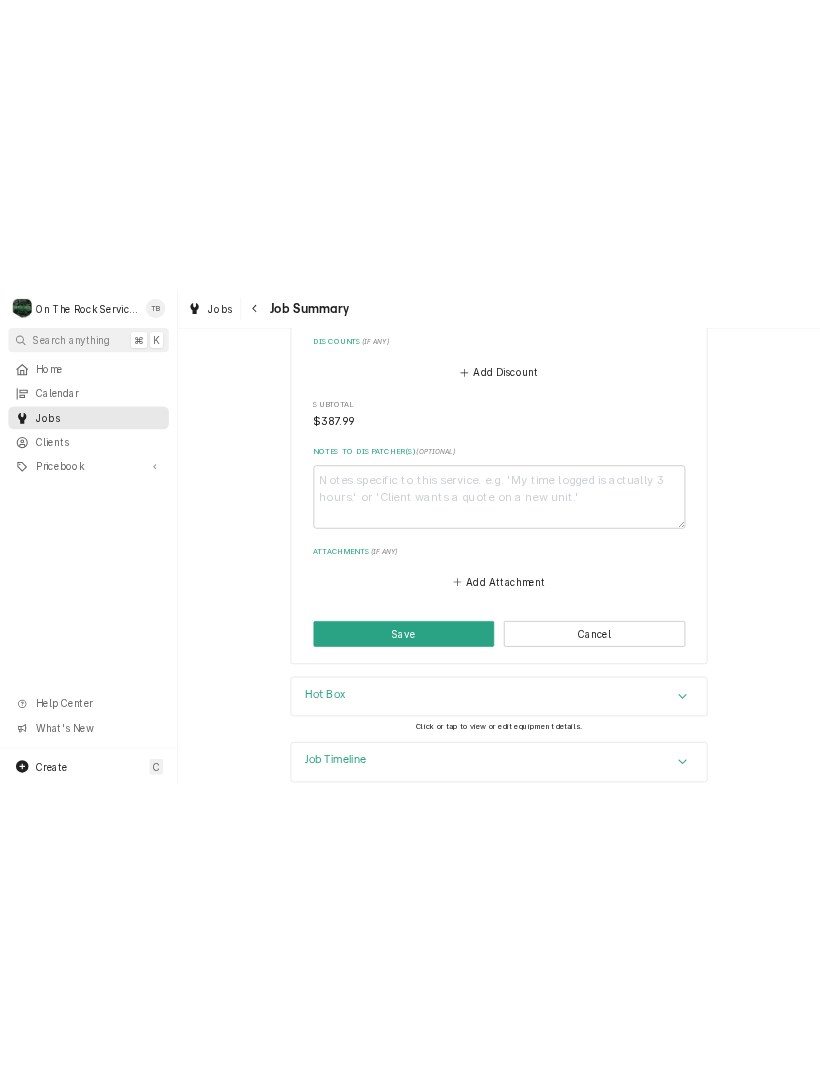 scroll, scrollTop: 1774, scrollLeft: 0, axis: vertical 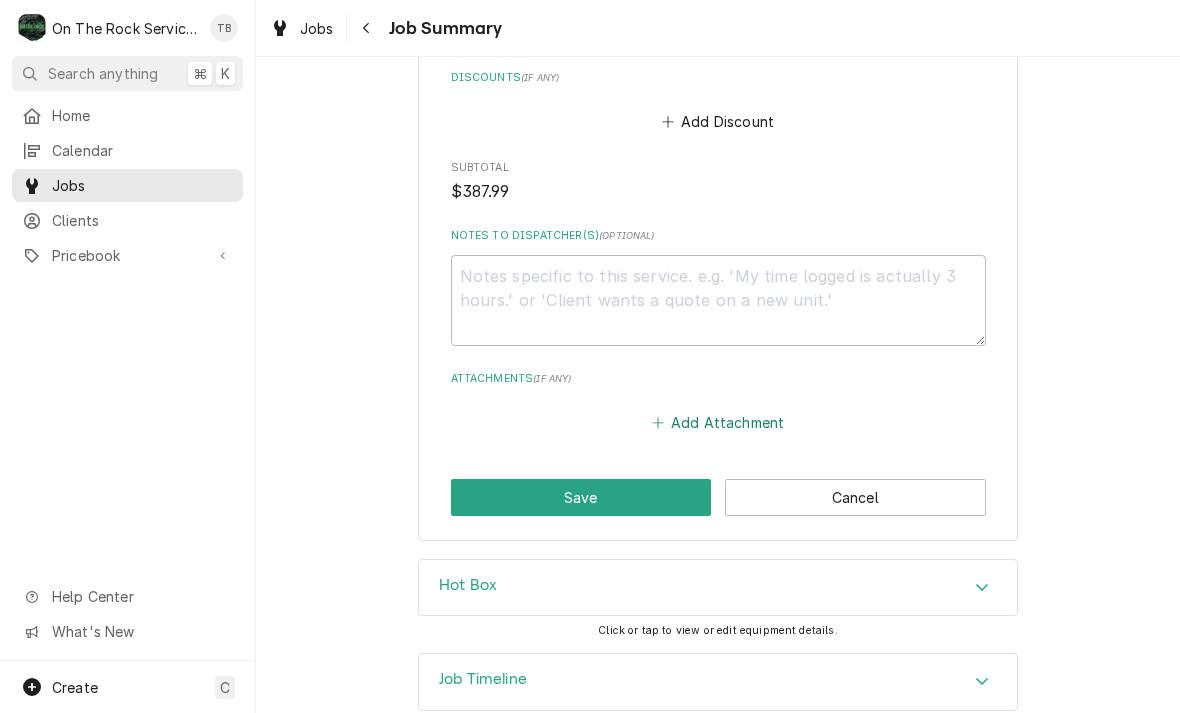 click on "Add Attachment" at bounding box center (718, 423) 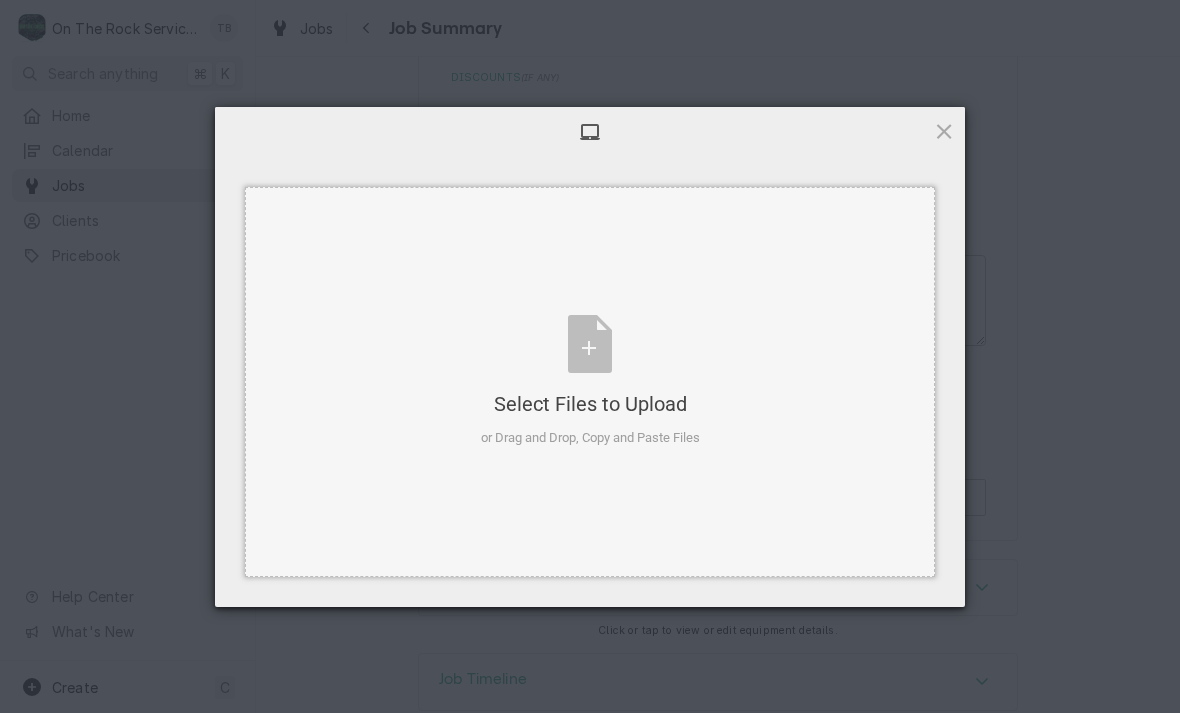 click on "Select Files to Upload
or Drag and Drop, Copy and Paste Files" at bounding box center [590, 381] 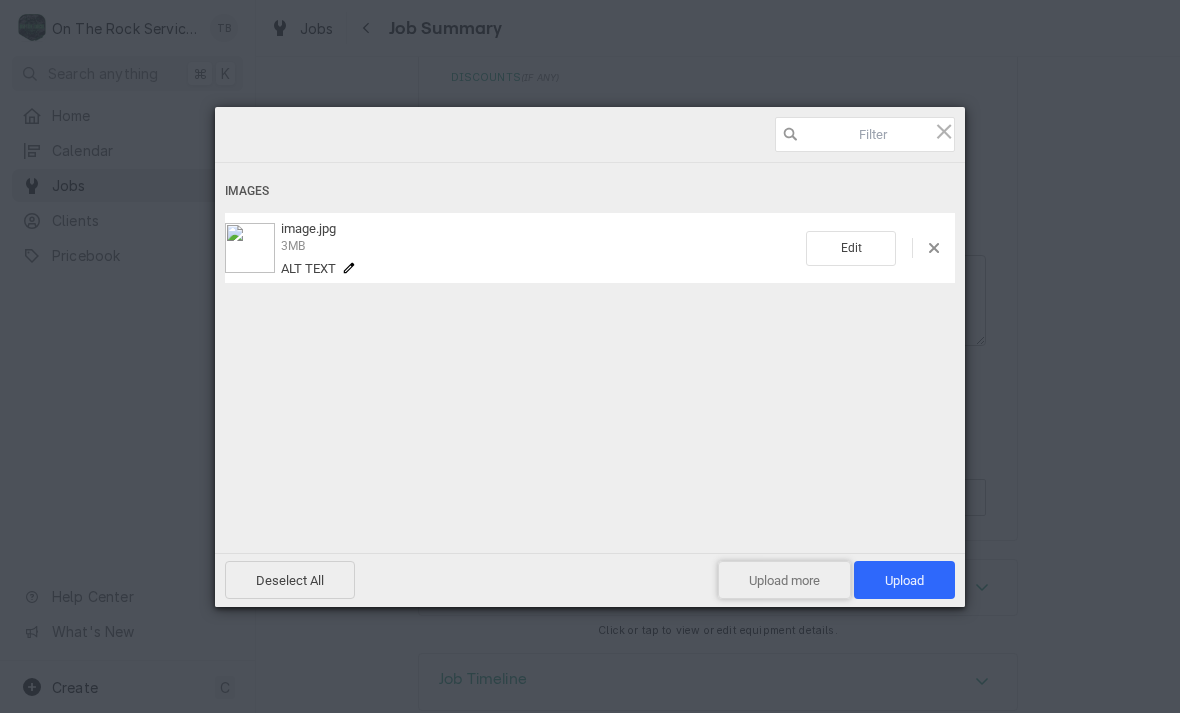 click on "Upload more" at bounding box center [784, 580] 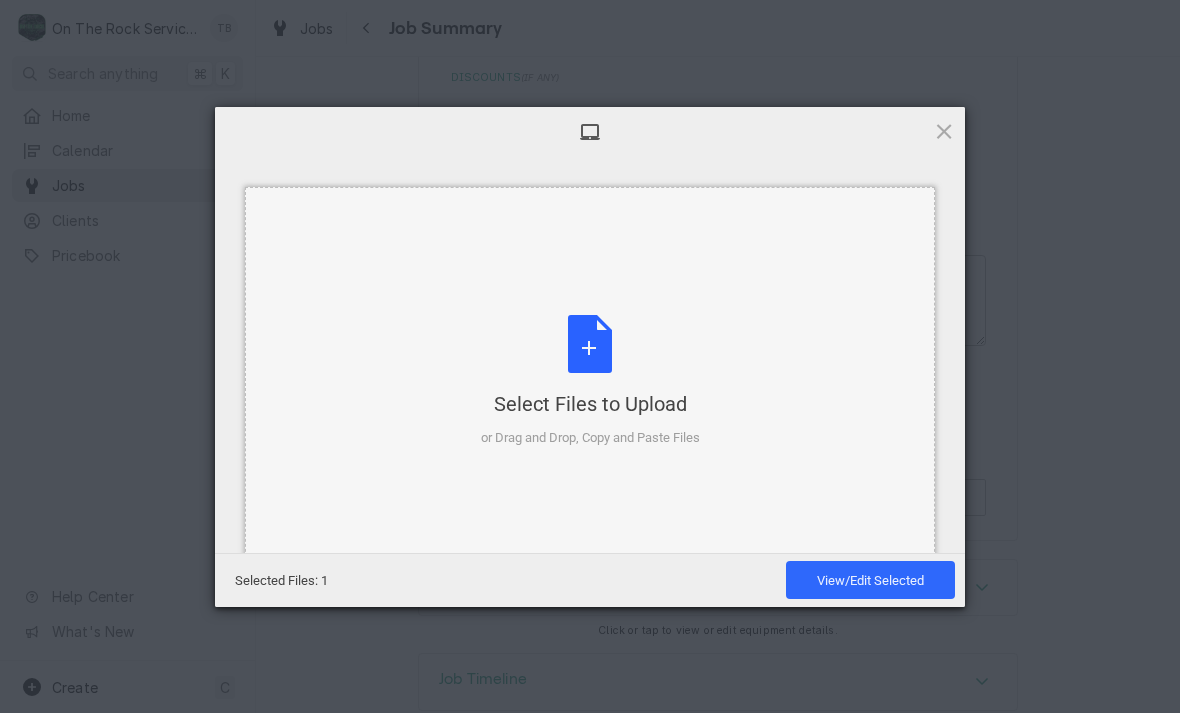 click on "Select Files to Upload
or Drag and Drop, Copy and Paste Files" at bounding box center [590, 381] 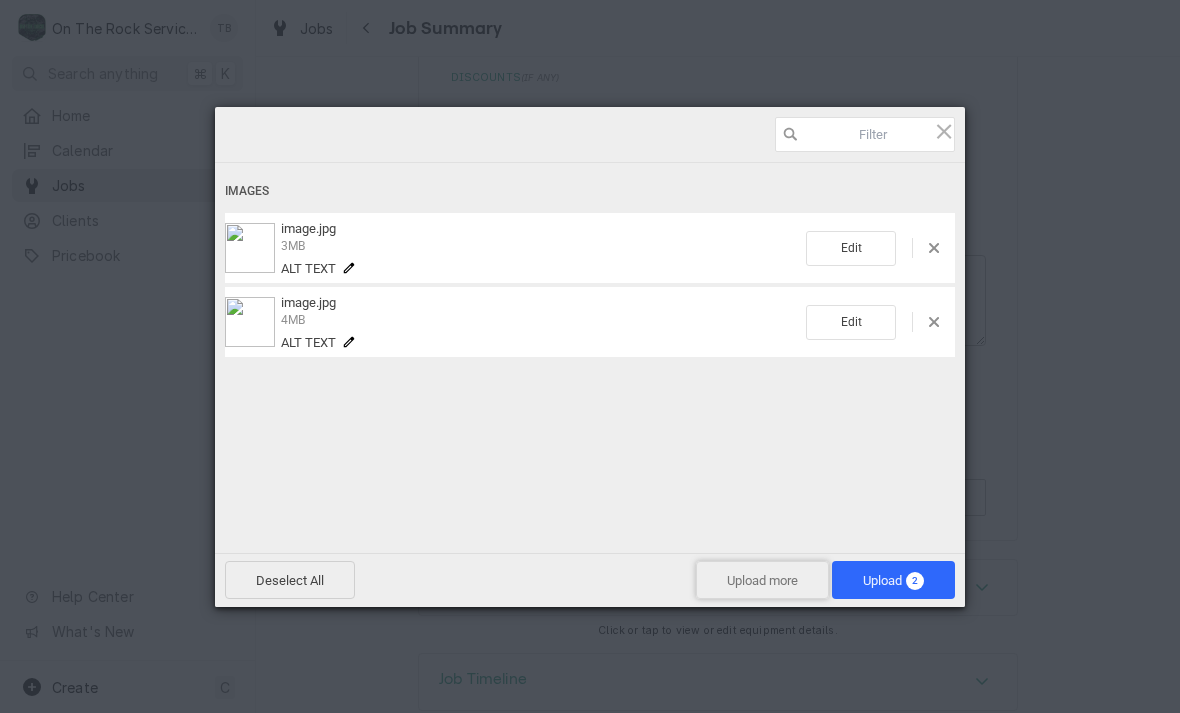 click on "Upload more" at bounding box center (762, 580) 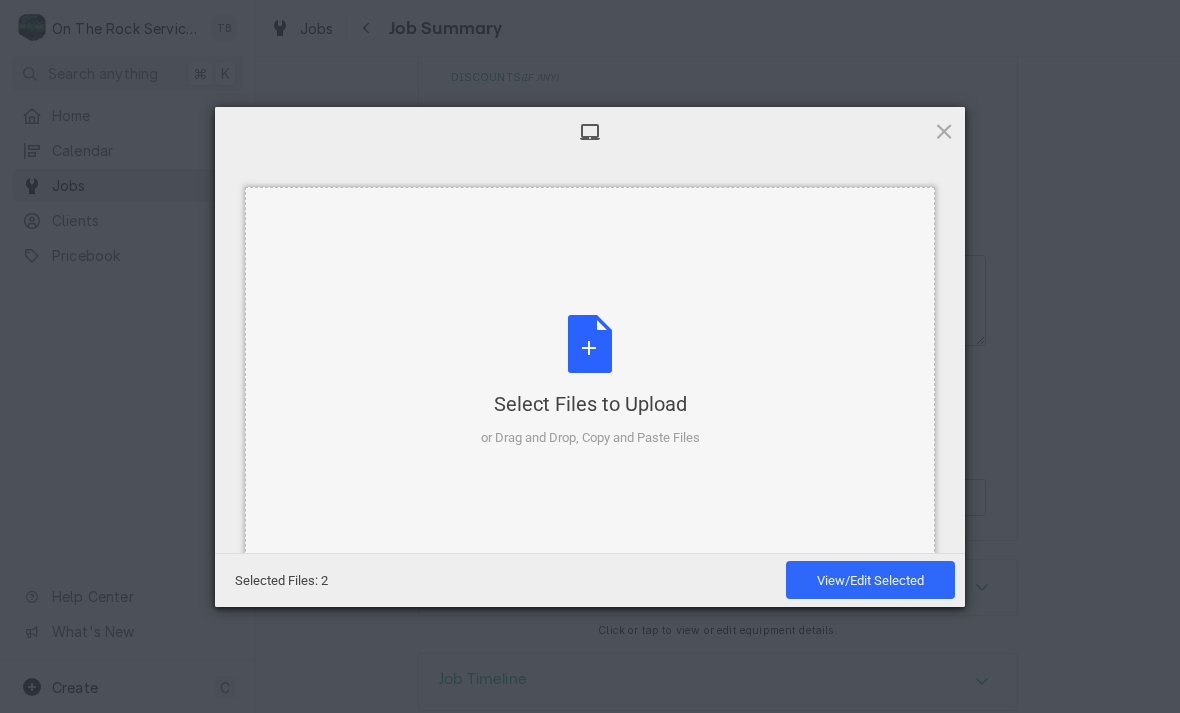 click on "Select Files to Upload
or Drag and Drop, Copy and Paste Files" at bounding box center (590, 381) 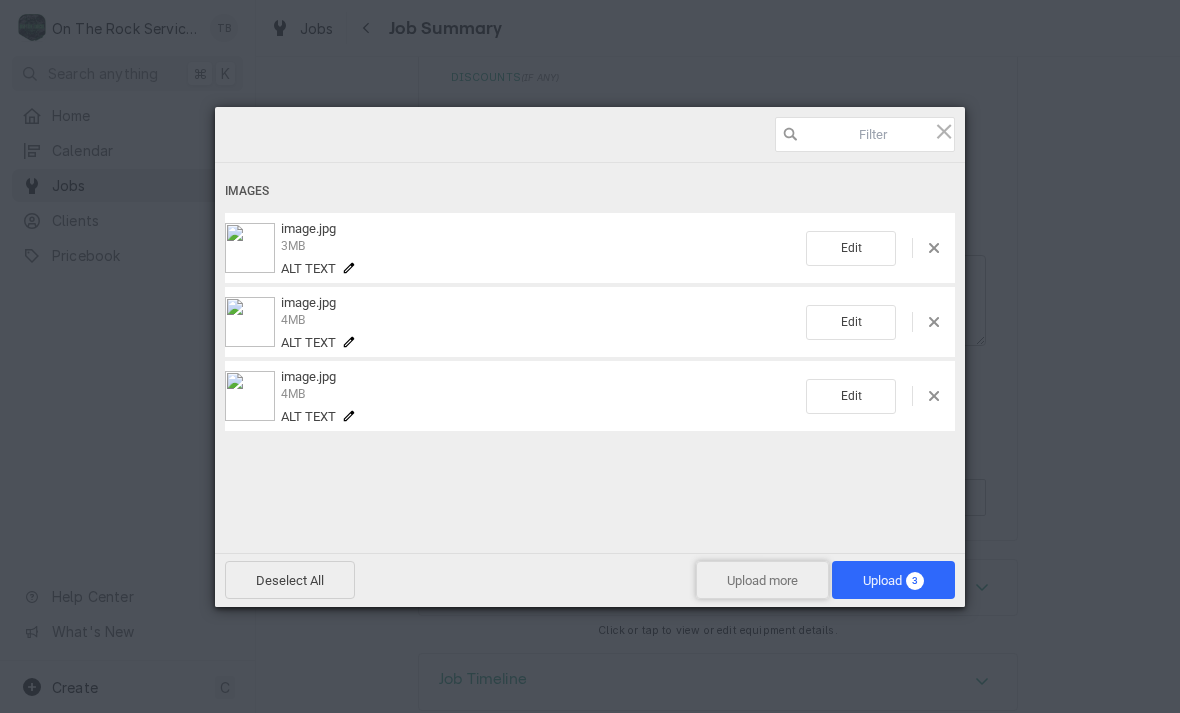 click on "Upload more" at bounding box center (762, 580) 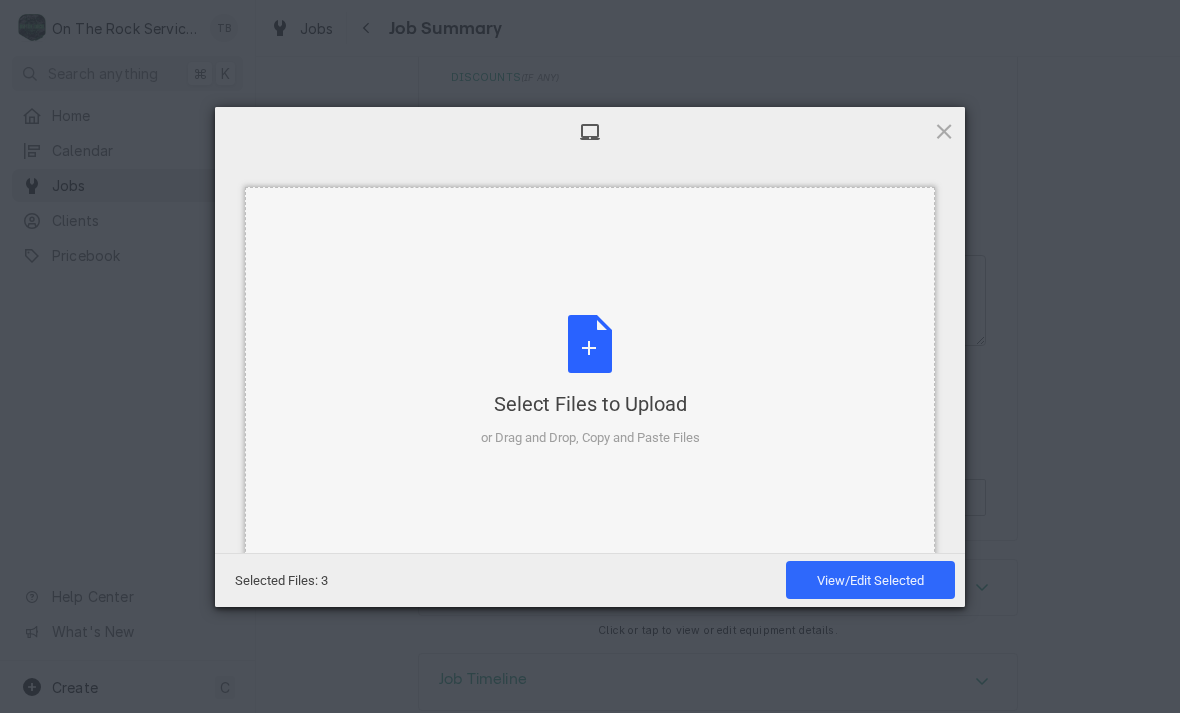 click on "Select Files to Upload
or Drag and Drop, Copy and Paste Files" at bounding box center [590, 381] 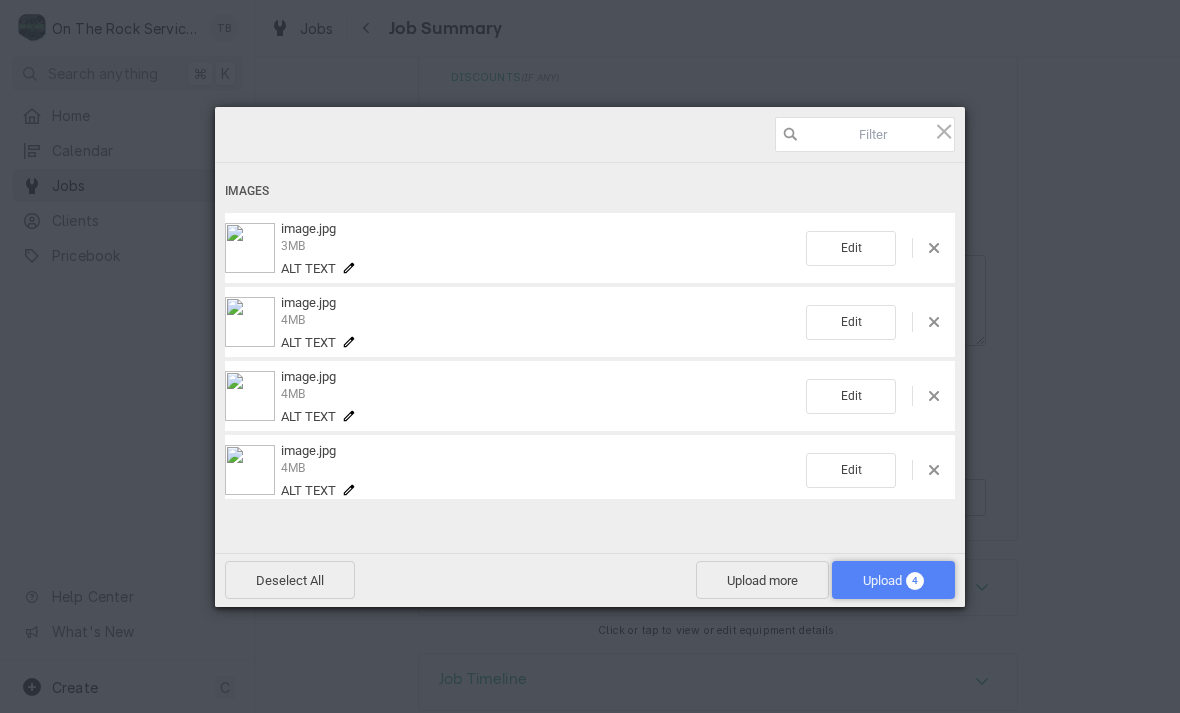 click on "Upload
4" at bounding box center [893, 580] 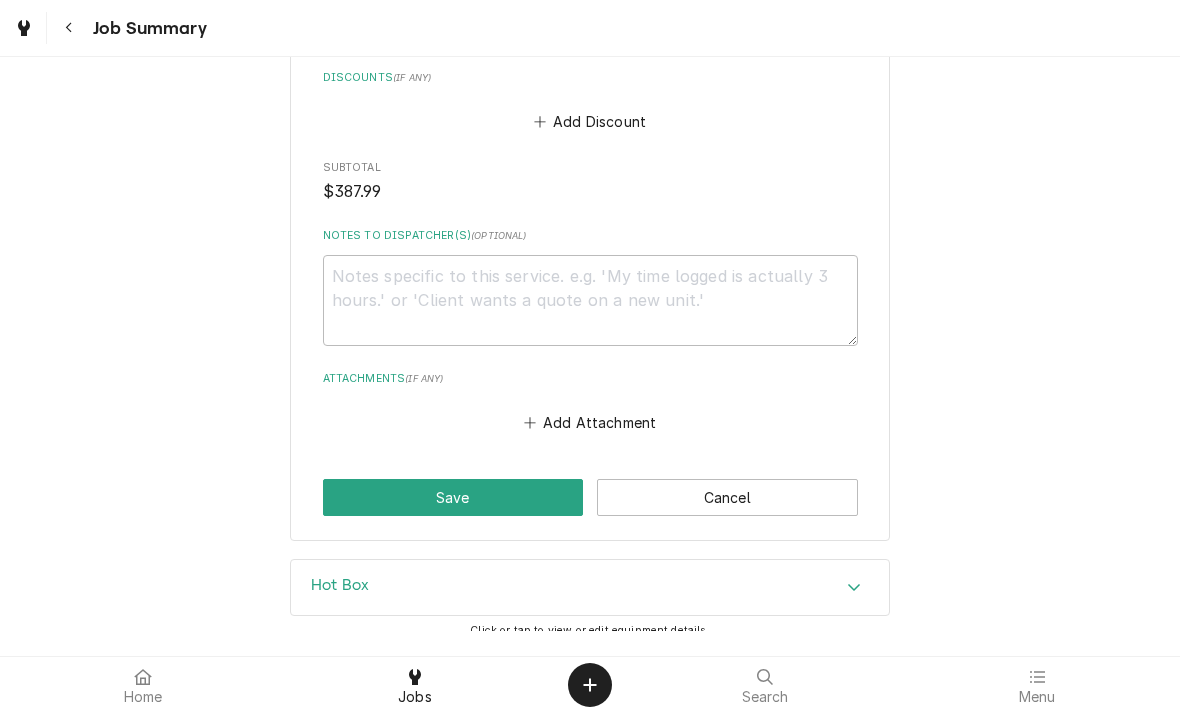 scroll, scrollTop: 1410, scrollLeft: 0, axis: vertical 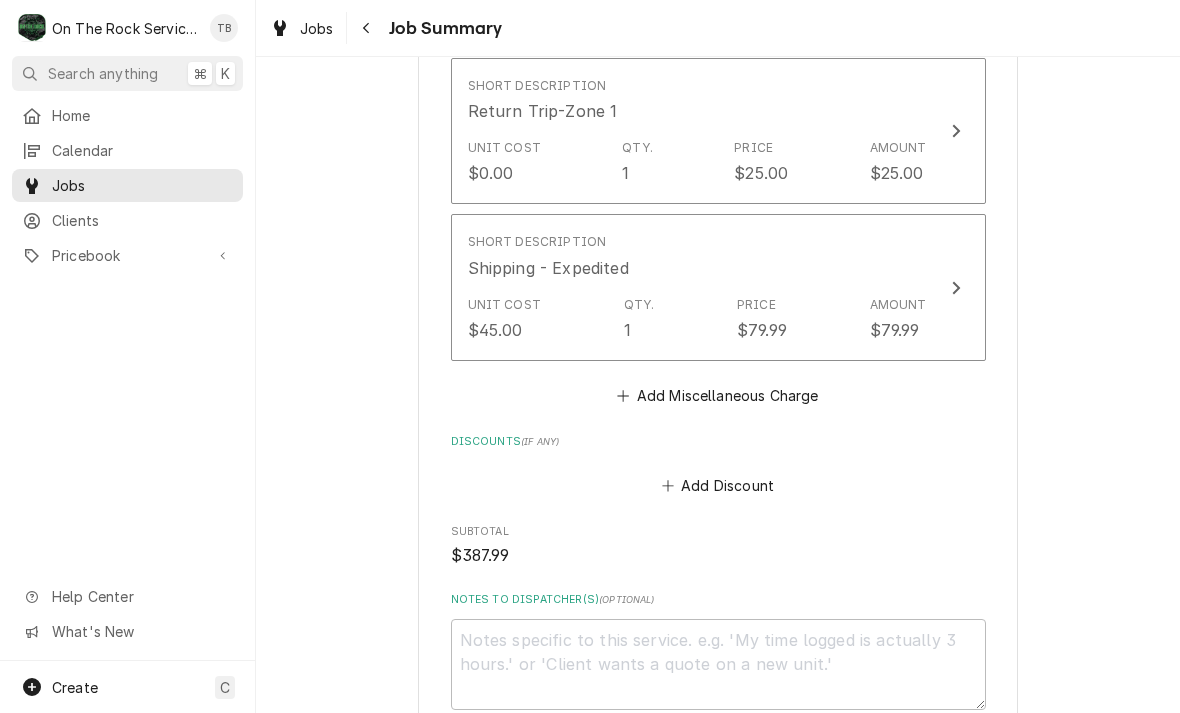 type on "x" 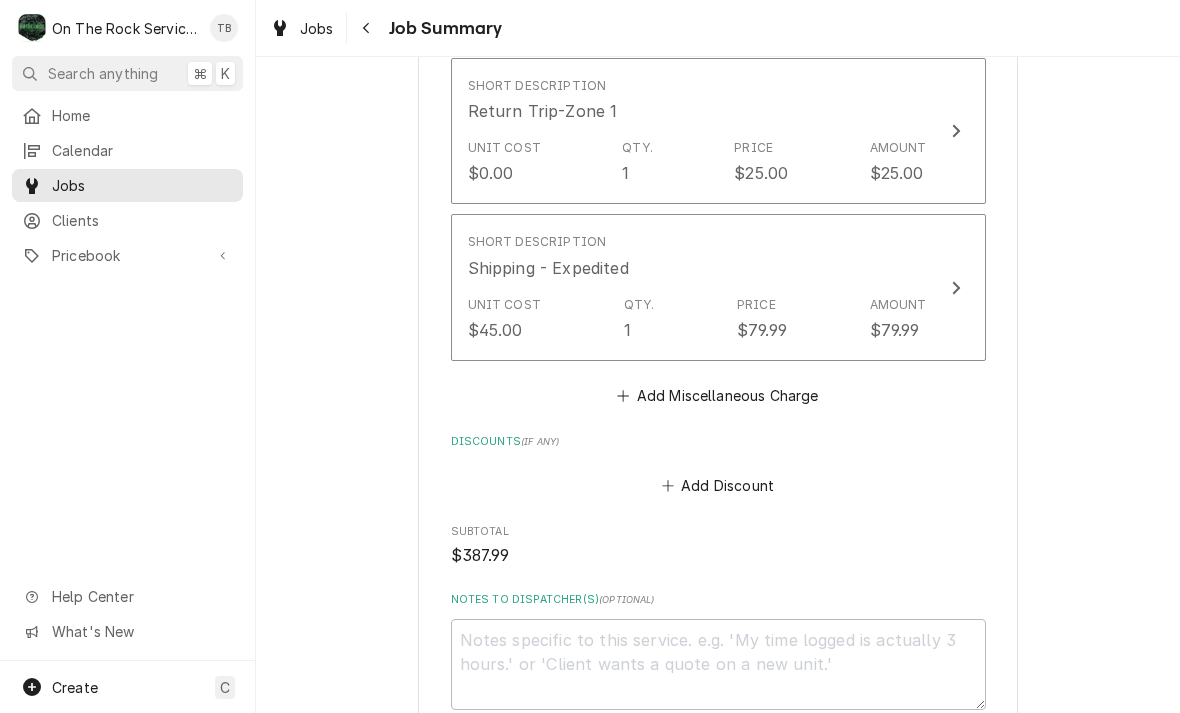 click on "Jobs" at bounding box center (127, 185) 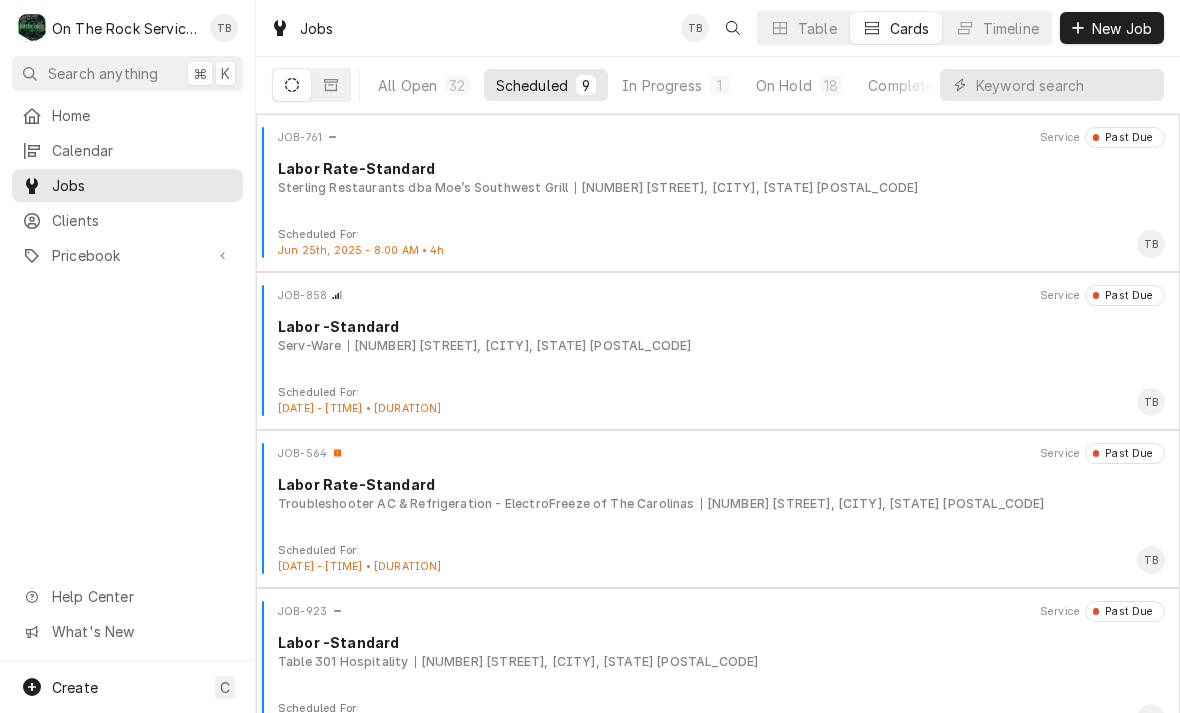 scroll, scrollTop: 0, scrollLeft: 0, axis: both 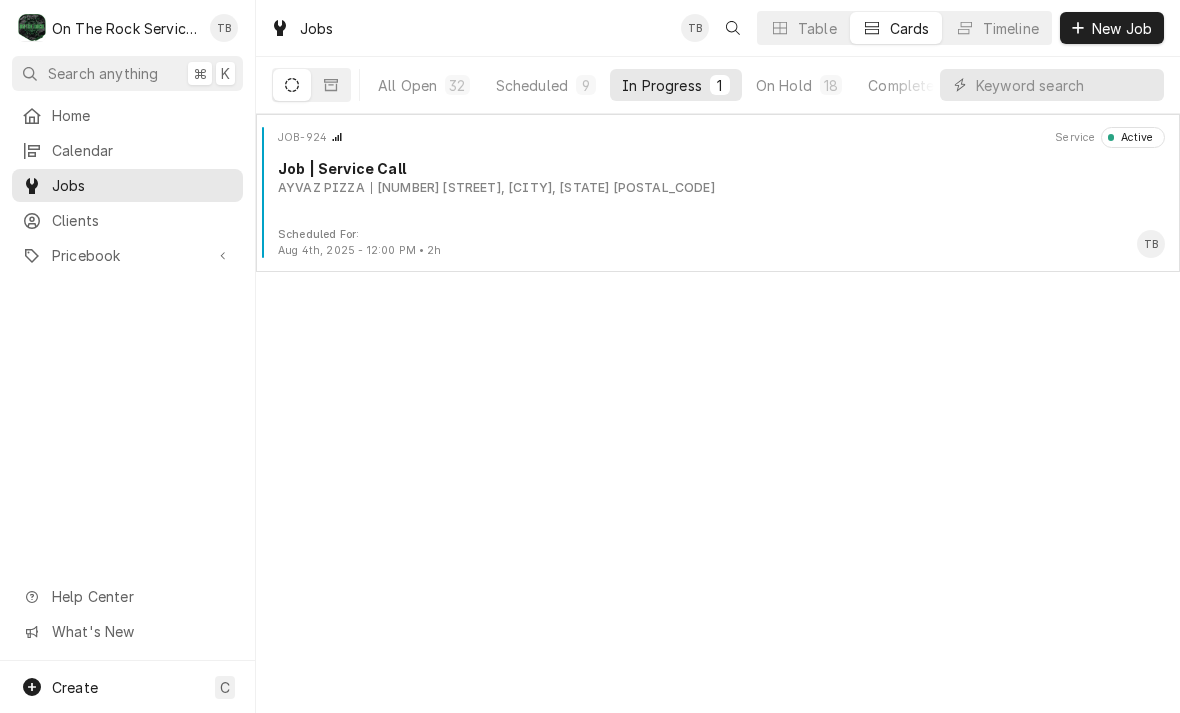 click on "JOB-924 Service Active Job | Service Call AYVAZ PIZZA 585 Heard St, Elberton, GA 30635" at bounding box center [718, 177] 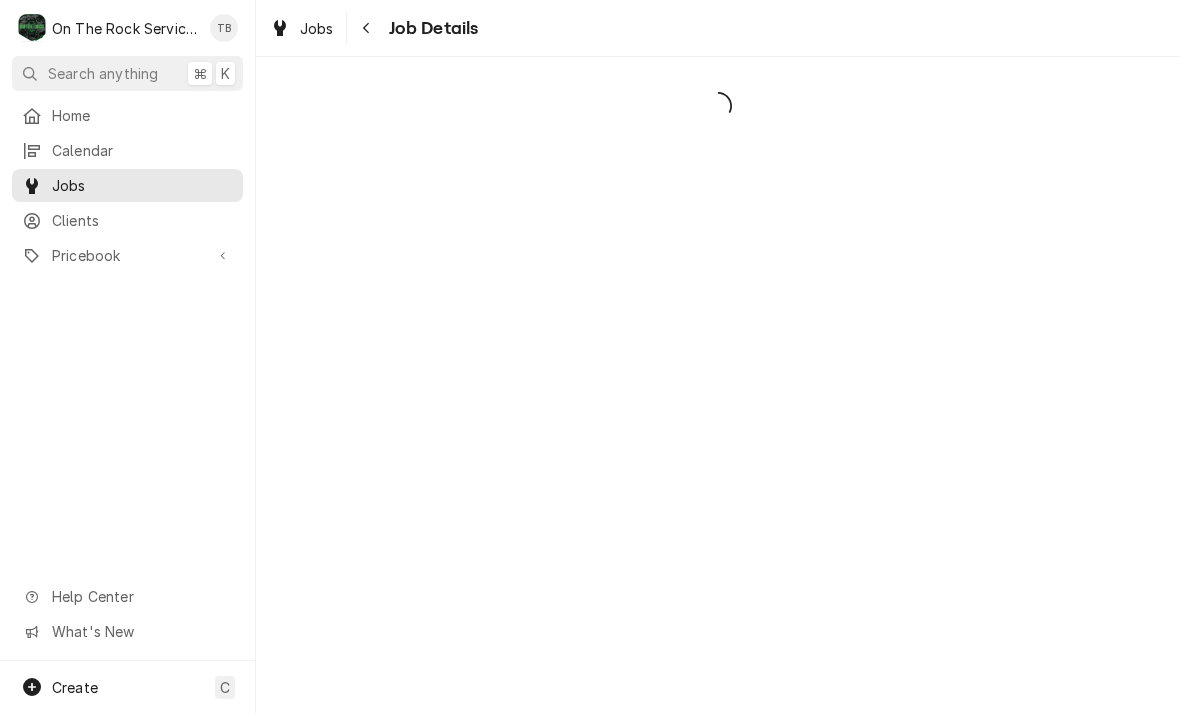 scroll, scrollTop: 0, scrollLeft: 0, axis: both 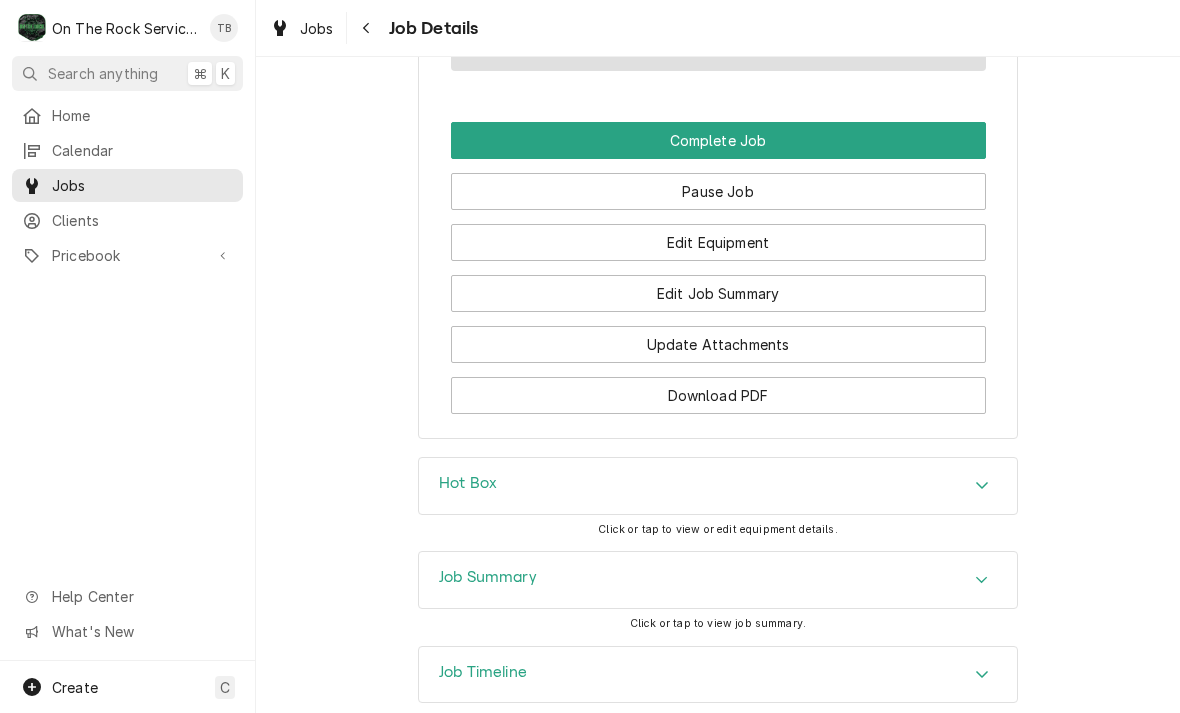 click on "Edit Job Summary" at bounding box center [718, 293] 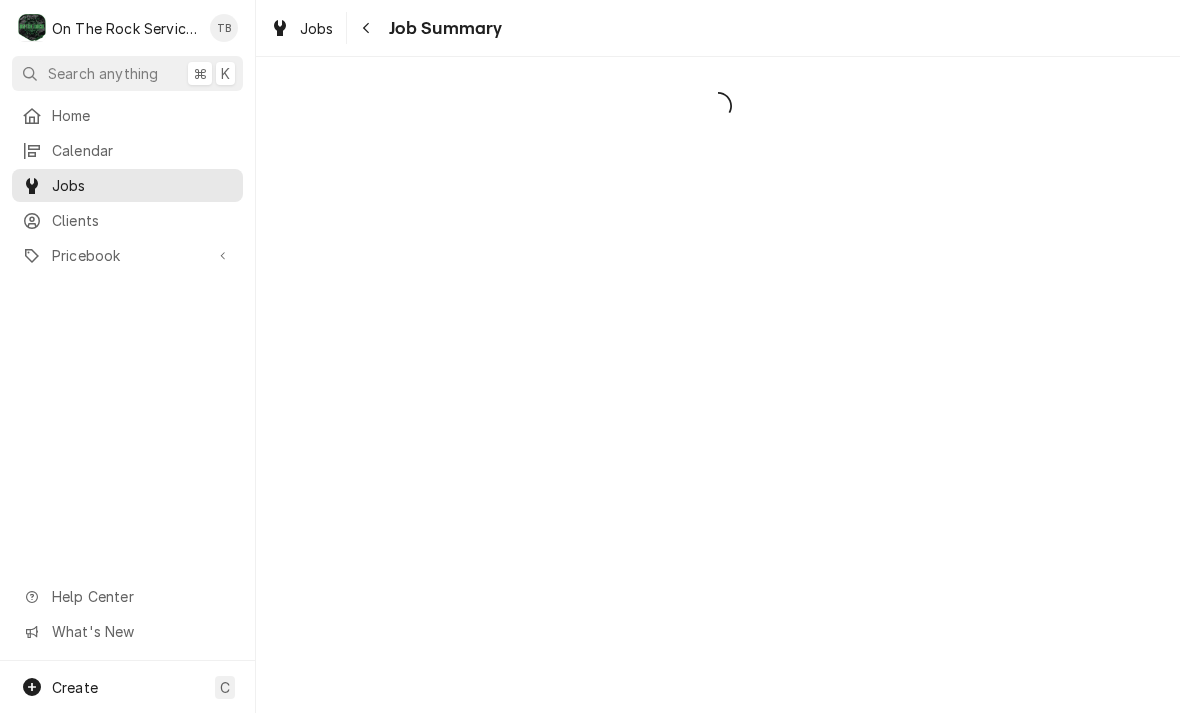 scroll, scrollTop: 0, scrollLeft: 0, axis: both 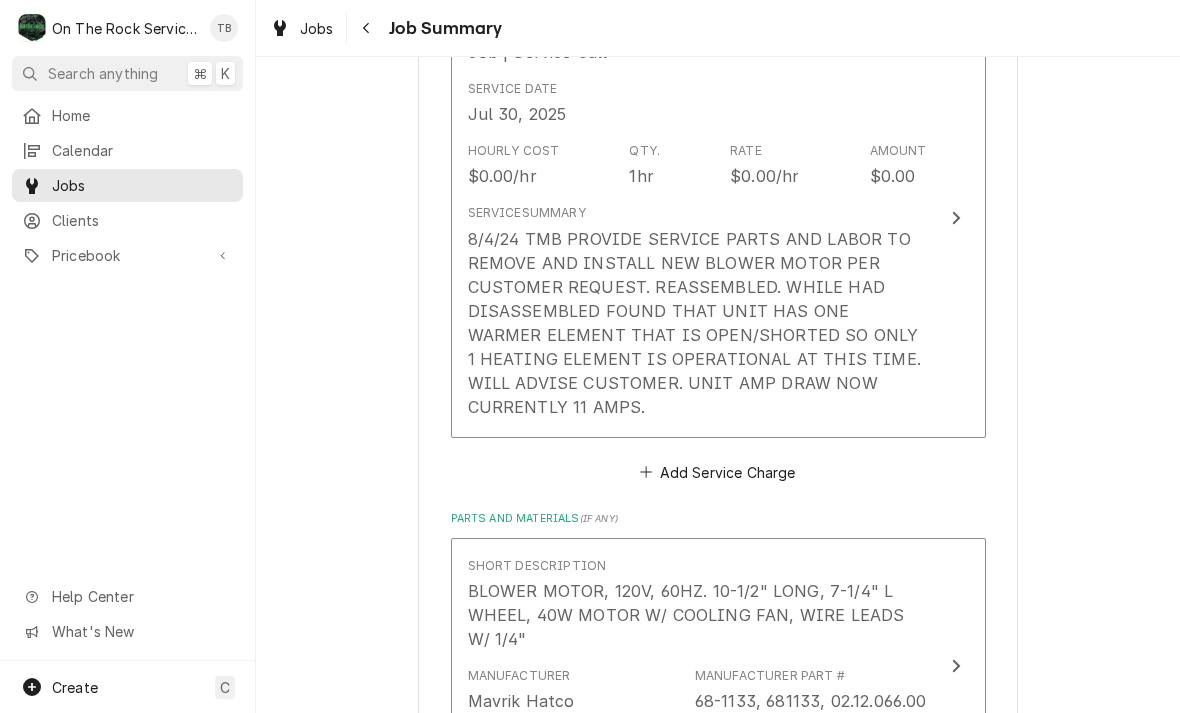 click on "Short Description Job | Service Call Service Date Jul 30, 2025 Hourly Cost $0.00/hr Qty. 1hr Rate $0.00/hr Amount $0.00 Service  Summary 8/4/24 TMB PROVIDE SERVICE PARTS AND LABOR TO REMOVE AND INSTALL NEW BLOWER MOTOR PER CUSTOMER REQUEST. REASSEMBLED. WHILE HAD DISASSEMBLED FOUND THAT UNIT HAS ONE WARMER ELEMENT THAT IS OPEN/SHORTED SO ONLY 1 HEATING ELEMENT IS OPERATIONAL AT THIS TIME. WILL ADVISE CUSTOMER. UNIT AMP DRAW NOW CURRENTLY 11 AMPS." at bounding box center (718, 218) 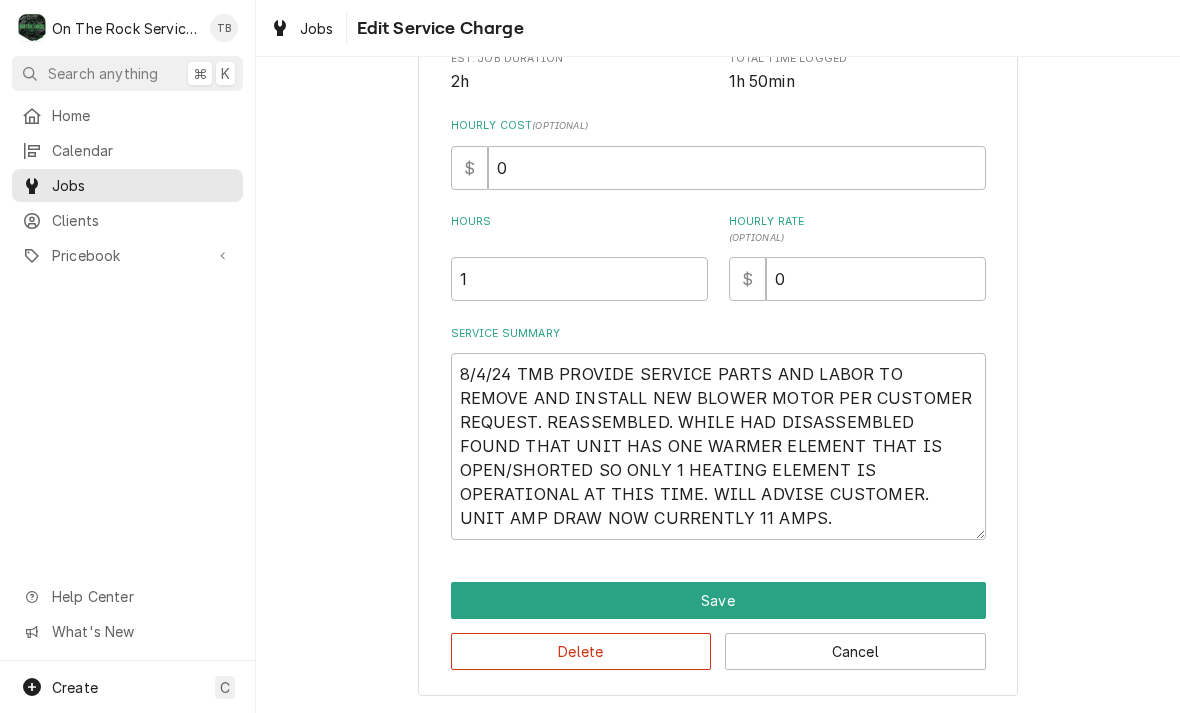 scroll, scrollTop: 275, scrollLeft: 0, axis: vertical 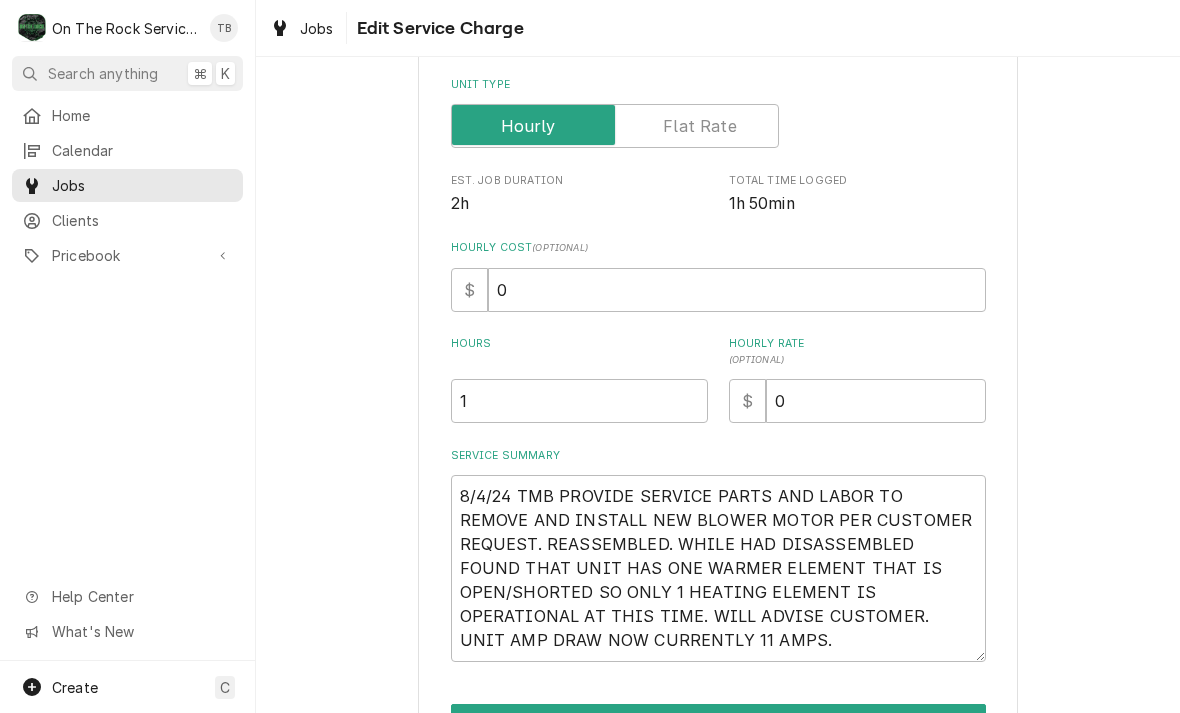 type on "x" 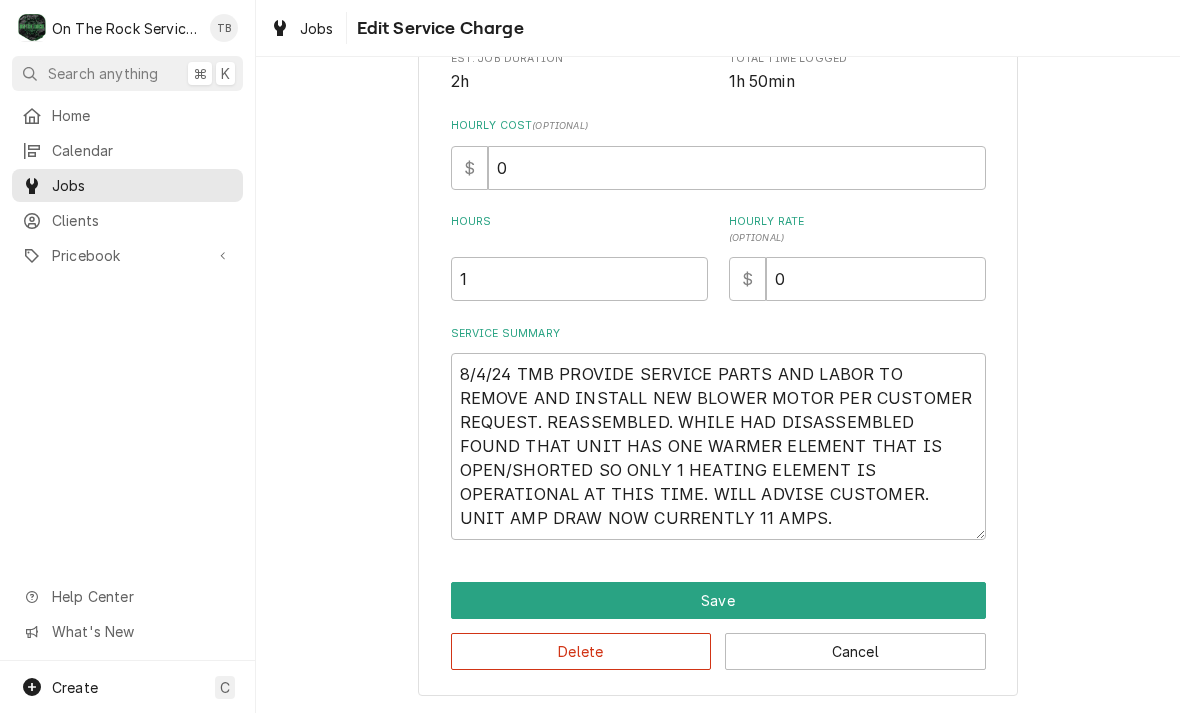 scroll, scrollTop: 400, scrollLeft: 0, axis: vertical 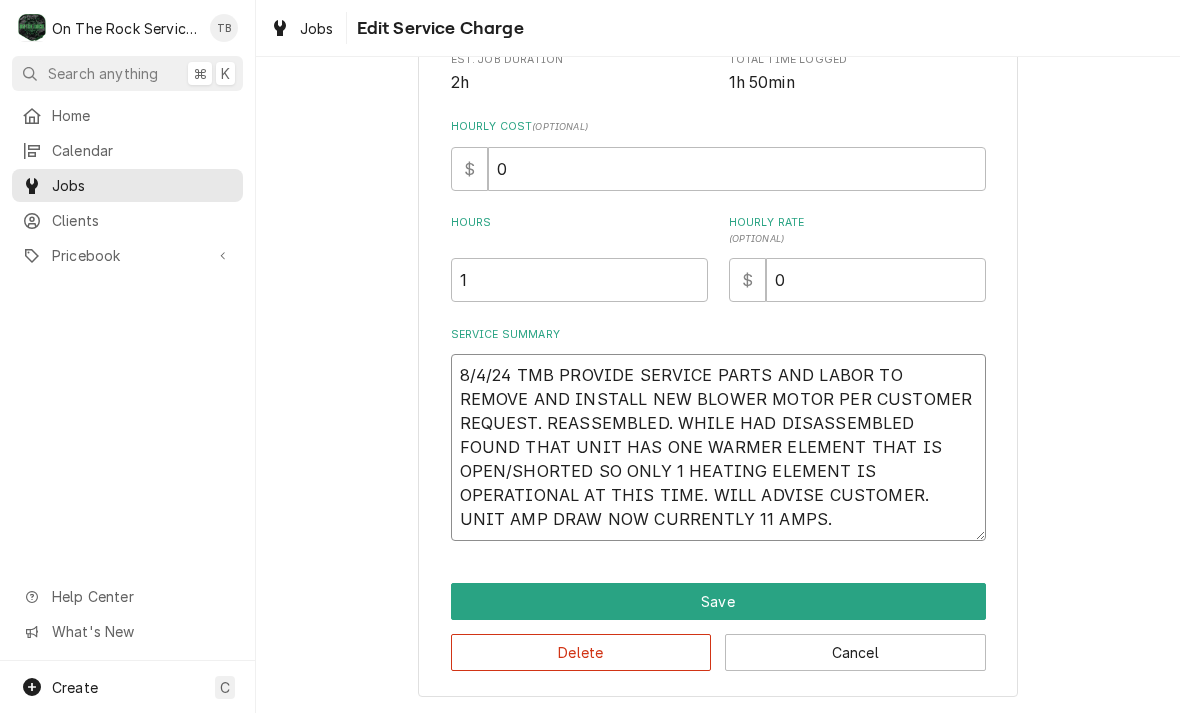 click on "8/4/24 TMB PROVIDE SERVICE PARTS AND LABOR TO REMOVE AND INSTALL NEW BLOWER MOTOR PER CUSTOMER REQUEST. REASSEMBLED. WHILE HAD DISASSEMBLED FOUND THAT UNIT HAS ONE WARMER ELEMENT THAT IS OPEN/SHORTED SO ONLY 1 HEATING ELEMENT IS OPERATIONAL AT THIS TIME. WILL ADVISE CUSTOMER. UNIT AMP DRAW NOW CURRENTLY 11 AMPS." at bounding box center (718, 447) 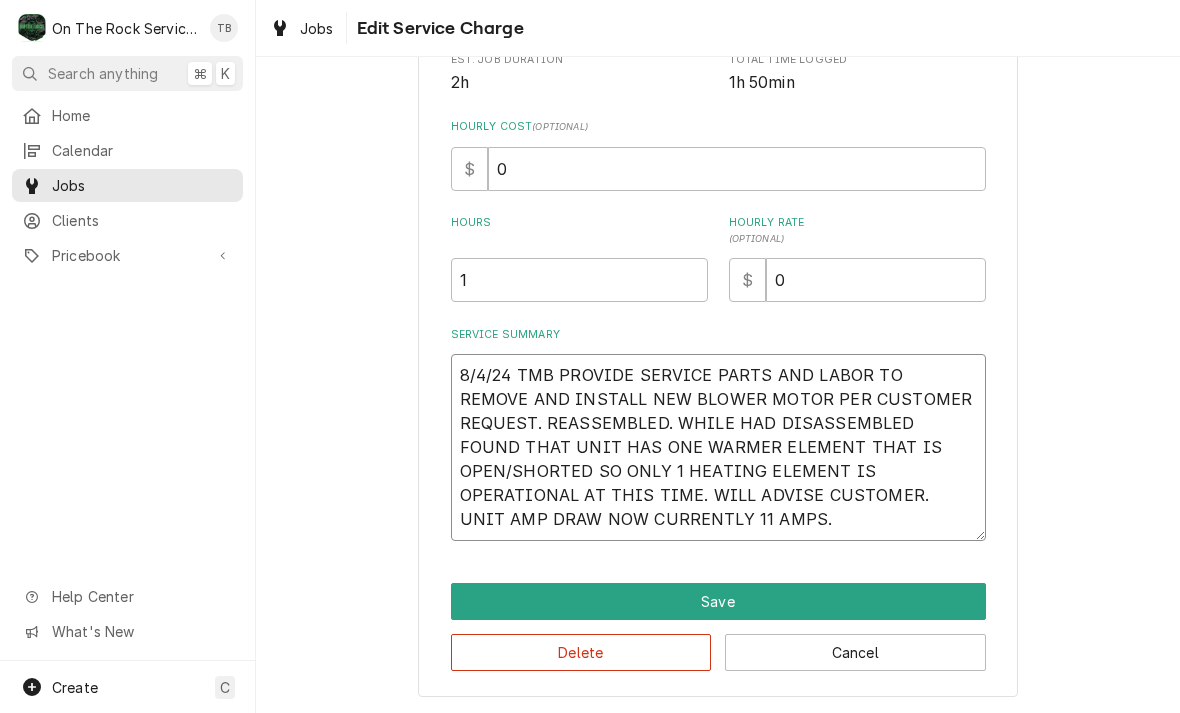 type on "8/4/24 TMB PROVIDE SERVICE PARTS AND LABOR TO REMOVE AND INSTALL NEW BLOWER MOTOR PER CUSTOMER REQUEST. REASSEMBLED. WHILE HAD DISASSEMBLED FOUND THAT UNIT HAS ONE WARMER ELEMENT THAT IS OPEN/SHORTED SO ONLY 1 HEATING ELEMENT IS OPERATIONAL AT THIS TIME. WILL ADVISE CUSTOMER. UNIT AMP DRAW NOW CURRENTLY 11 AMPS.a" 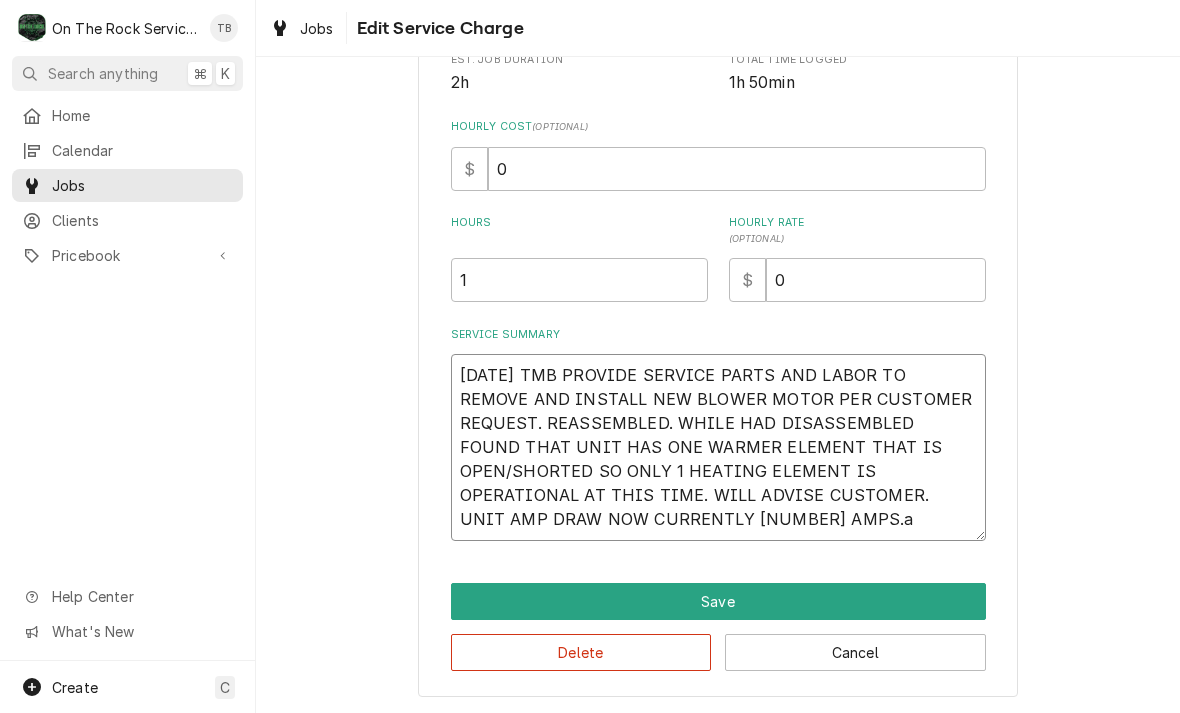 type on "x" 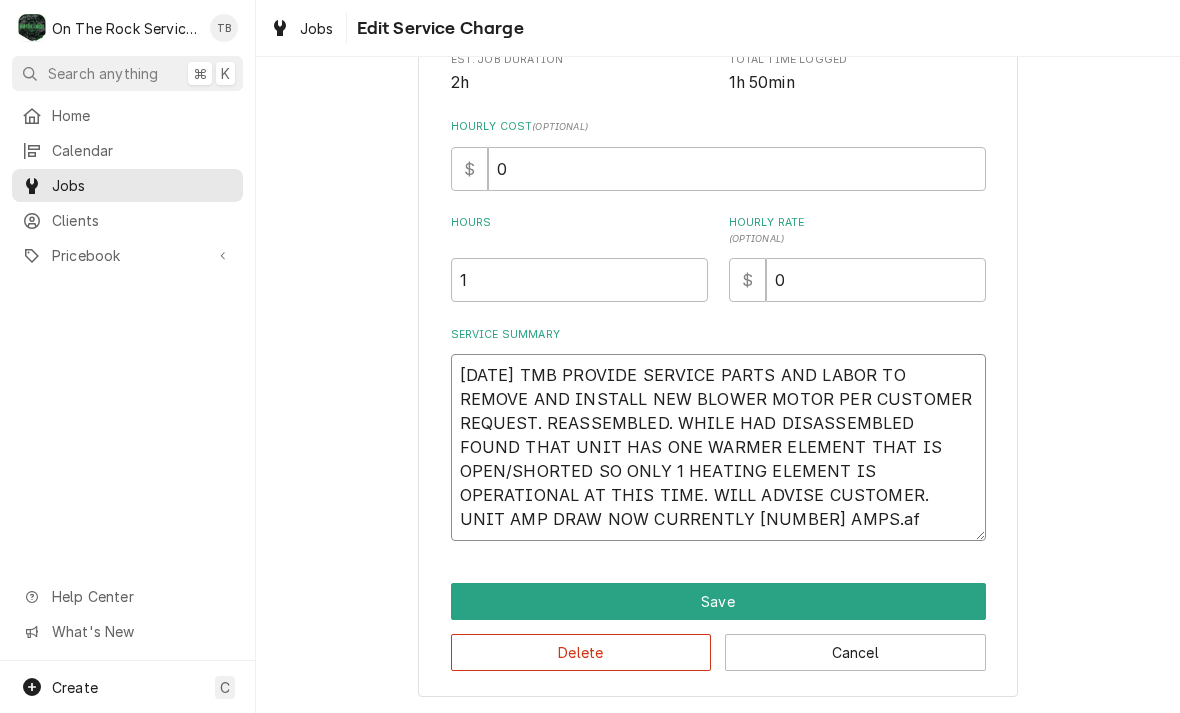 type on "x" 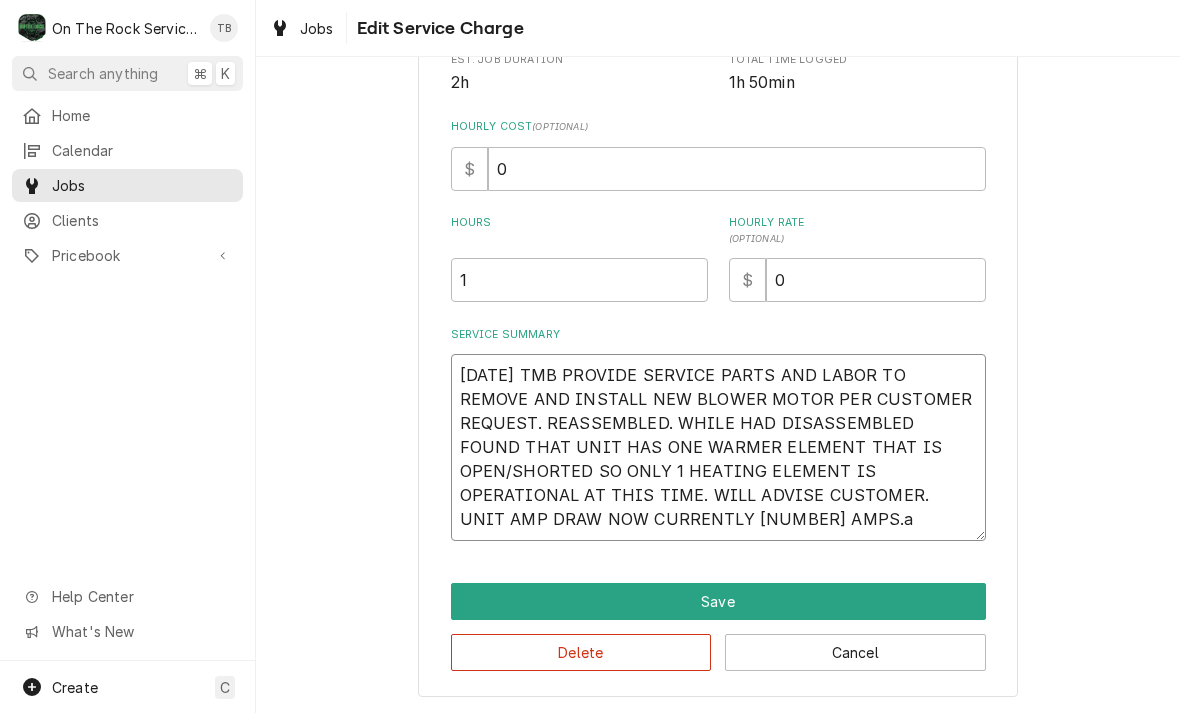 type on "x" 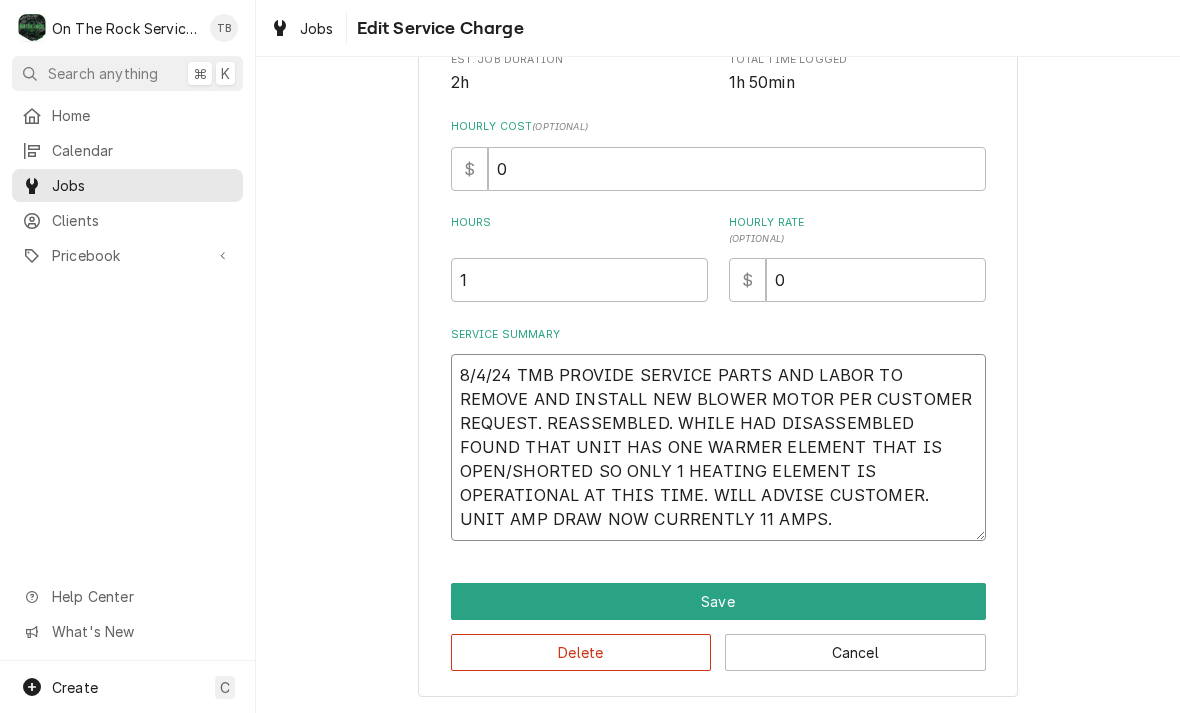 type on "x" 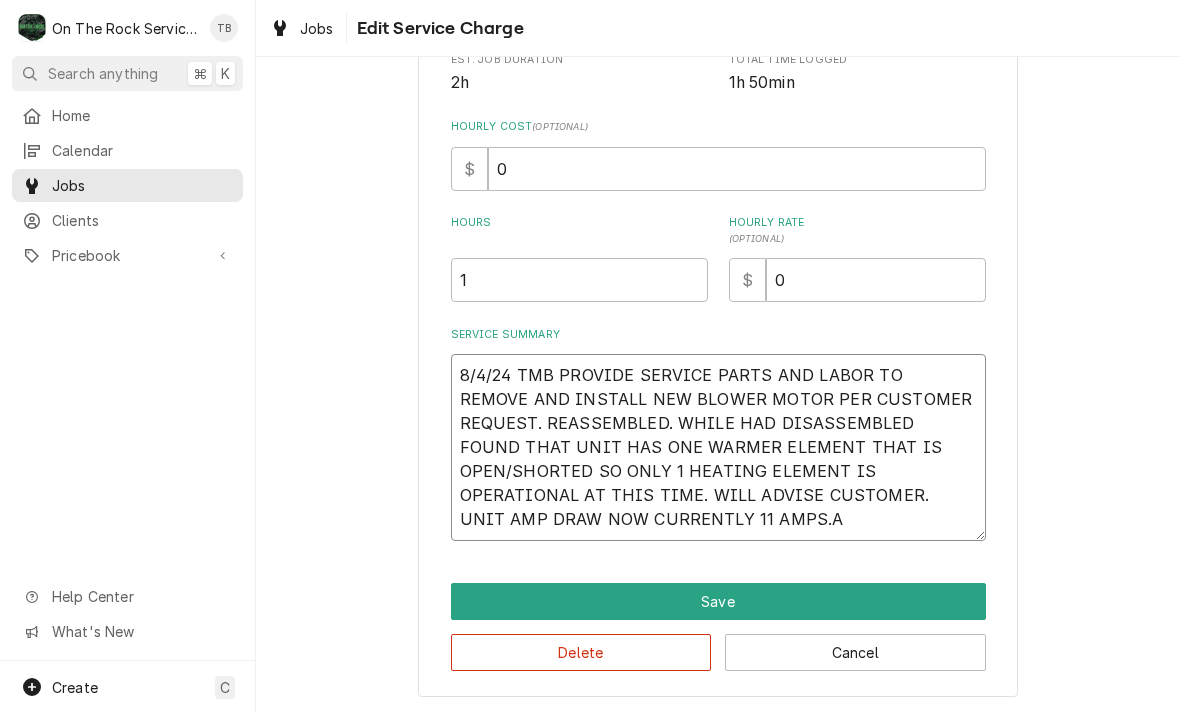 type on "x" 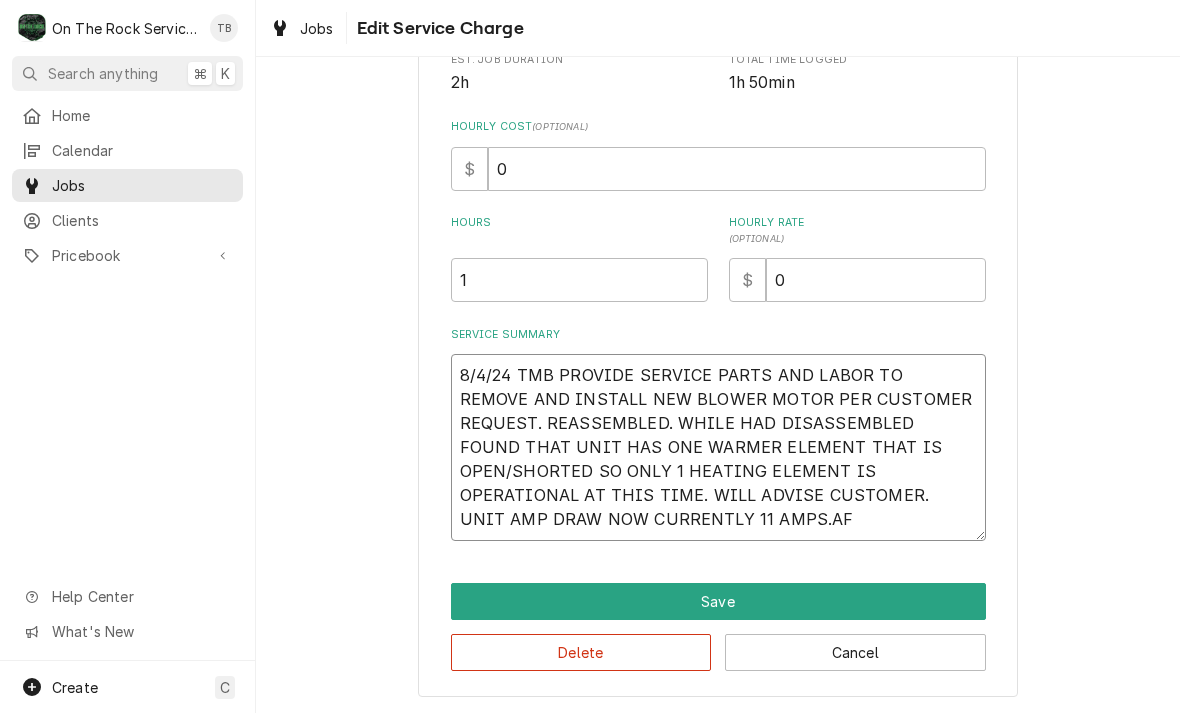 type on "x" 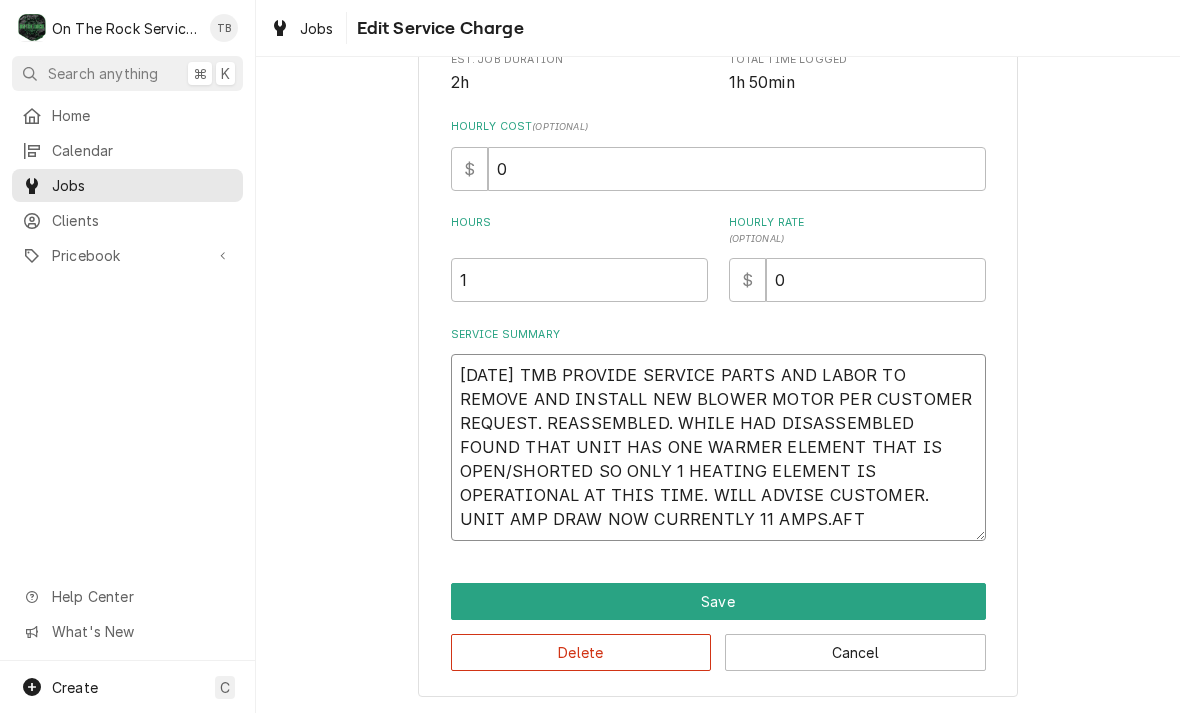 type on "x" 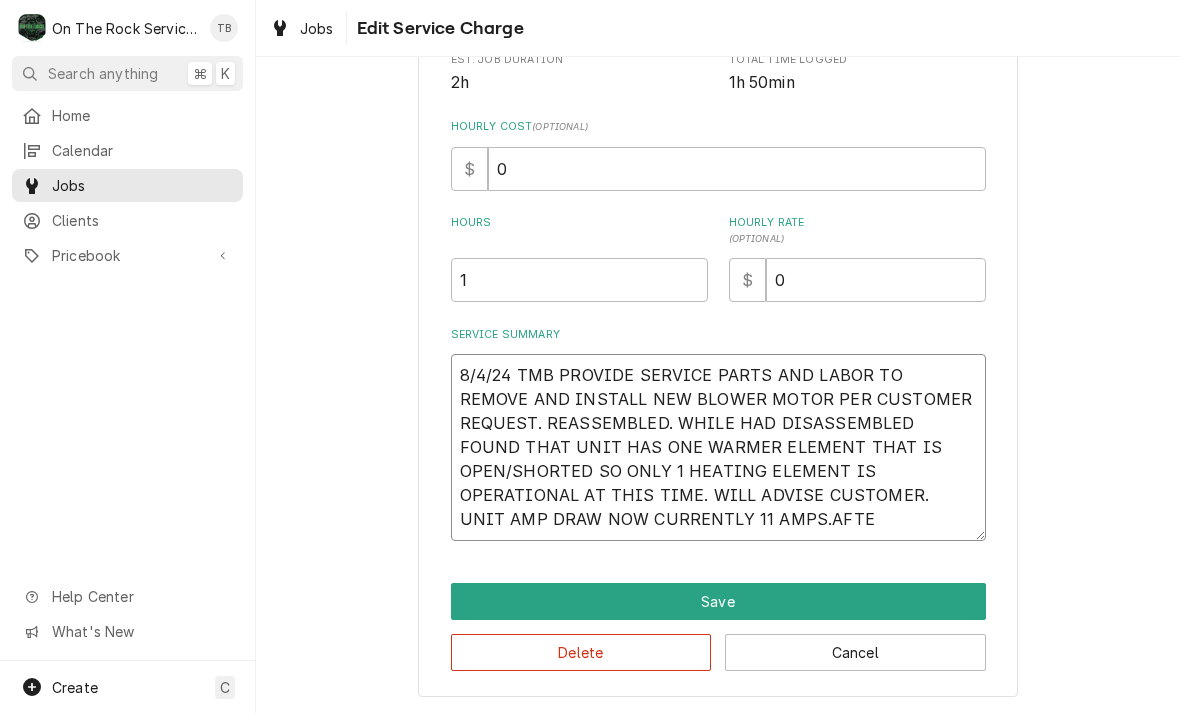 type on "x" 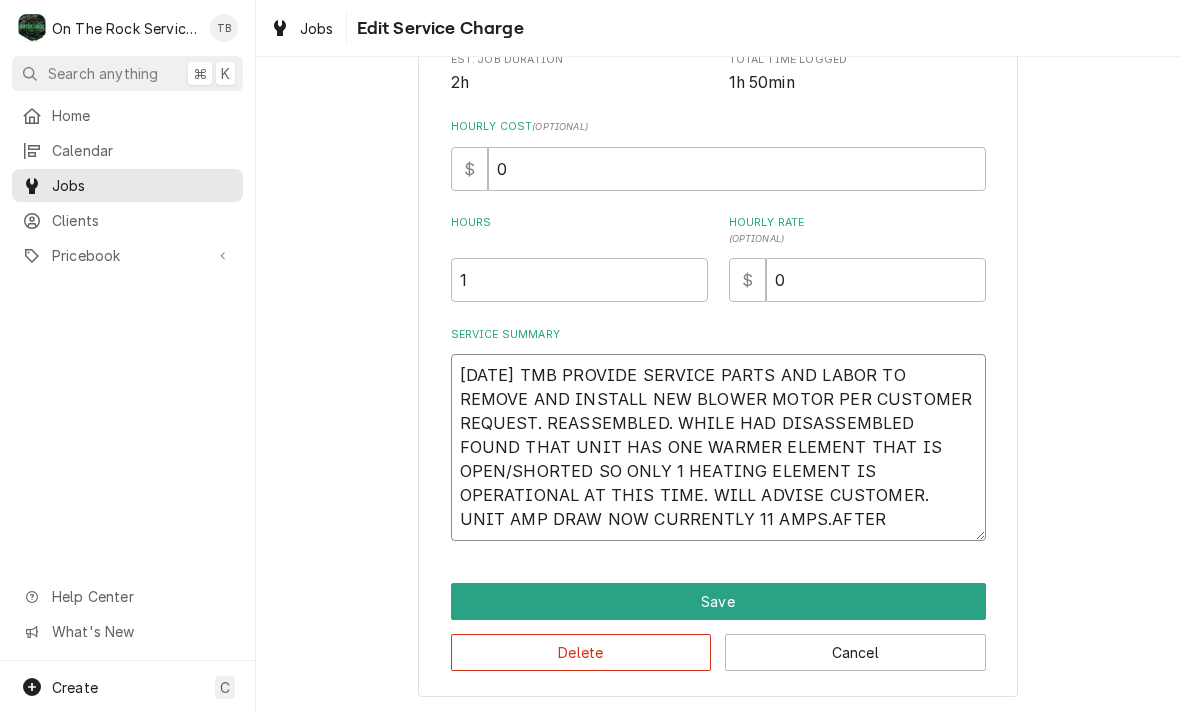 type on "x" 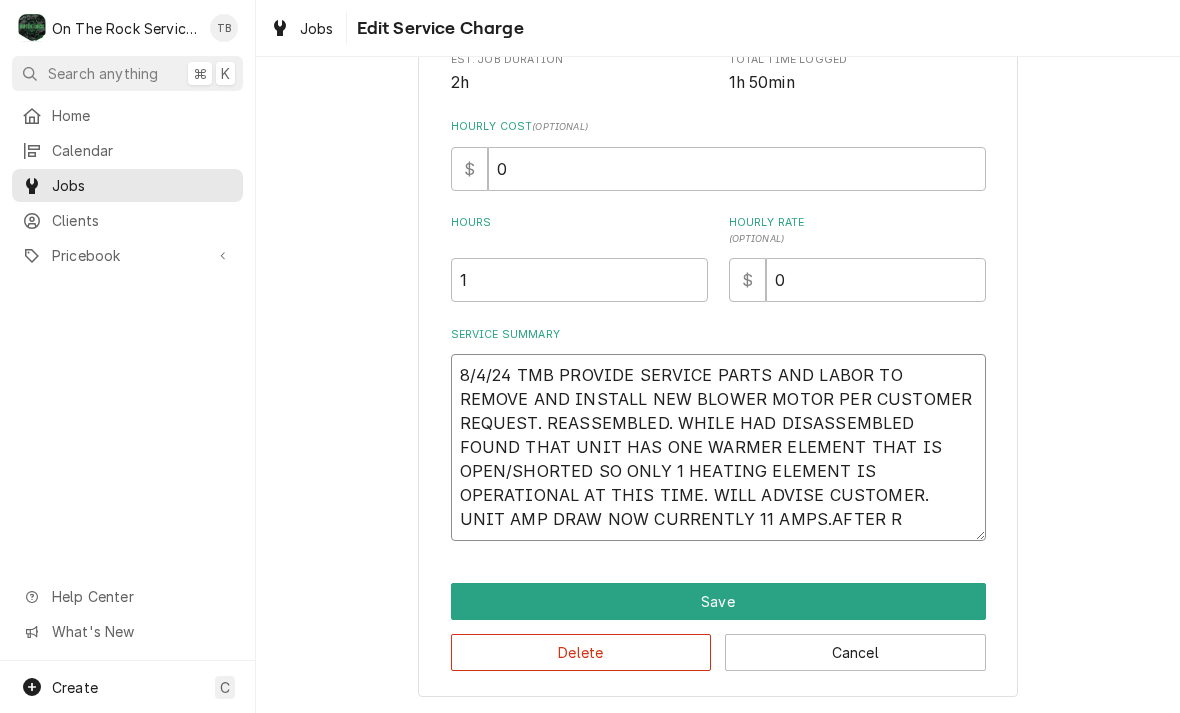 type on "x" 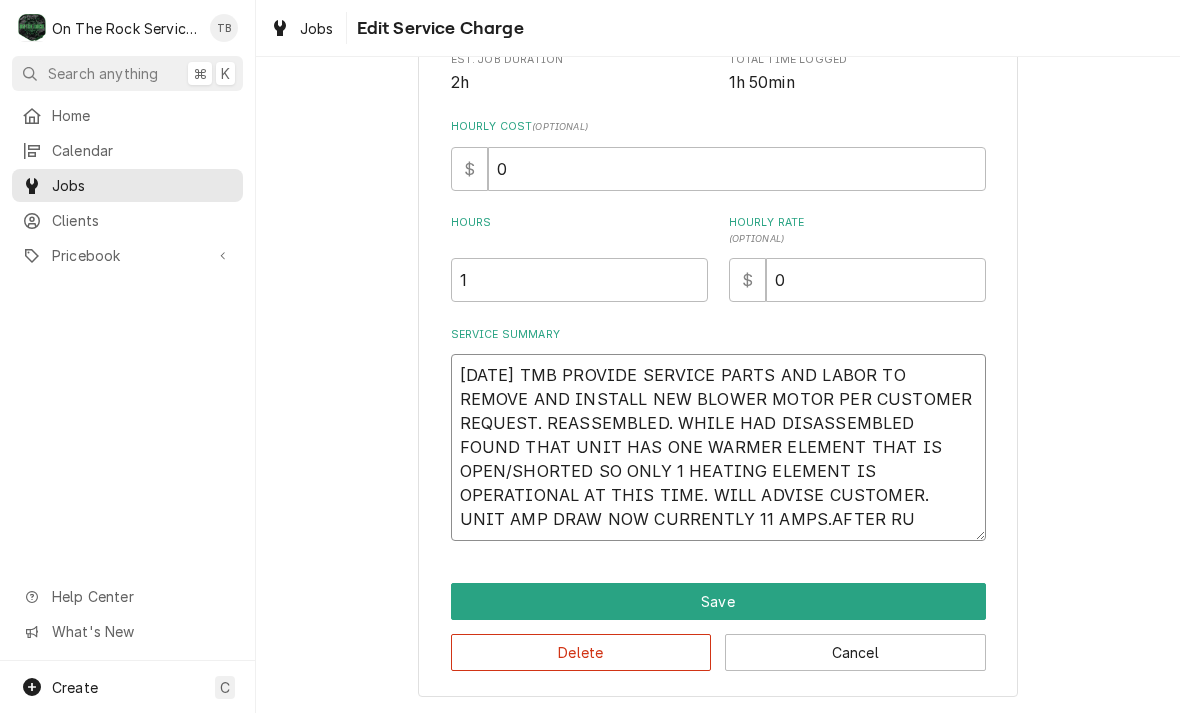 type on "x" 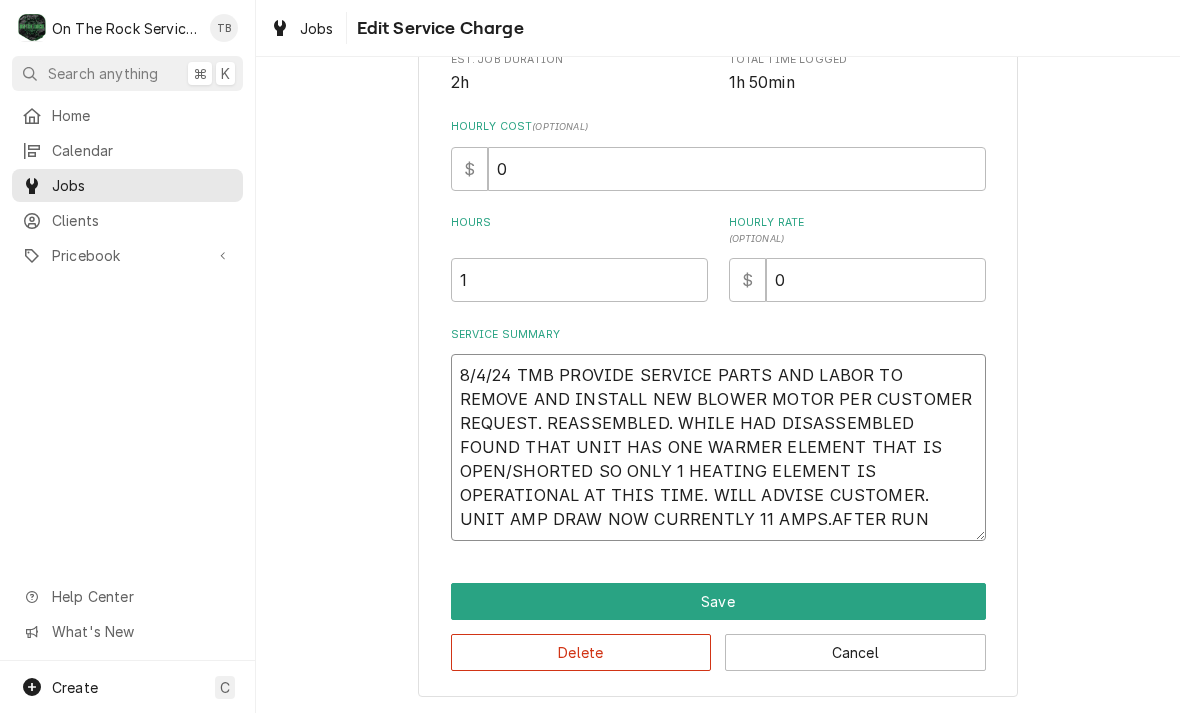 type on "x" 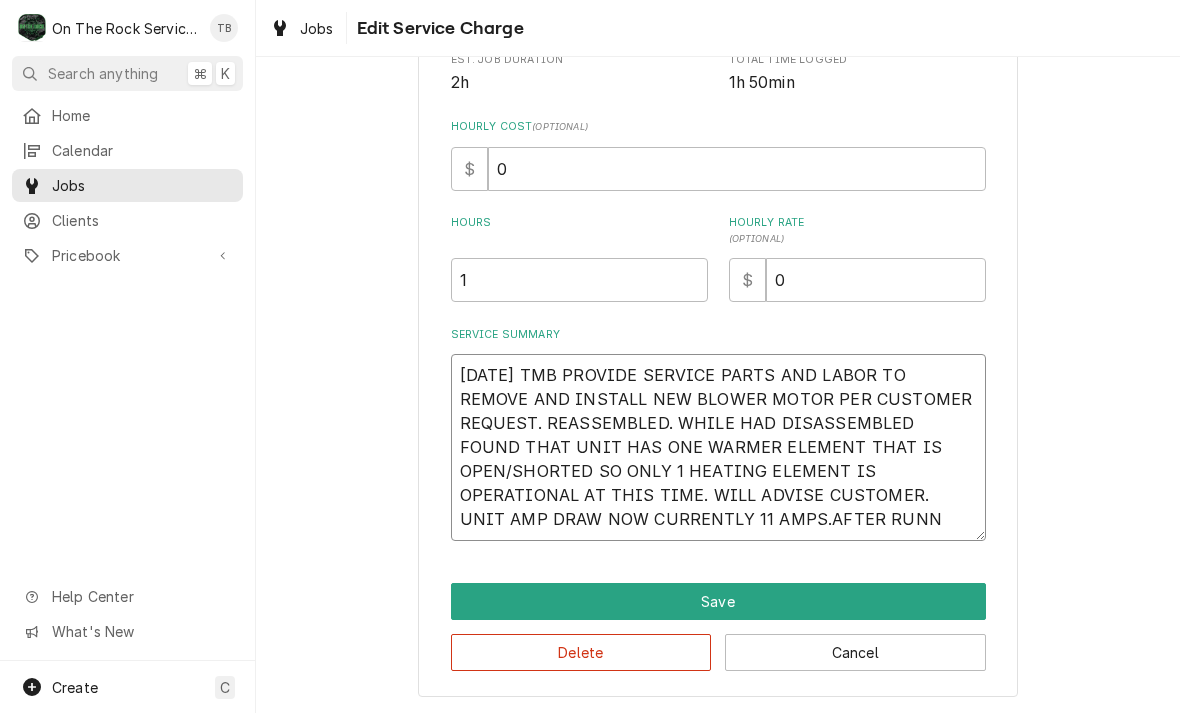 type on "x" 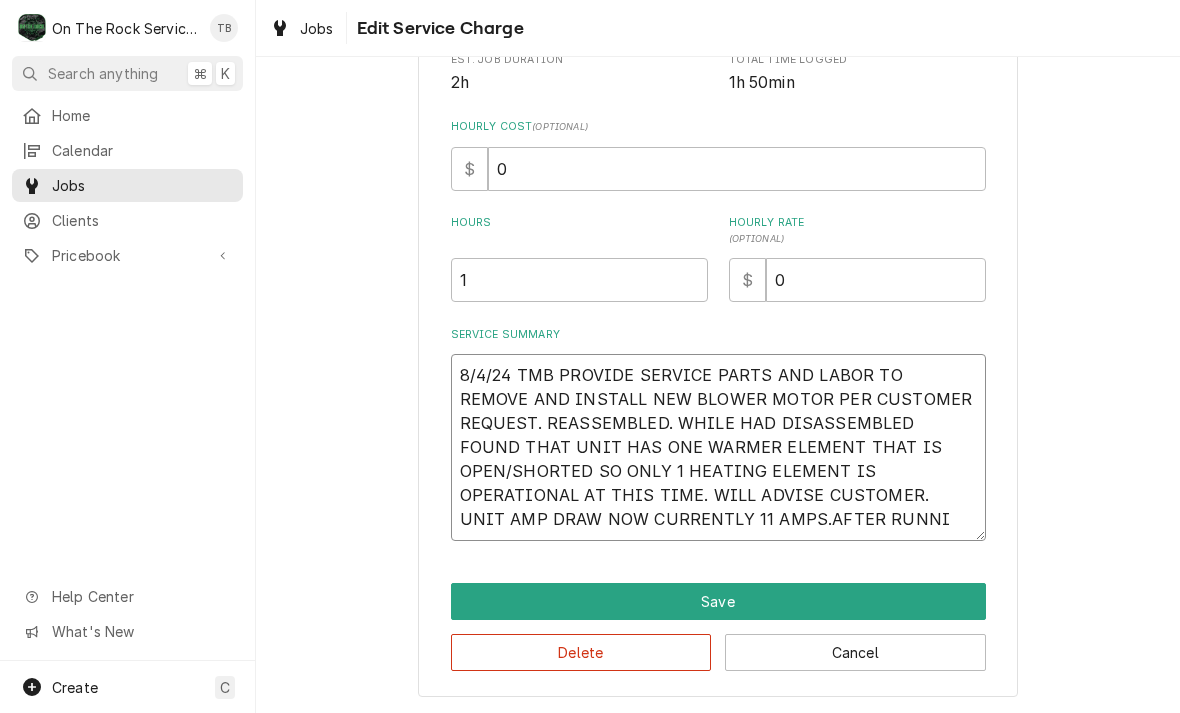 type on "8/4/24 TMB PROVIDE SERVICE PARTS AND LABOR TO REMOVE AND INSTALL NEW BLOWER MOTOR PER CUSTOMER REQUEST. REASSEMBLED. WHILE HAD DISASSEMBLED FOUND THAT UNIT HAS ONE WARMER ELEMENT THAT IS OPEN/SHORTED SO ONLY 1 HEATING ELEMENT IS OPERATIONAL AT THIS TIME. WILL ADVISE CUSTOMER. UNIT AMP DRAW NOW CURRENTLY 11 AMPS.AFTER RUNNIN" 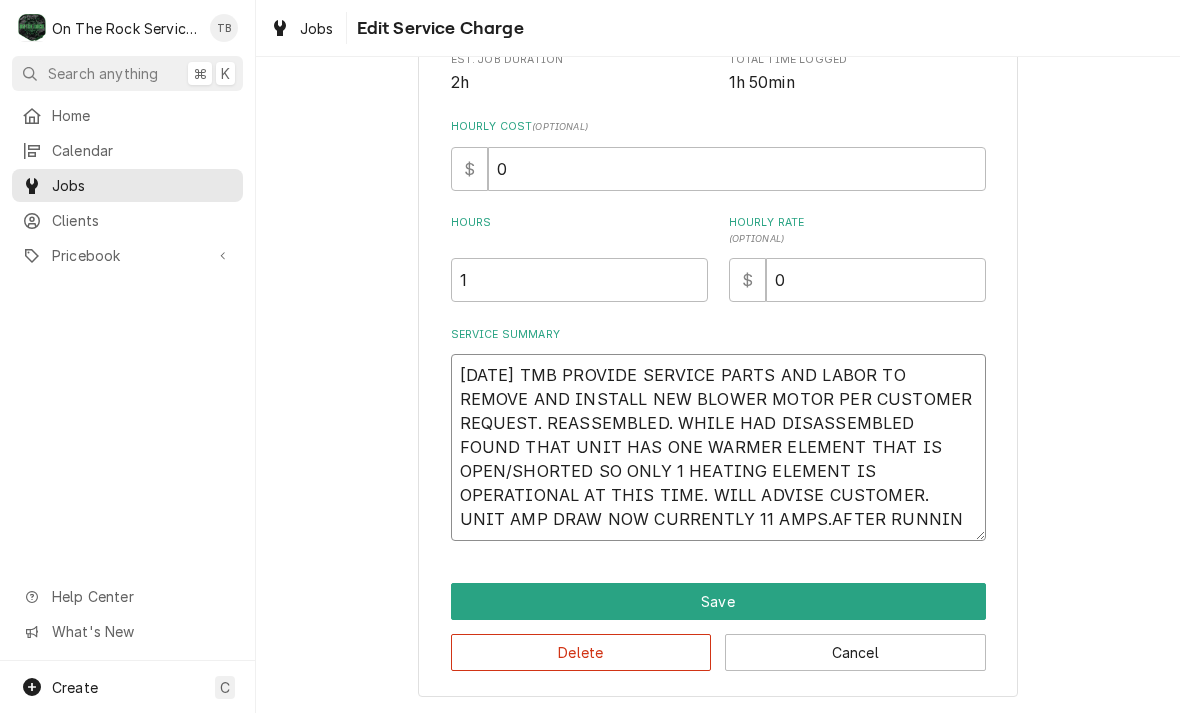 type on "x" 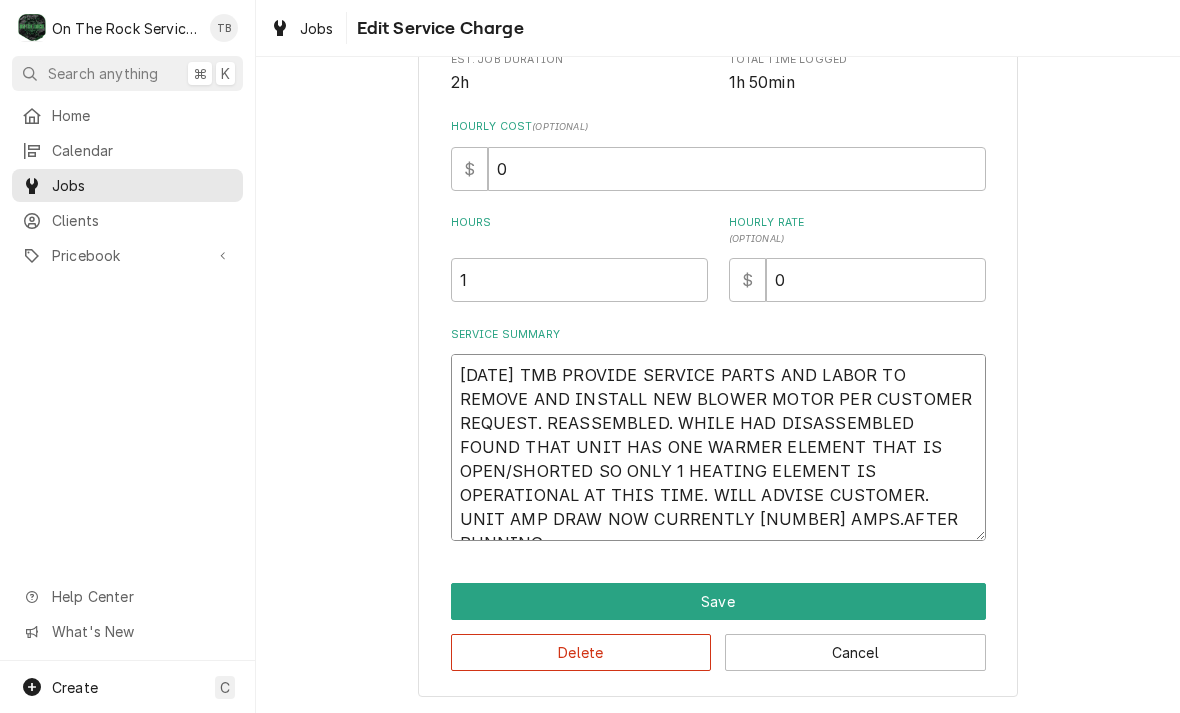 type on "x" 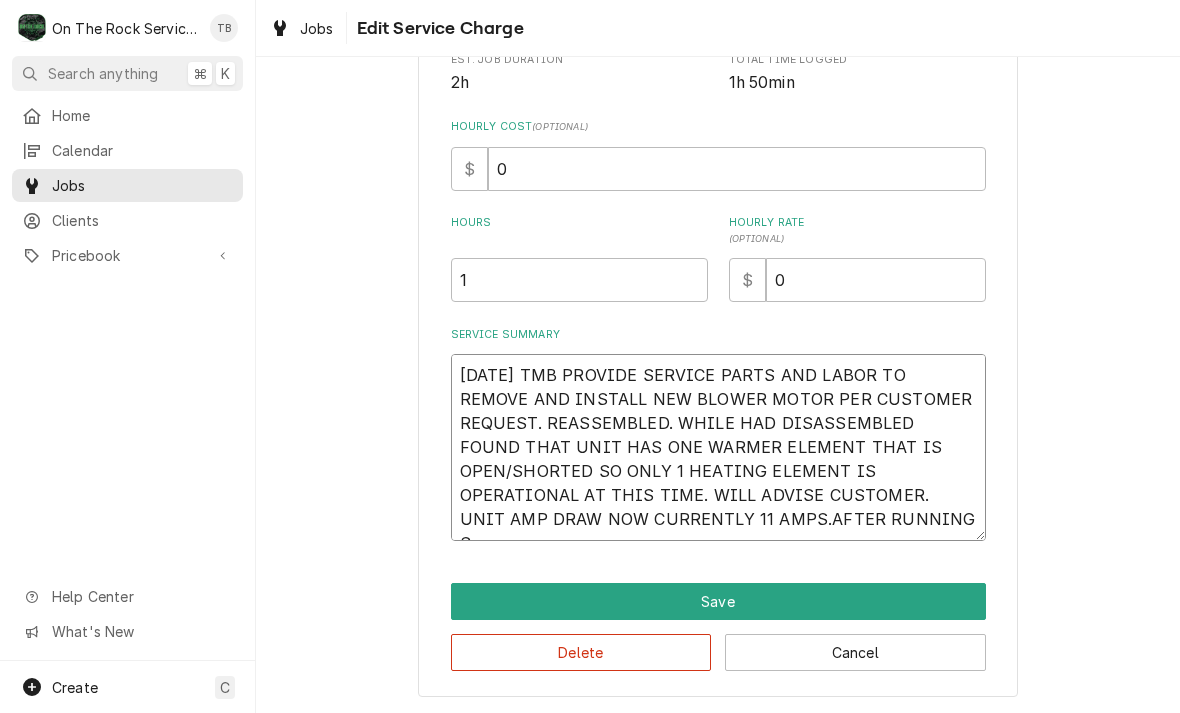 type on "x" 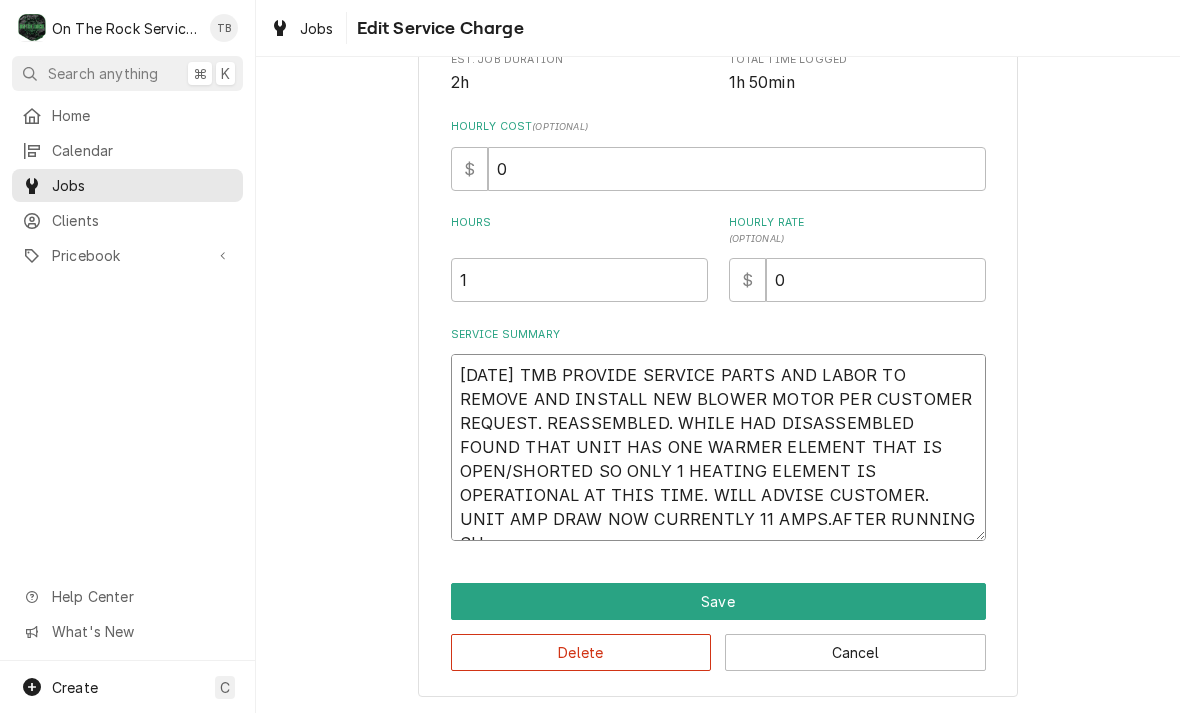 type on "x" 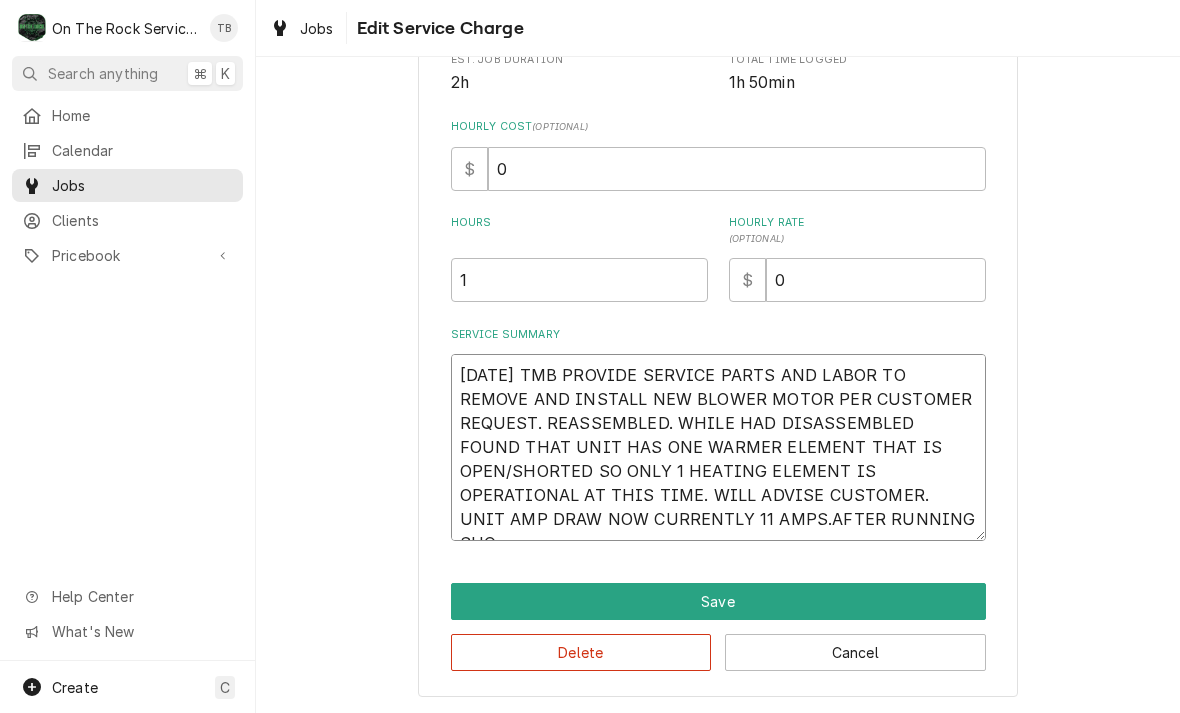 type on "x" 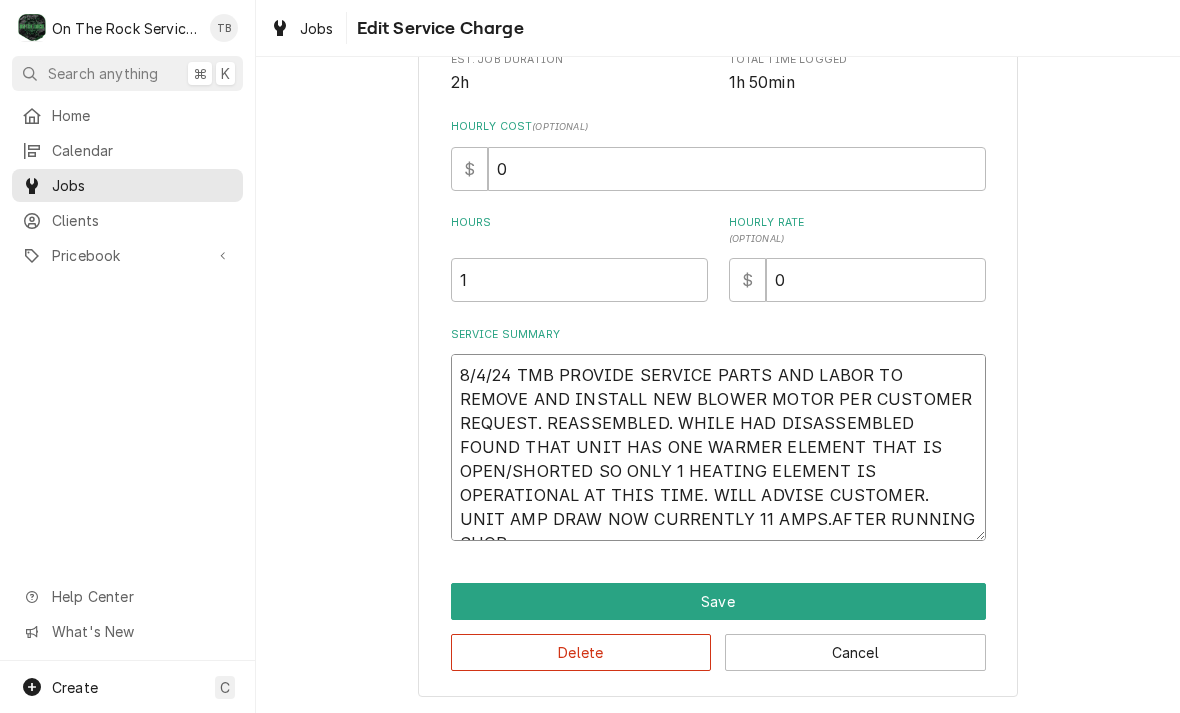 type on "8/4/24 TMB PROVIDE SERVICE PARTS AND LABOR TO REMOVE AND INSTALL NEW BLOWER MOTOR PER CUSTOMER REQUEST. REASSEMBLED. WHILE HAD DISASSEMBLED FOUND THAT UNIT HAS ONE WARMER ELEMENT THAT IS OPEN/SHORTED SO ONLY 1 HEATING ELEMENT IS OPERATIONAL AT THIS TIME. WILL ADVISE CUSTOMER. UNIT AMP DRAW NOW CURRENTLY 11 AMPS.AFTER RUNNING SHORT" 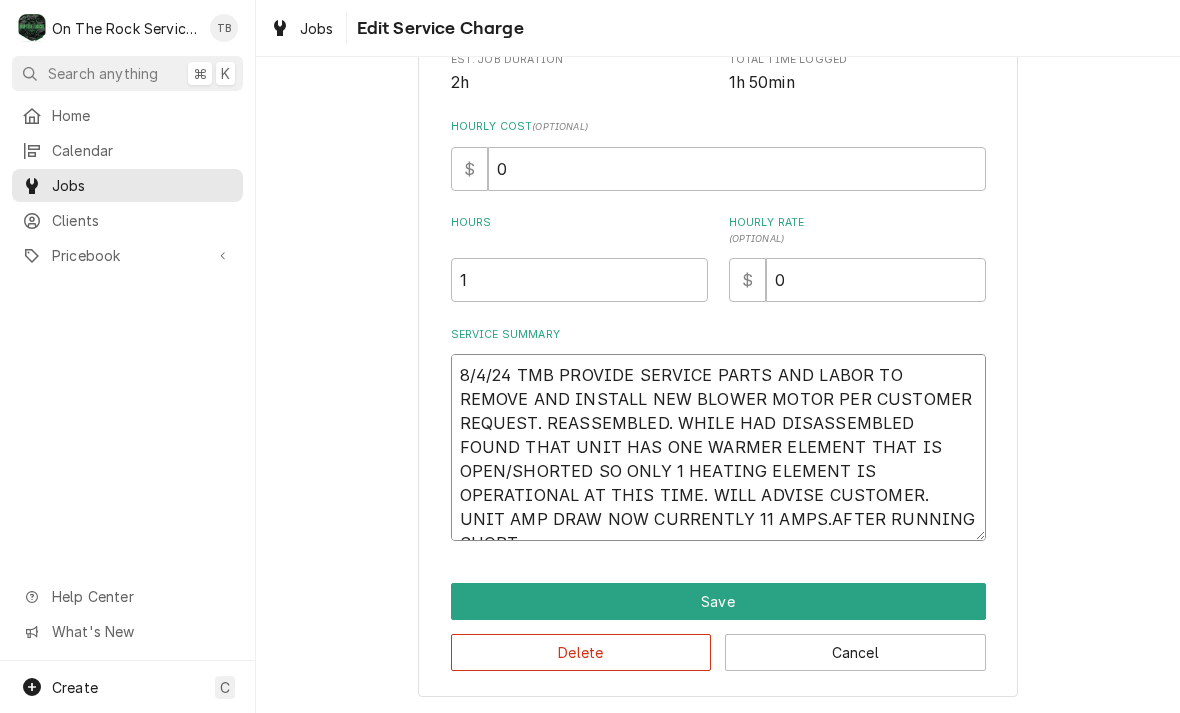 type on "x" 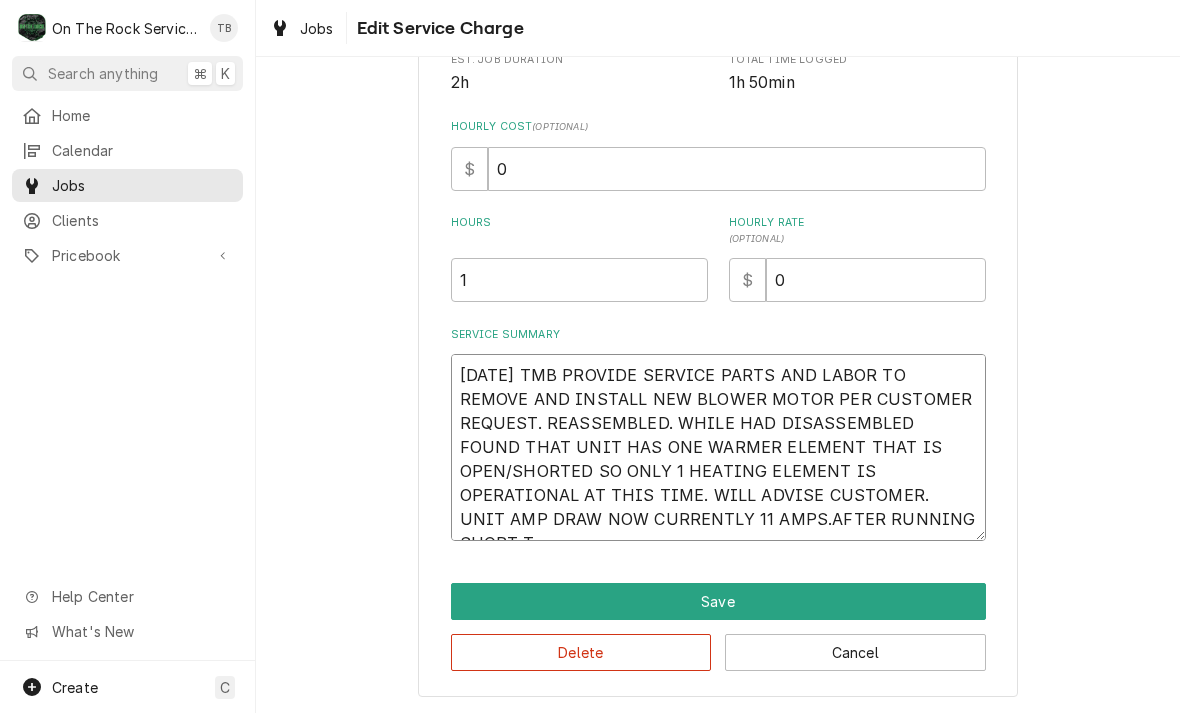 type on "x" 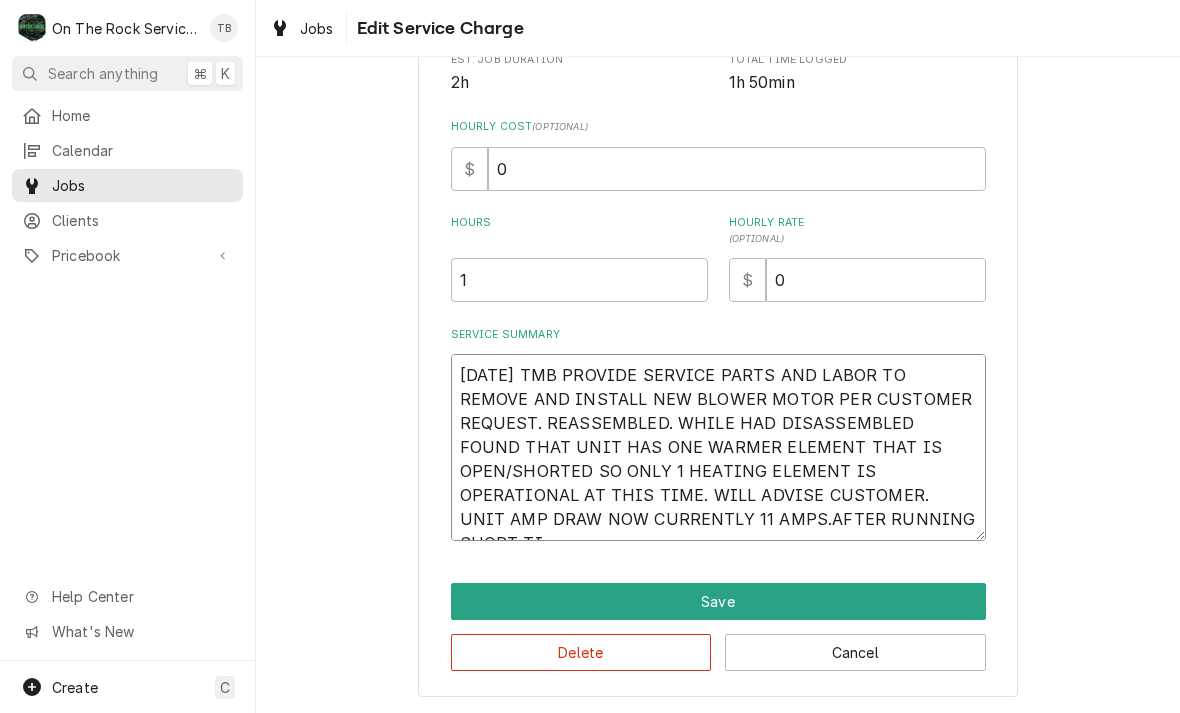 type on "x" 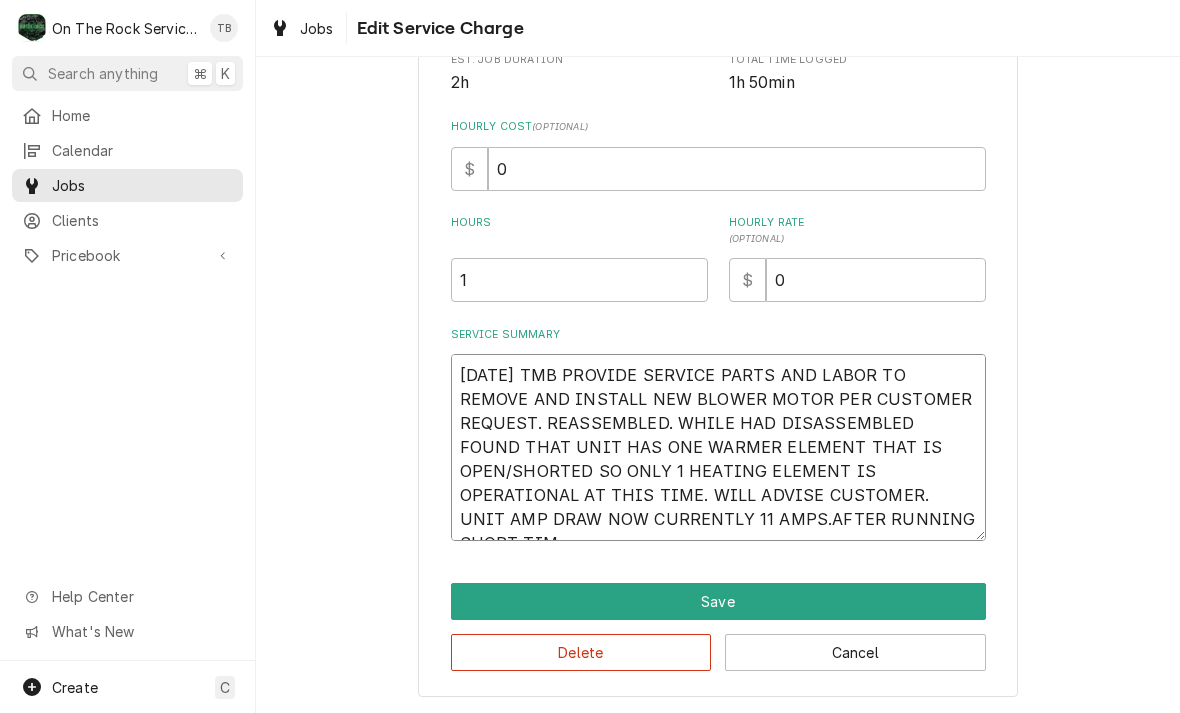 type on "x" 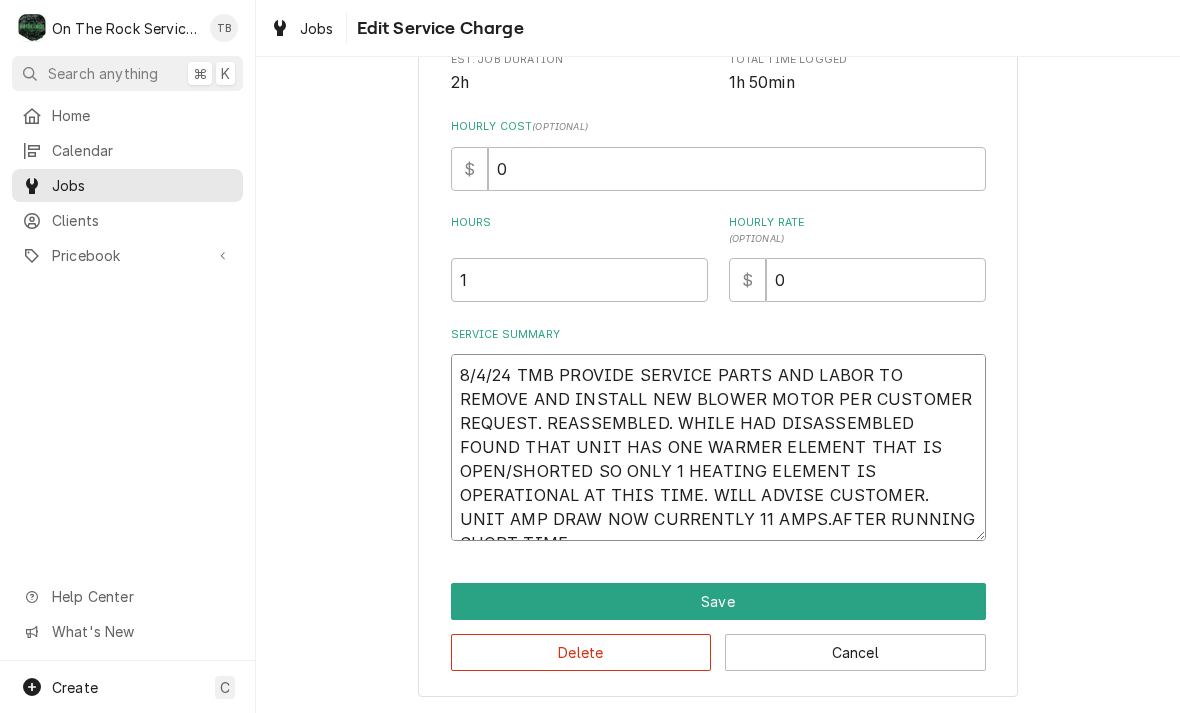 type on "x" 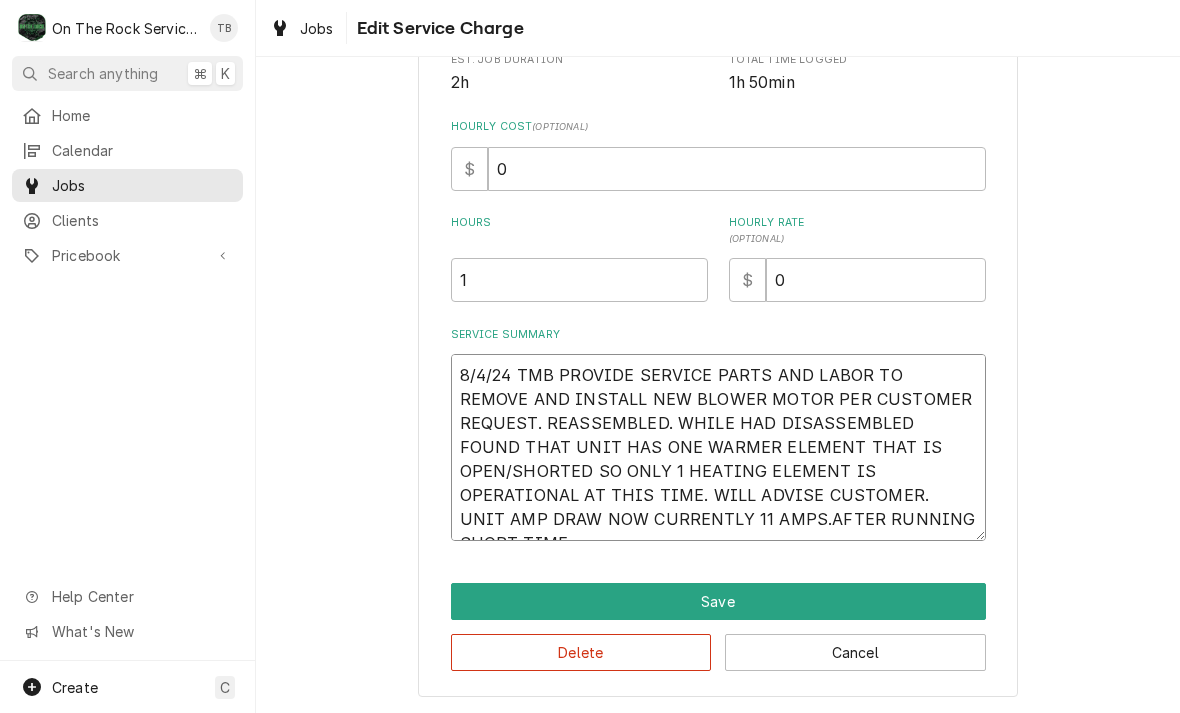 type on "x" 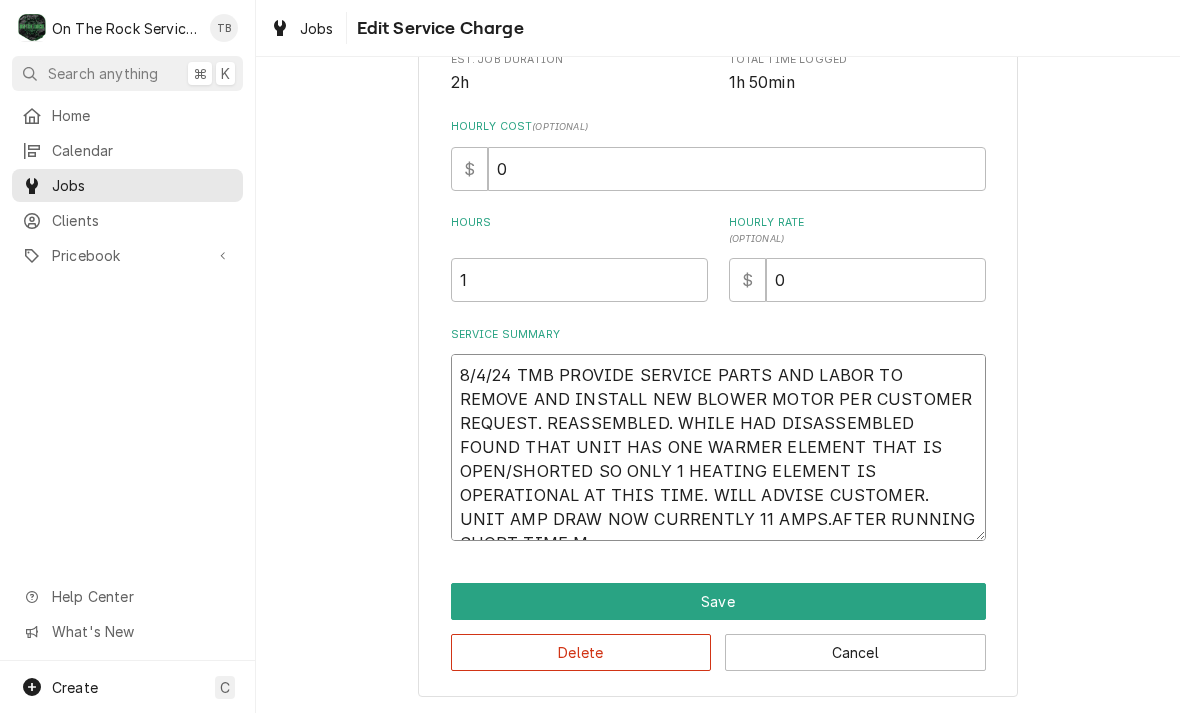 type on "x" 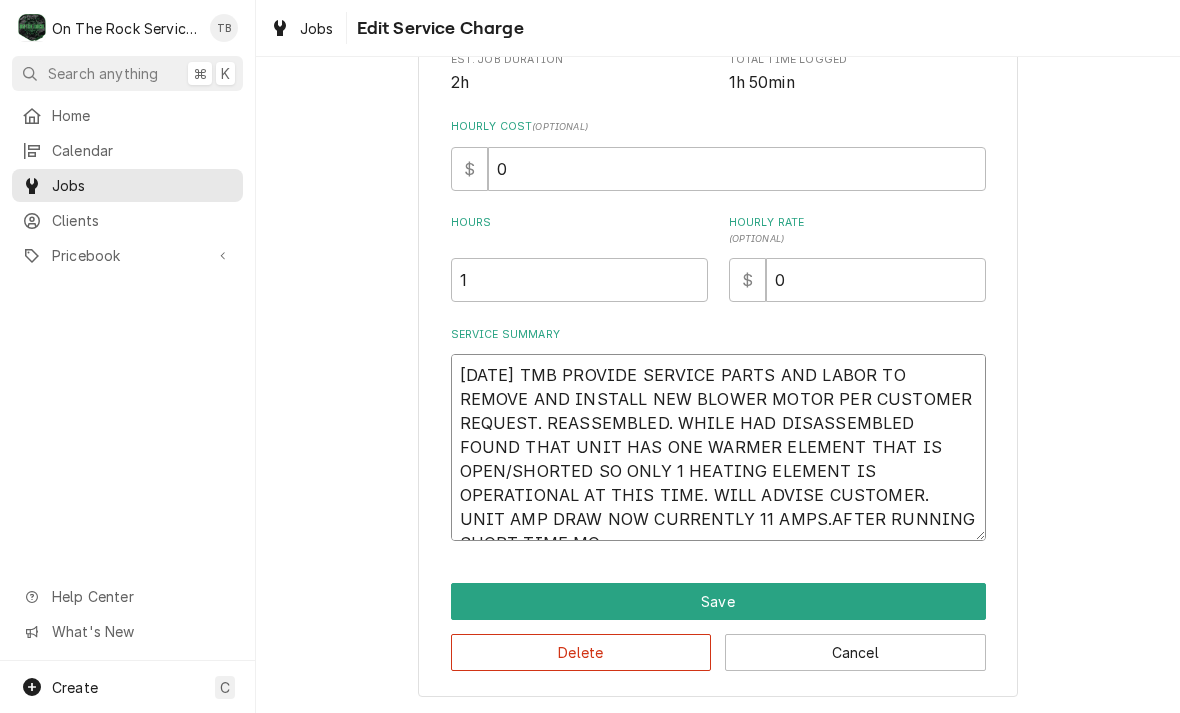 type on "x" 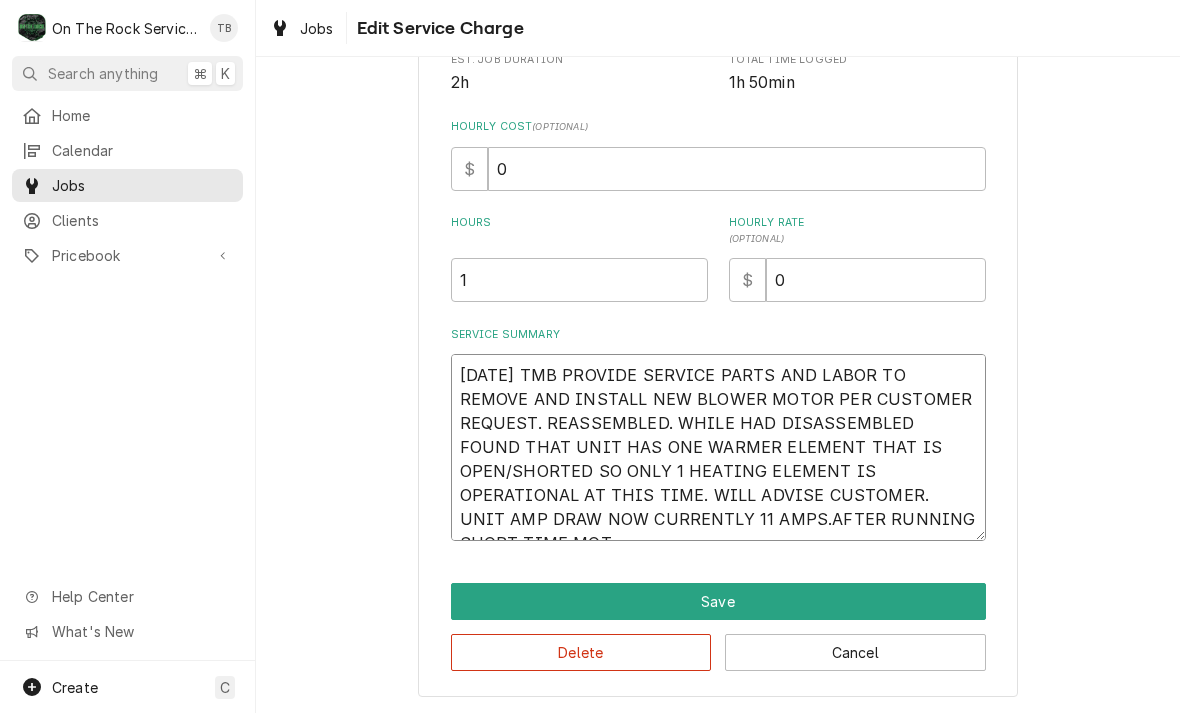 type on "x" 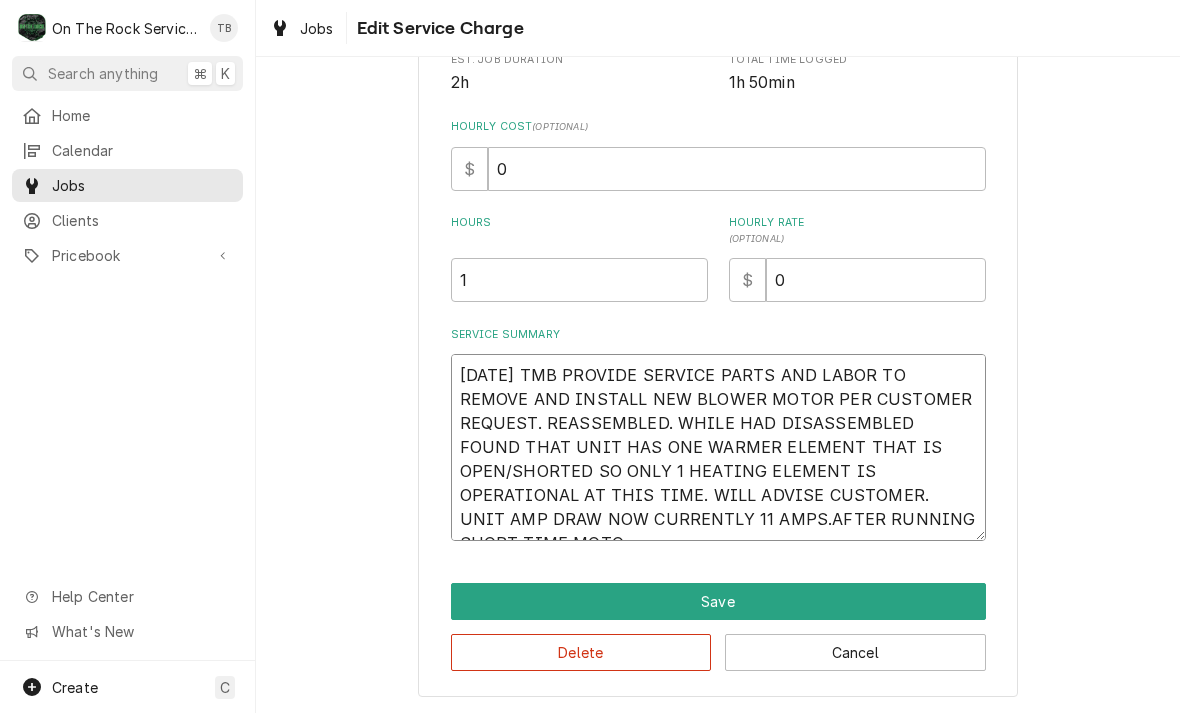 type on "x" 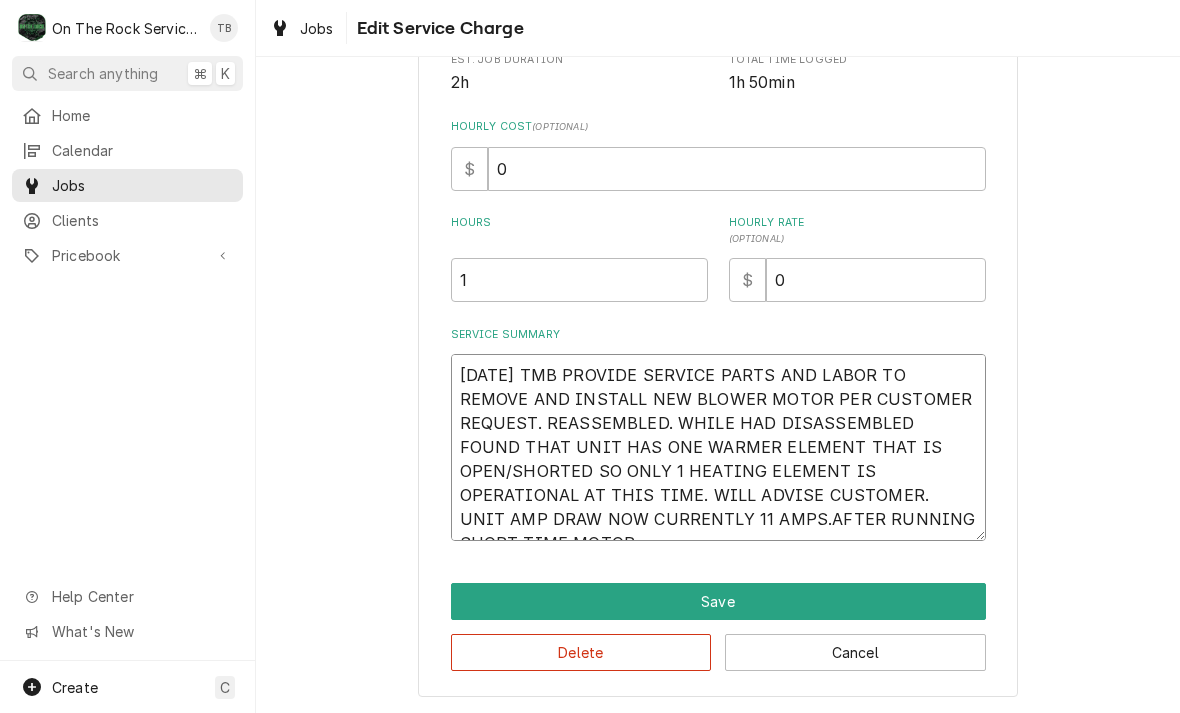 type on "x" 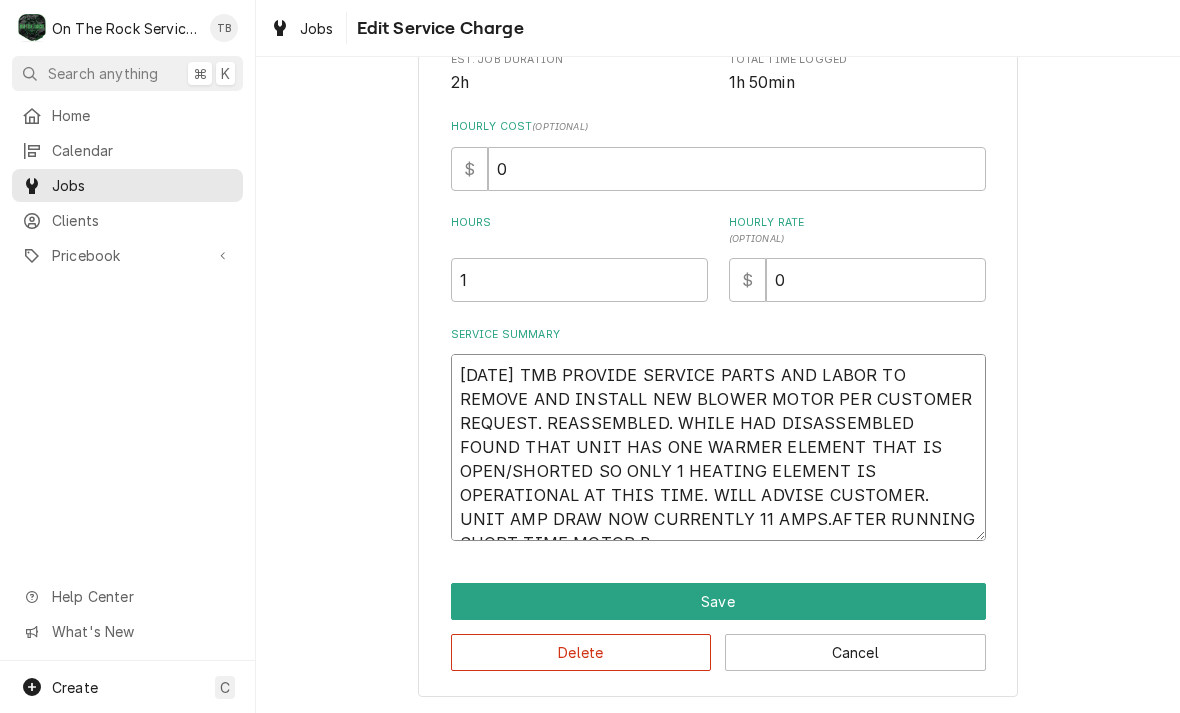 type on "8/4/24 TMB PROVIDE SERVICE PARTS AND LABOR TO REMOVE AND INSTALL NEW BLOWER MOTOR PER CUSTOMER REQUEST. REASSEMBLED. WHILE HAD DISASSEMBLED FOUND THAT UNIT HAS ONE WARMER ELEMENT THAT IS OPEN/SHORTED SO ONLY 1 HEATING ELEMENT IS OPERATIONAL AT THIS TIME. WILL ADVISE CUSTOMER. UNIT AMP DRAW NOW CURRENTLY 11 AMPS.AFTER RUNNING SHORT TIME MOTOR BE" 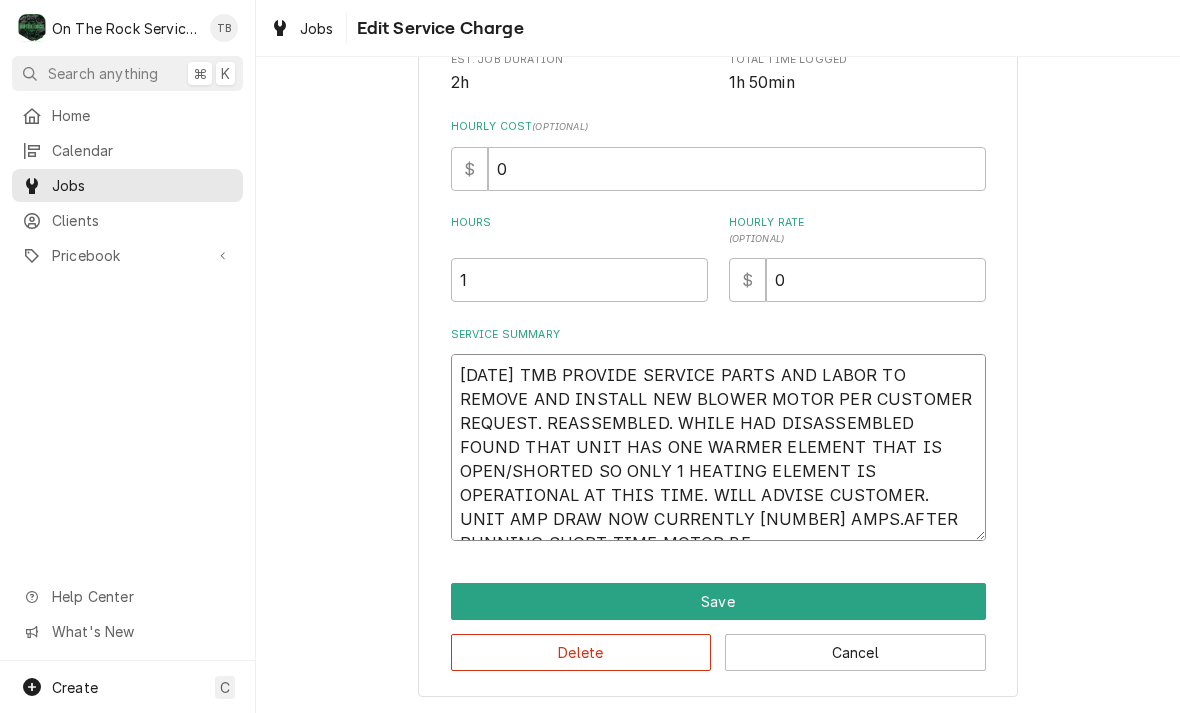 type on "x" 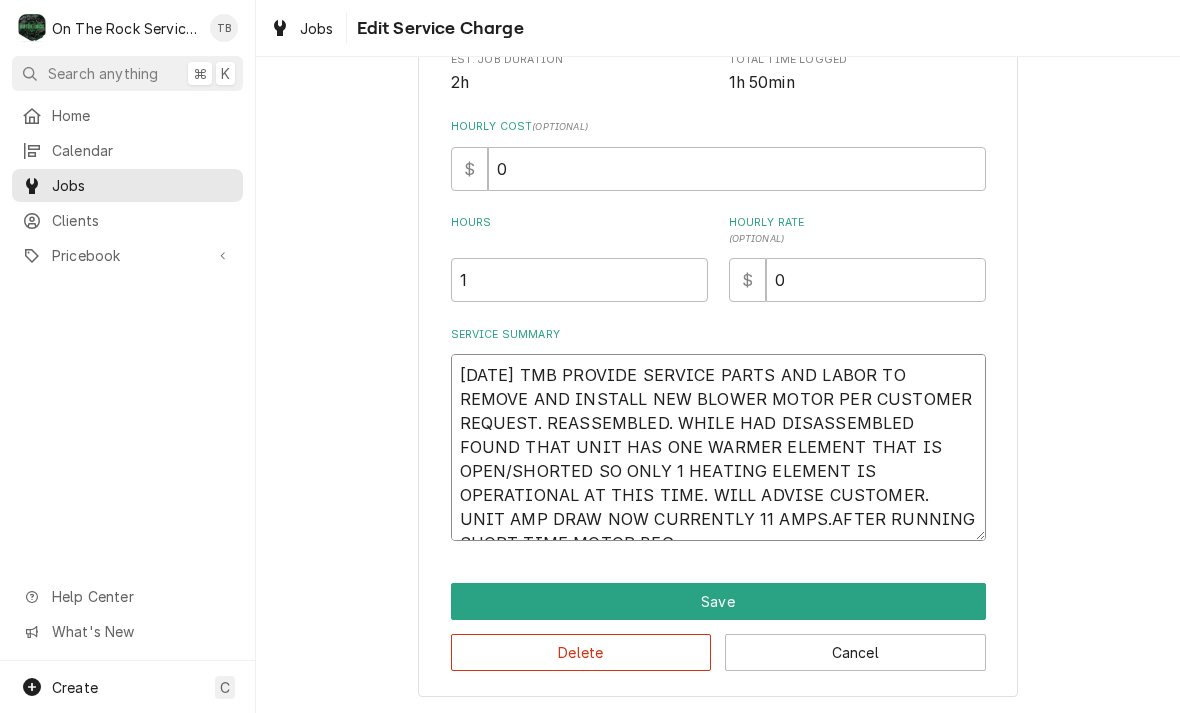 type on "x" 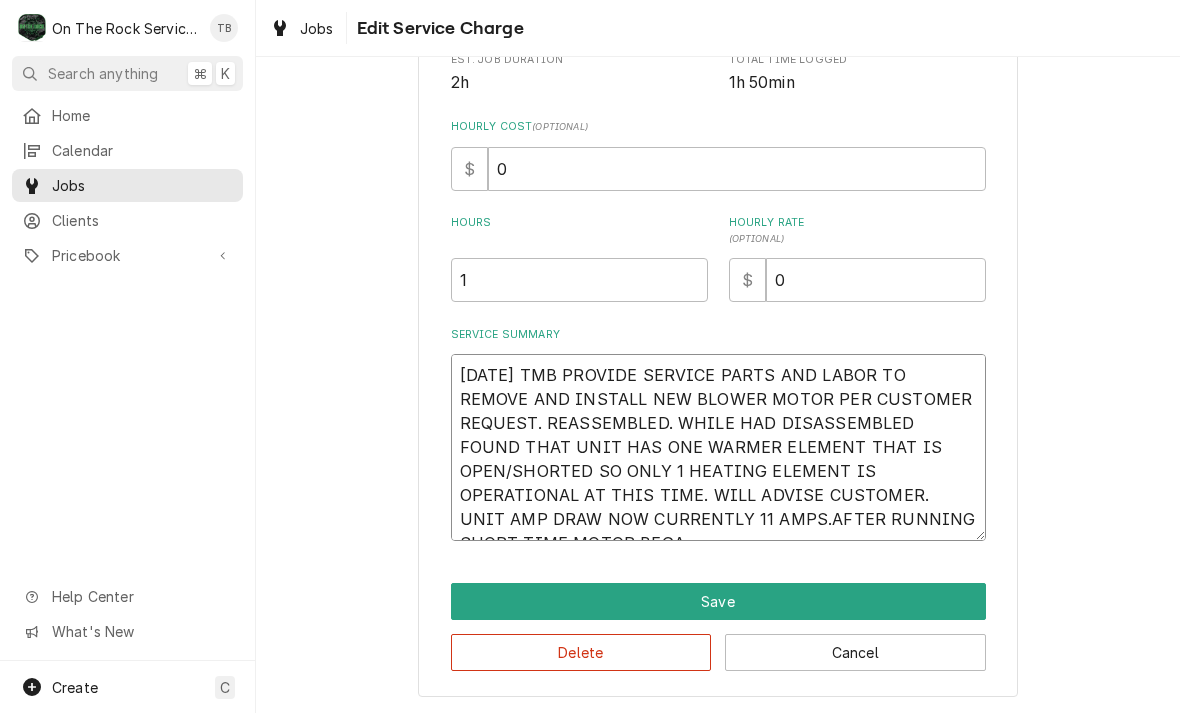type on "x" 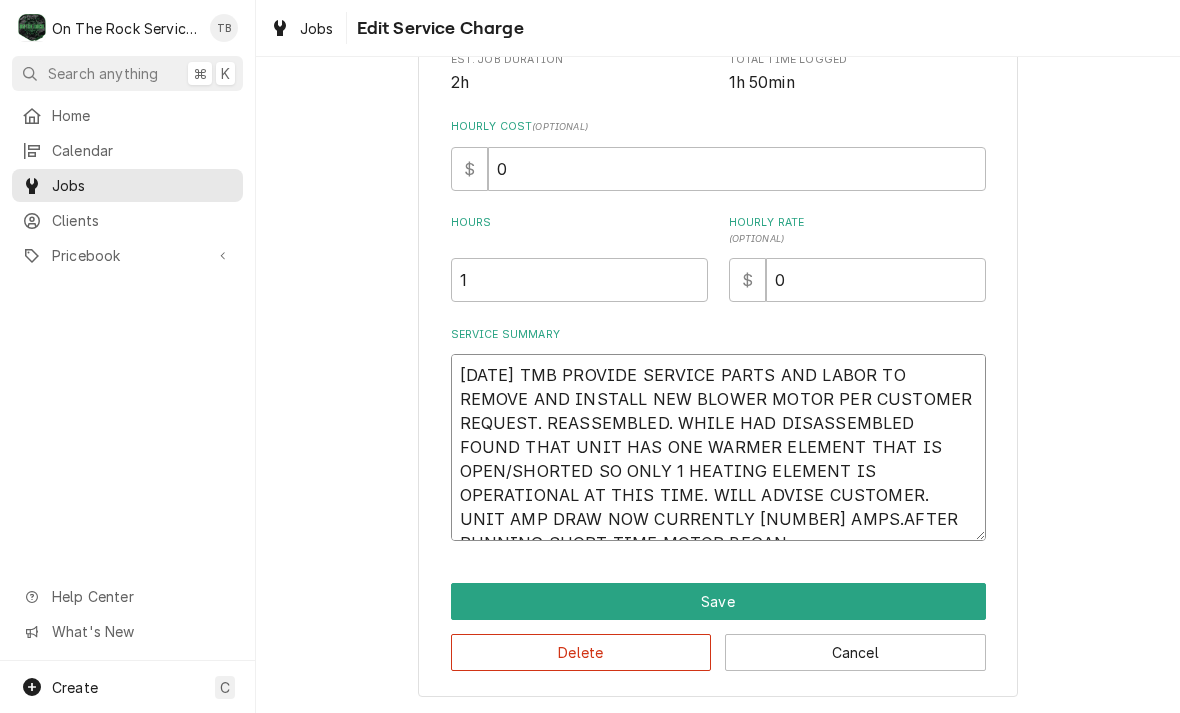 type on "x" 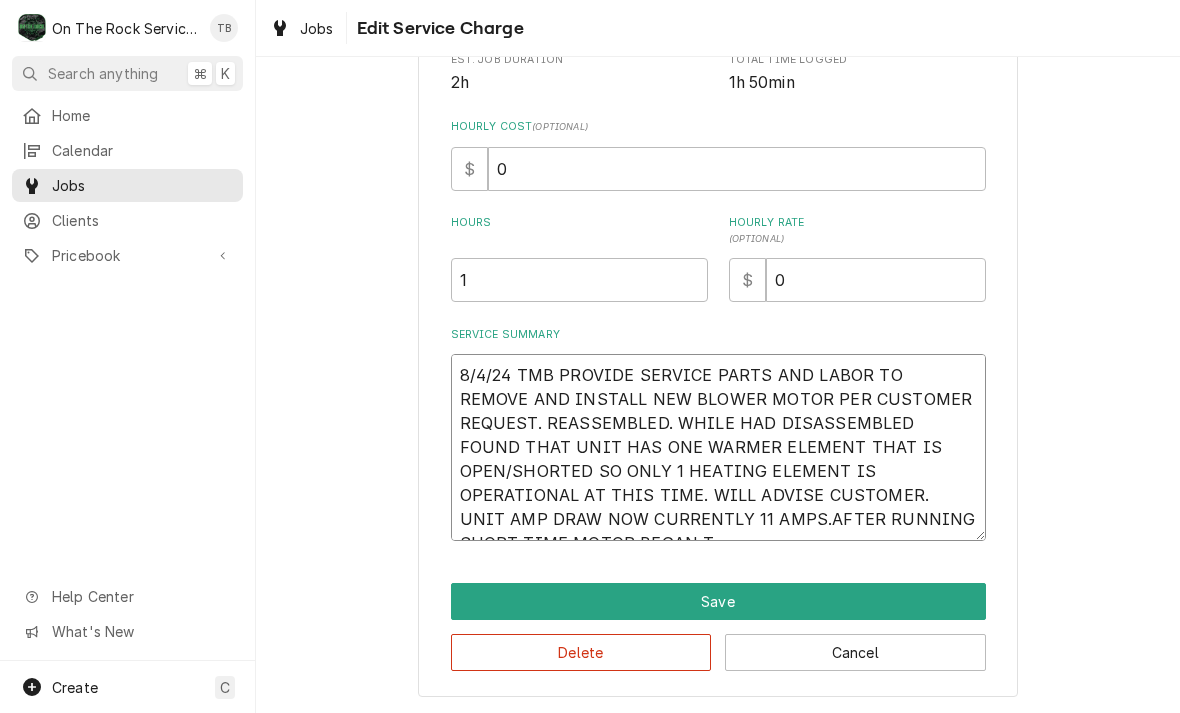 type on "x" 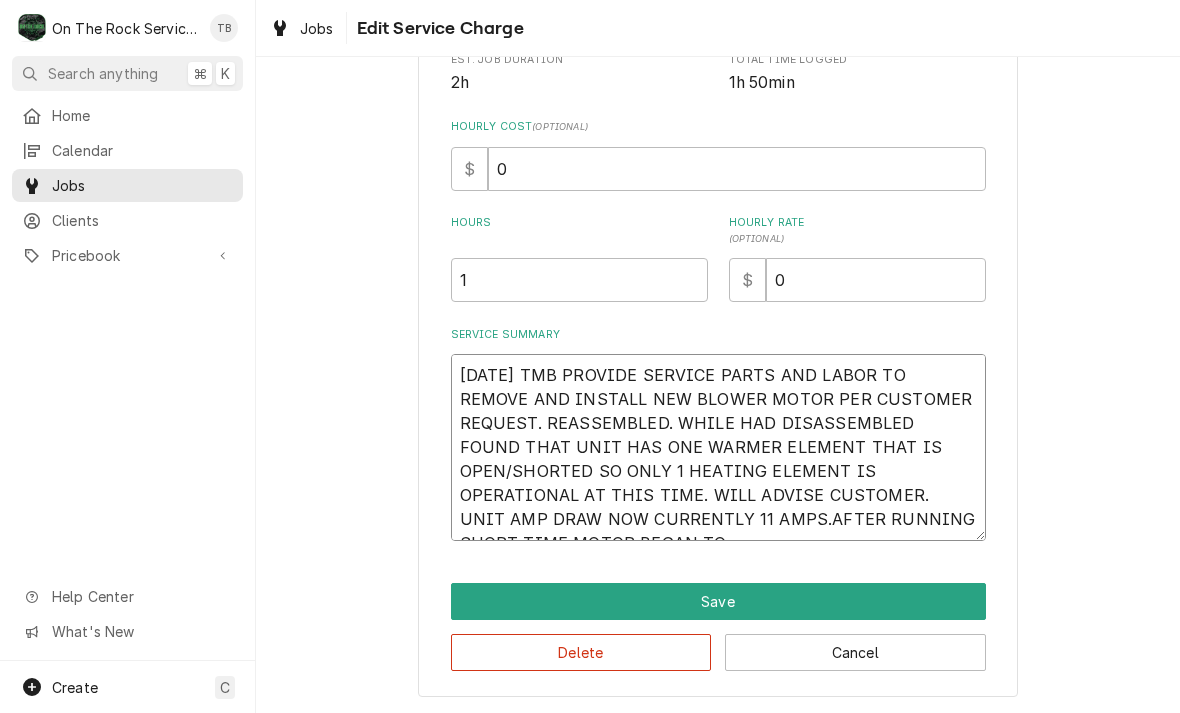 type on "x" 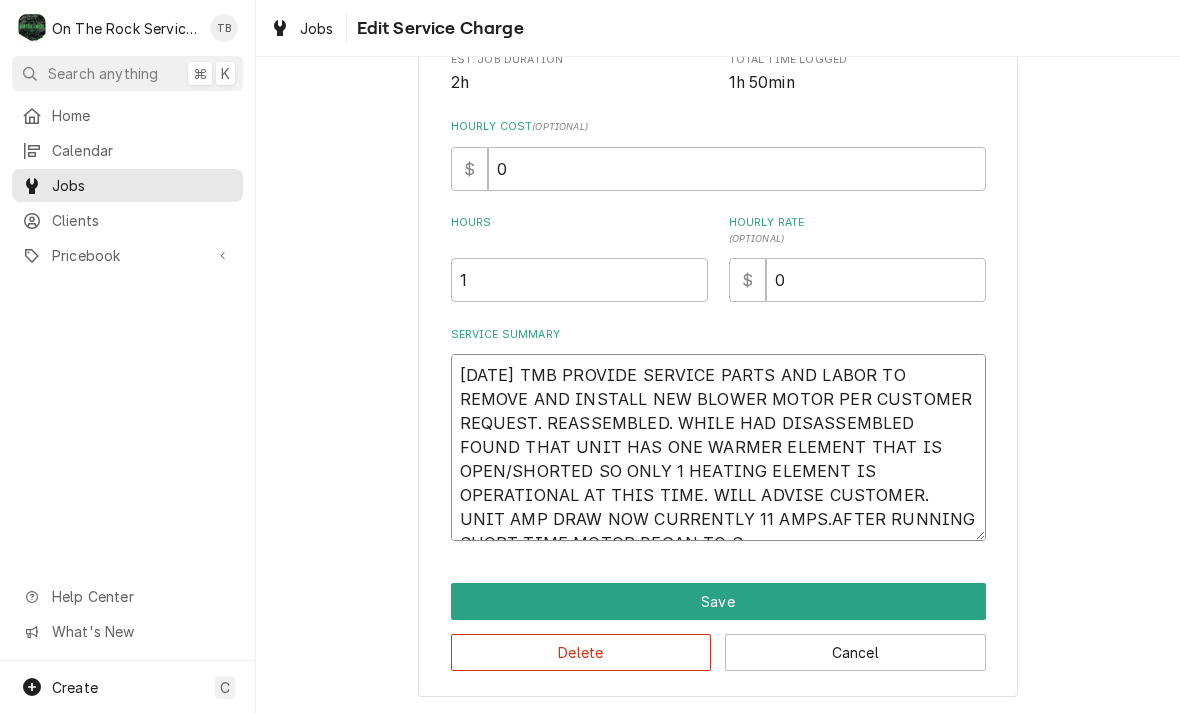 type on "8/4/24 TMB PROVIDE SERVICE PARTS AND LABOR TO REMOVE AND INSTALL NEW BLOWER MOTOR PER CUSTOMER REQUEST. REASSEMBLED. WHILE HAD DISASSEMBLED FOUND THAT UNIT HAS ONE WARMER ELEMENT THAT IS OPEN/SHORTED SO ONLY 1 HEATING ELEMENT IS OPERATIONAL AT THIS TIME. WILL ADVISE CUSTOMER. UNIT AMP DRAW NOW CURRENTLY 11 AMPS.AFTER RUNNING SHORT TIME MOTOR BEGAN TO SM" 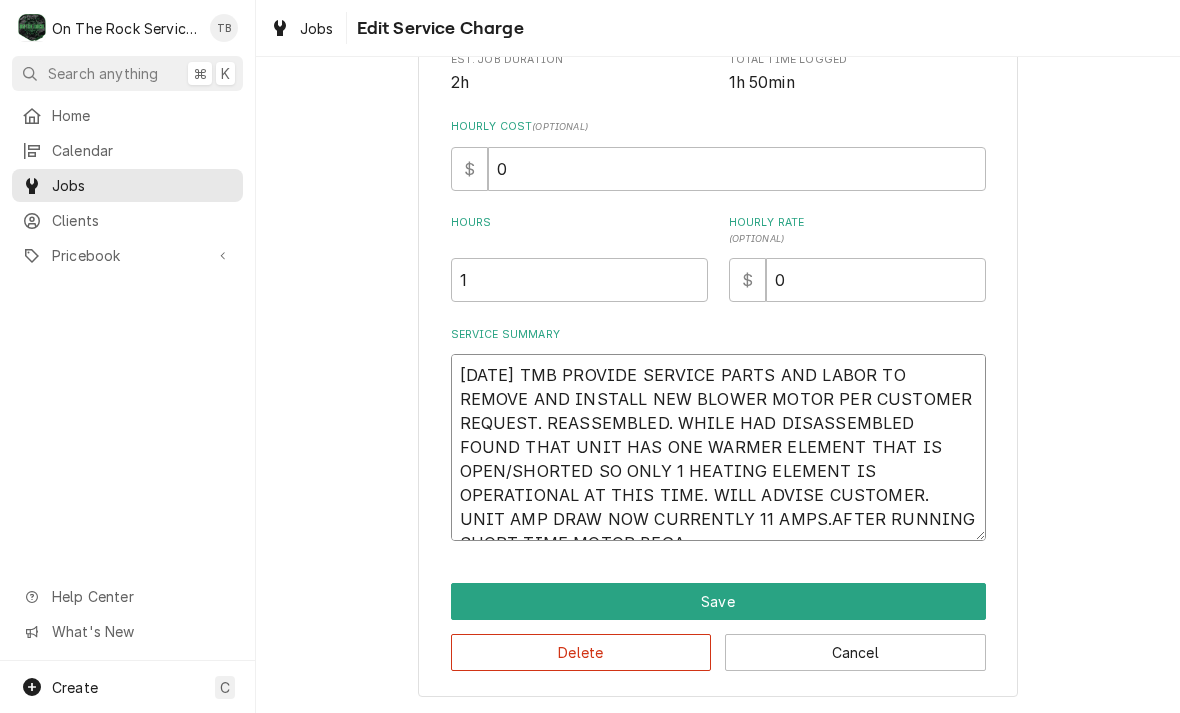 type on "x" 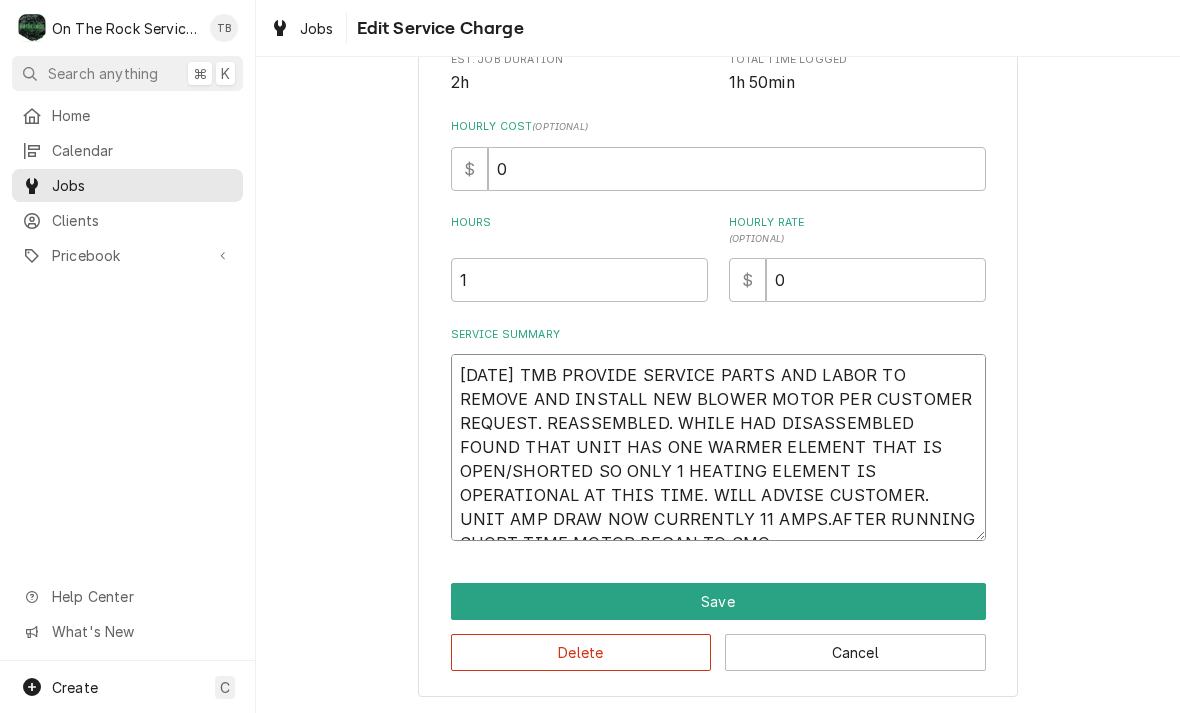 type on "x" 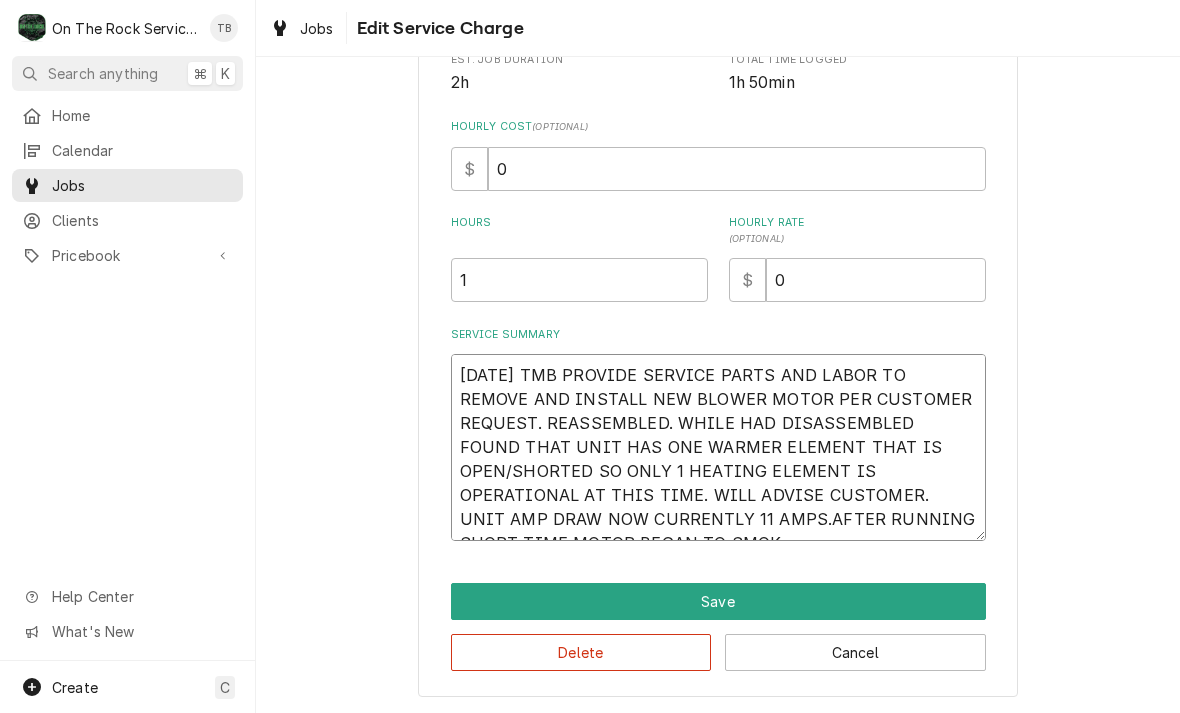 type on "x" 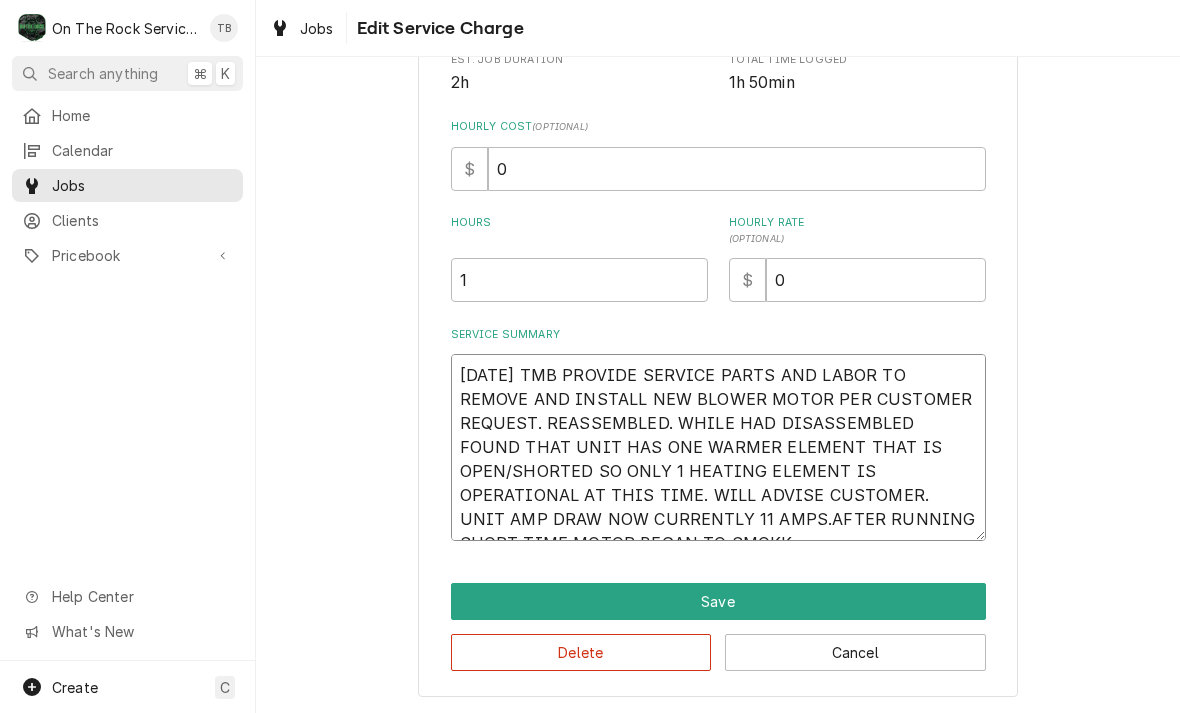type on "8/4/24 TMB PROVIDE SERVICE PARTS AND LABOR TO REMOVE AND INSTALL NEW BLOWER MOTOR PER CUSTOMER REQUEST. REASSEMBLED. WHILE HAD DISASSEMBLED FOUND THAT UNIT HAS ONE WARMER ELEMENT THAT IS OPEN/SHORTED SO ONLY 1 HEATING ELEMENT IS OPERATIONAL AT THIS TIME. WILL ADVISE CUSTOMER. UNIT AMP DRAW NOW CURRENTLY 11 AMPS.AFTER RUNNING SHORT TIME MOTOR BEGAN TO SMOKKE" 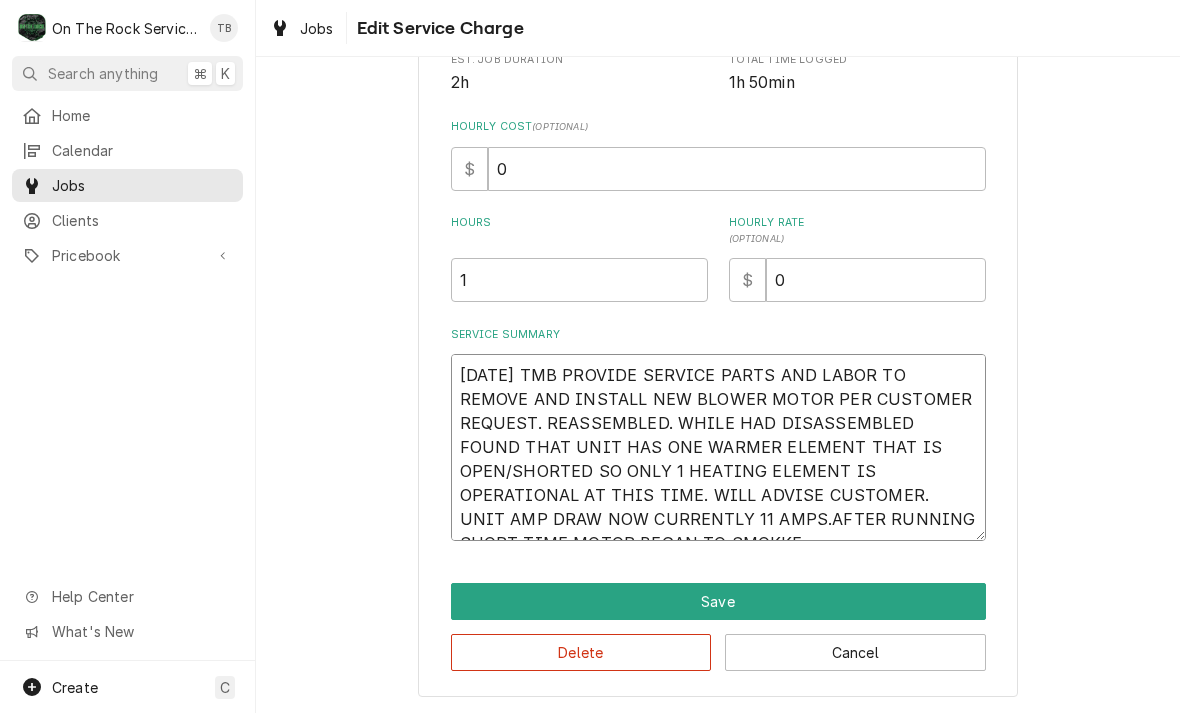 type on "x" 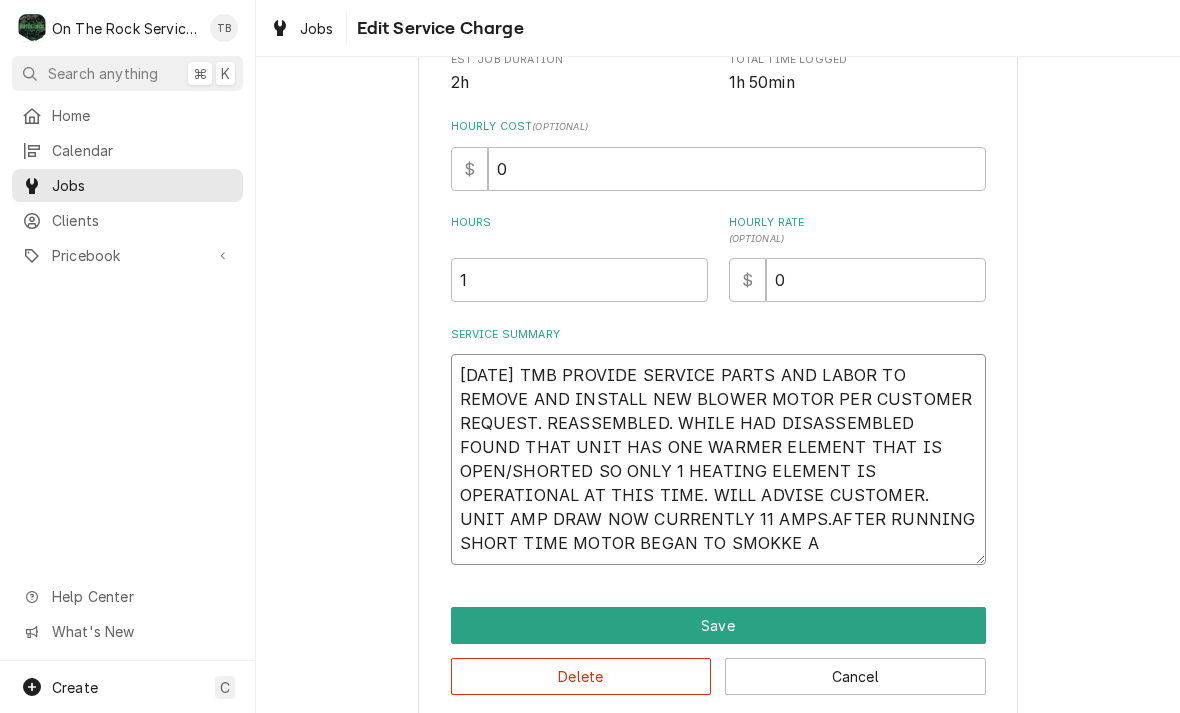 type on "x" 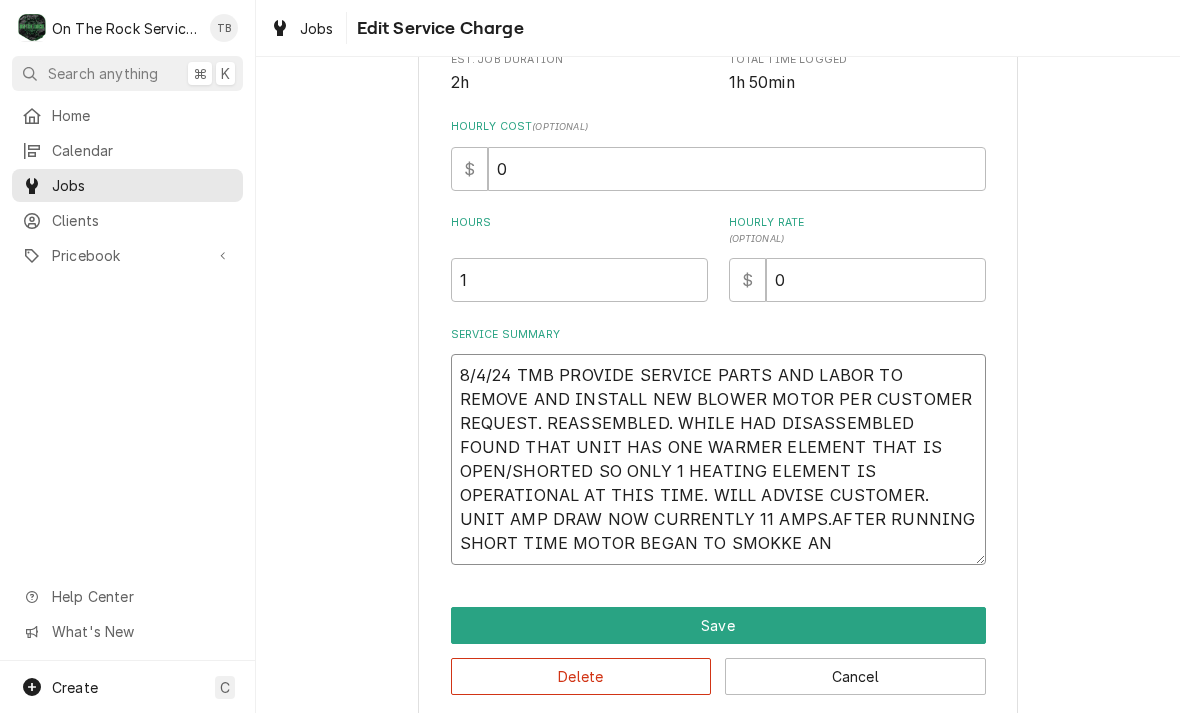type on "8/4/24 TMB PROVIDE SERVICE PARTS AND LABOR TO REMOVE AND INSTALL NEW BLOWER MOTOR PER CUSTOMER REQUEST. REASSEMBLED. WHILE HAD DISASSEMBLED FOUND THAT UNIT HAS ONE WARMER ELEMENT THAT IS OPEN/SHORTED SO ONLY 1 HEATING ELEMENT IS OPERATIONAL AT THIS TIME. WILL ADVISE CUSTOMER. UNIT AMP DRAW NOW CURRENTLY 11 AMPS.AFTER RUNNING SHORT TIME MOTOR BEGAN TO SMOKKE AN" 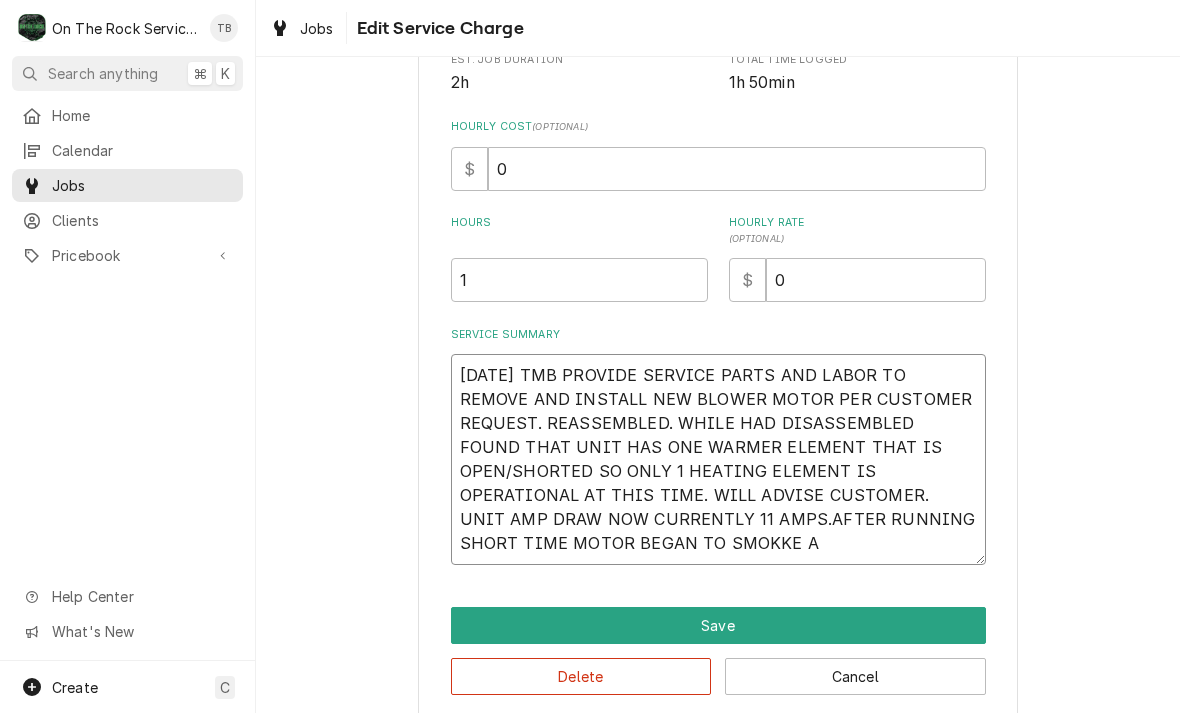 type on "x" 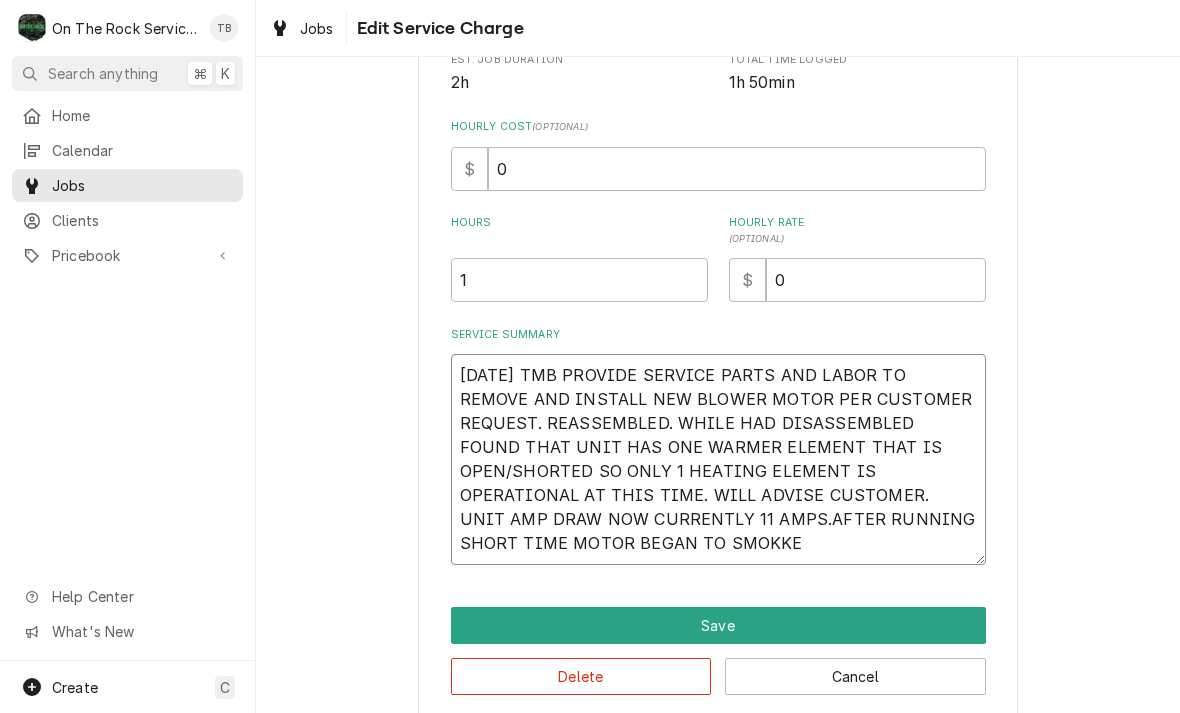 type on "x" 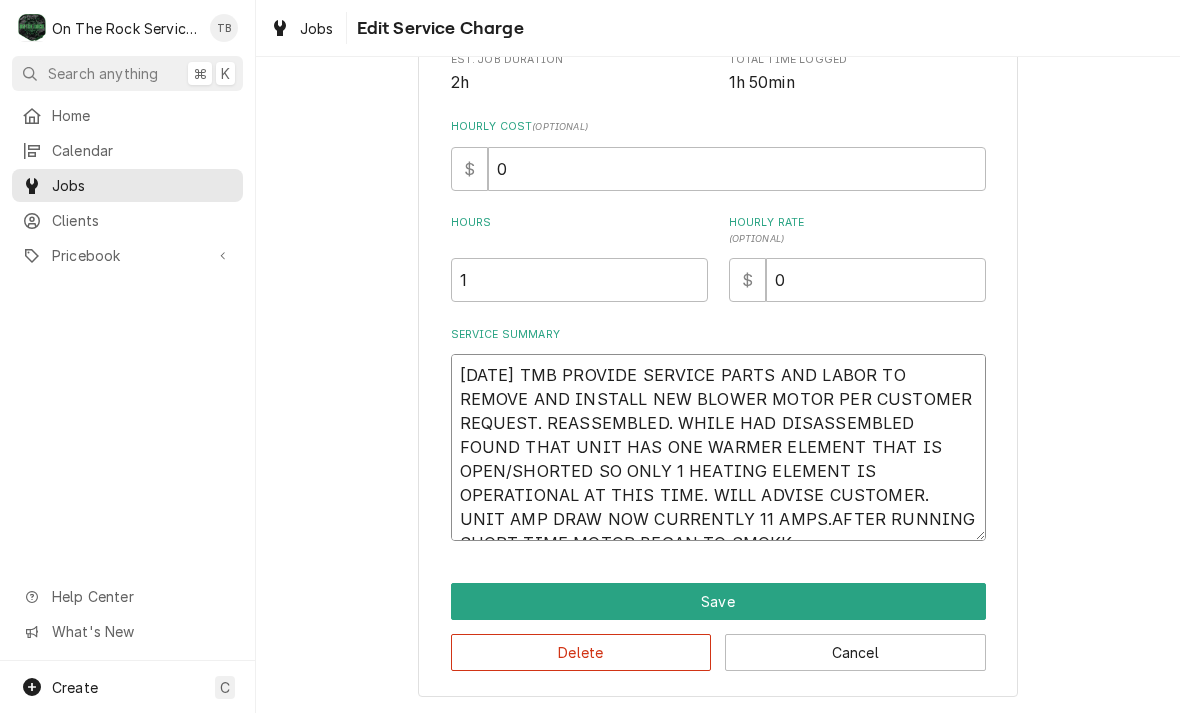 type on "x" 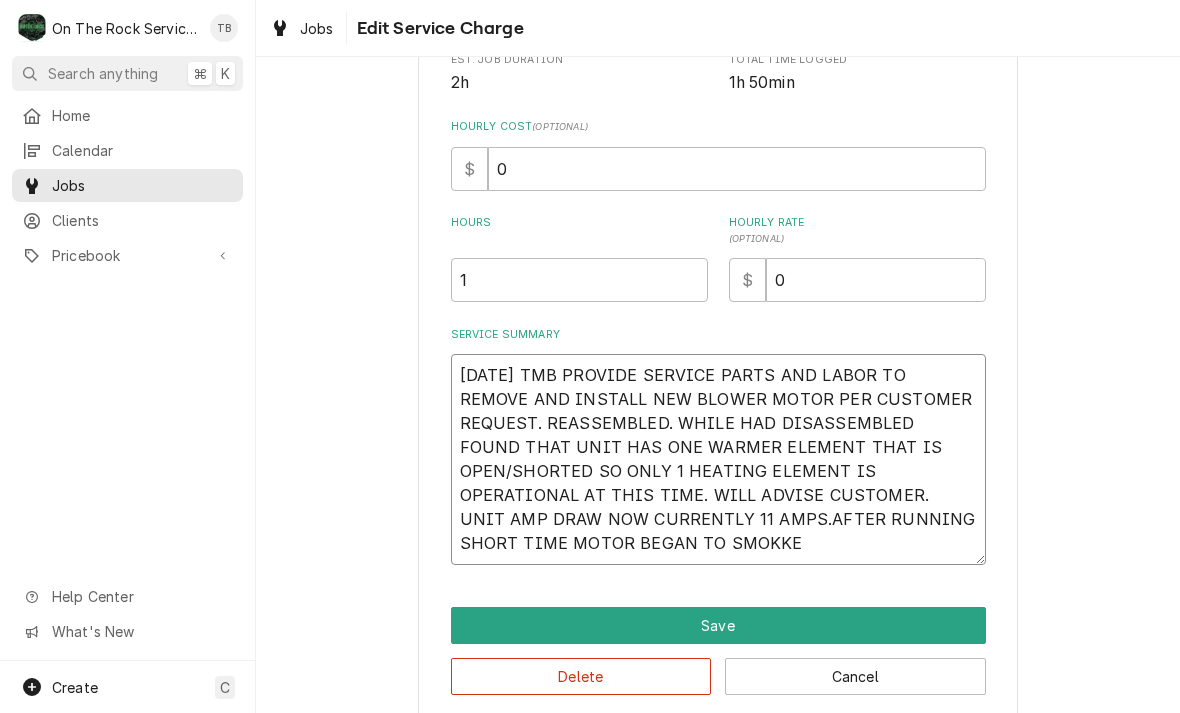 type on "x" 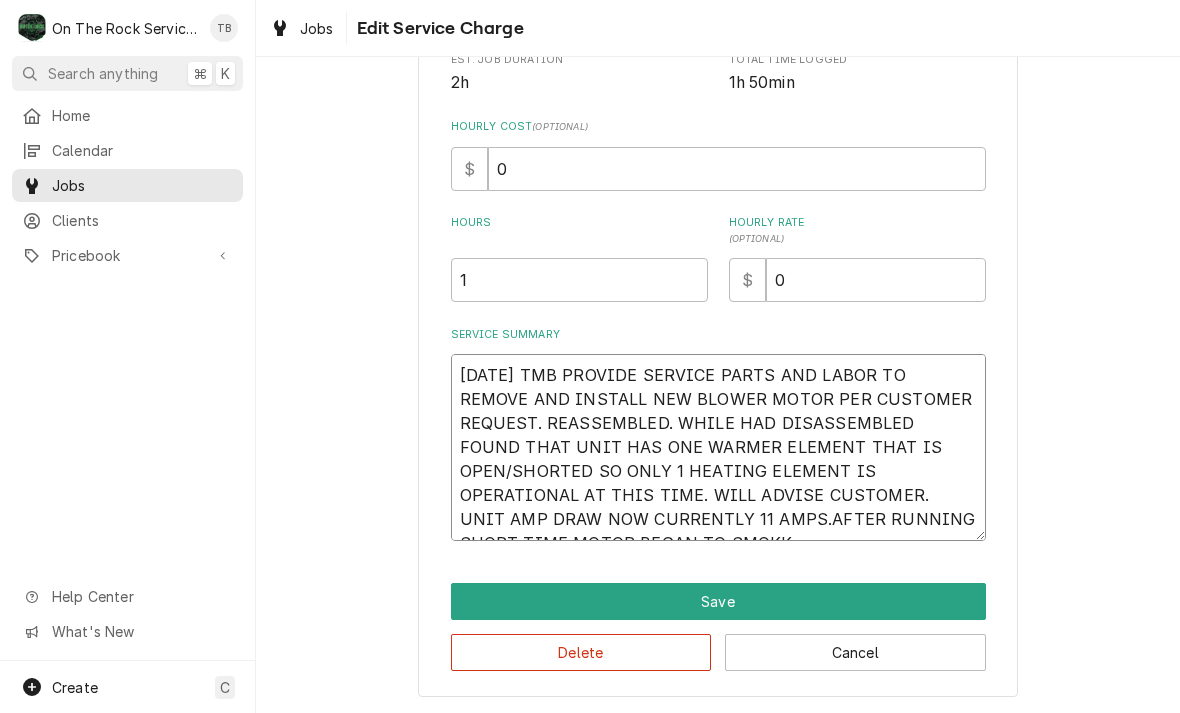 type on "x" 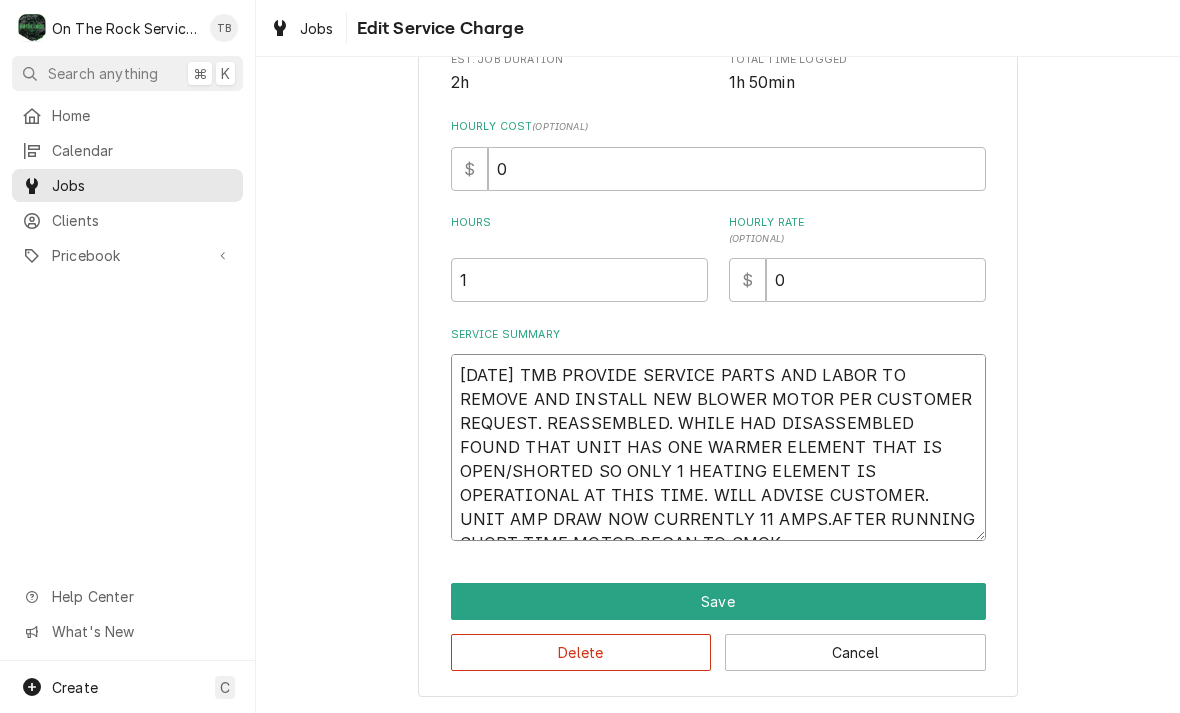 type on "x" 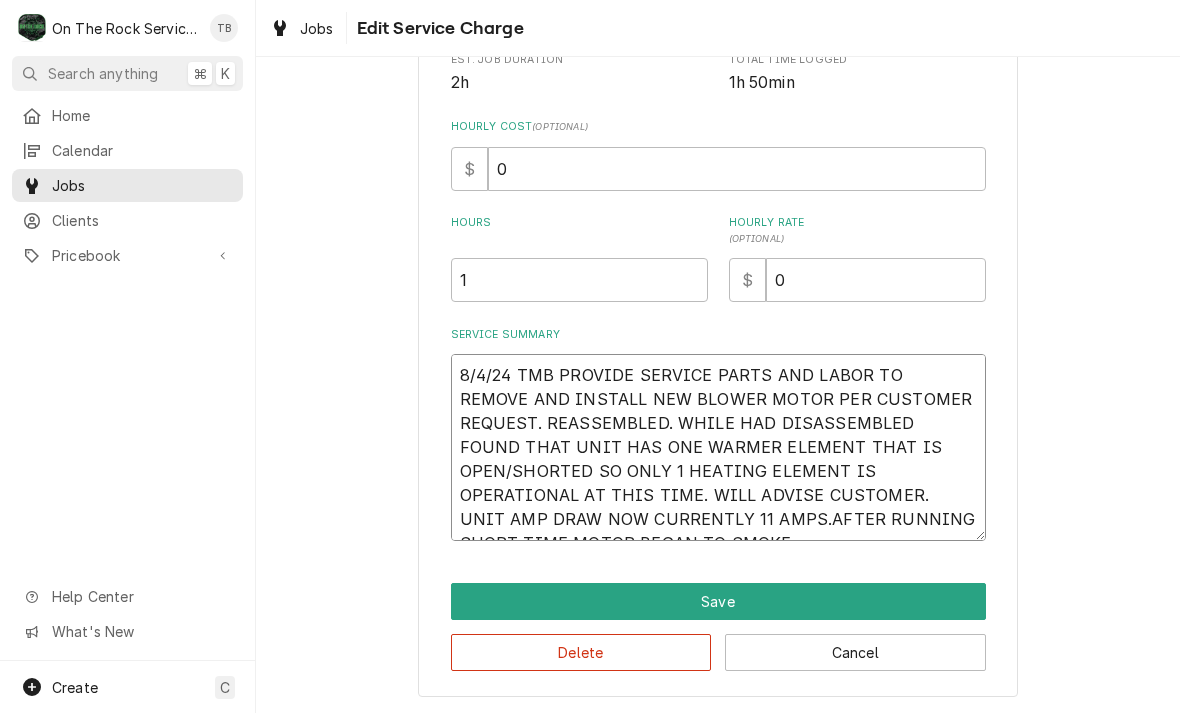 type on "x" 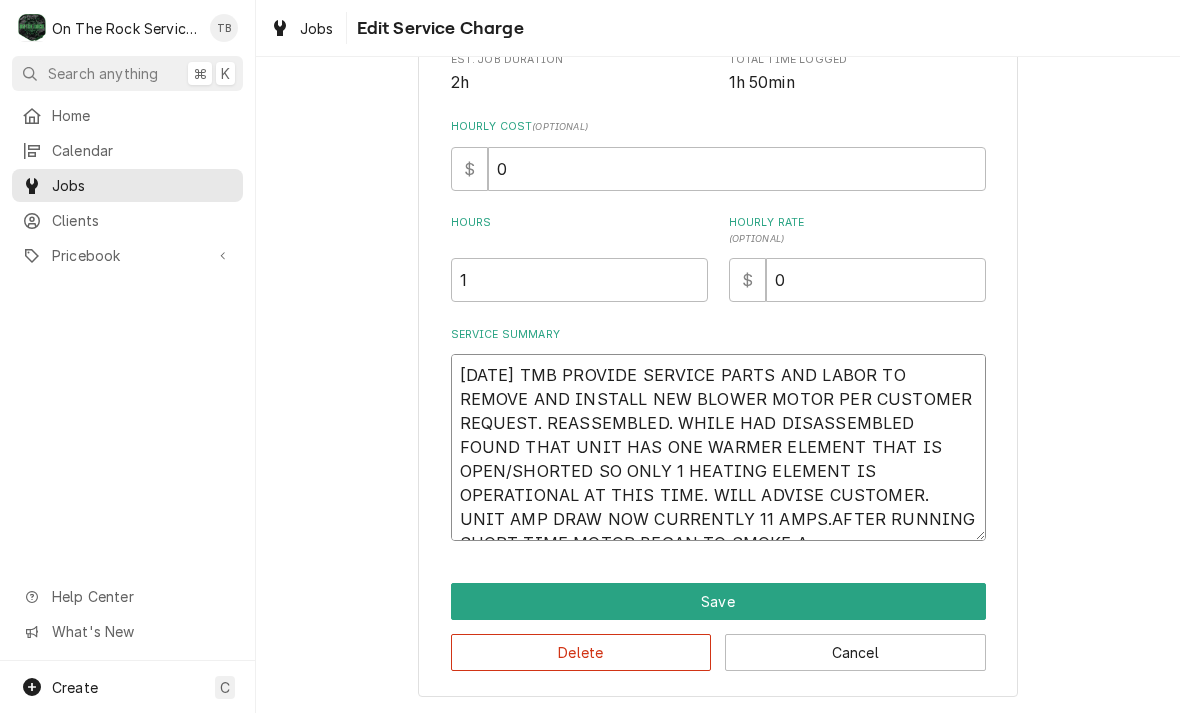 type on "x" 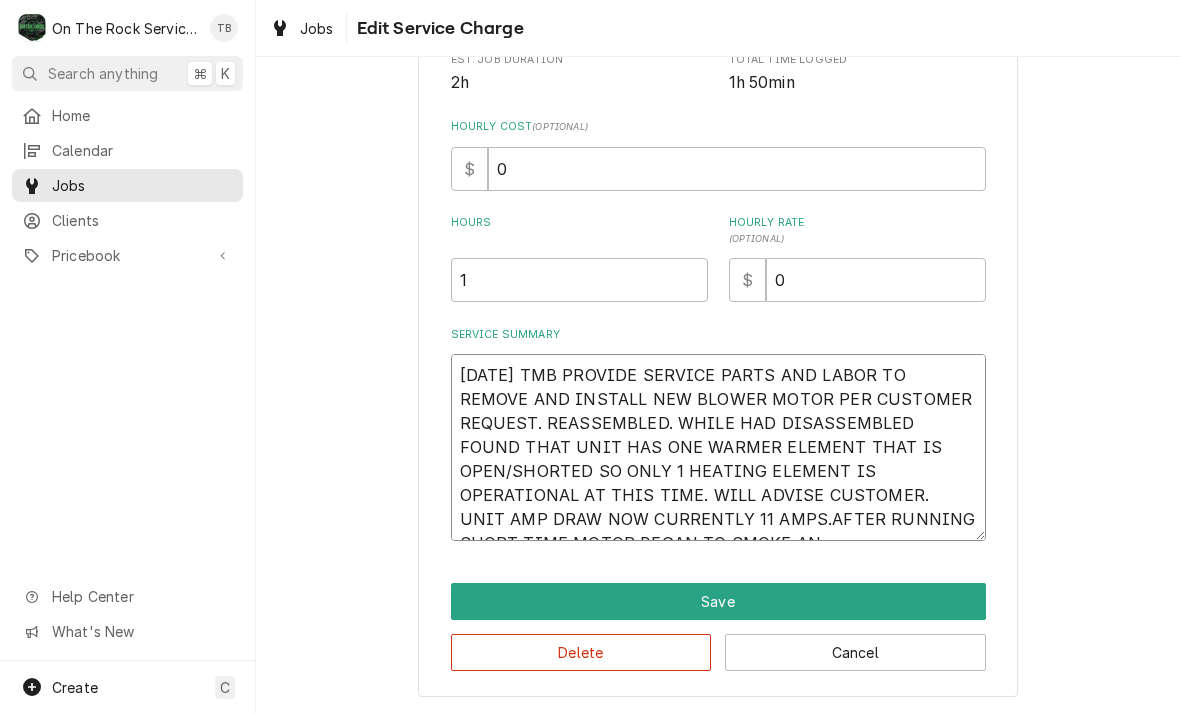 type on "8/4/24 TMB PROVIDE SERVICE PARTS AND LABOR TO REMOVE AND INSTALL NEW BLOWER MOTOR PER CUSTOMER REQUEST. REASSEMBLED. WHILE HAD DISASSEMBLED FOUND THAT UNIT HAS ONE WARMER ELEMENT THAT IS OPEN/SHORTED SO ONLY 1 HEATING ELEMENT IS OPERATIONAL AT THIS TIME. WILL ADVISE CUSTOMER. UNIT AMP DRAW NOW CURRENTLY 11 AMPS.AFTER RUNNING SHORT TIME MOTOR BEGAN TO SMOKE AND" 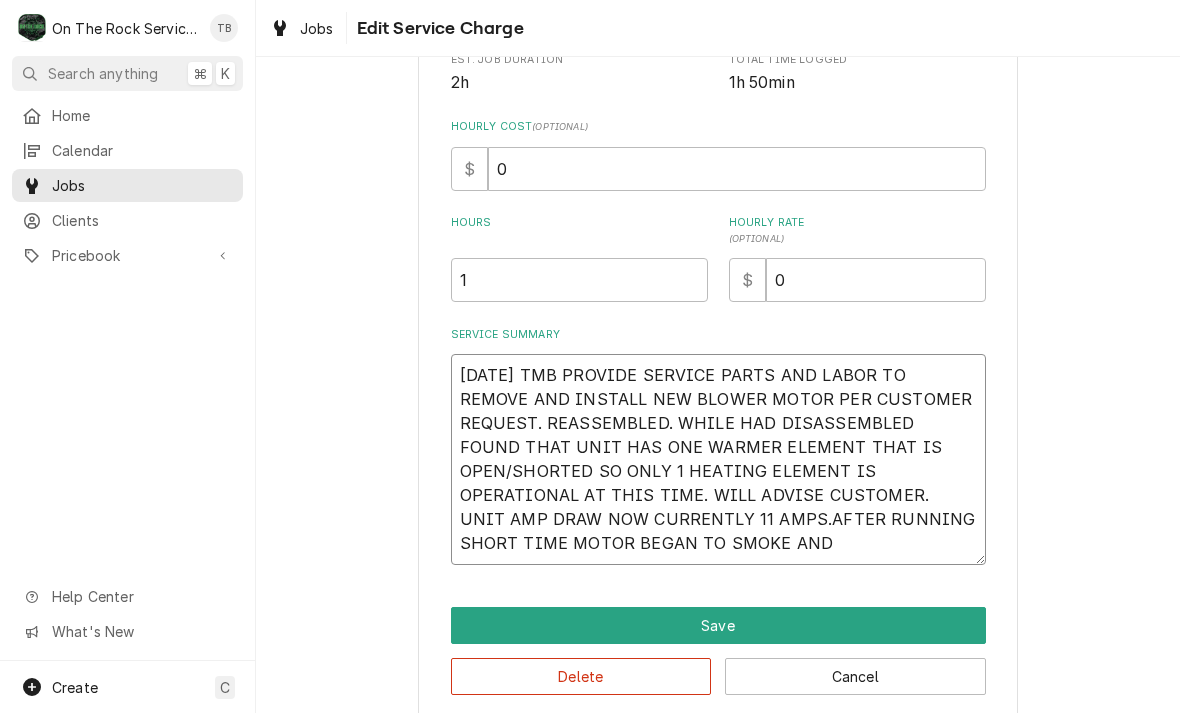 type on "x" 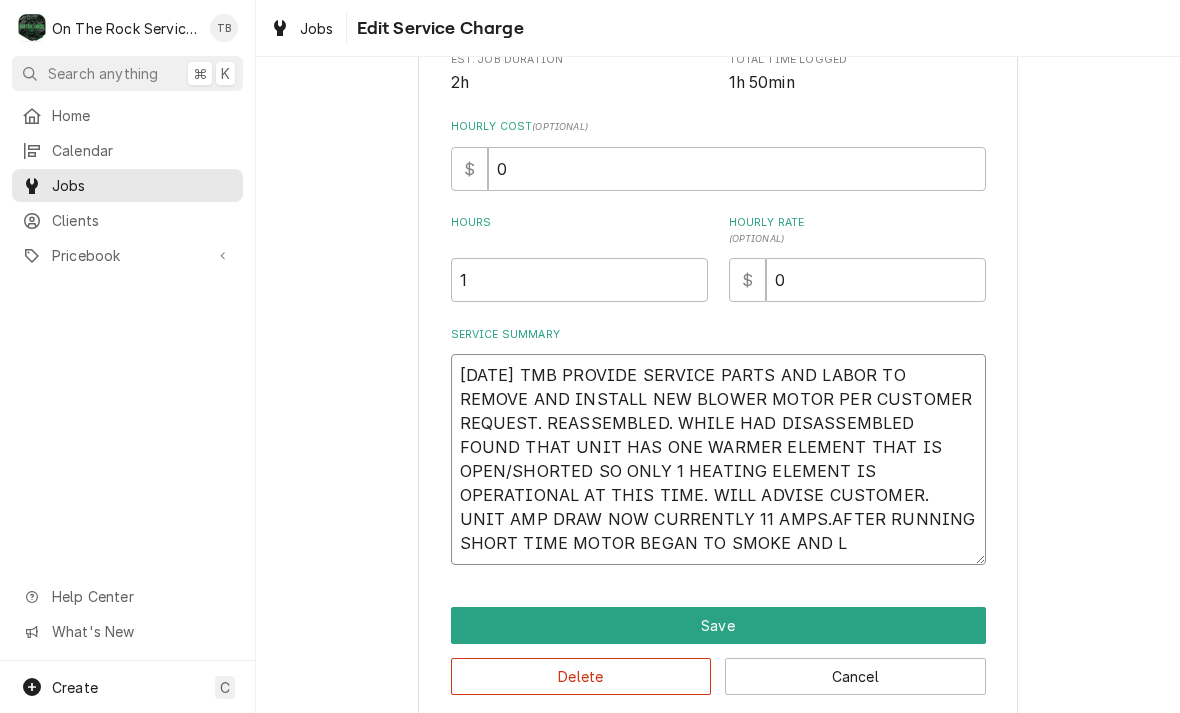 type on "x" 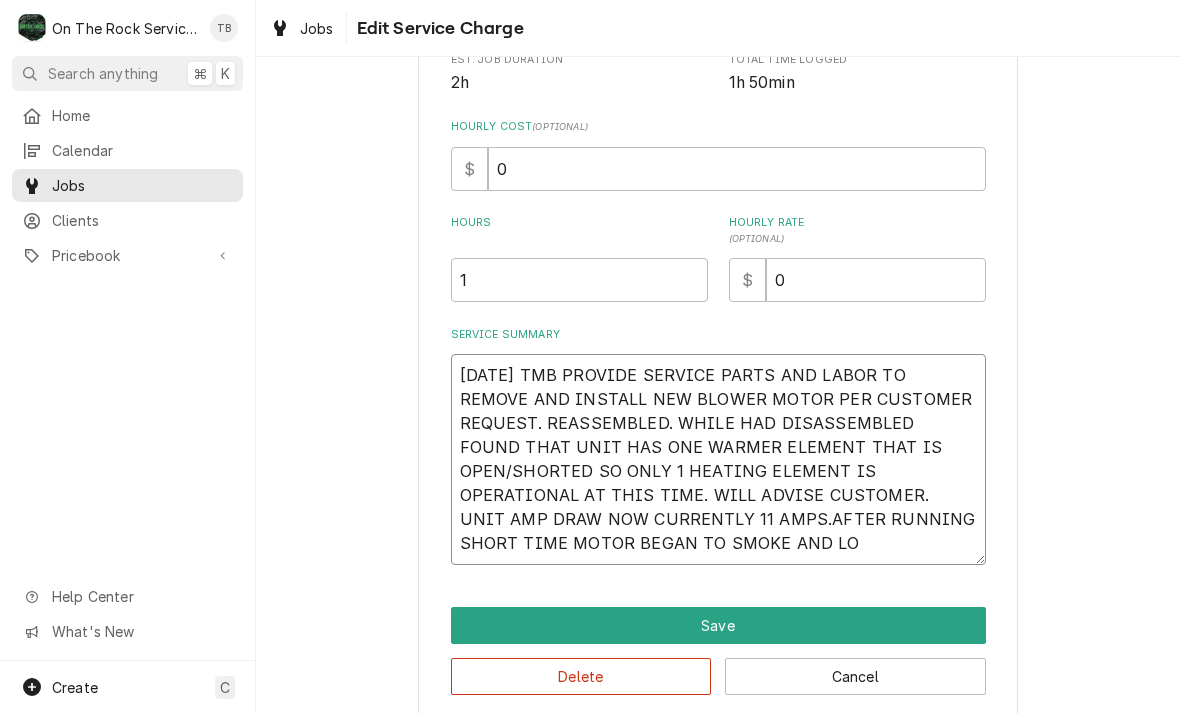 type on "x" 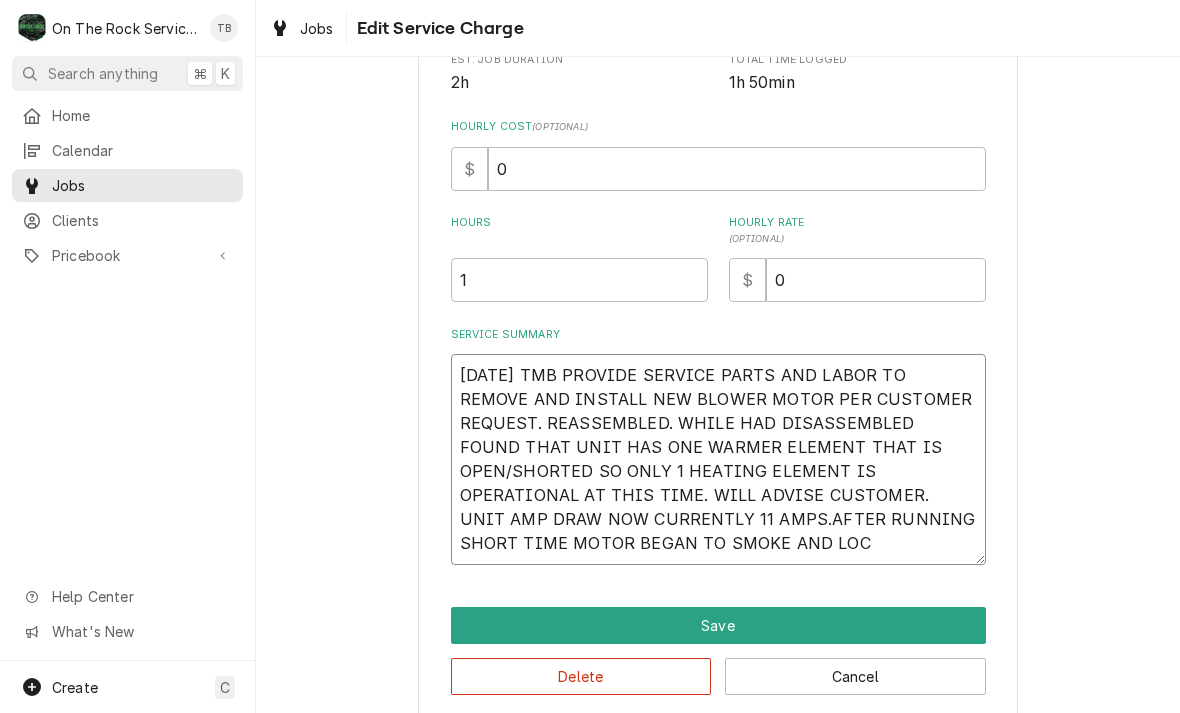 type on "x" 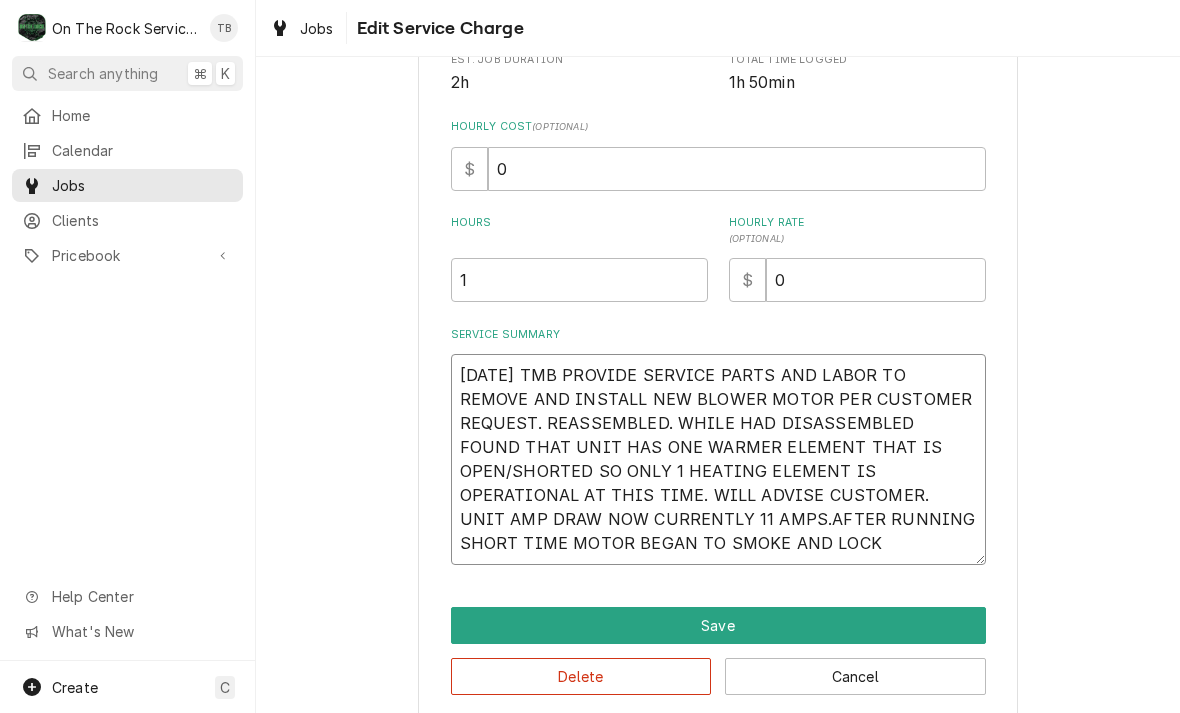 type on "x" 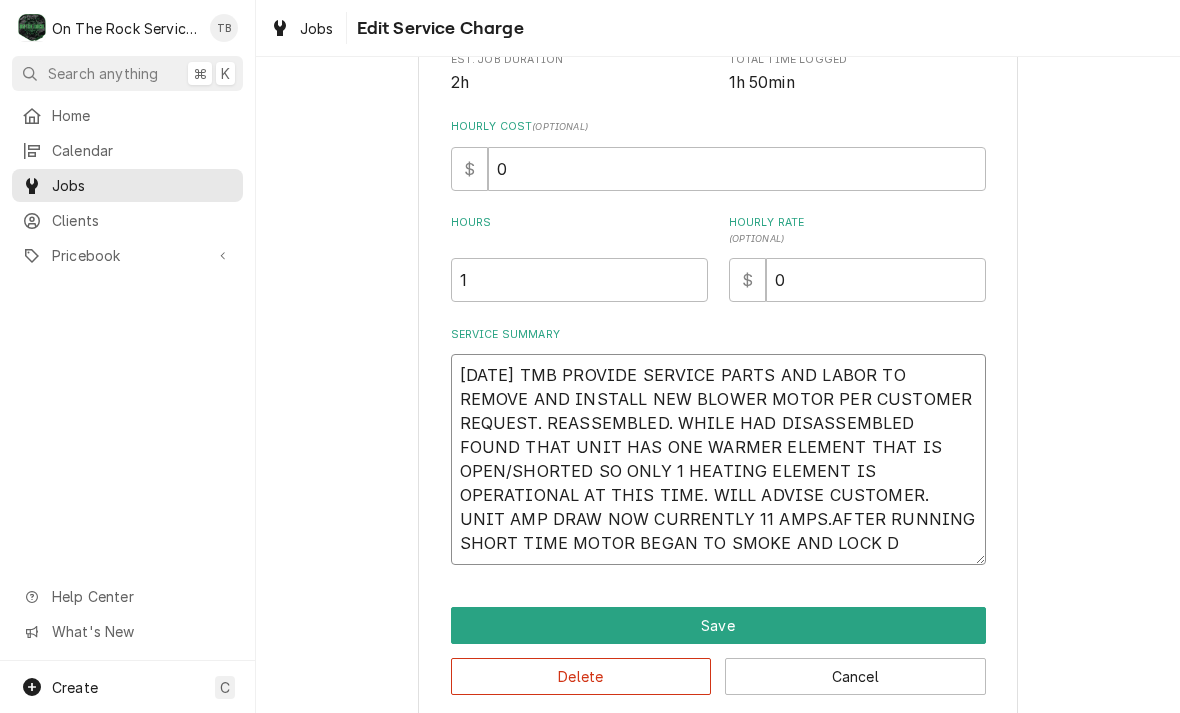 type on "x" 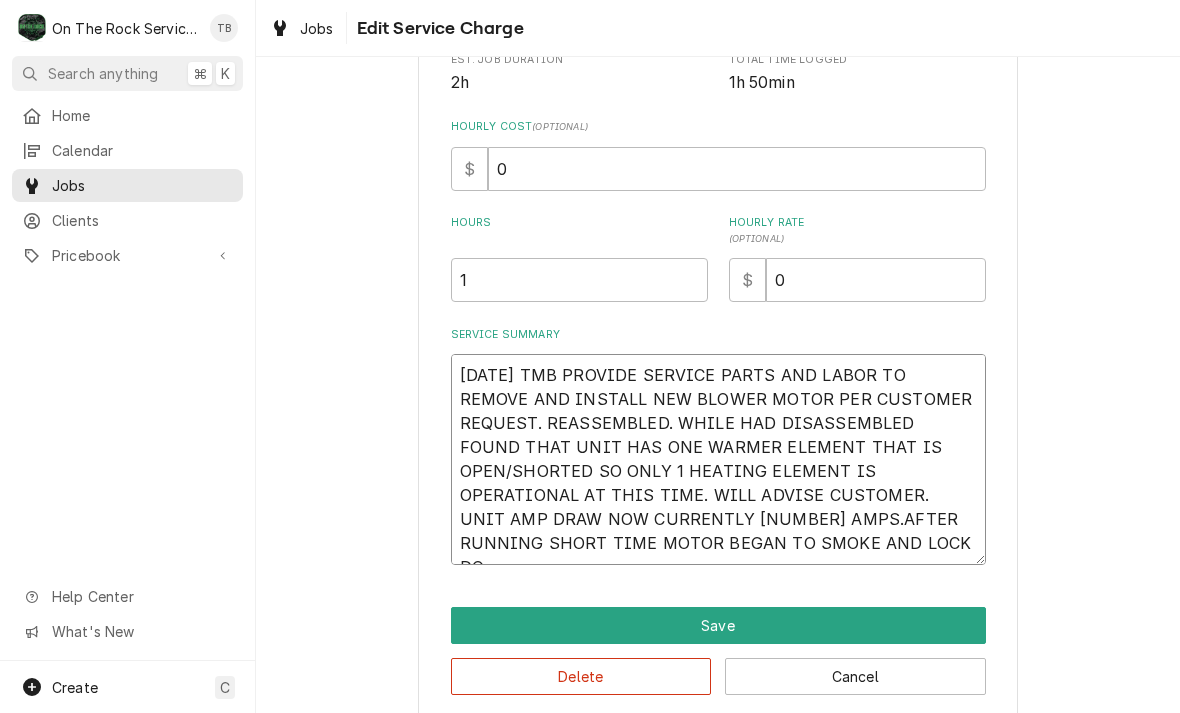 type on "x" 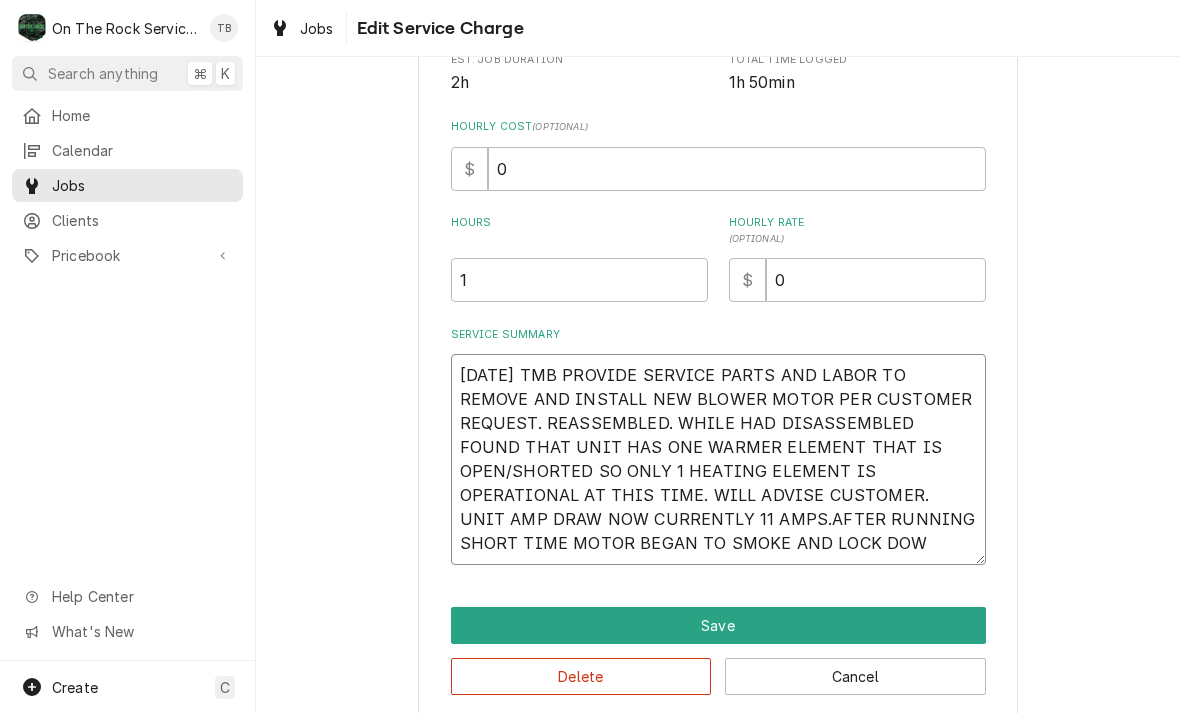 type on "x" 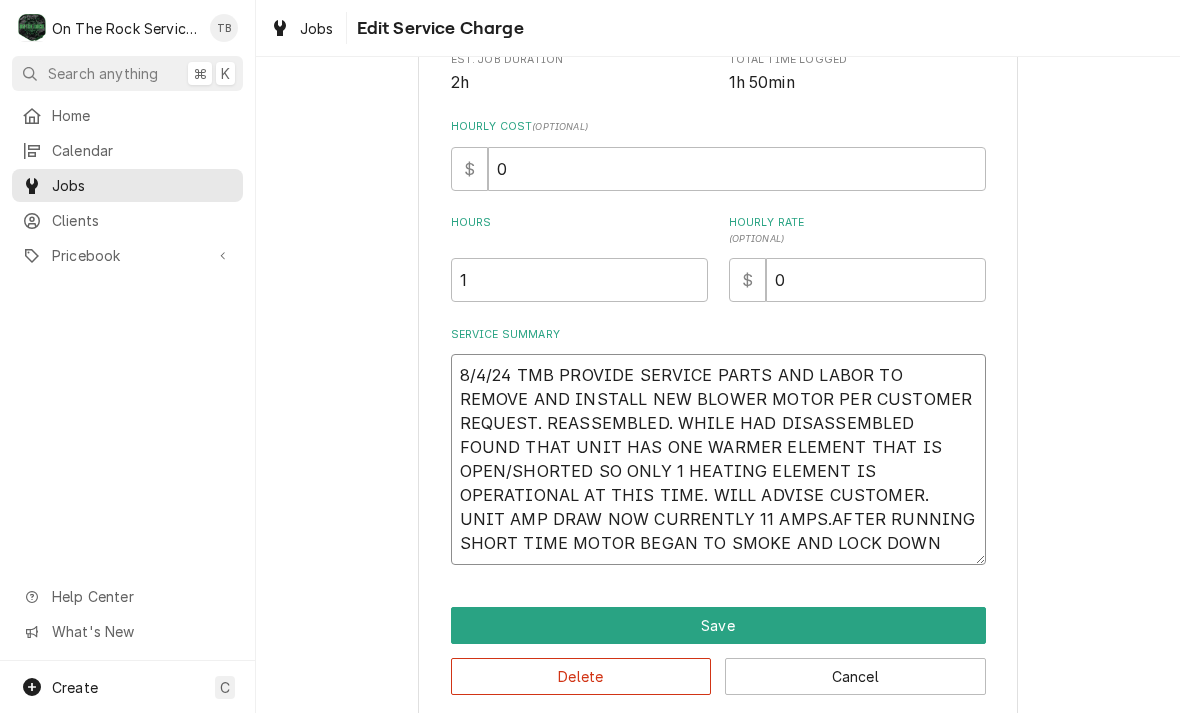 type on "x" 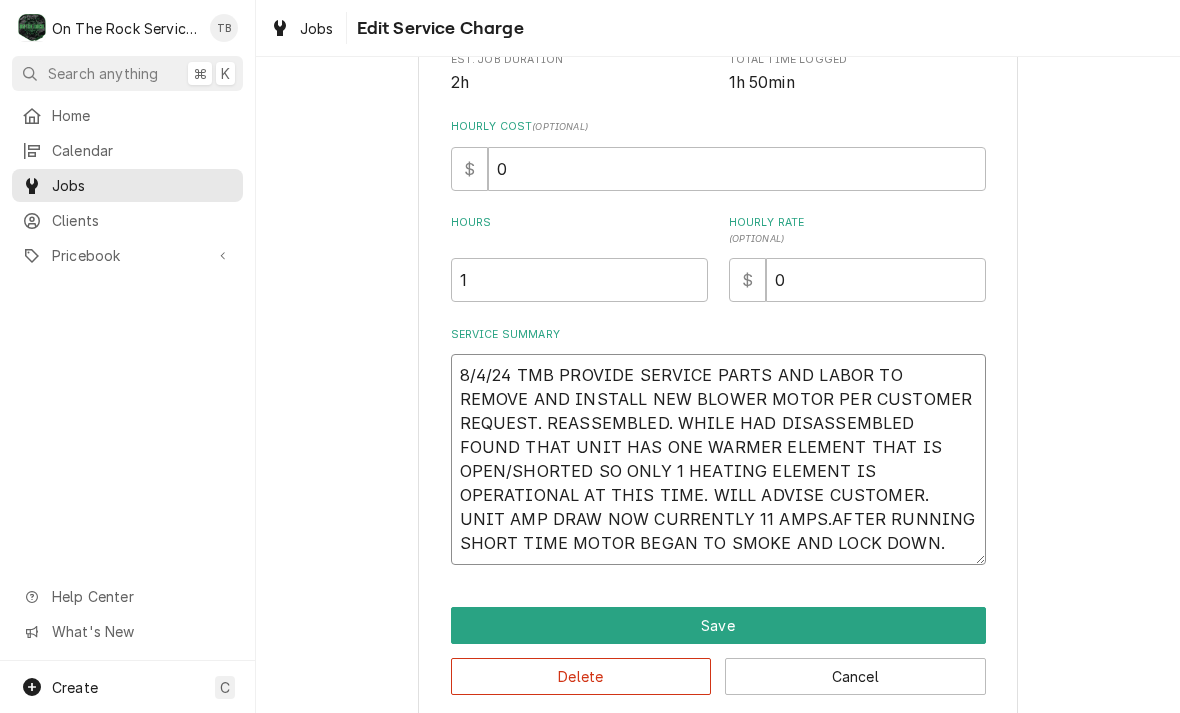 type on "x" 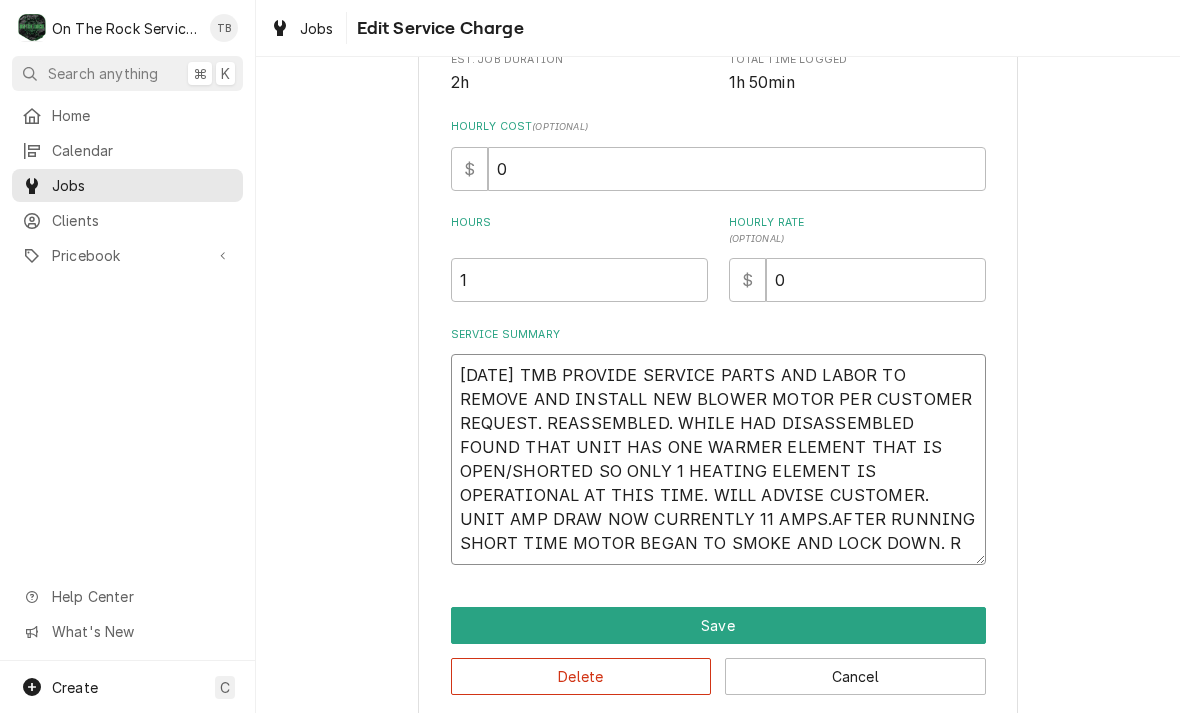 type on "x" 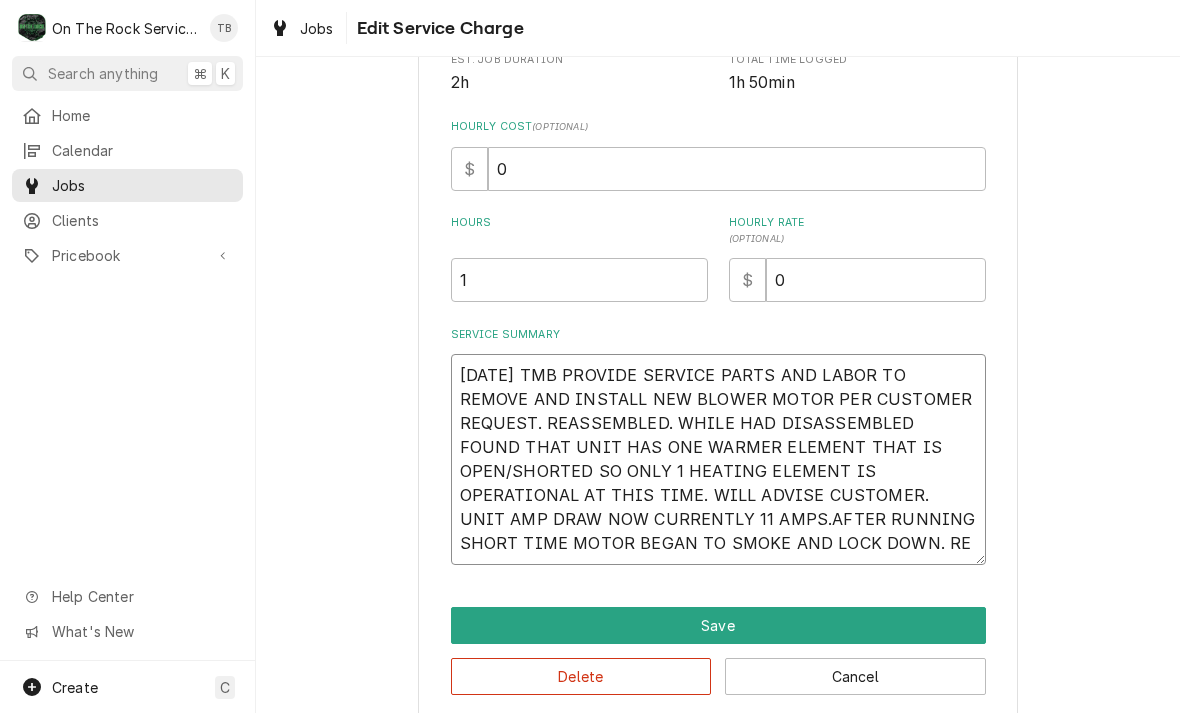type on "x" 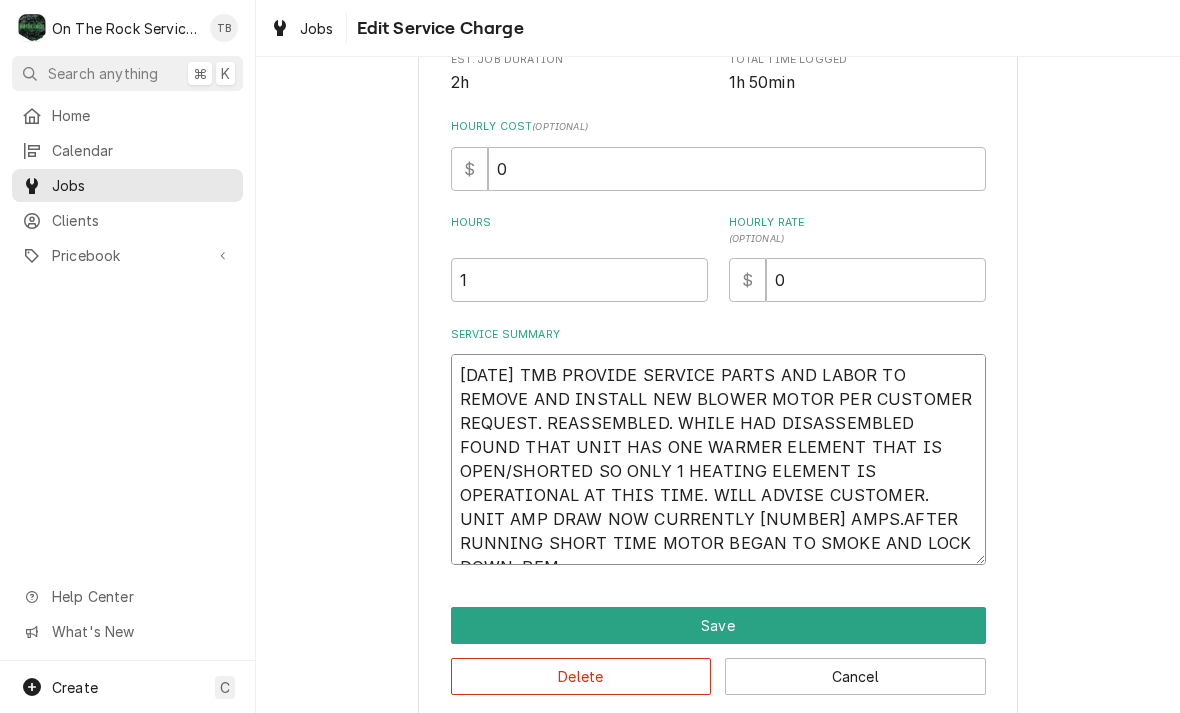 type on "x" 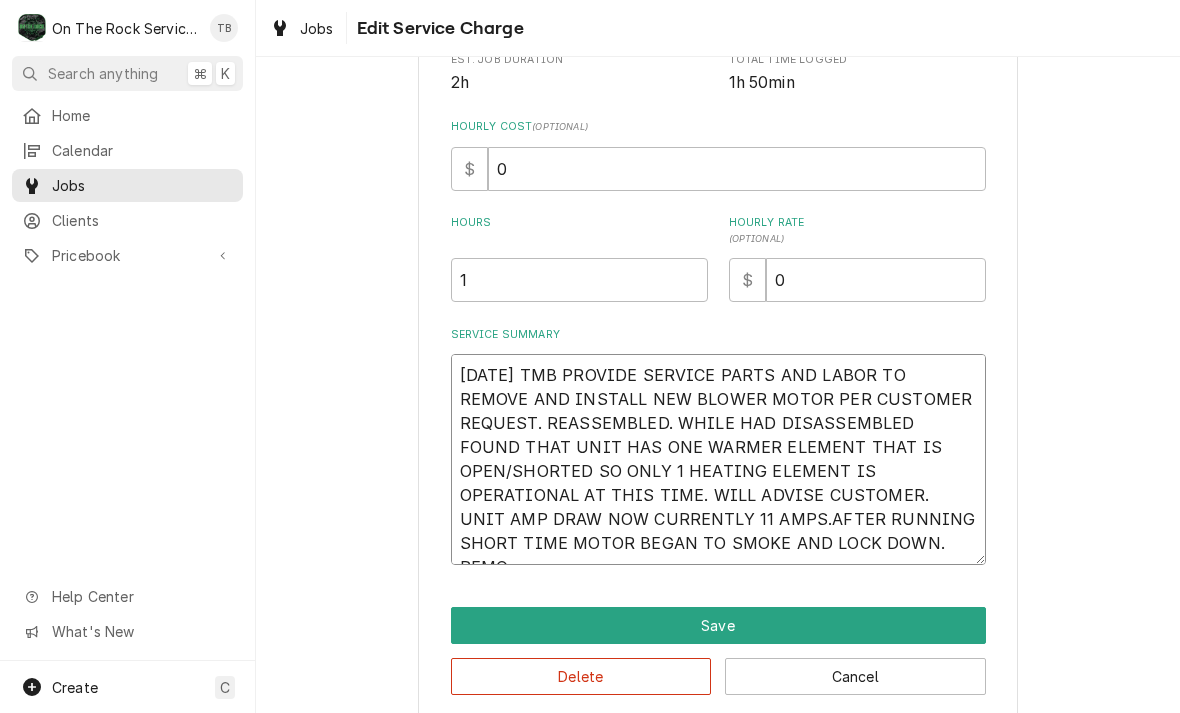 type on "8/4/24 TMB PROVIDE SERVICE PARTS AND LABOR TO REMOVE AND INSTALL NEW BLOWER MOTOR PER CUSTOMER REQUEST. REASSEMBLED. WHILE HAD DISASSEMBLED FOUND THAT UNIT HAS ONE WARMER ELEMENT THAT IS OPEN/SHORTED SO ONLY 1 HEATING ELEMENT IS OPERATIONAL AT THIS TIME. WILL ADVISE CUSTOMER. UNIT AMP DRAW NOW CURRENTLY 11 AMPS.AFTER RUNNING SHORT TIME MOTOR BEGAN TO SMOKE AND LOCK DOWN. REMOV" 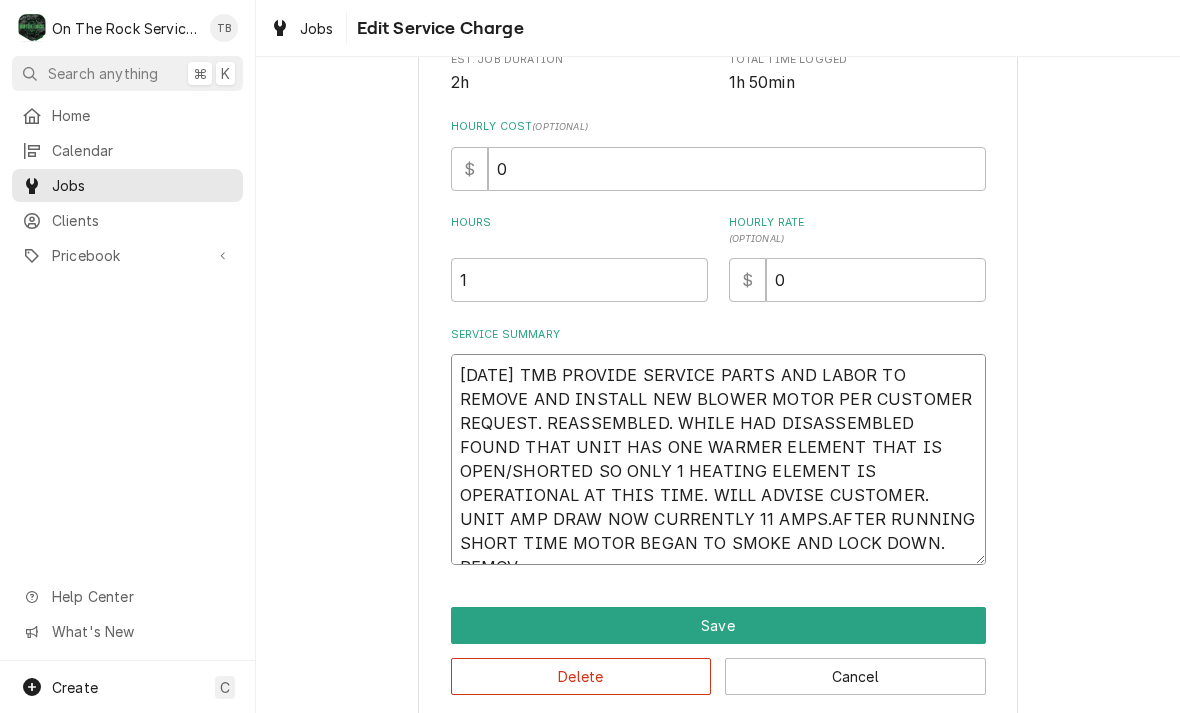 type on "x" 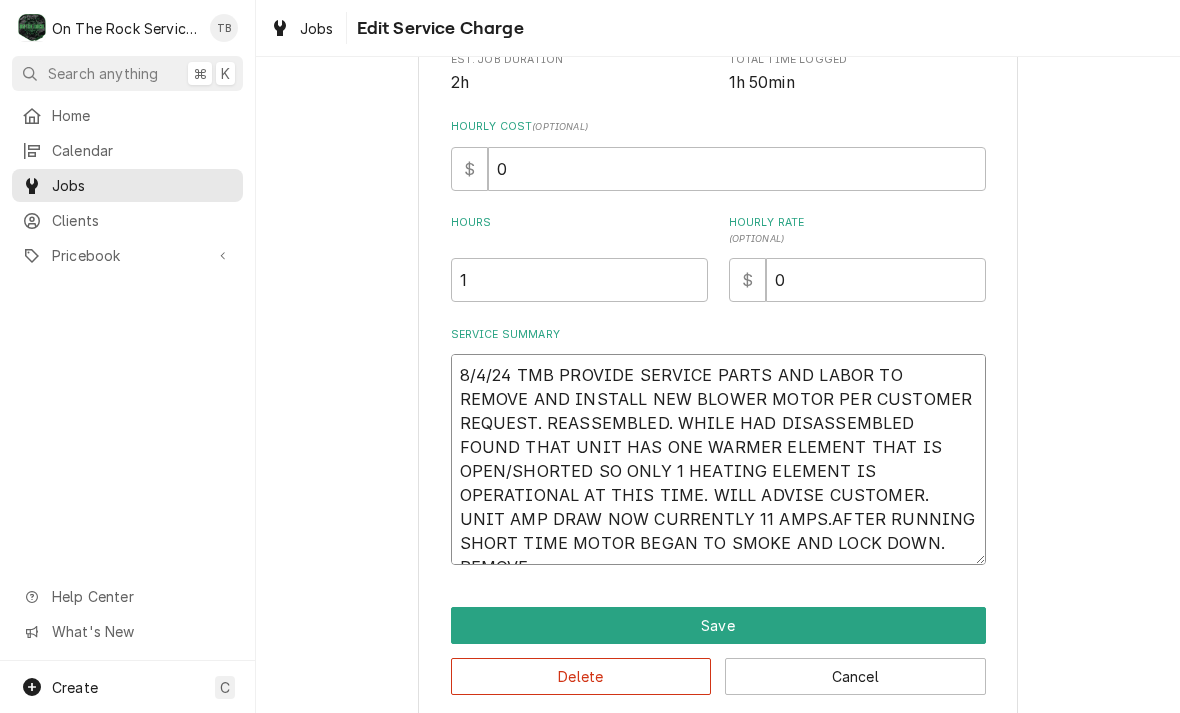 type on "x" 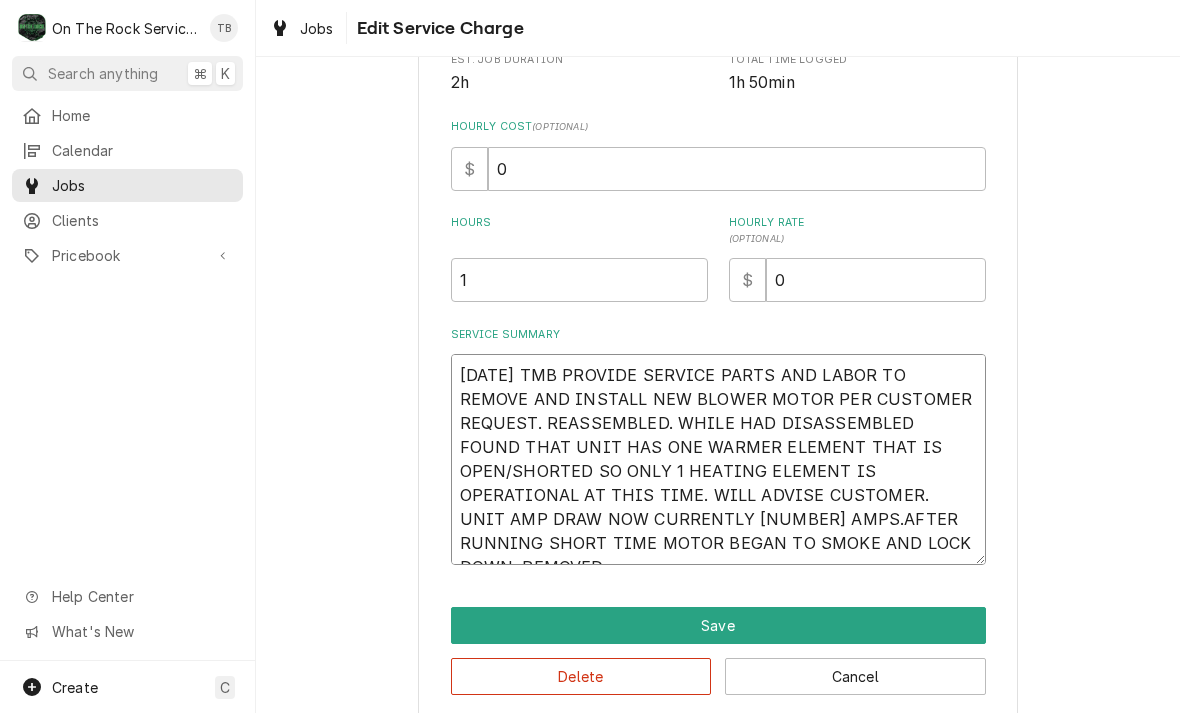 type on "x" 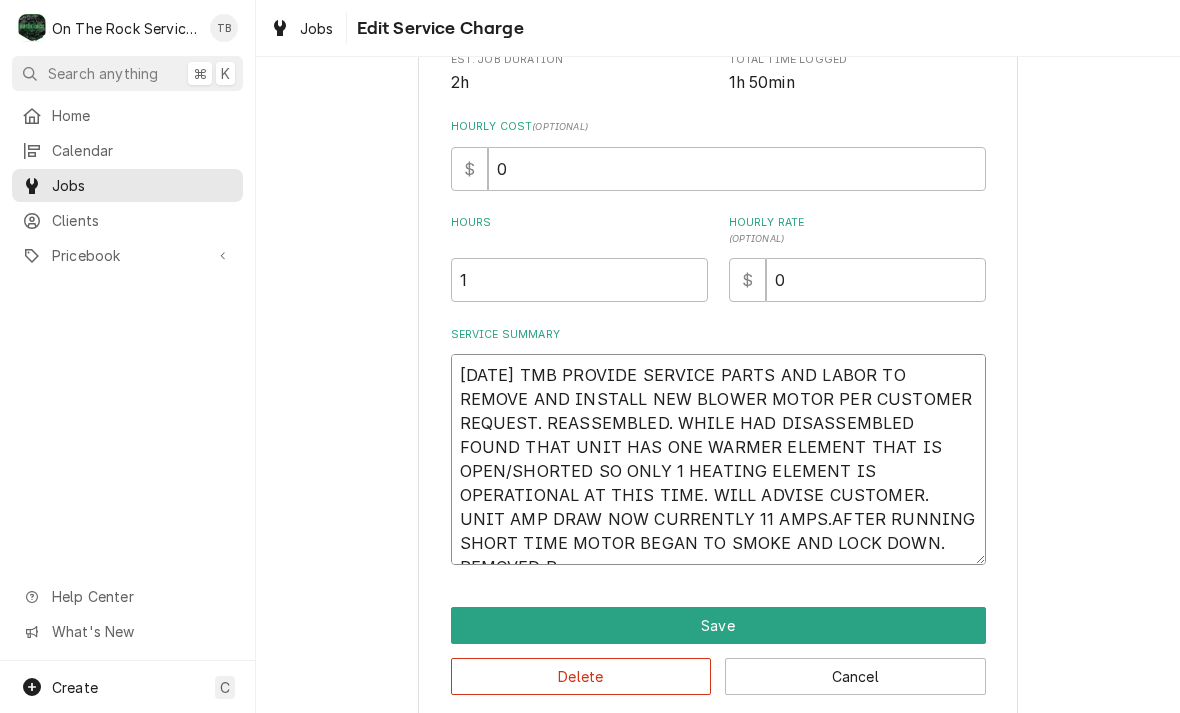 type on "x" 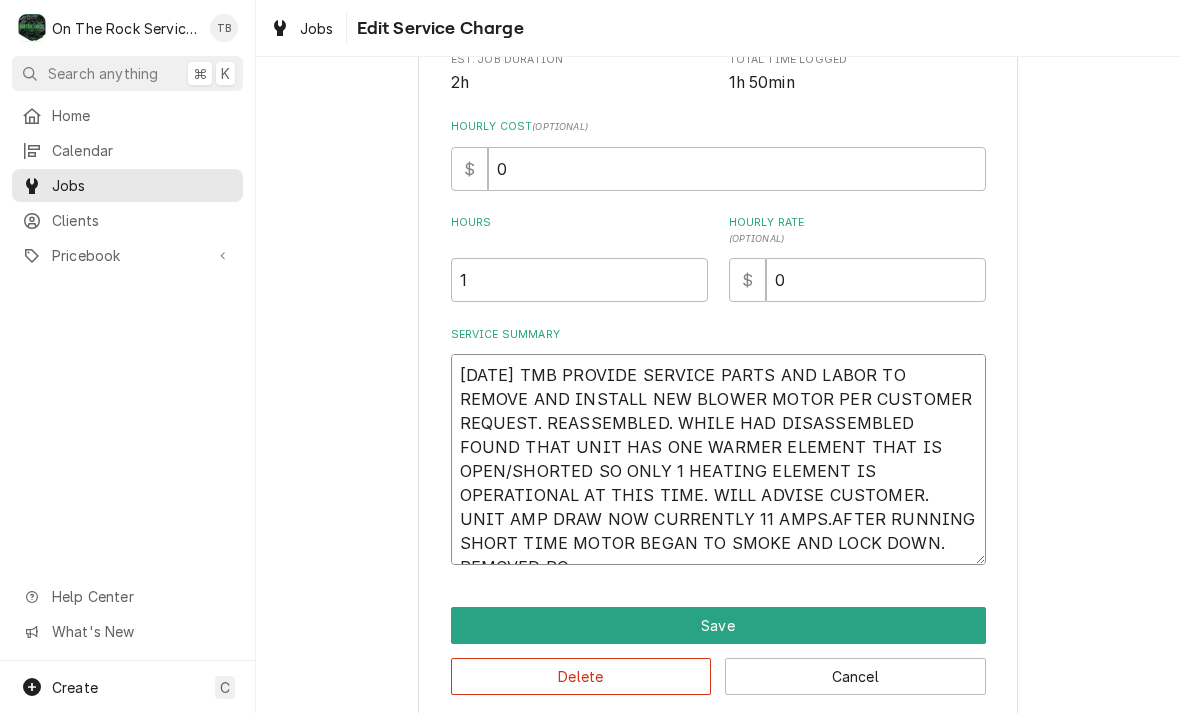 type on "x" 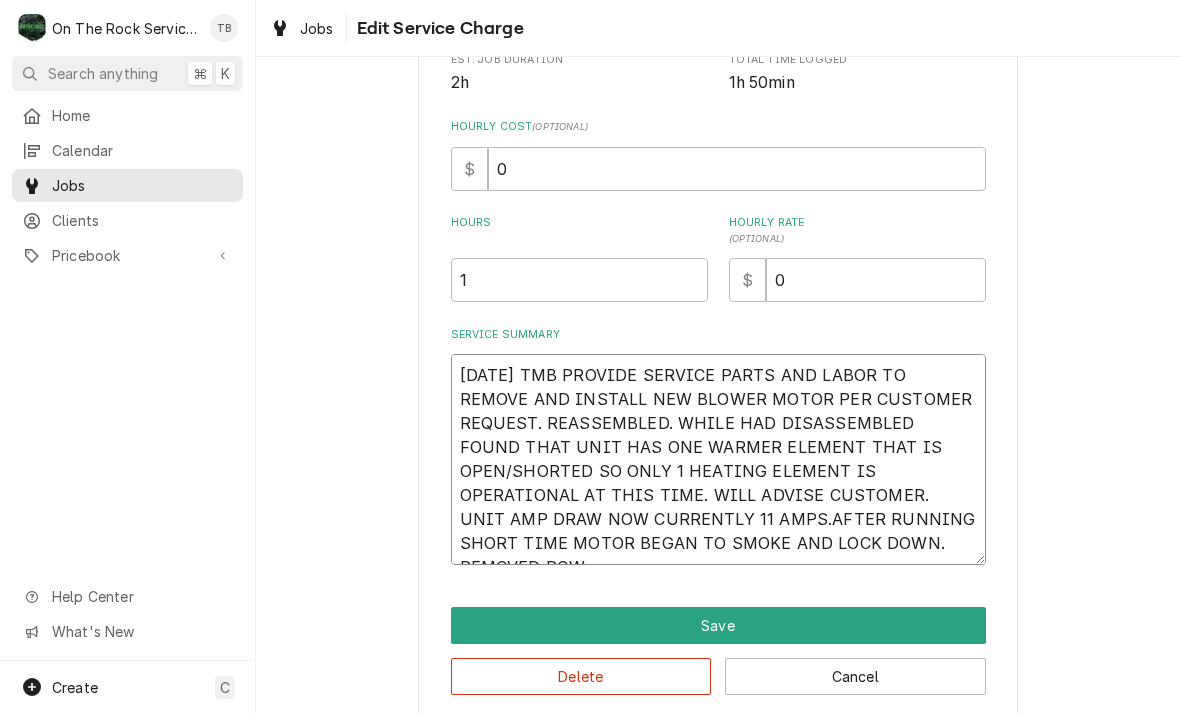 type on "x" 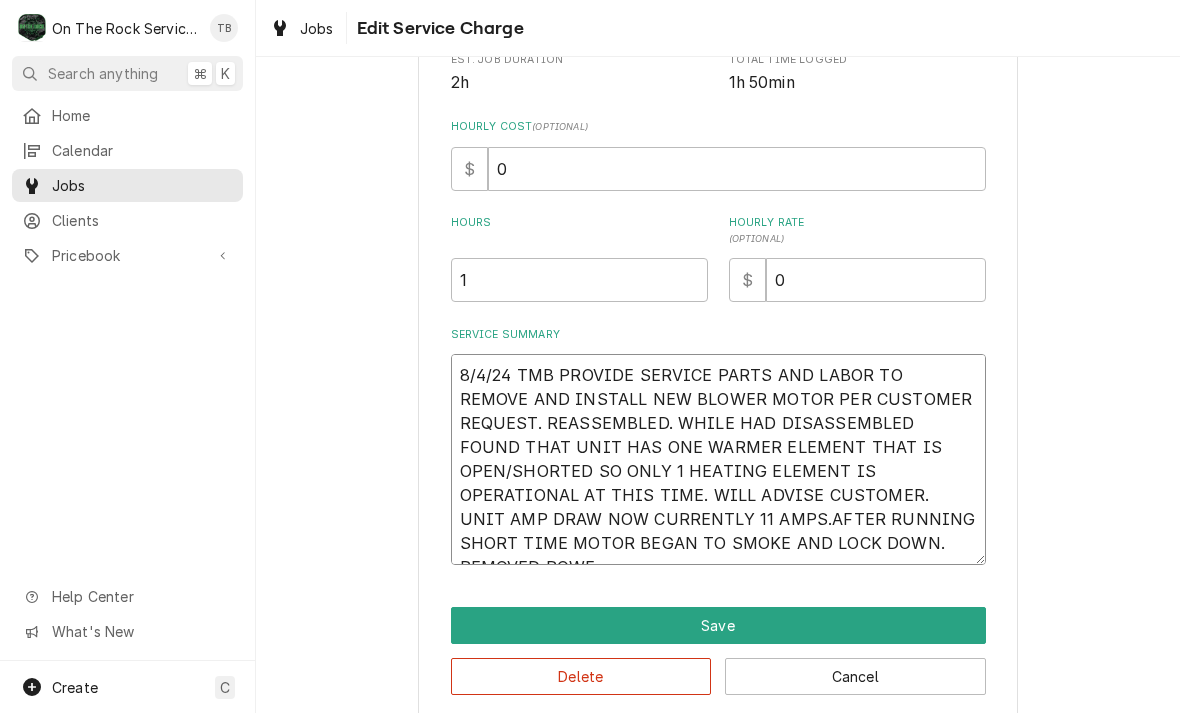 type on "x" 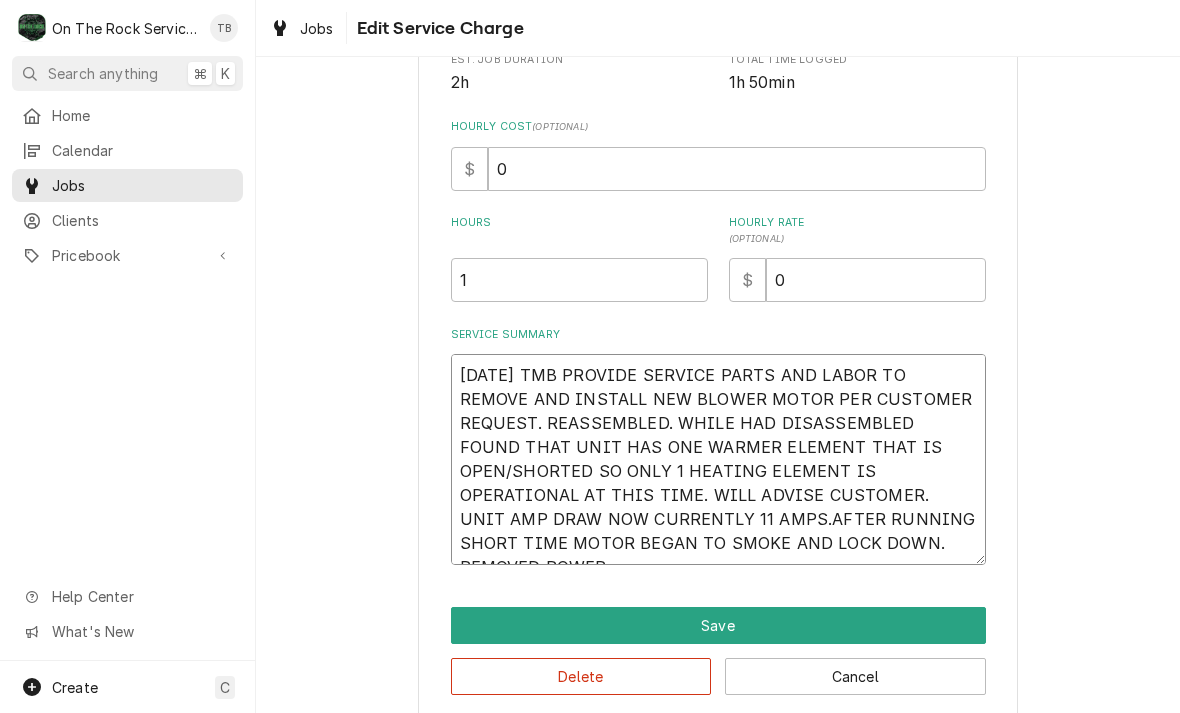 type on "x" 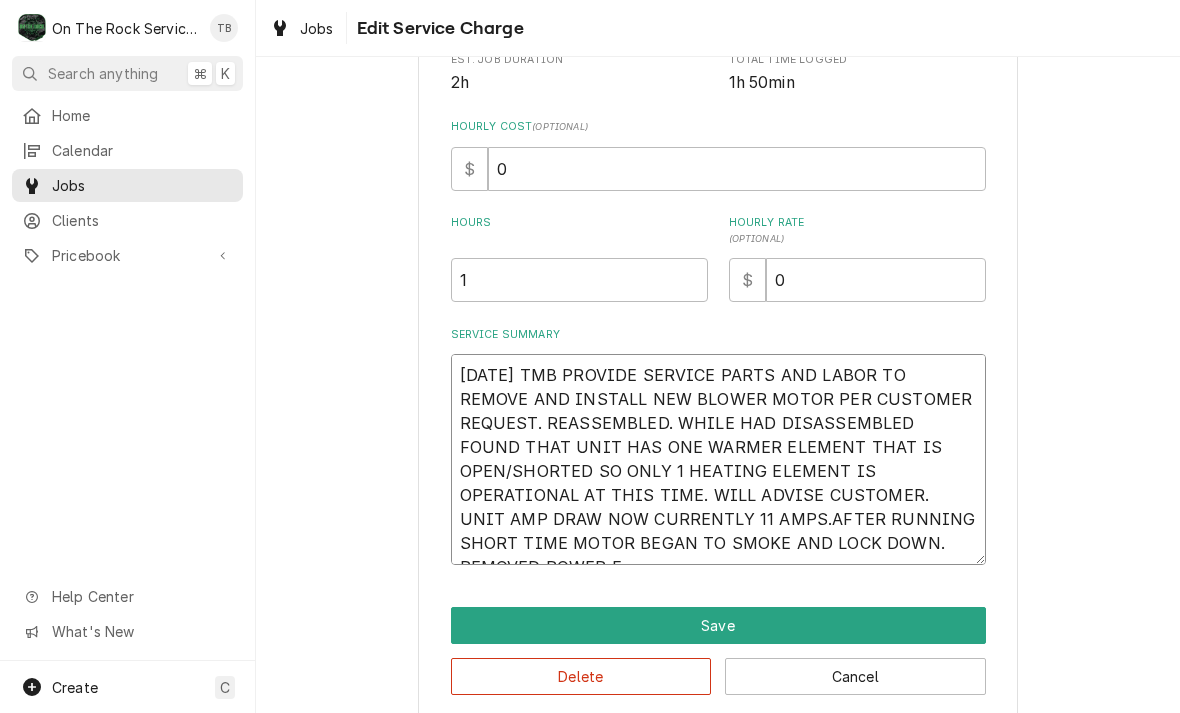 type on "8/4/24 TMB PROVIDE SERVICE PARTS AND LABOR TO REMOVE AND INSTALL NEW BLOWER MOTOR PER CUSTOMER REQUEST. REASSEMBLED. WHILE HAD DISASSEMBLED FOUND THAT UNIT HAS ONE WARMER ELEMENT THAT IS OPEN/SHORTED SO ONLY 1 HEATING ELEMENT IS OPERATIONAL AT THIS TIME. WILL ADVISE CUSTOMER. UNIT AMP DRAW NOW CURRENTLY 11 AMPS.AFTER RUNNING SHORT TIME MOTOR BEGAN TO SMOKE AND LOCK DOWN. REMOVED POWER FR" 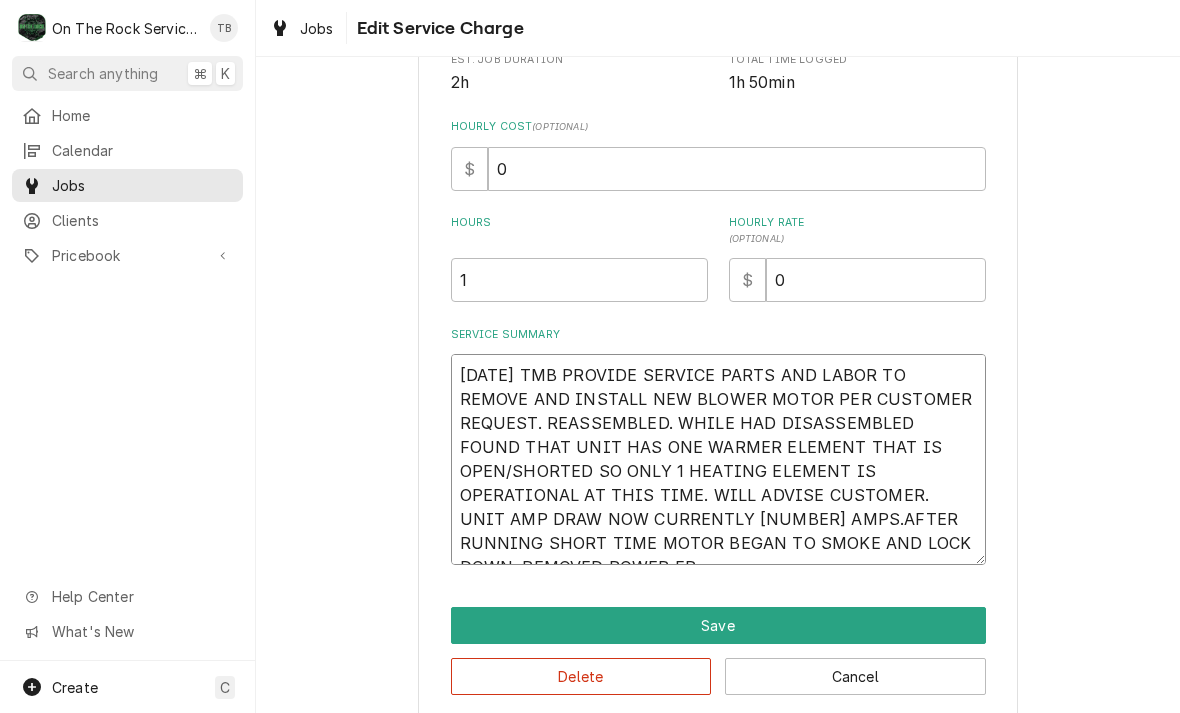 type on "x" 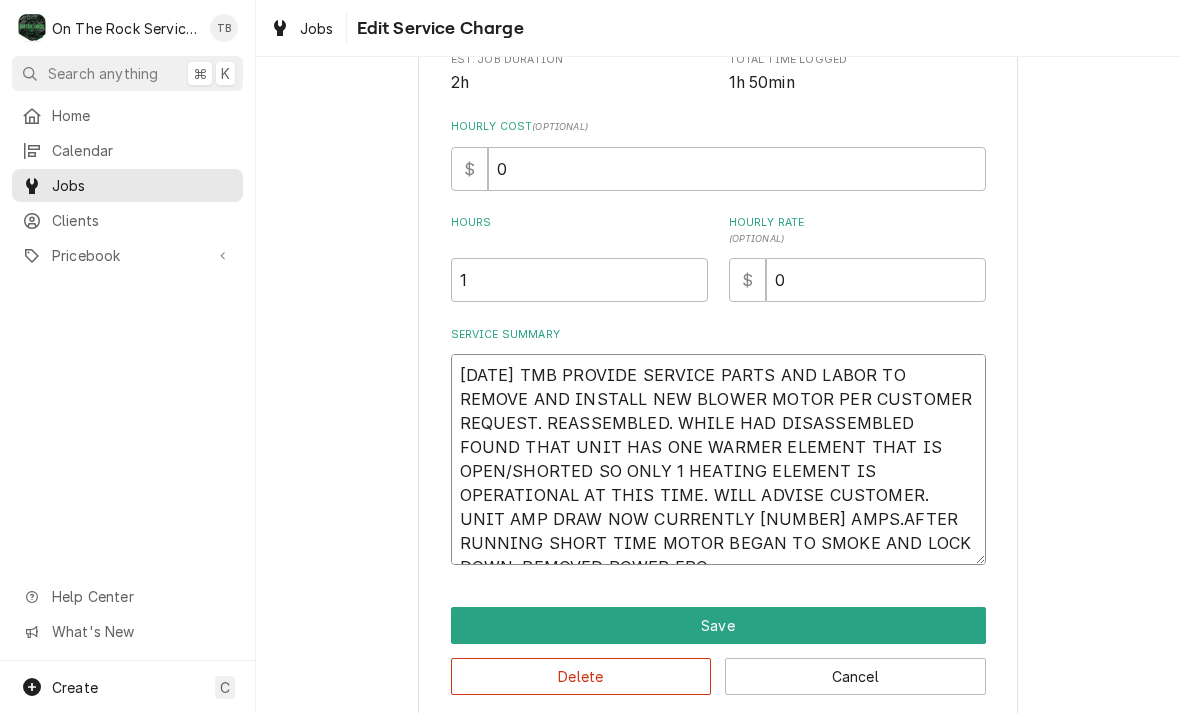 type on "x" 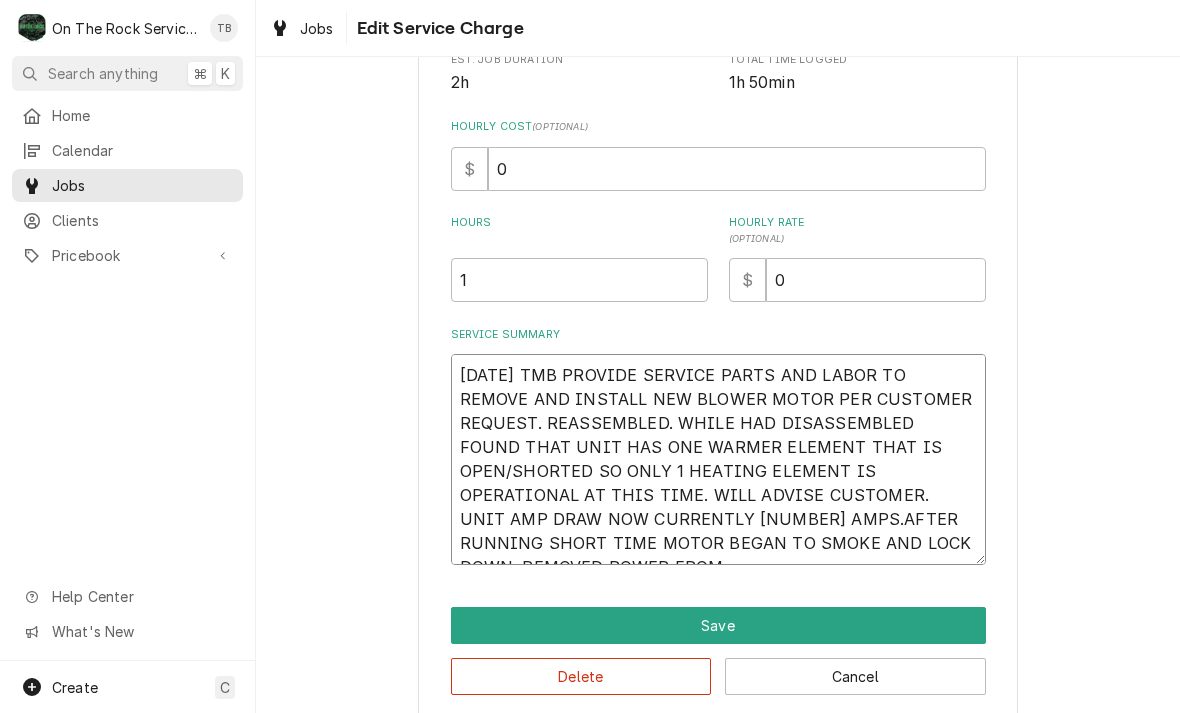 type on "x" 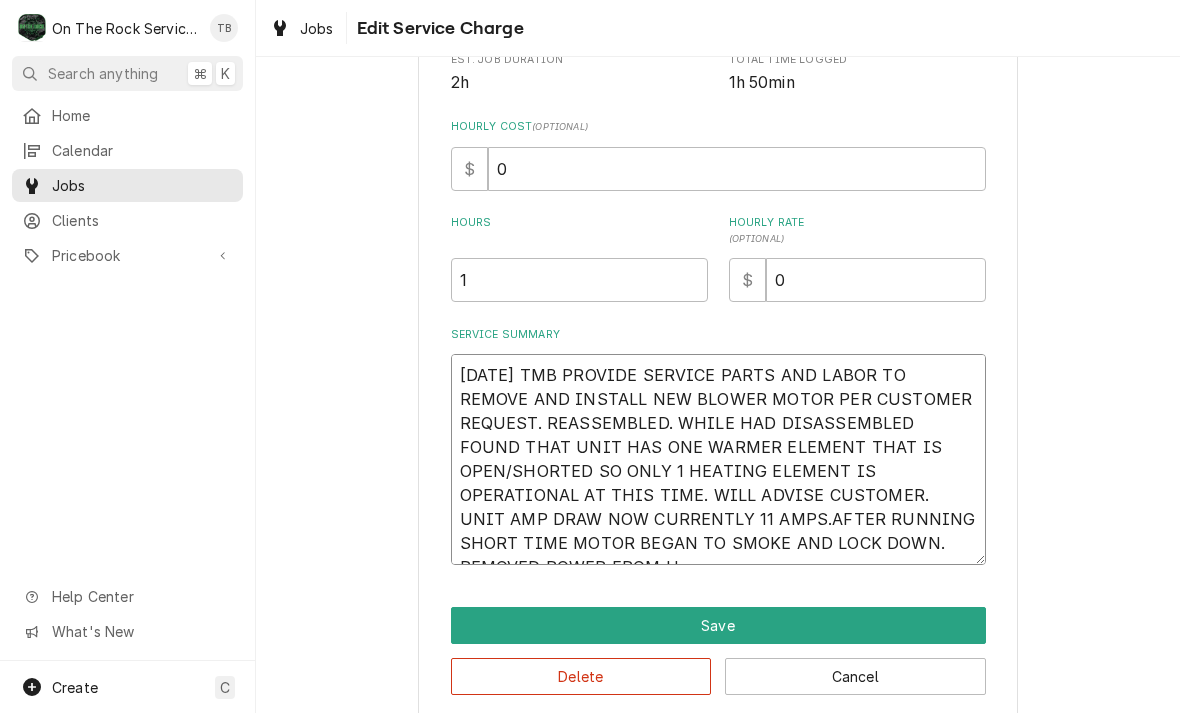 type on "x" 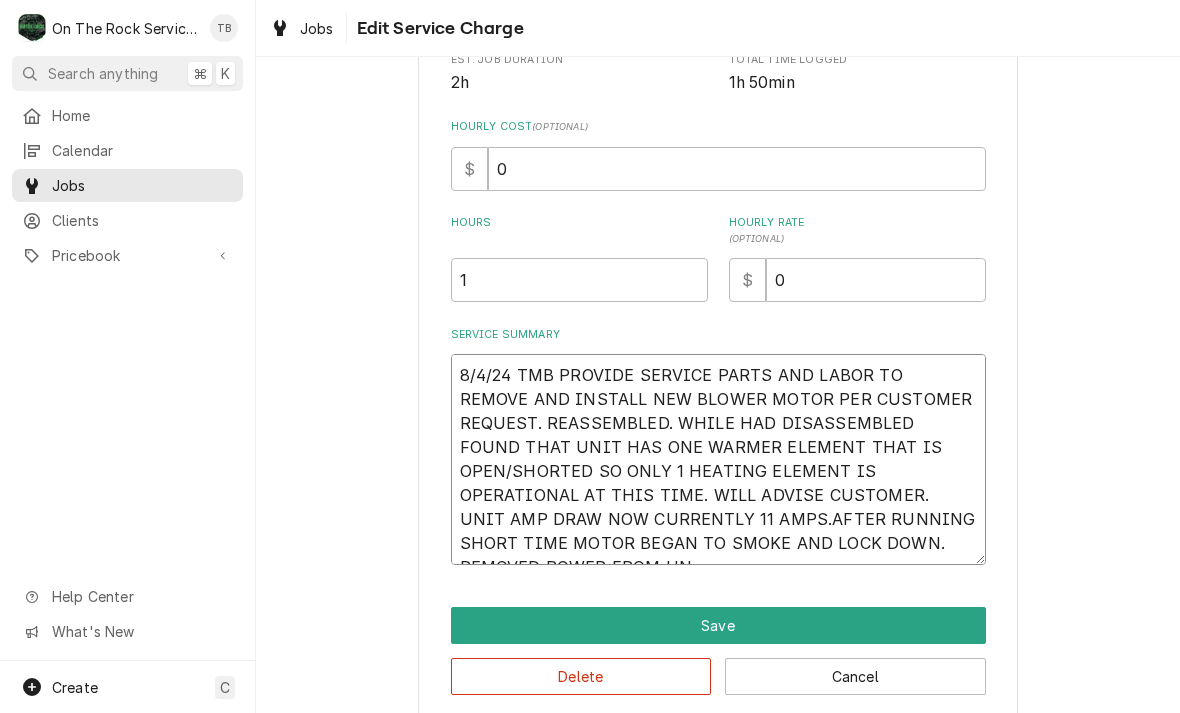 type on "x" 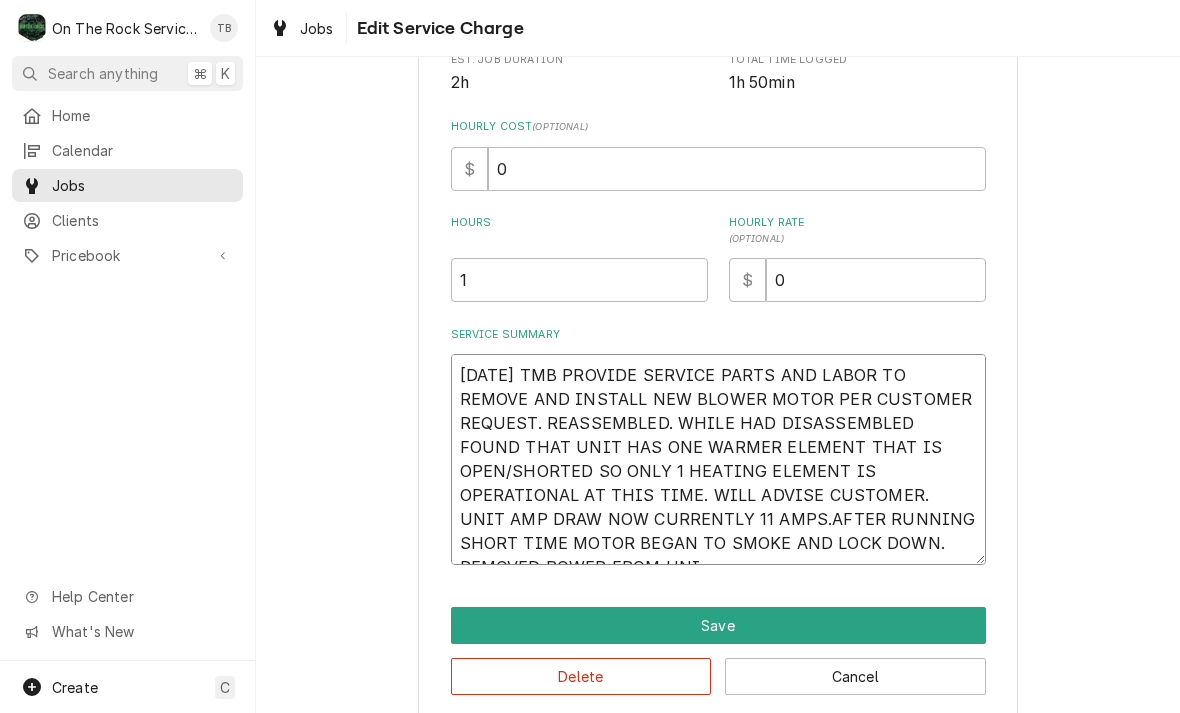 type on "8/4/24 TMB PROVIDE SERVICE PARTS AND LABOR TO REMOVE AND INSTALL NEW BLOWER MOTOR PER CUSTOMER REQUEST. REASSEMBLED. WHILE HAD DISASSEMBLED FOUND THAT UNIT HAS ONE WARMER ELEMENT THAT IS OPEN/SHORTED SO ONLY 1 HEATING ELEMENT IS OPERATIONAL AT THIS TIME. WILL ADVISE CUSTOMER. UNIT AMP DRAW NOW CURRENTLY 11 AMPS.AFTER RUNNING SHORT TIME MOTOR BEGAN TO SMOKE AND LOCK DOWN. REMOVED POWER FROM UNIT" 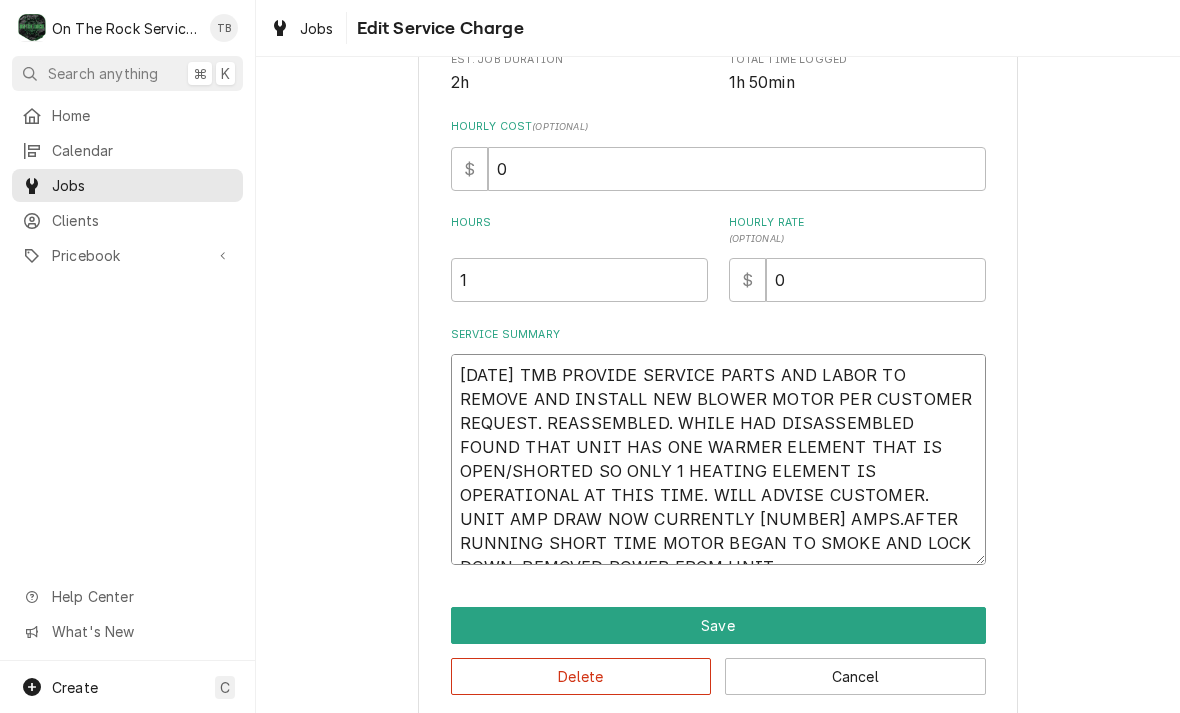 type on "x" 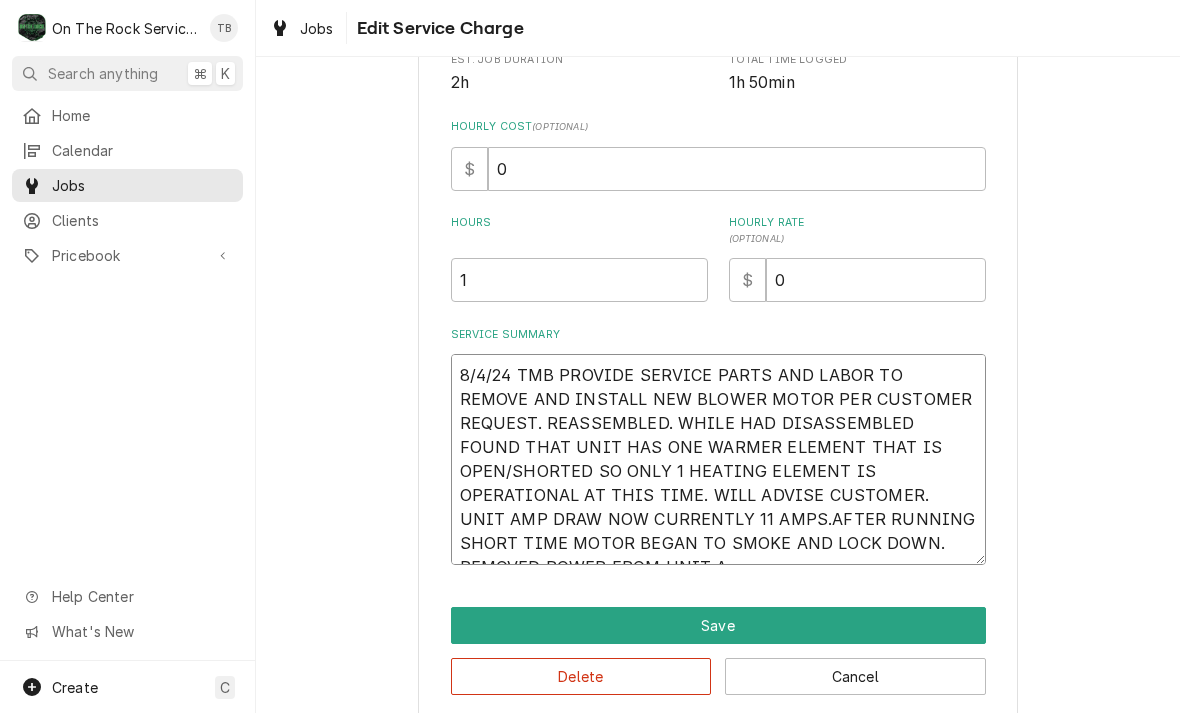 type on "x" 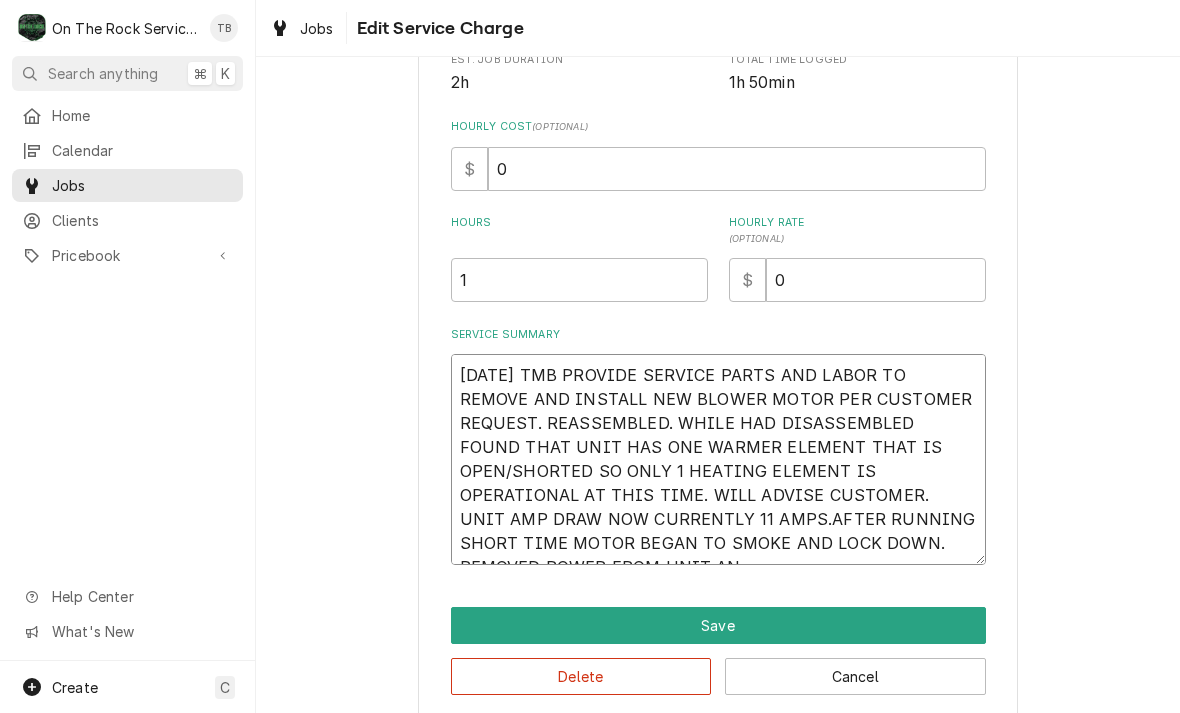 type on "x" 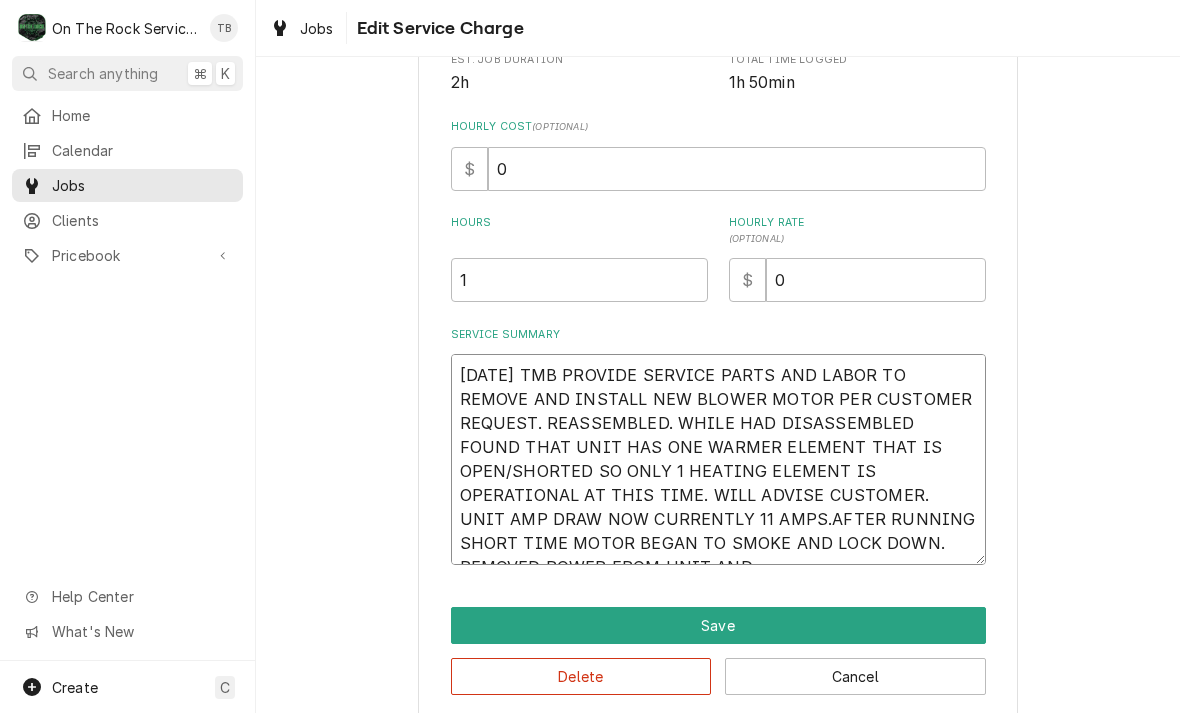 type on "8/4/24 TMB PROVIDE SERVICE PARTS AND LABOR TO REMOVE AND INSTALL NEW BLOWER MOTOR PER CUSTOMER REQUEST. REASSEMBLED. WHILE HAD DISASSEMBLED FOUND THAT UNIT HAS ONE WARMER ELEMENT THAT IS OPEN/SHORTED SO ONLY 1 HEATING ELEMENT IS OPERATIONAL AT THIS TIME. WILL ADVISE CUSTOMER. UNIT AMP DRAW NOW CURRENTLY 11 AMPS.AFTER RUNNING SHORT TIME MOTOR BEGAN TO SMOKE AND LOCK DOWN. REMOVED POWER FROM UNIT AND" 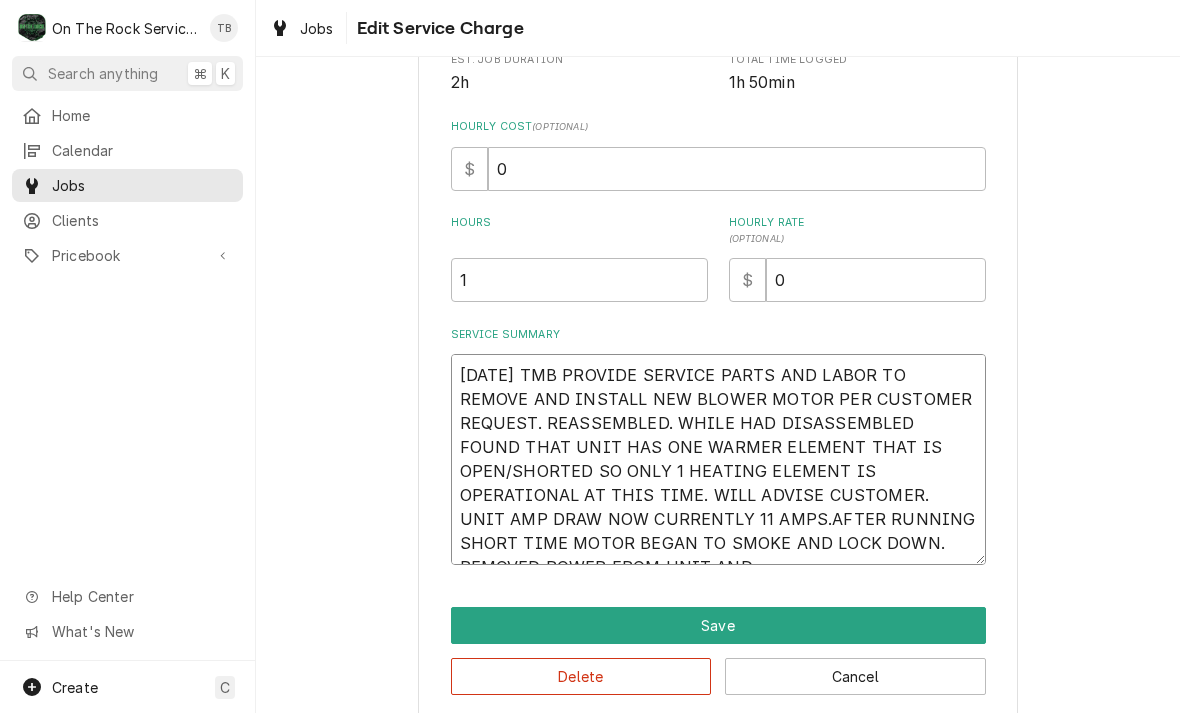 type on "x" 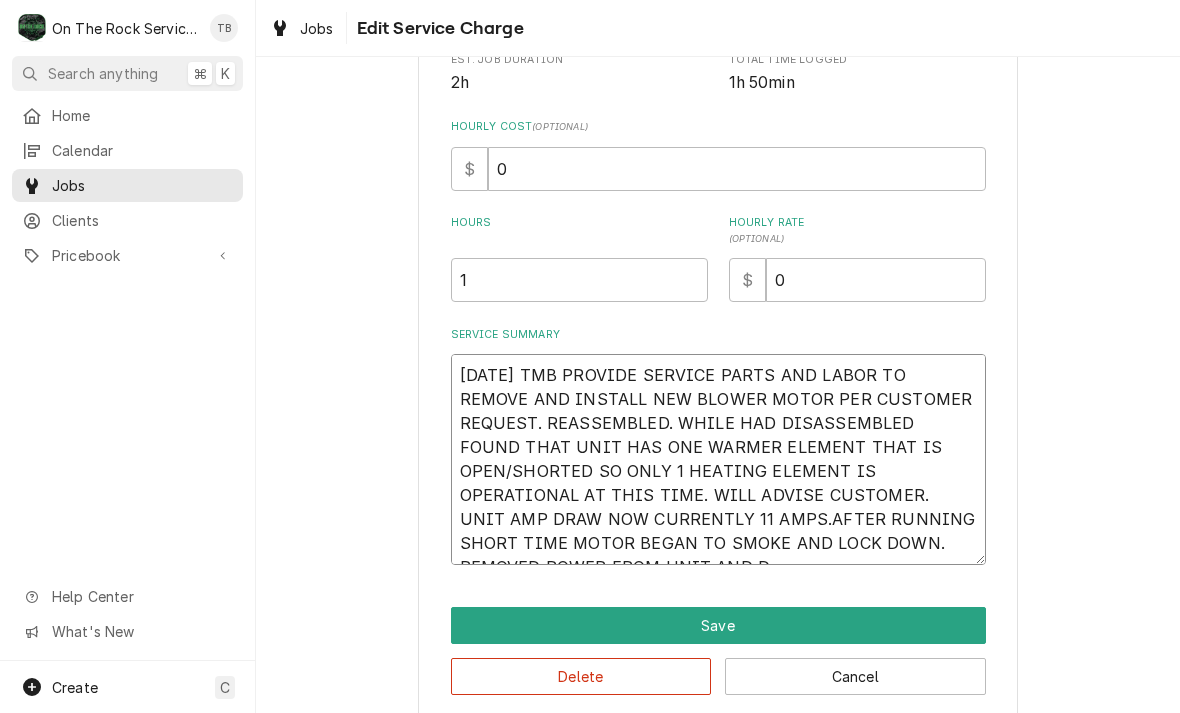 type on "x" 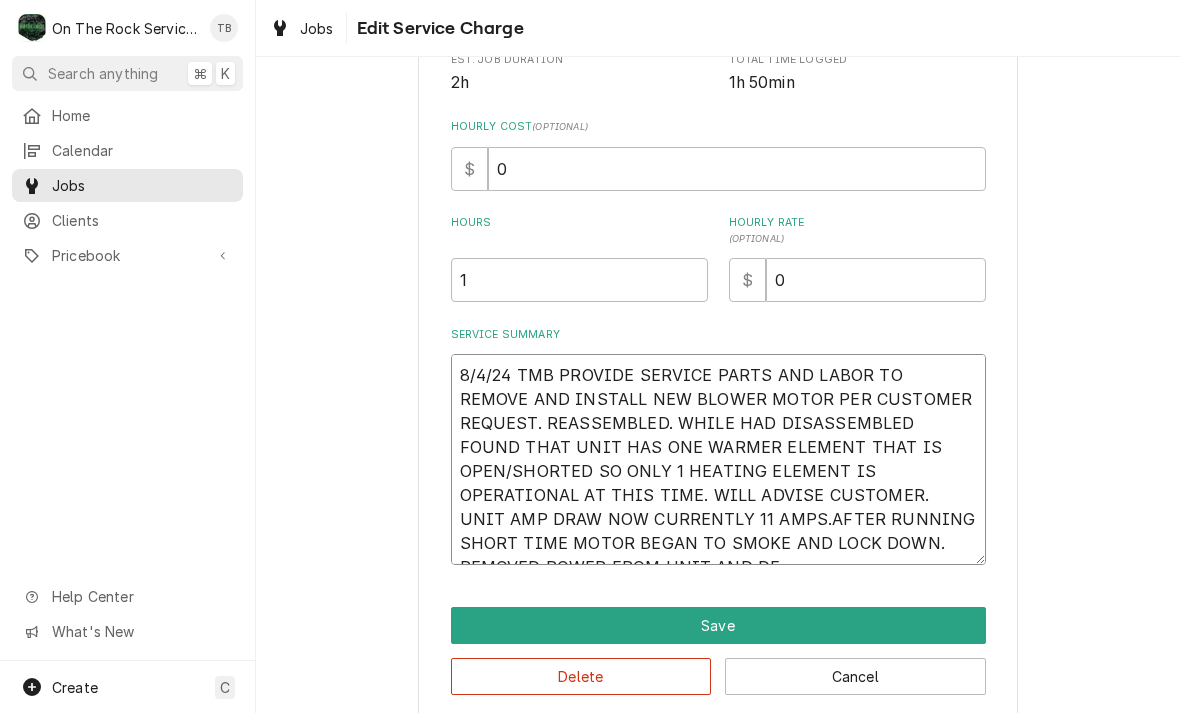 type on "x" 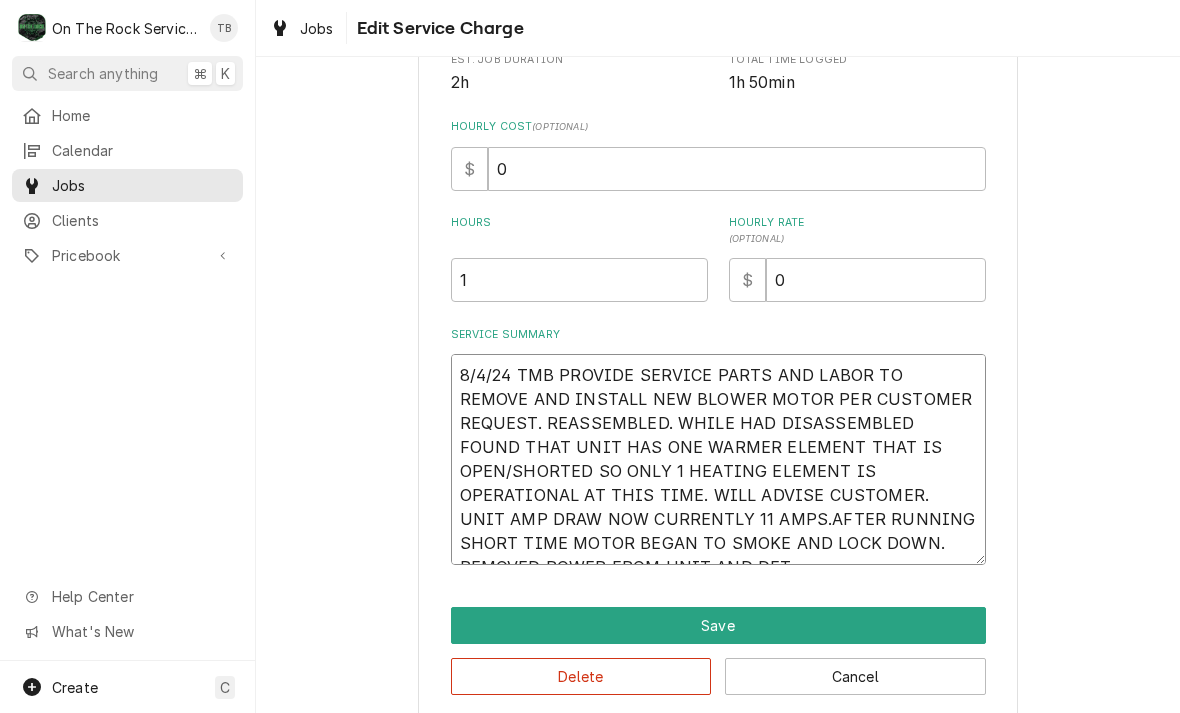 type on "x" 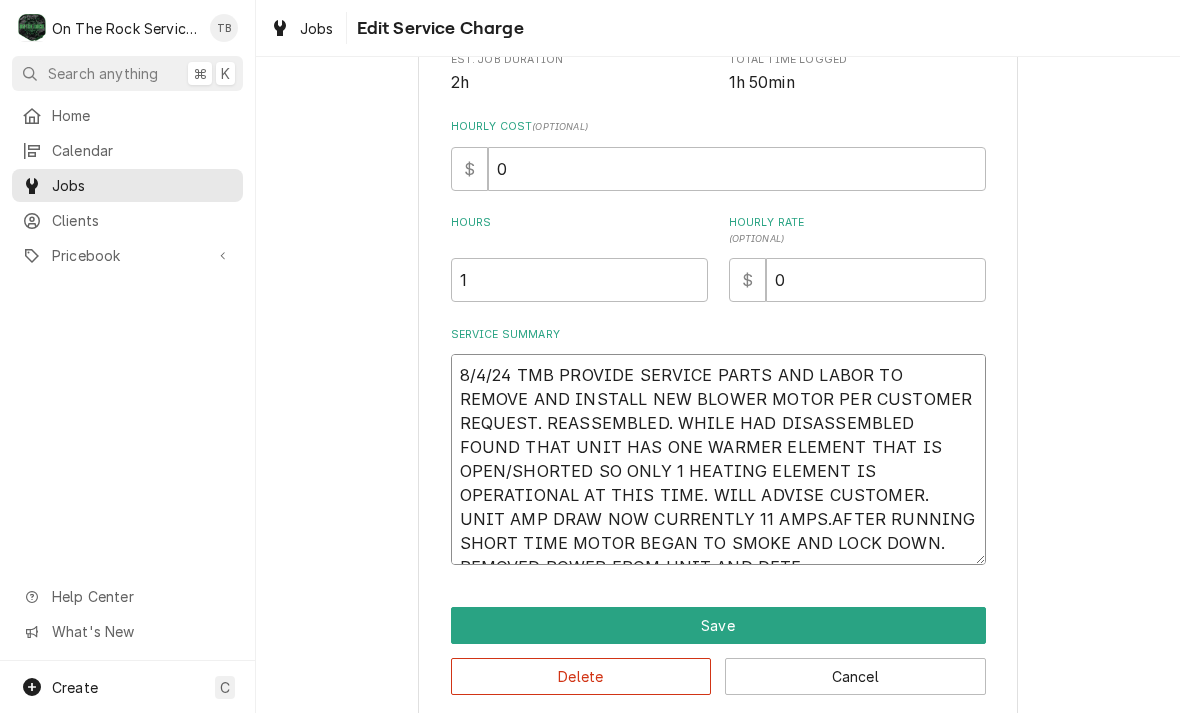 type on "8/4/24 TMB PROVIDE SERVICE PARTS AND LABOR TO REMOVE AND INSTALL NEW BLOWER MOTOR PER CUSTOMER REQUEST. REASSEMBLED. WHILE HAD DISASSEMBLED FOUND THAT UNIT HAS ONE WARMER ELEMENT THAT IS OPEN/SHORTED SO ONLY 1 HEATING ELEMENT IS OPERATIONAL AT THIS TIME. WILL ADVISE CUSTOMER. UNIT AMP DRAW NOW CURRENTLY 11 AMPS.AFTER RUNNING SHORT TIME MOTOR BEGAN TO SMOKE AND LOCK DOWN. REMOVED POWER FROM UNIT AND DETER" 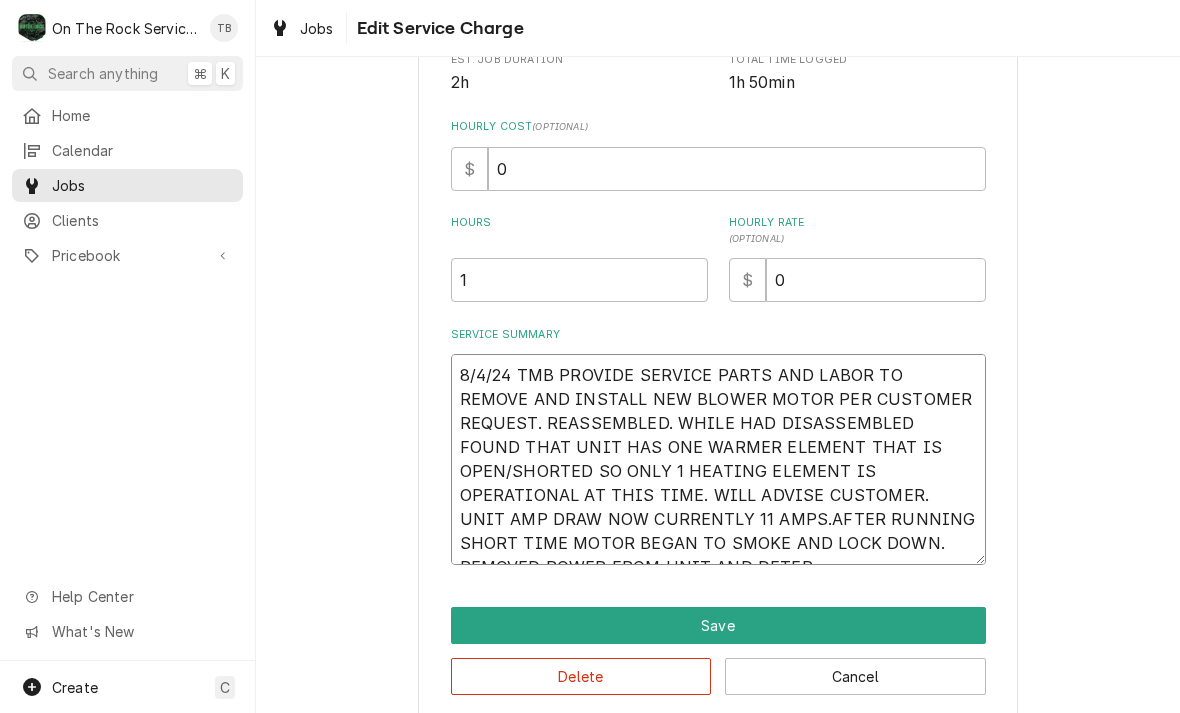 type on "x" 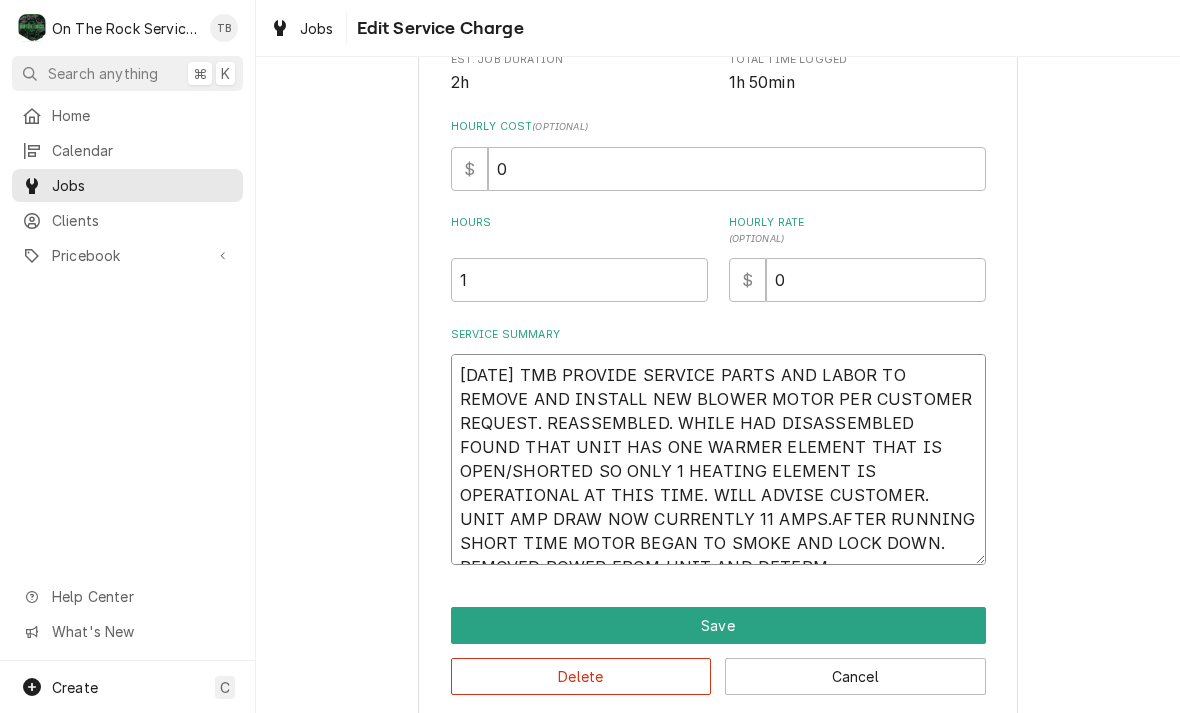 type 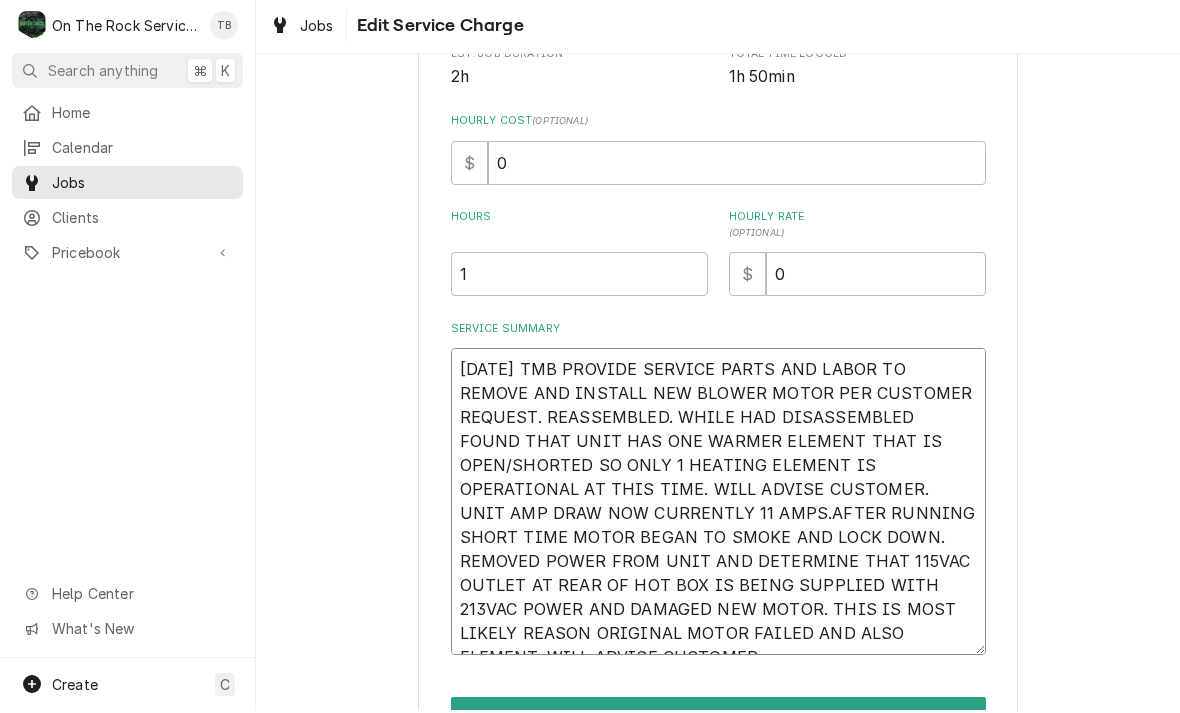 scroll, scrollTop: 349, scrollLeft: 0, axis: vertical 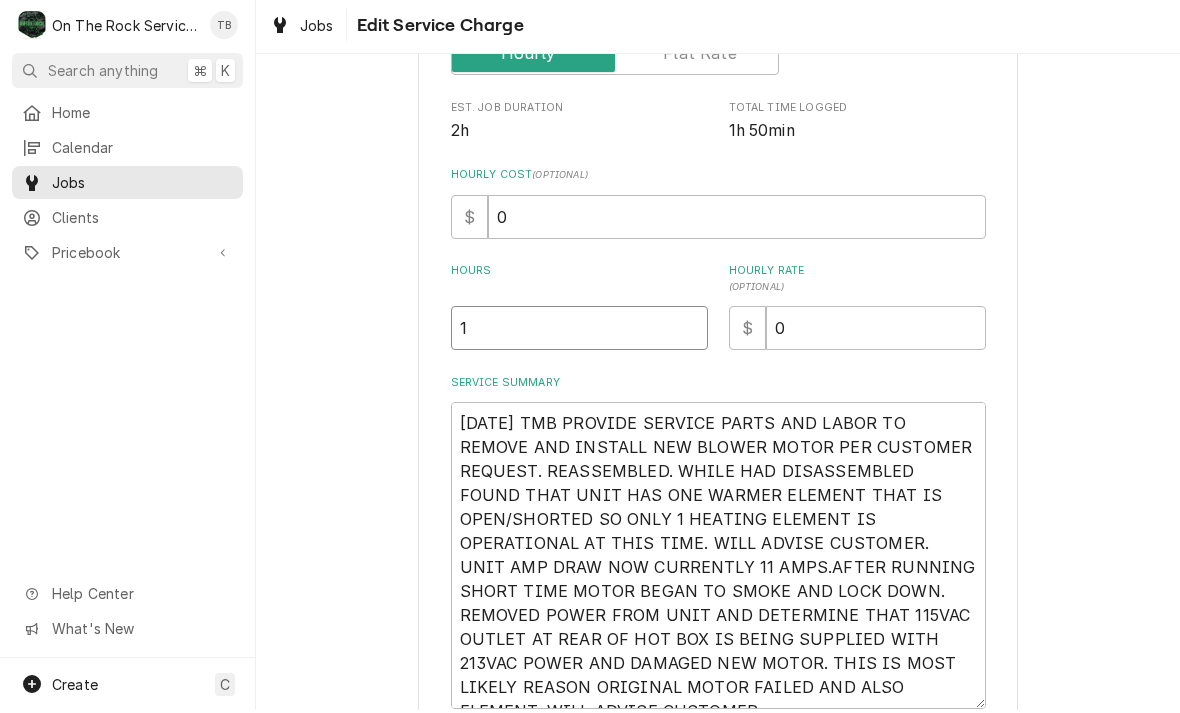click on "1" at bounding box center [579, 331] 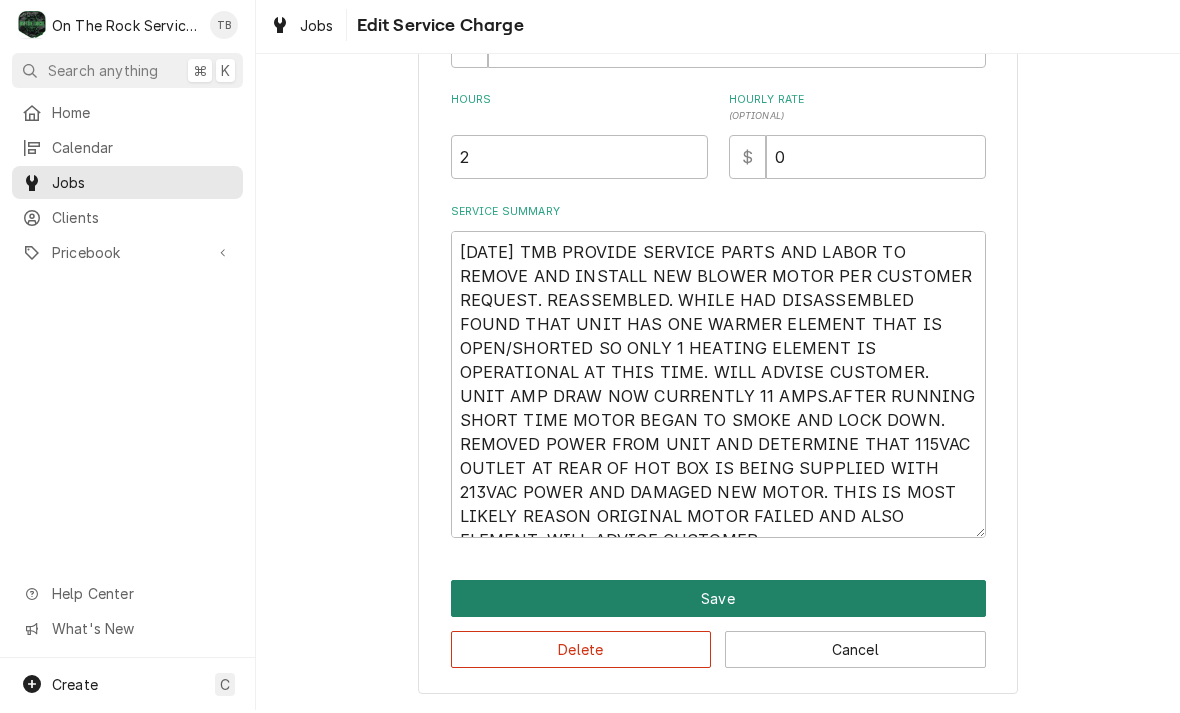 click on "Save" at bounding box center (718, 601) 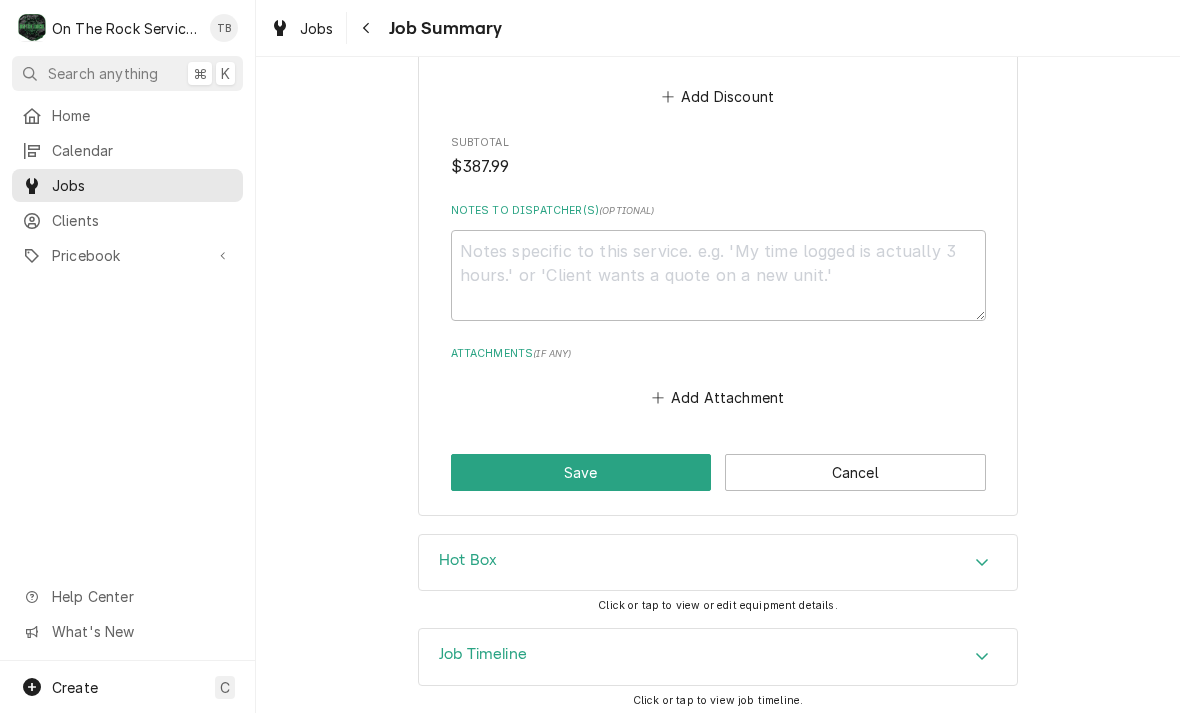 scroll, scrollTop: 1942, scrollLeft: 0, axis: vertical 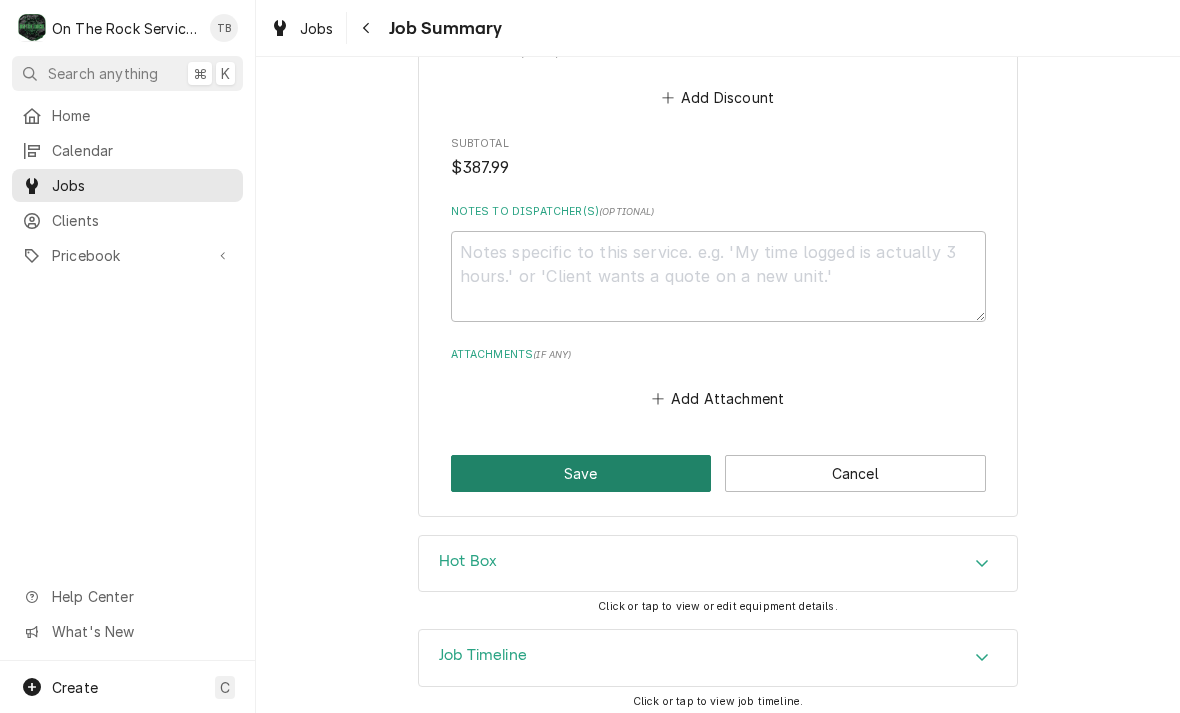 click on "Save" at bounding box center [581, 473] 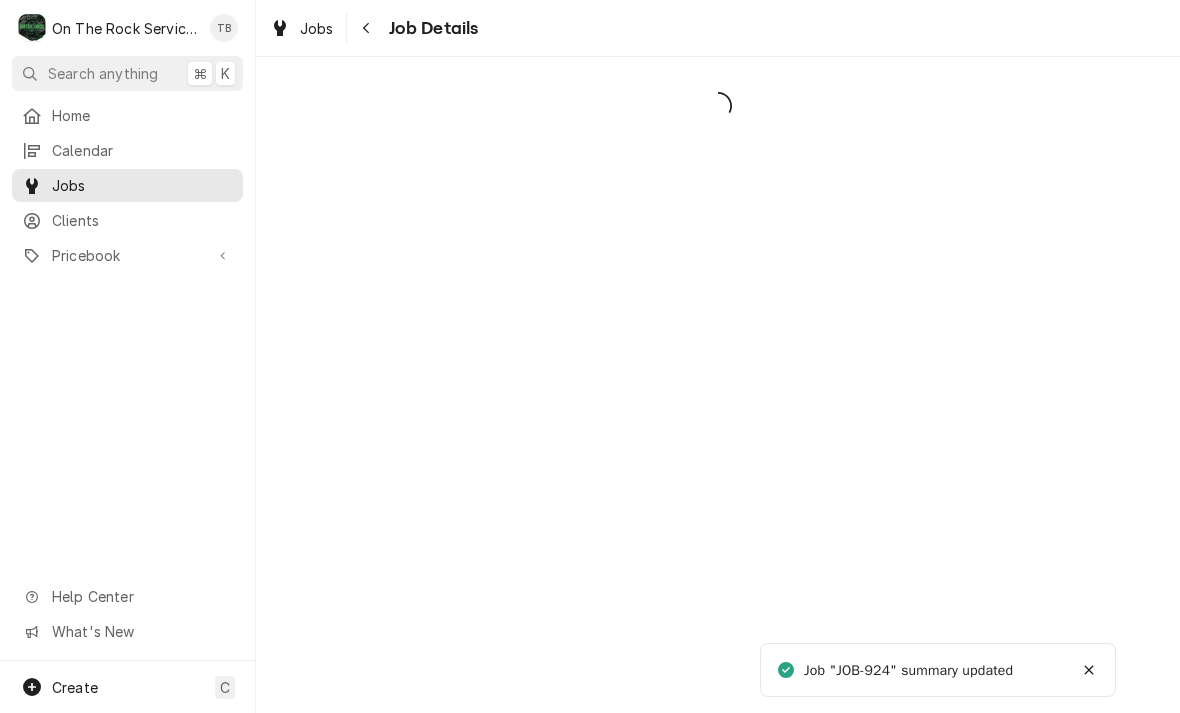 scroll, scrollTop: 0, scrollLeft: 0, axis: both 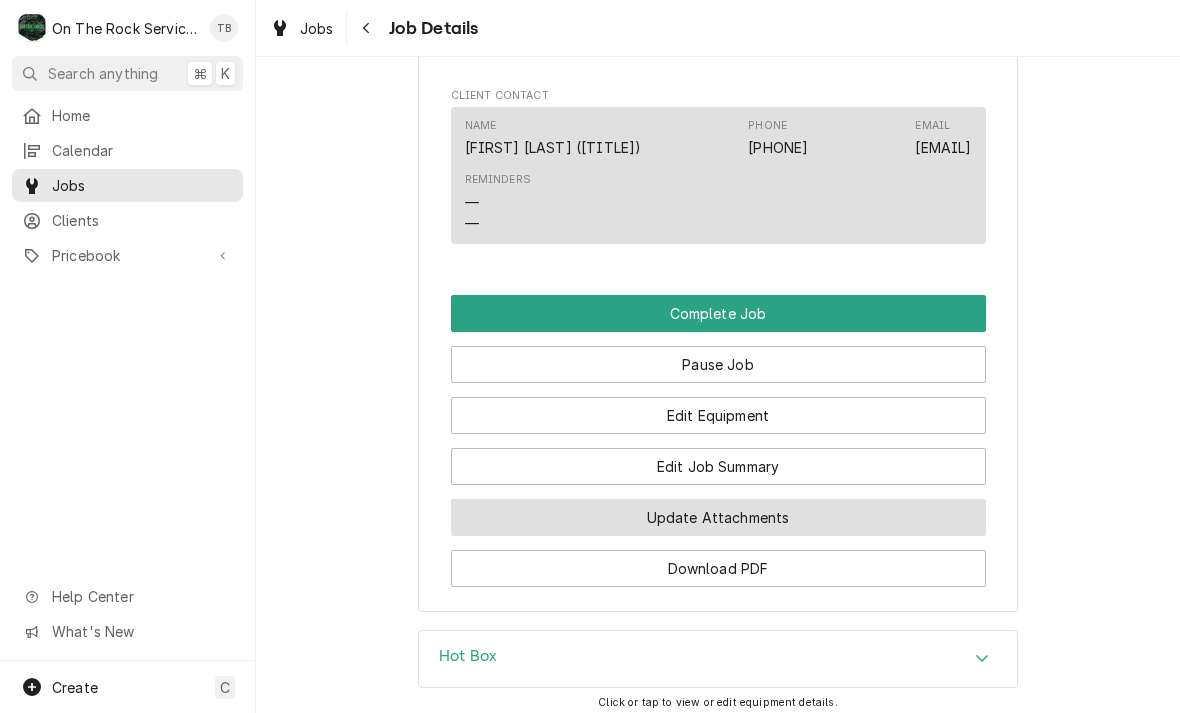 click on "Update Attachments" at bounding box center [718, 517] 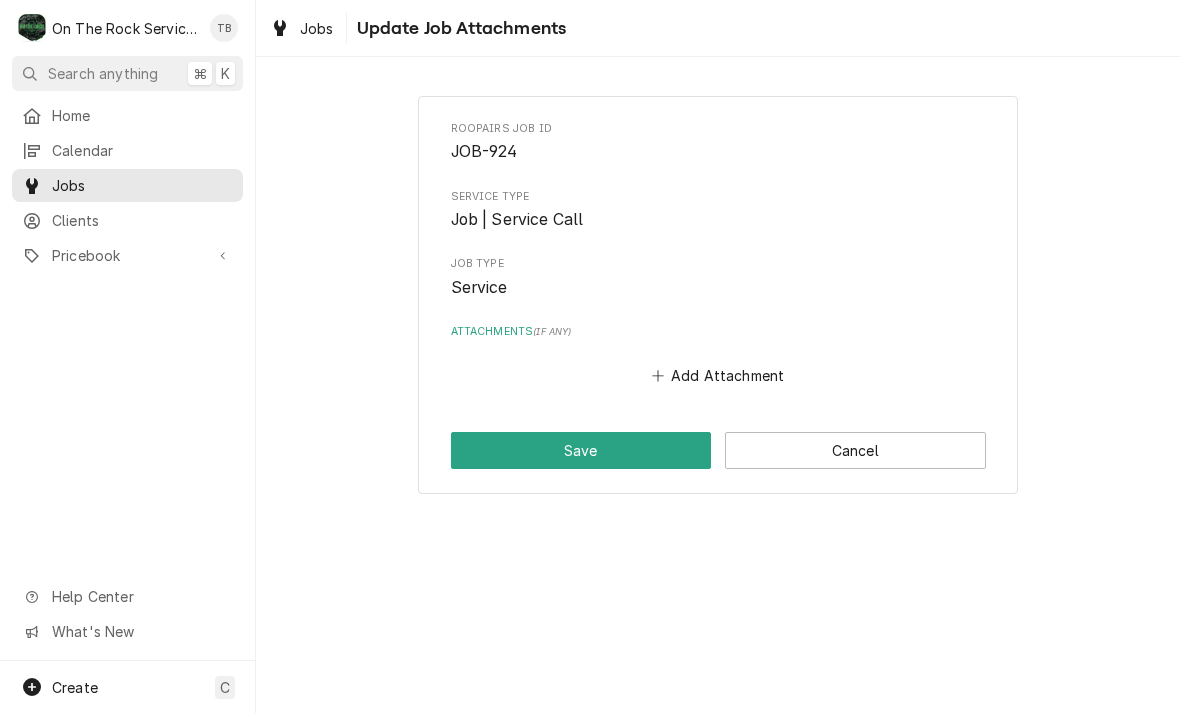 scroll, scrollTop: 0, scrollLeft: 0, axis: both 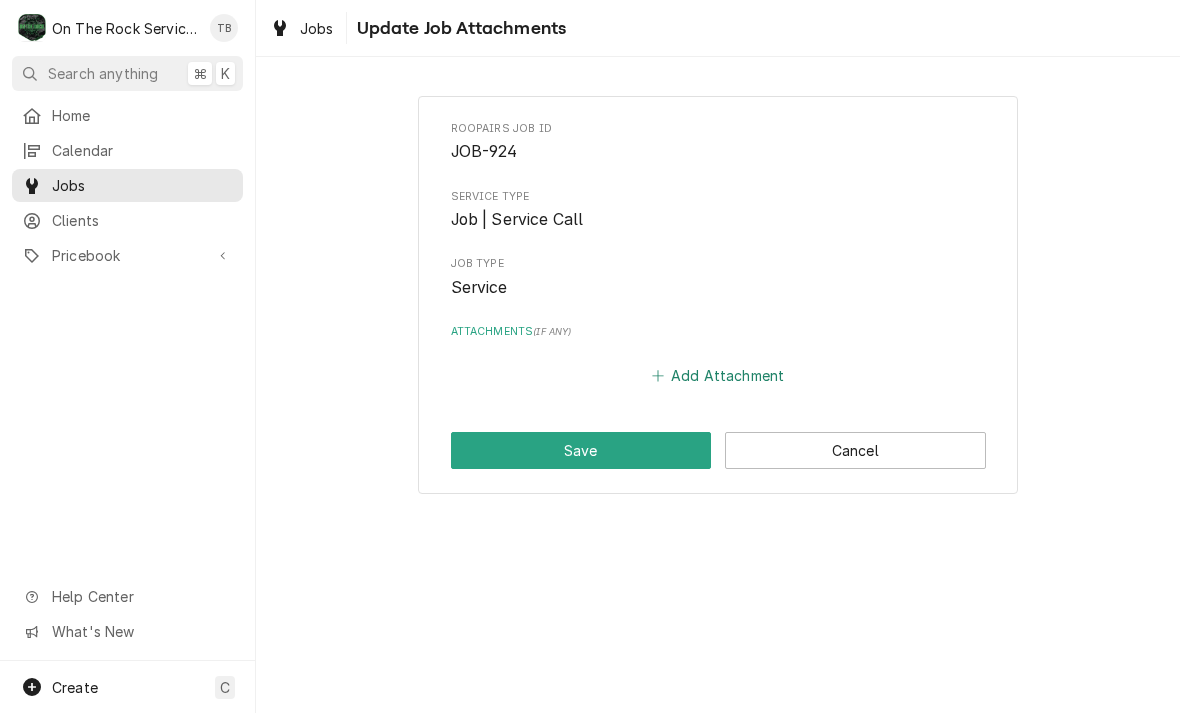 click on "Add Attachment" at bounding box center (718, 376) 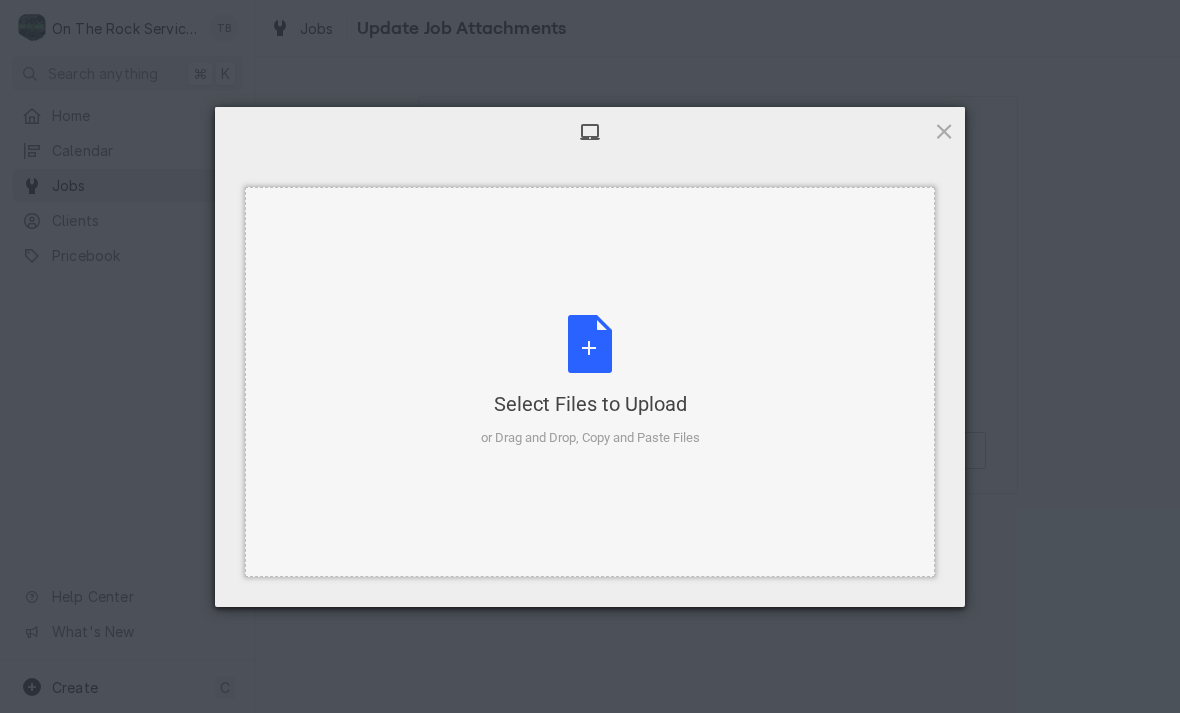 click on "Select Files to Upload
or Drag and Drop, Copy and Paste Files" at bounding box center (590, 381) 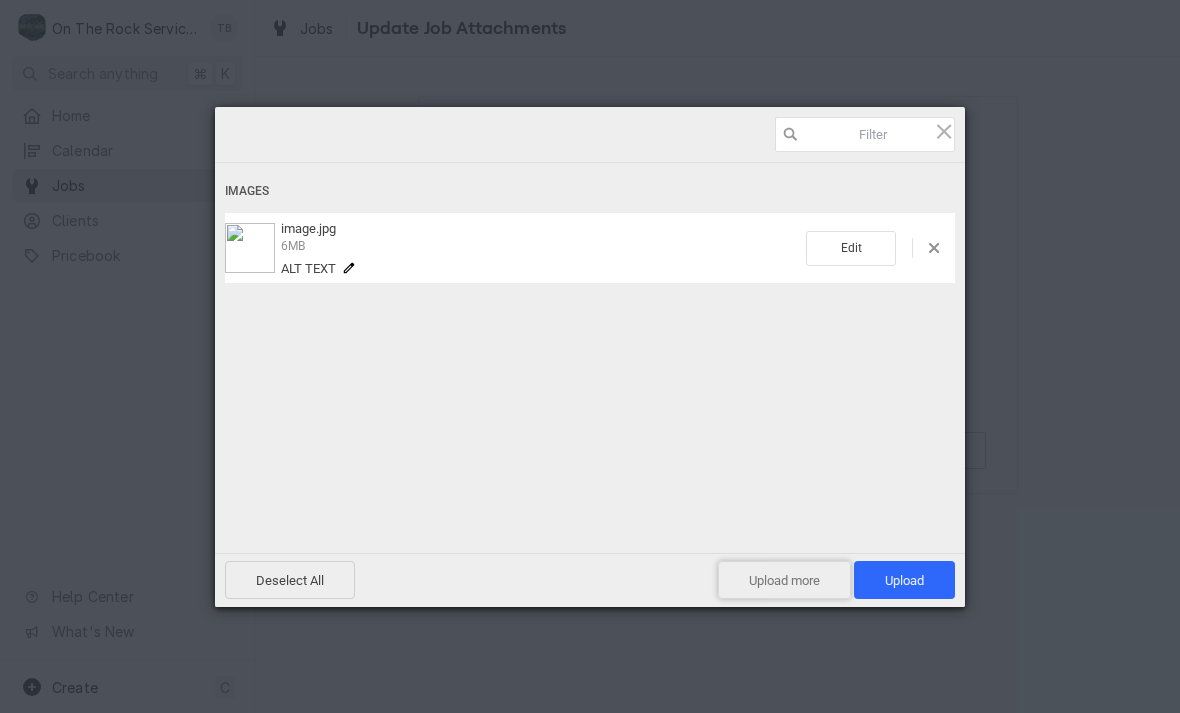 click on "Upload more" at bounding box center [784, 580] 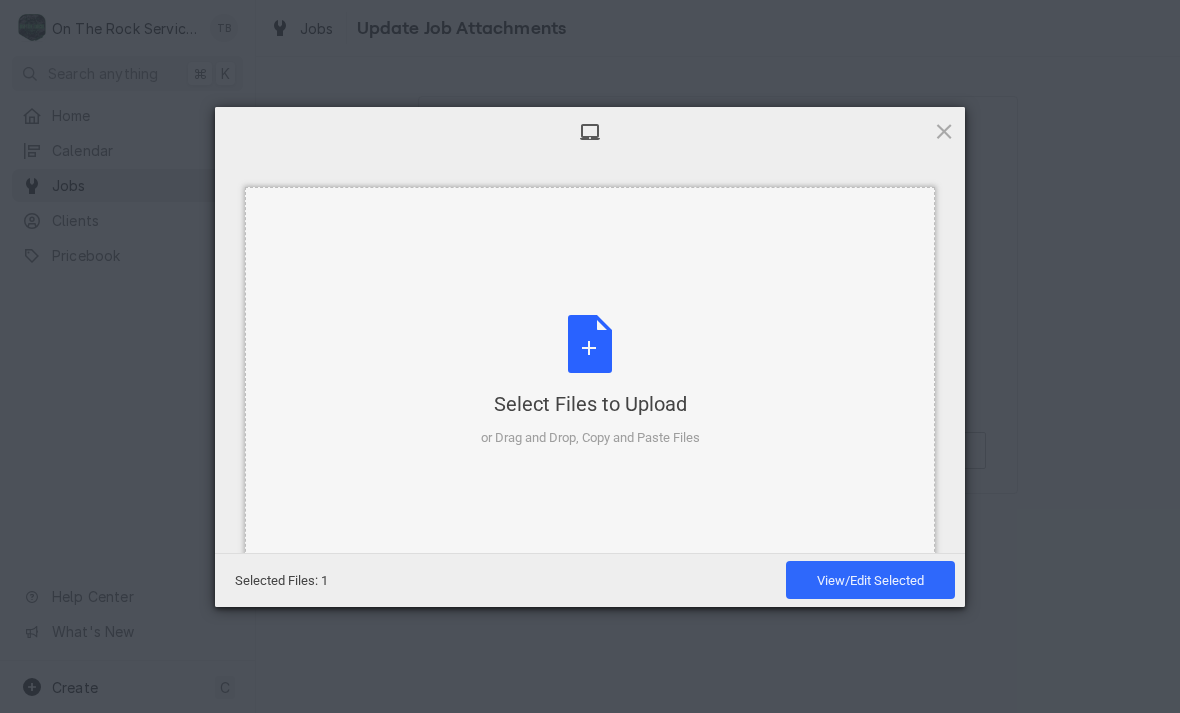 click on "Select Files to Upload
or Drag and Drop, Copy and Paste Files" at bounding box center [590, 381] 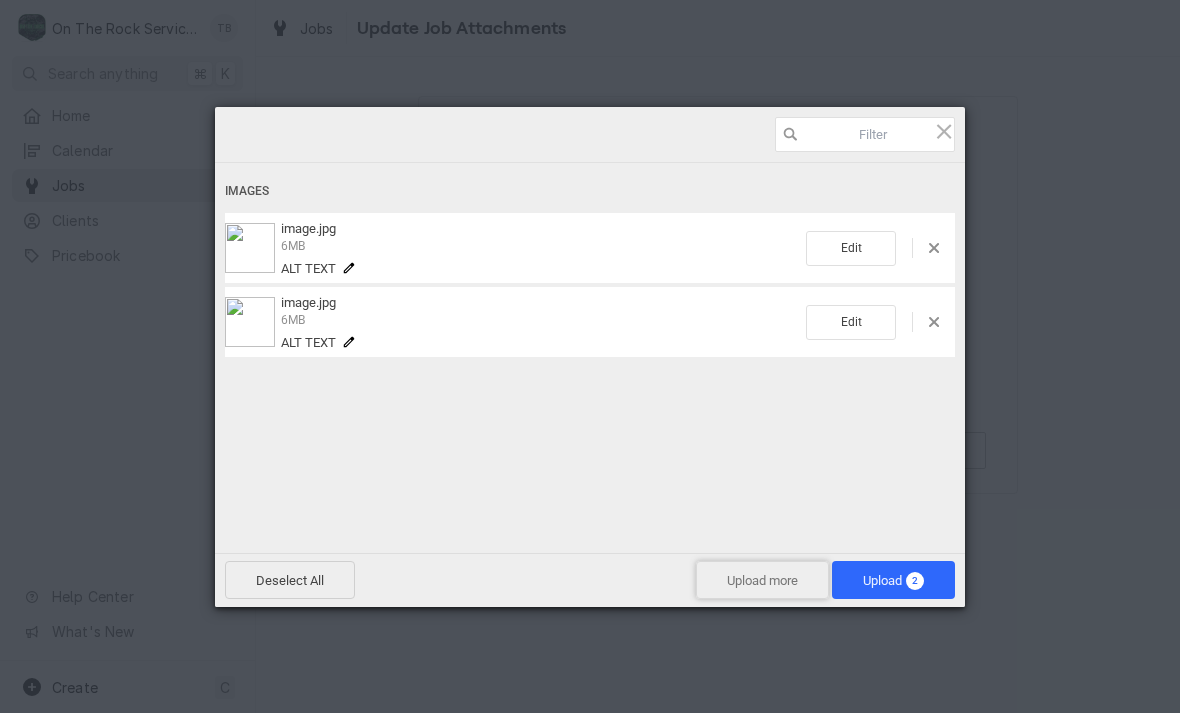 click on "Upload more" at bounding box center (762, 580) 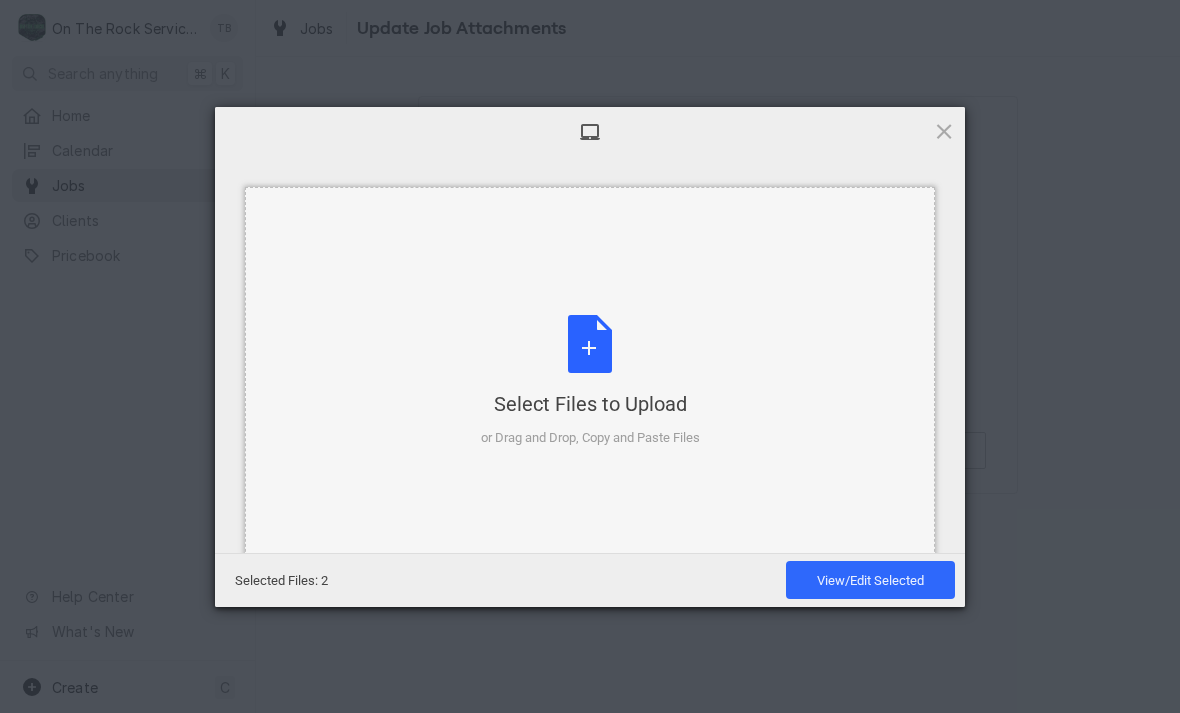 click on "Select Files to Upload
or Drag and Drop, Copy and Paste Files" at bounding box center (590, 381) 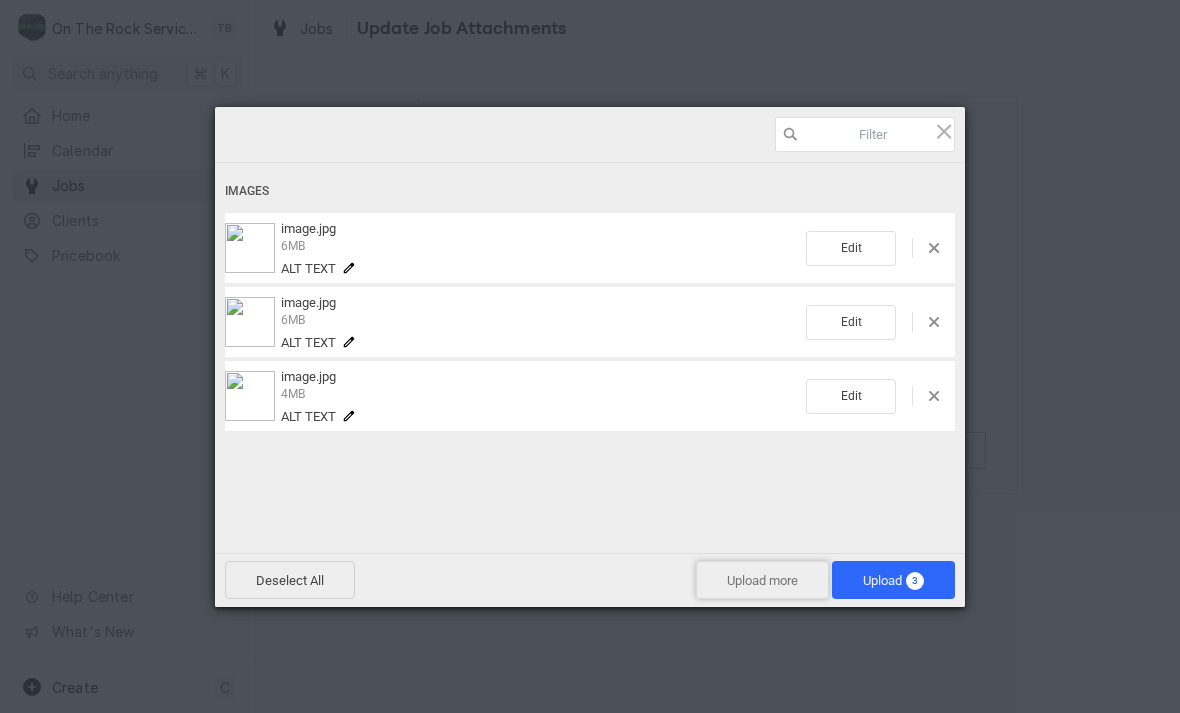 click on "Upload more" at bounding box center [762, 580] 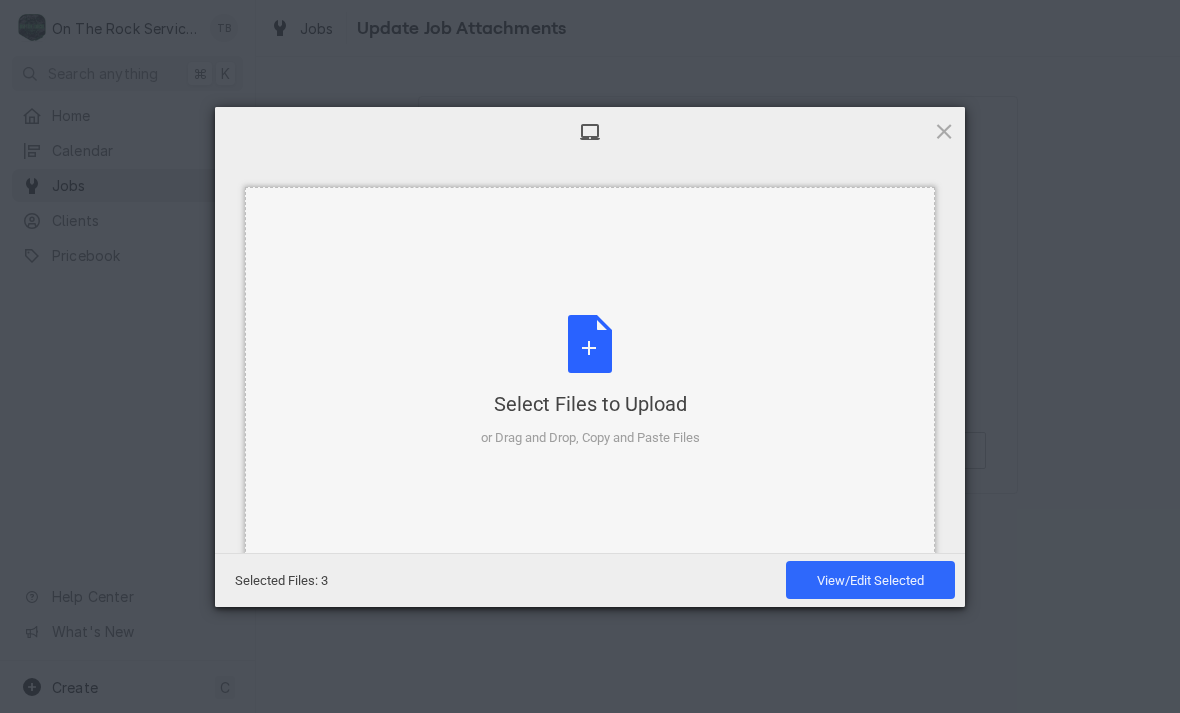 click on "Select Files to Upload
or Drag and Drop, Copy and Paste Files" at bounding box center [590, 381] 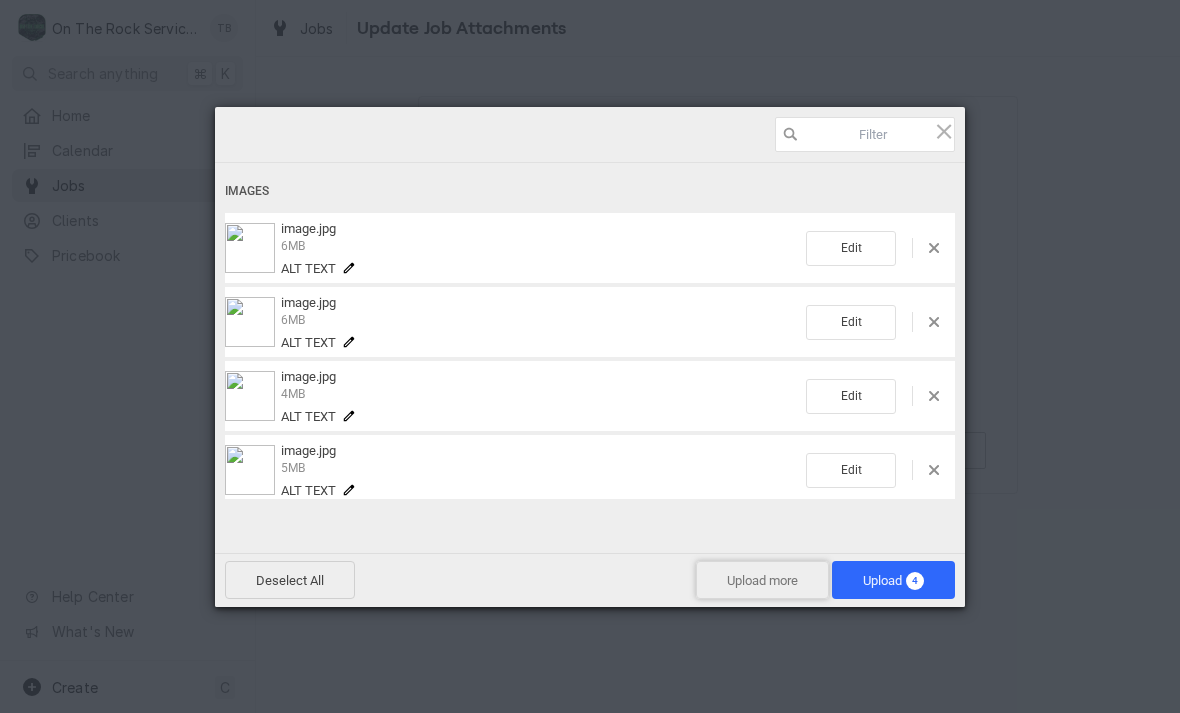 click on "Upload more" at bounding box center [762, 580] 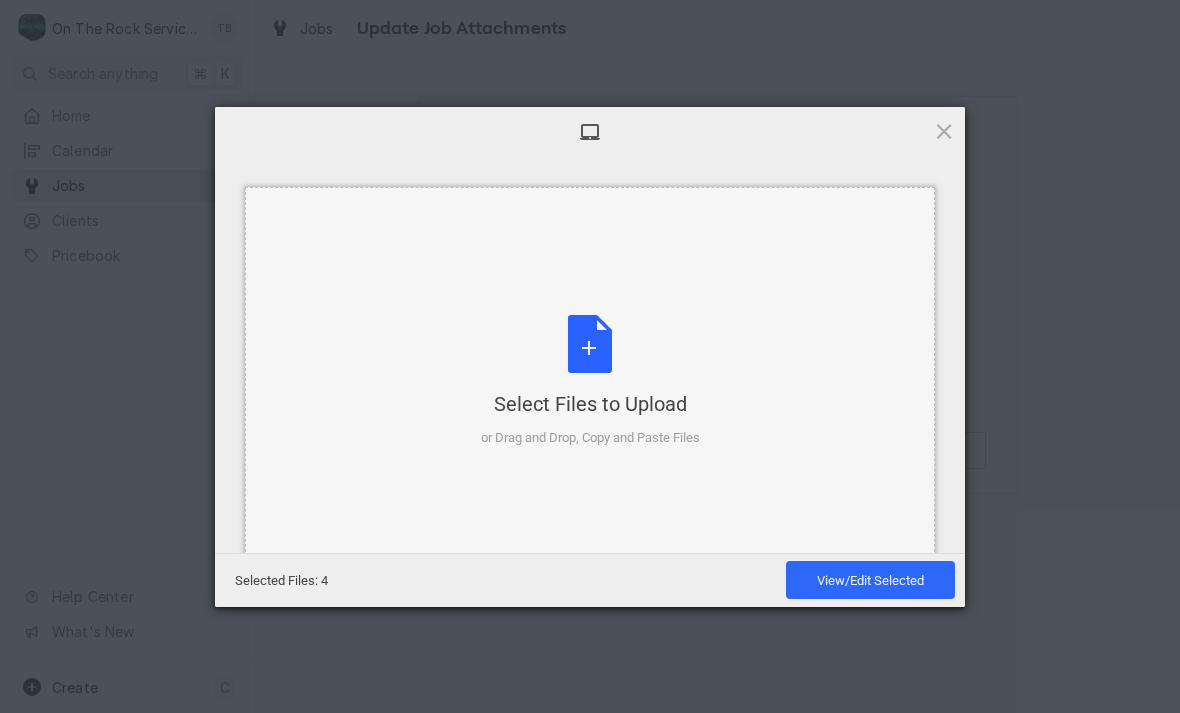click on "Select Files to Upload
or Drag and Drop, Copy and Paste Files" at bounding box center (590, 381) 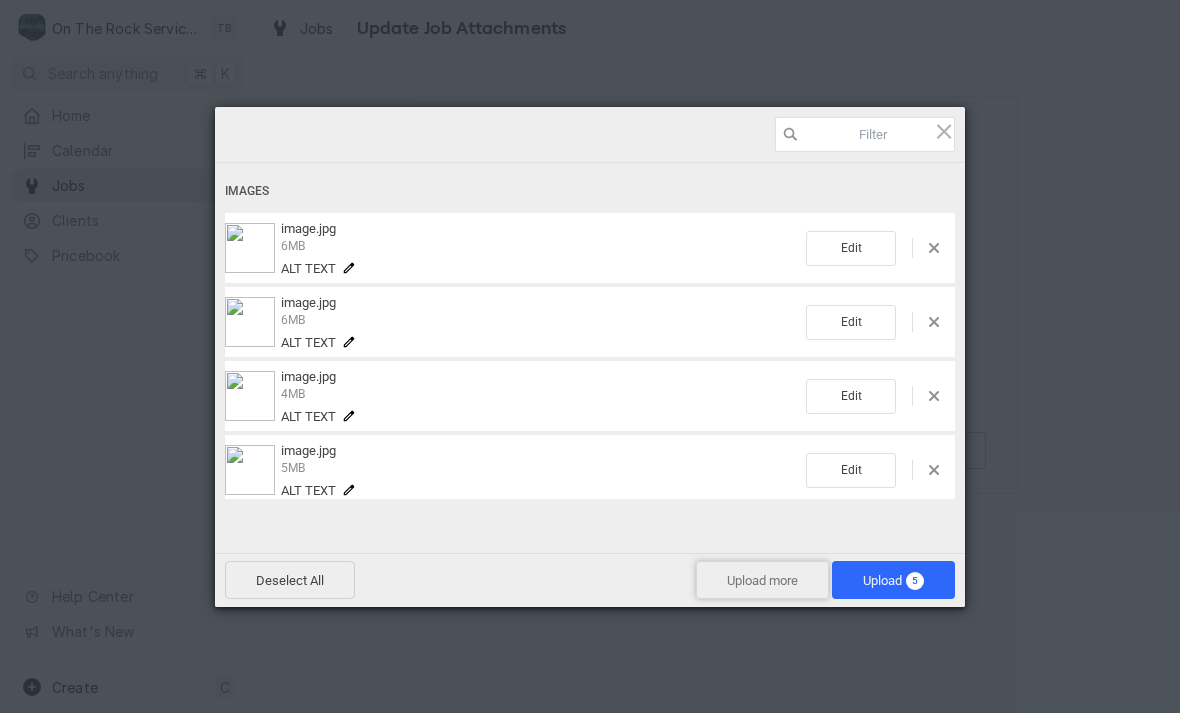 click on "Upload more" at bounding box center [762, 580] 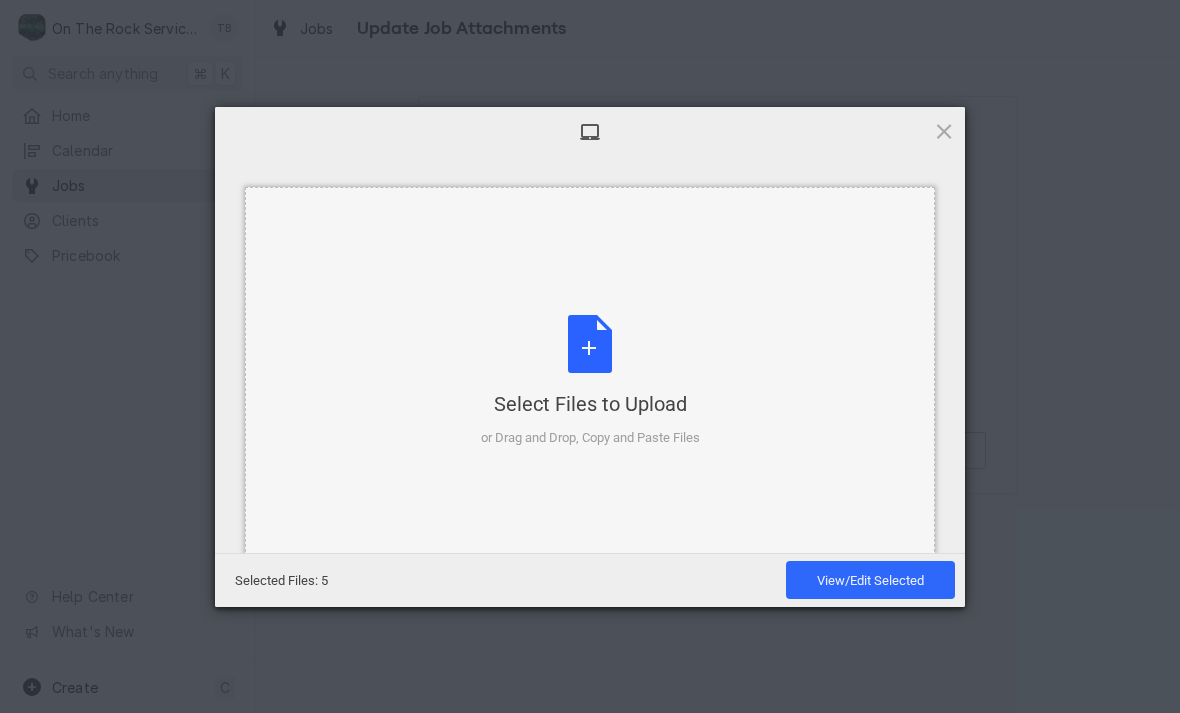 click on "Select Files to Upload
or Drag and Drop, Copy and Paste Files" at bounding box center (590, 381) 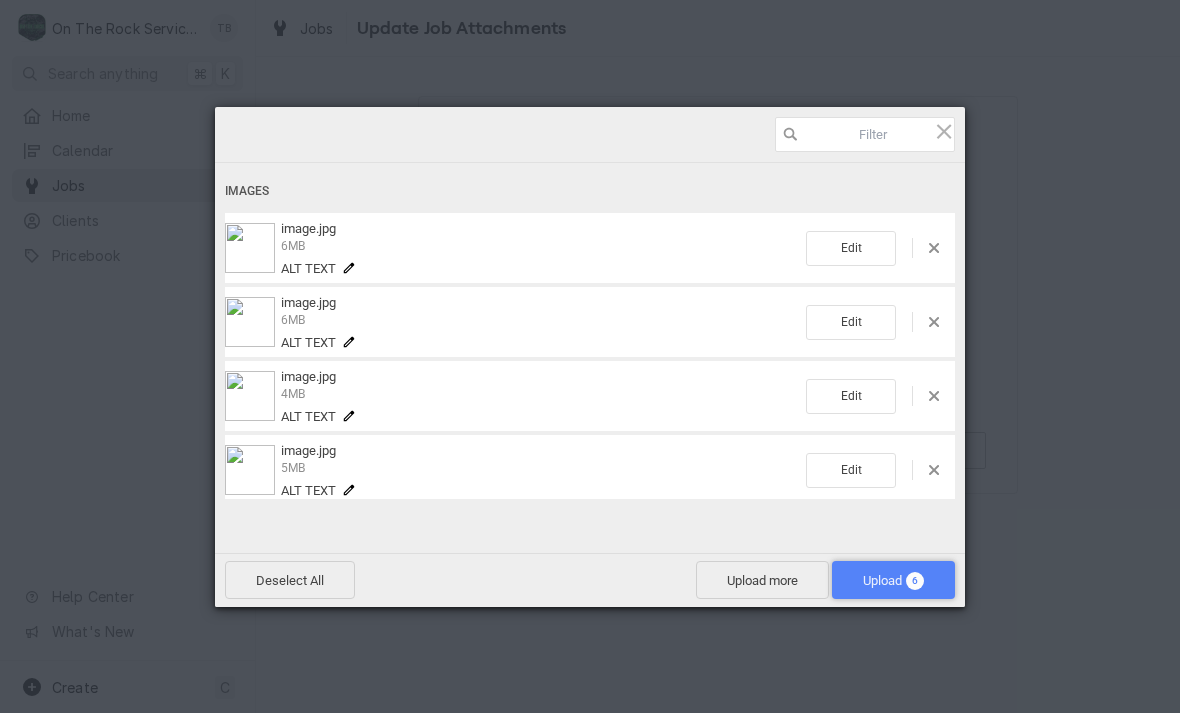 click on "Upload
6" at bounding box center (893, 580) 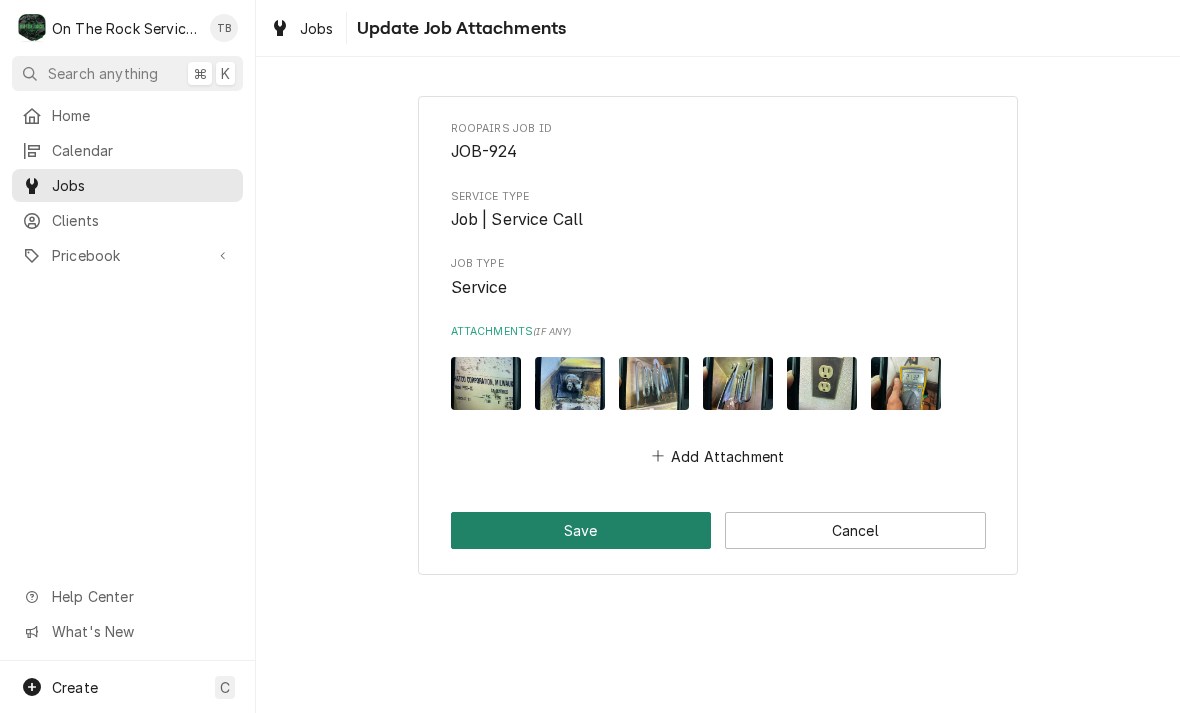 click on "Save" at bounding box center [581, 530] 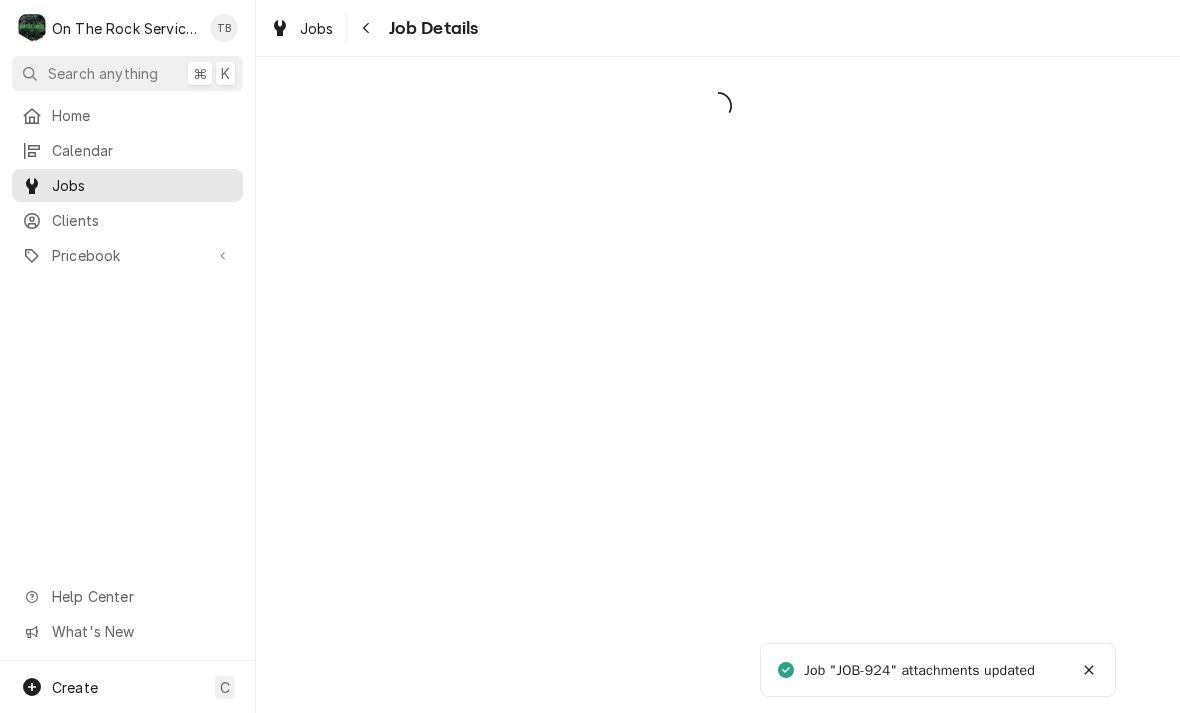 scroll, scrollTop: 0, scrollLeft: 0, axis: both 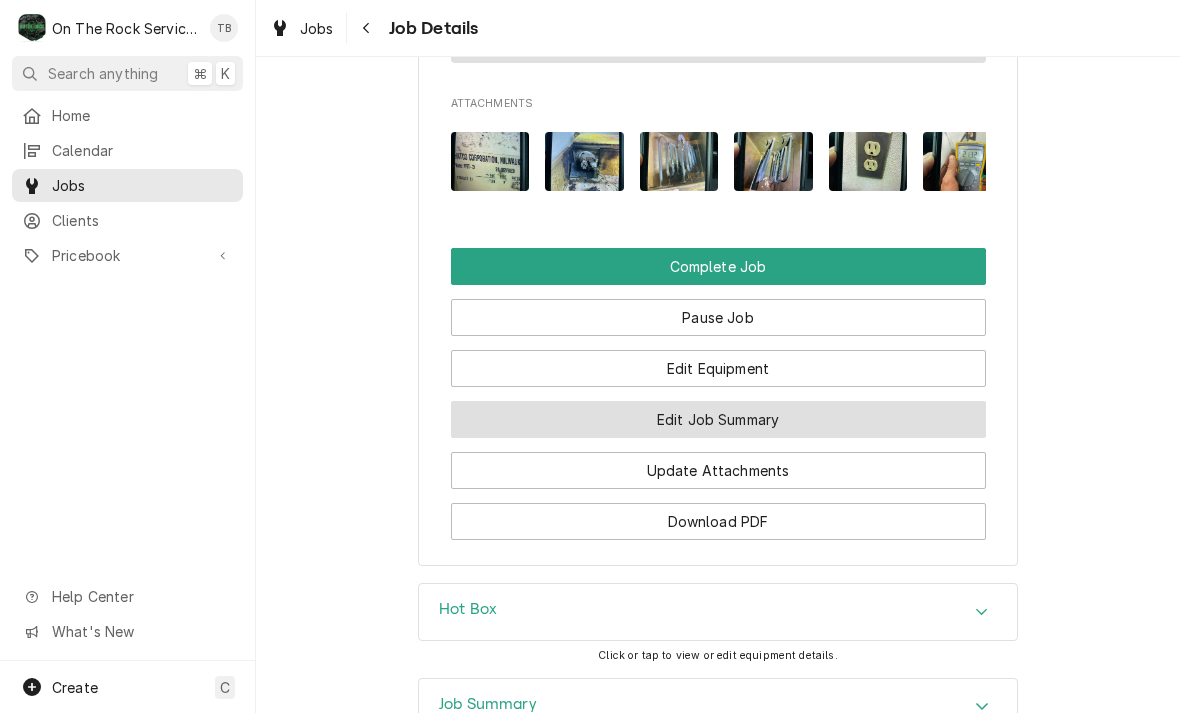 click on "Edit Job Summary" at bounding box center [718, 419] 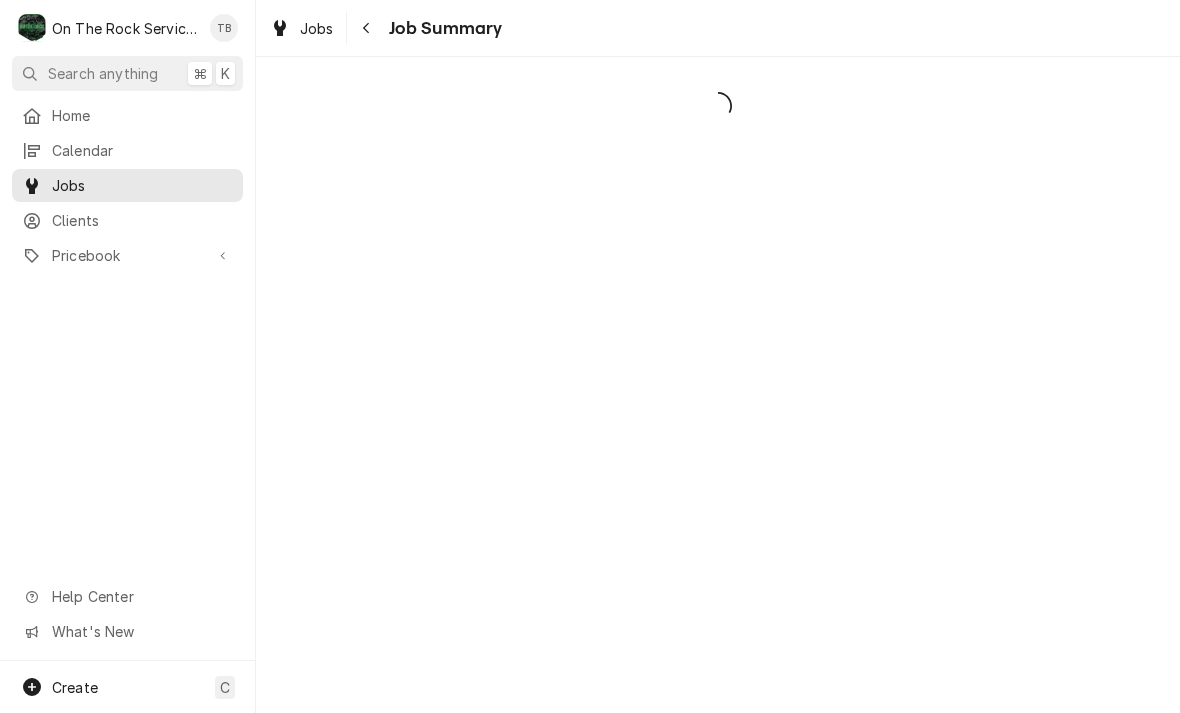 scroll, scrollTop: 0, scrollLeft: 0, axis: both 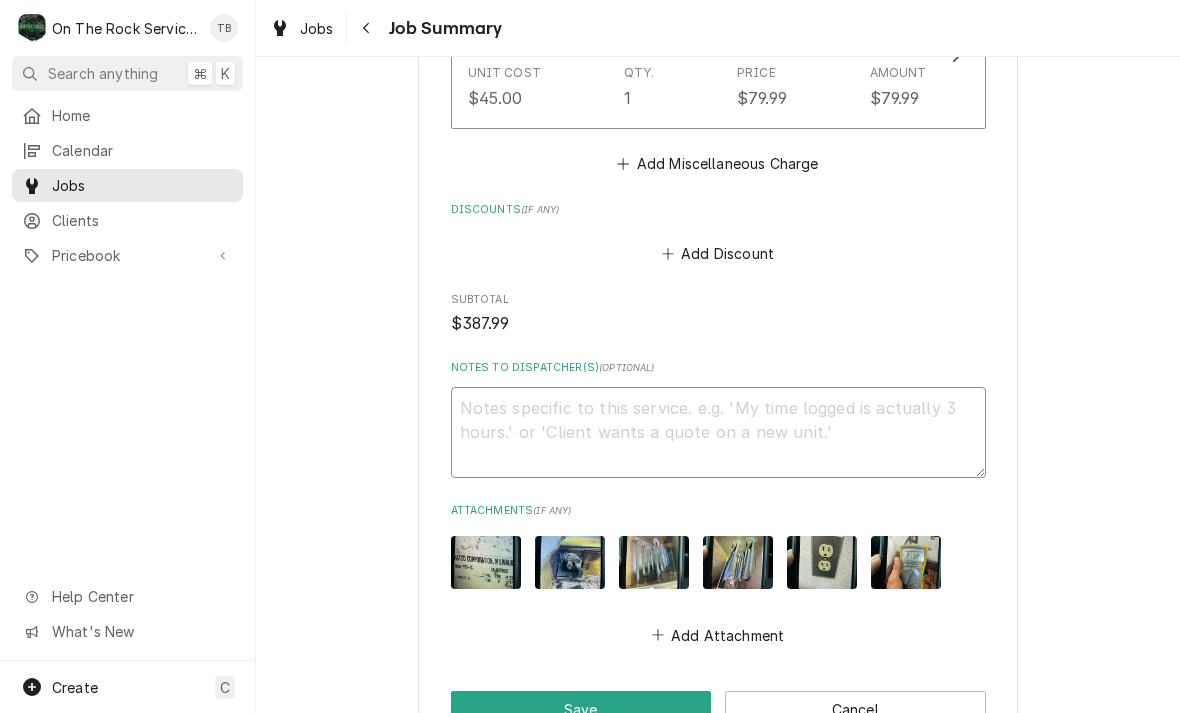 click on "Notes to Dispatcher(s)  ( optional )" at bounding box center [718, 432] 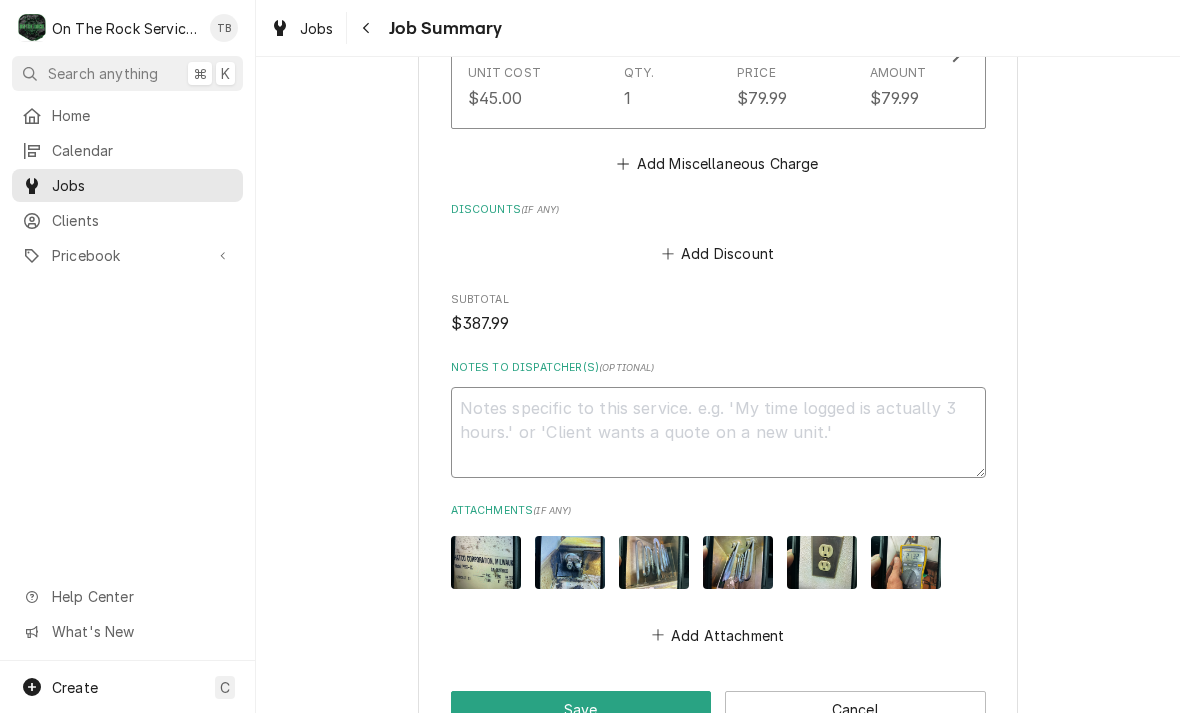 type on "x" 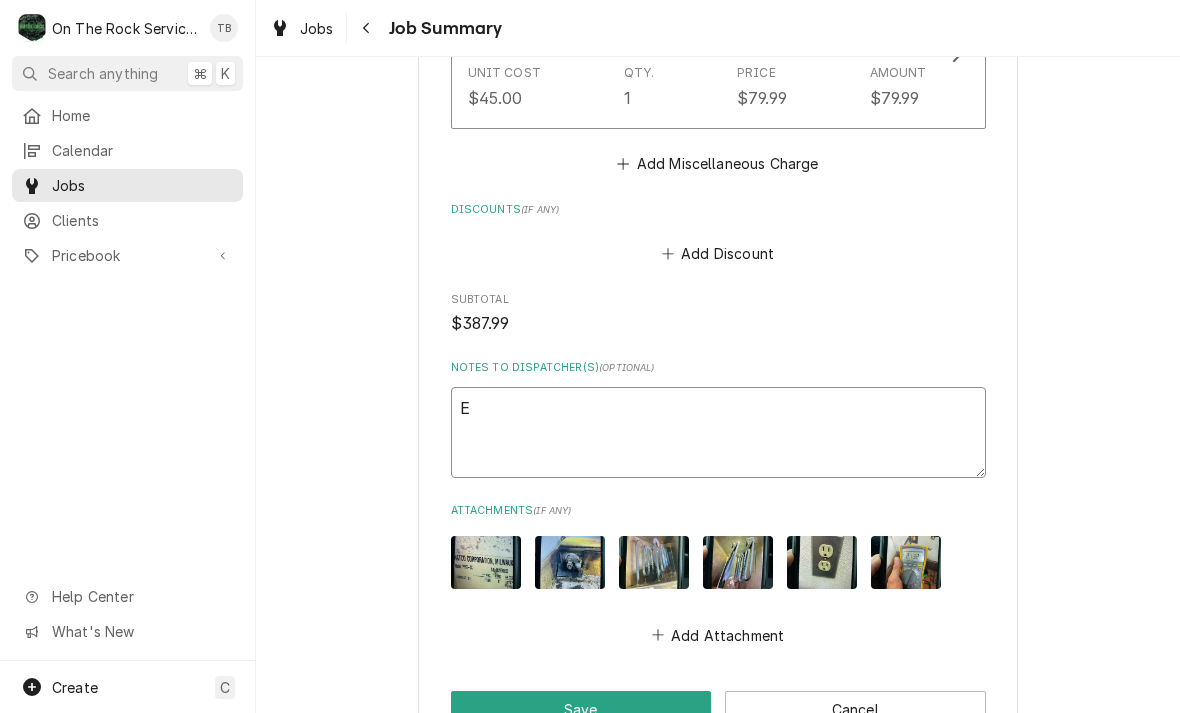 type on "EL" 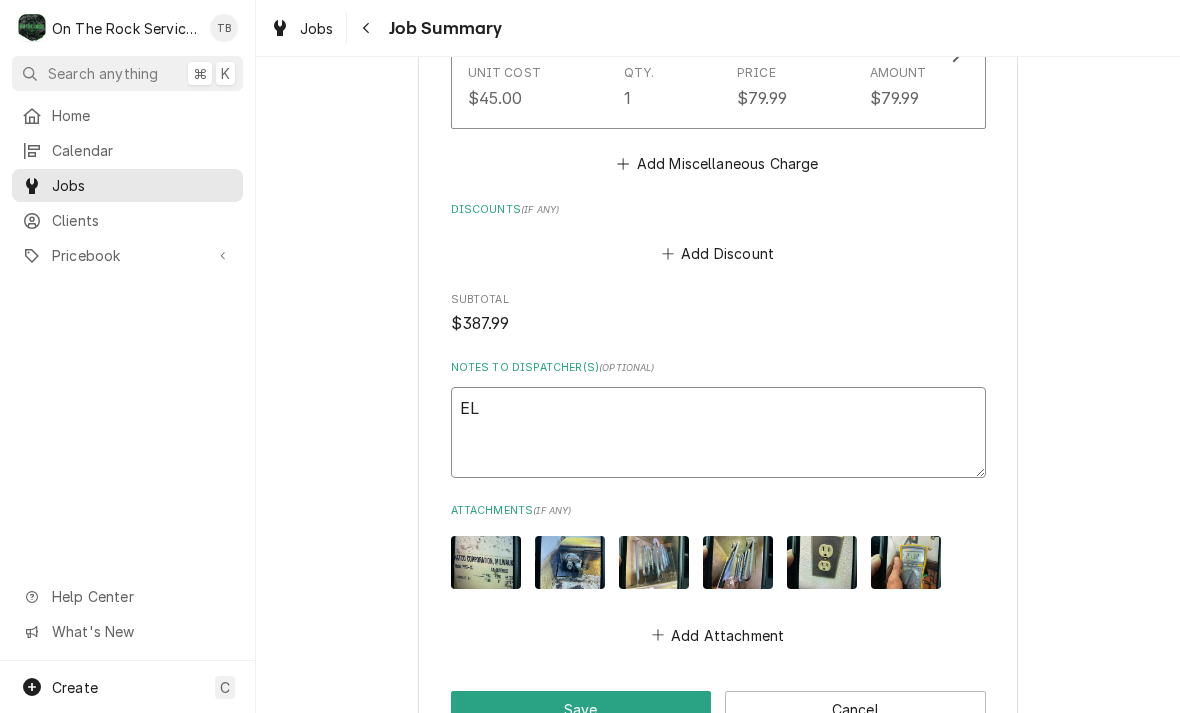 type on "x" 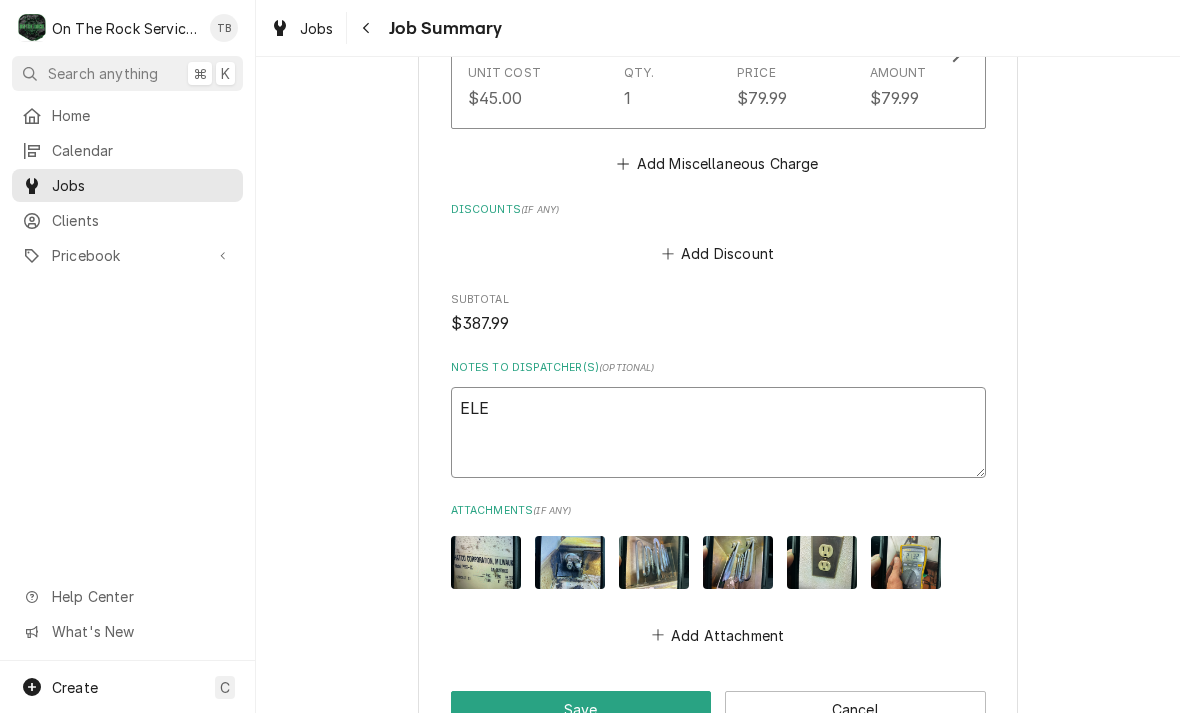 type on "ELEM" 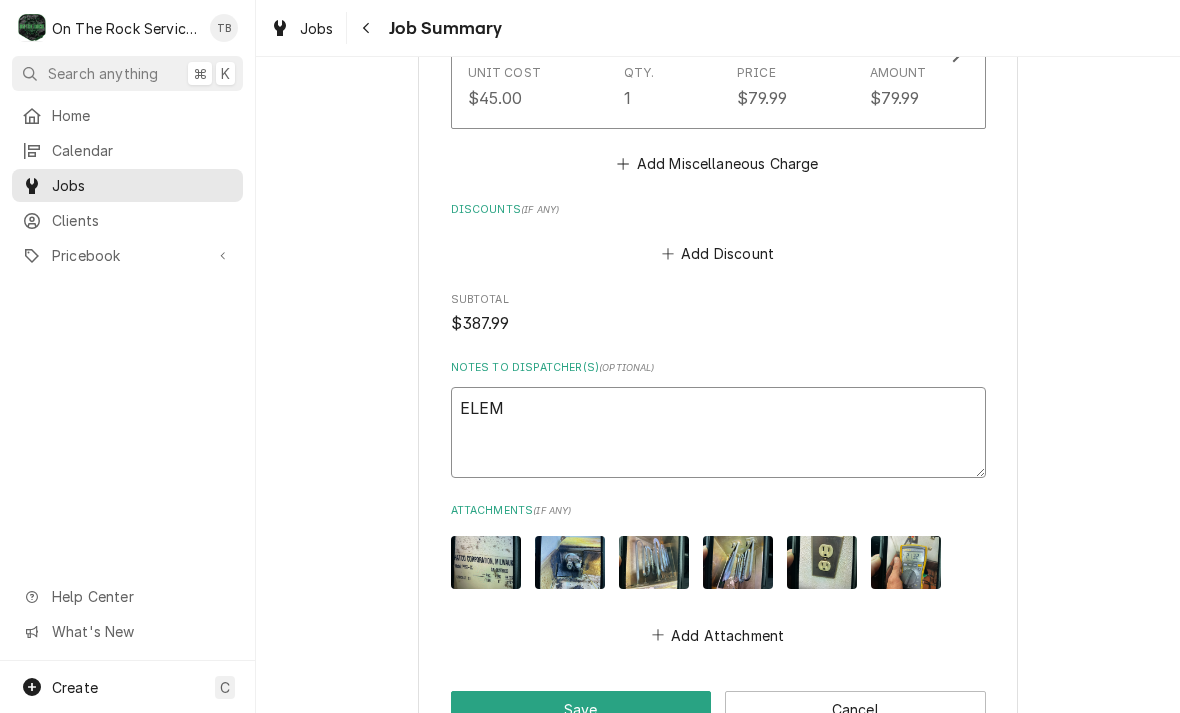 type on "x" 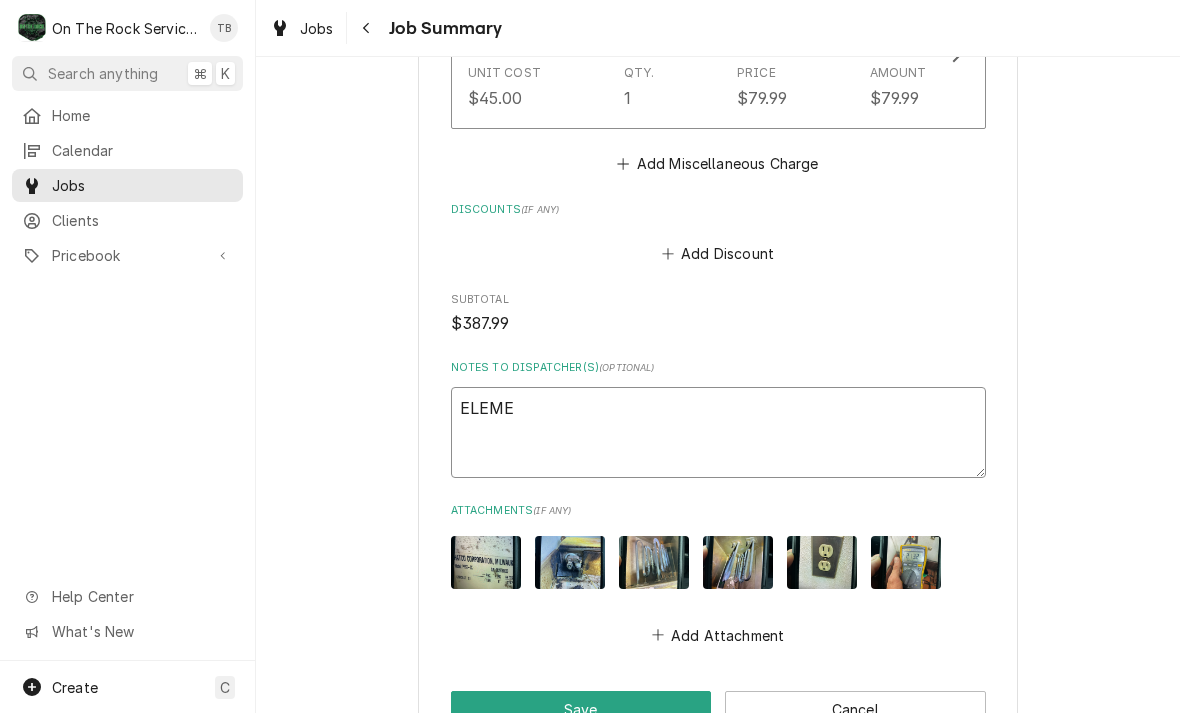 type on "x" 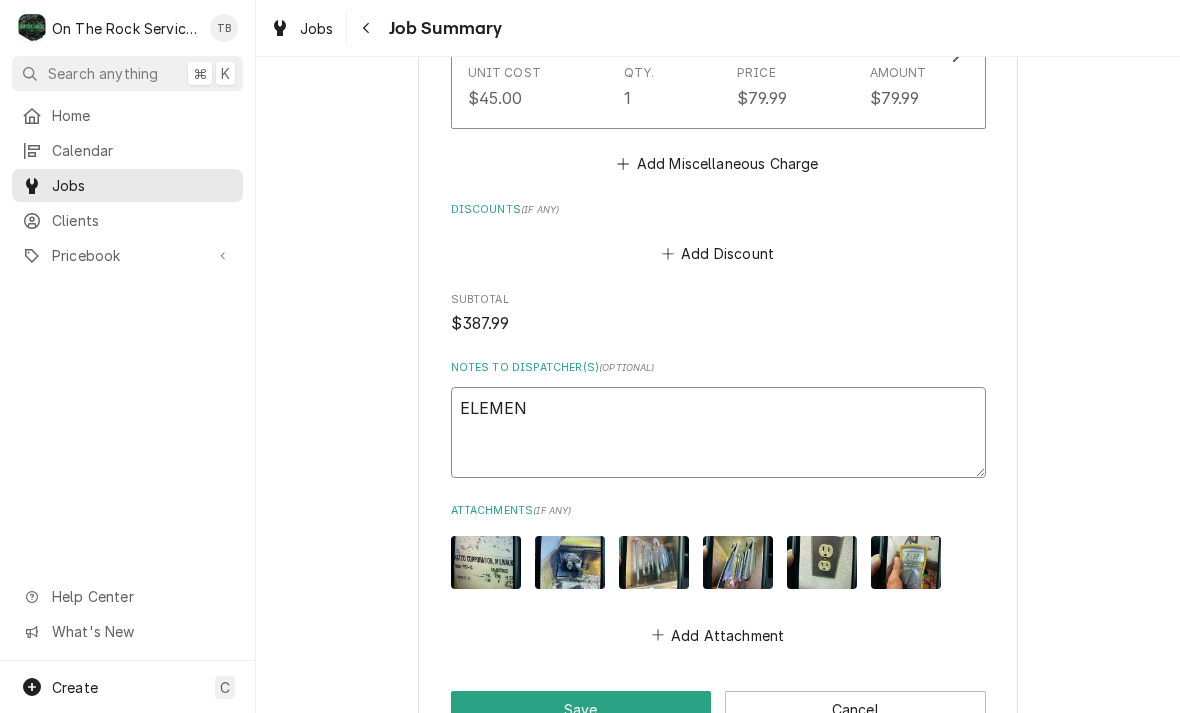 type on "x" 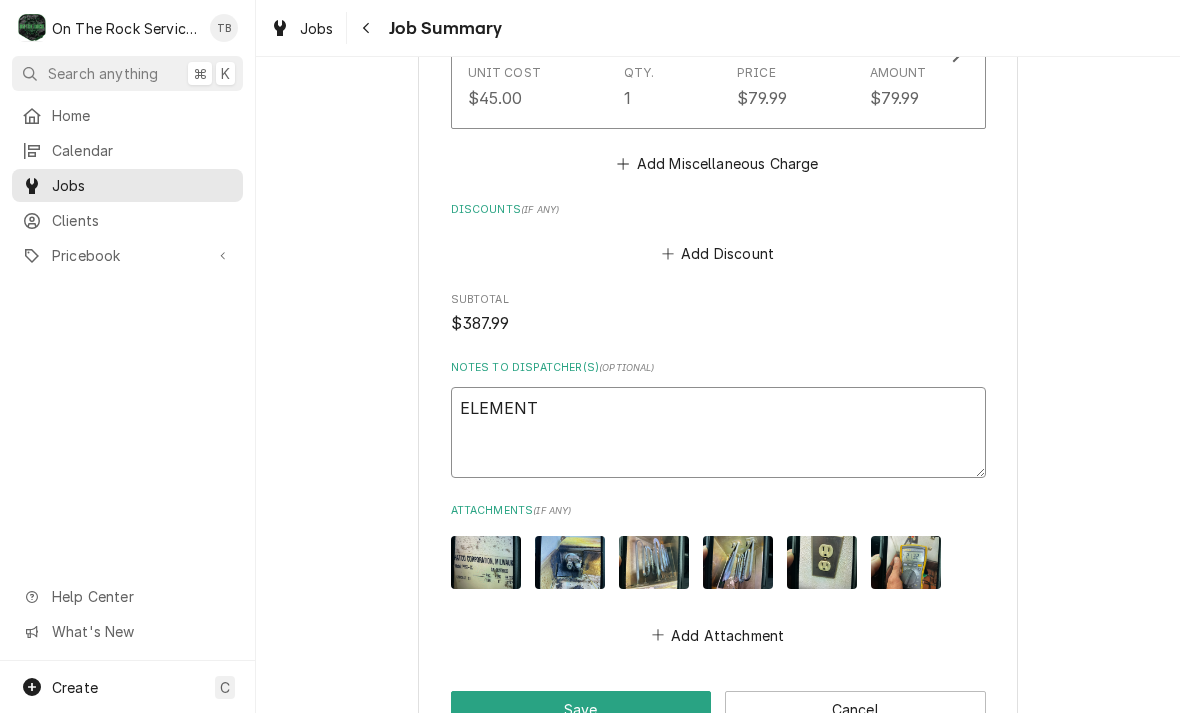 type on "x" 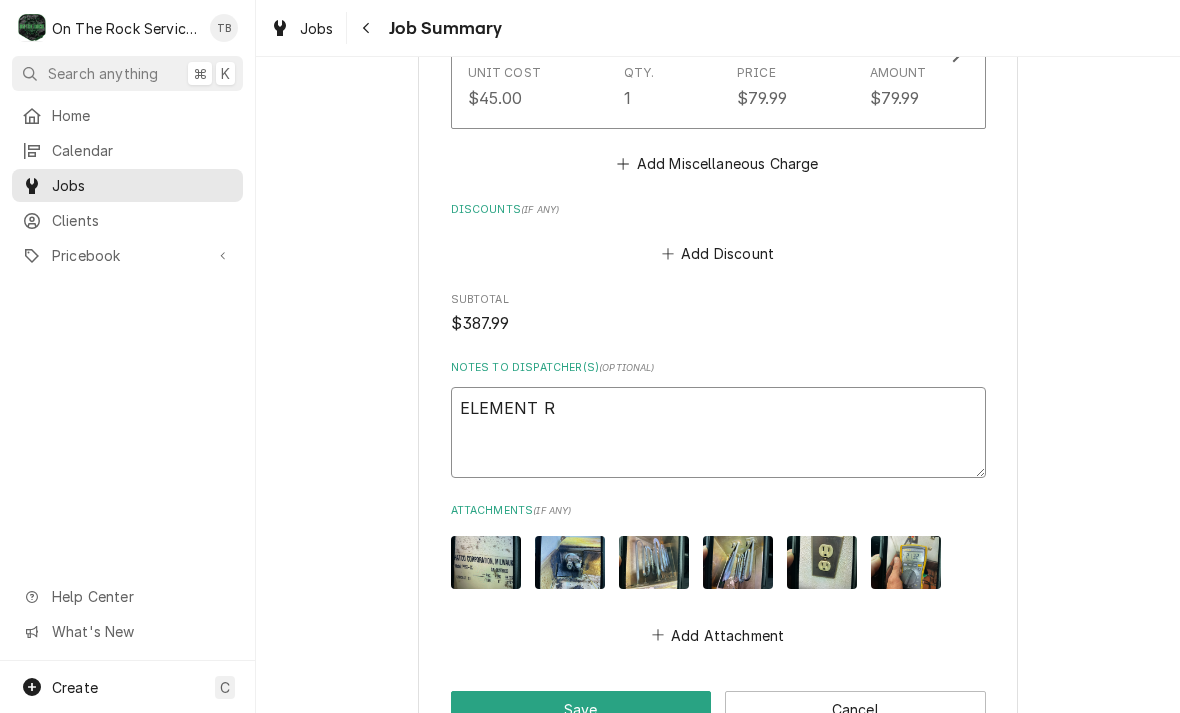 type on "x" 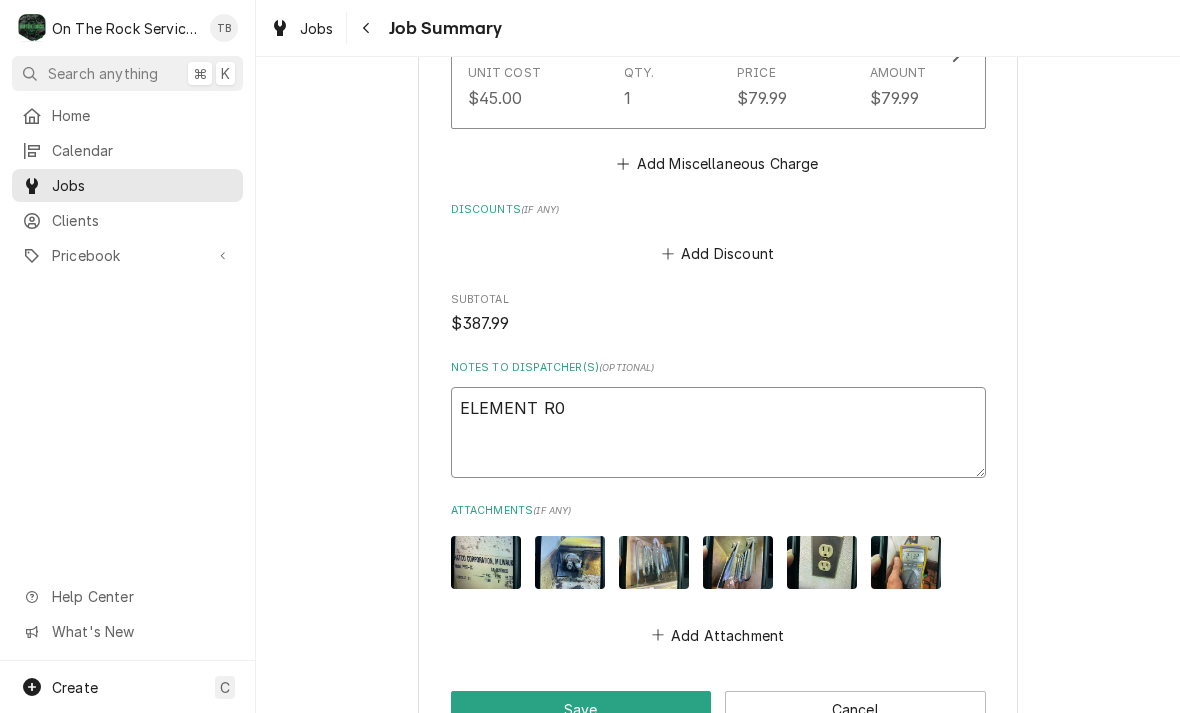 type on "x" 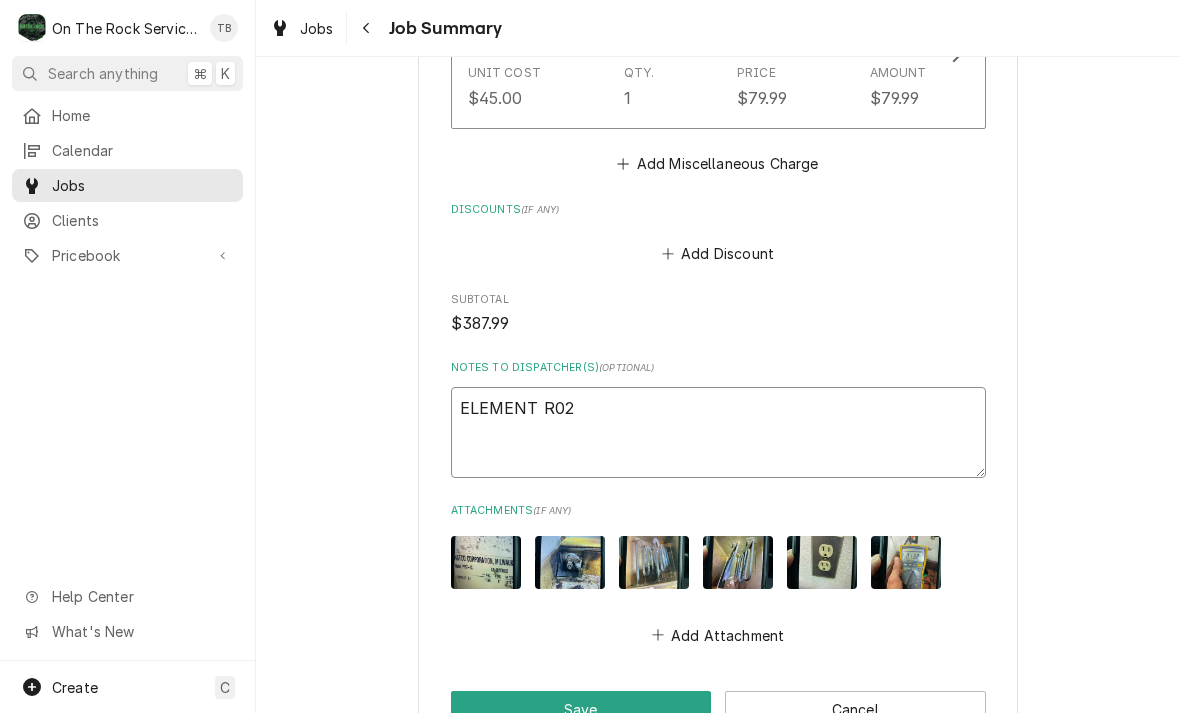 type on "x" 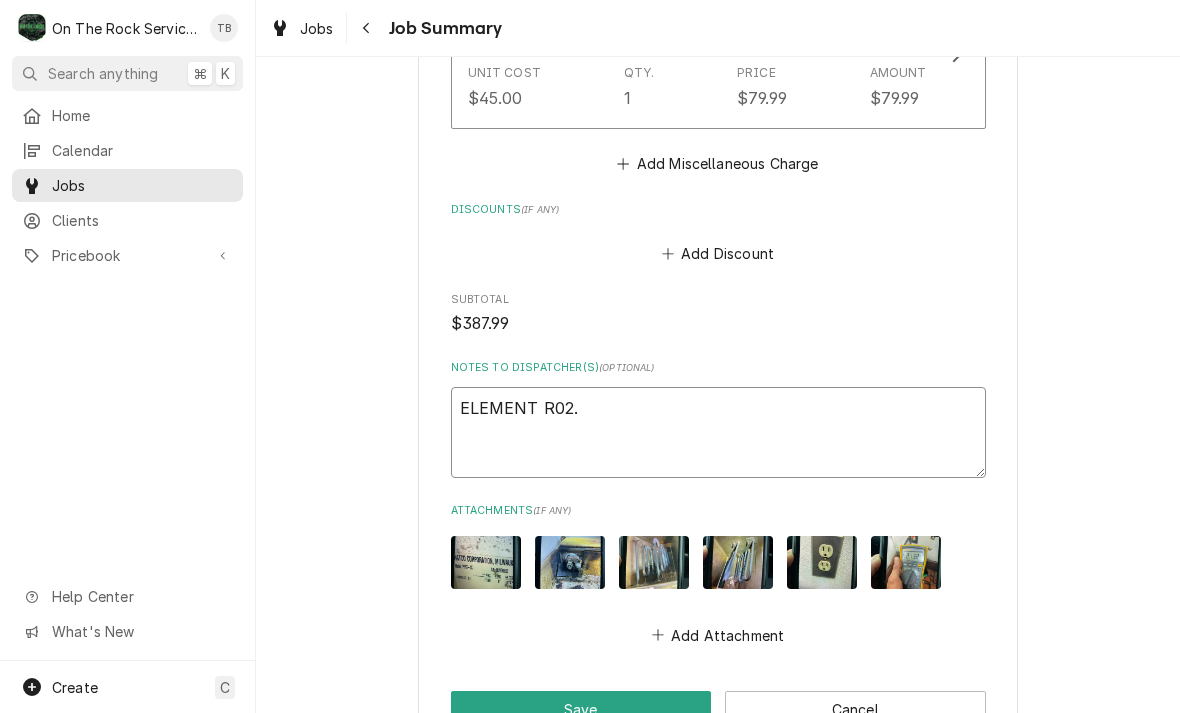 type on "x" 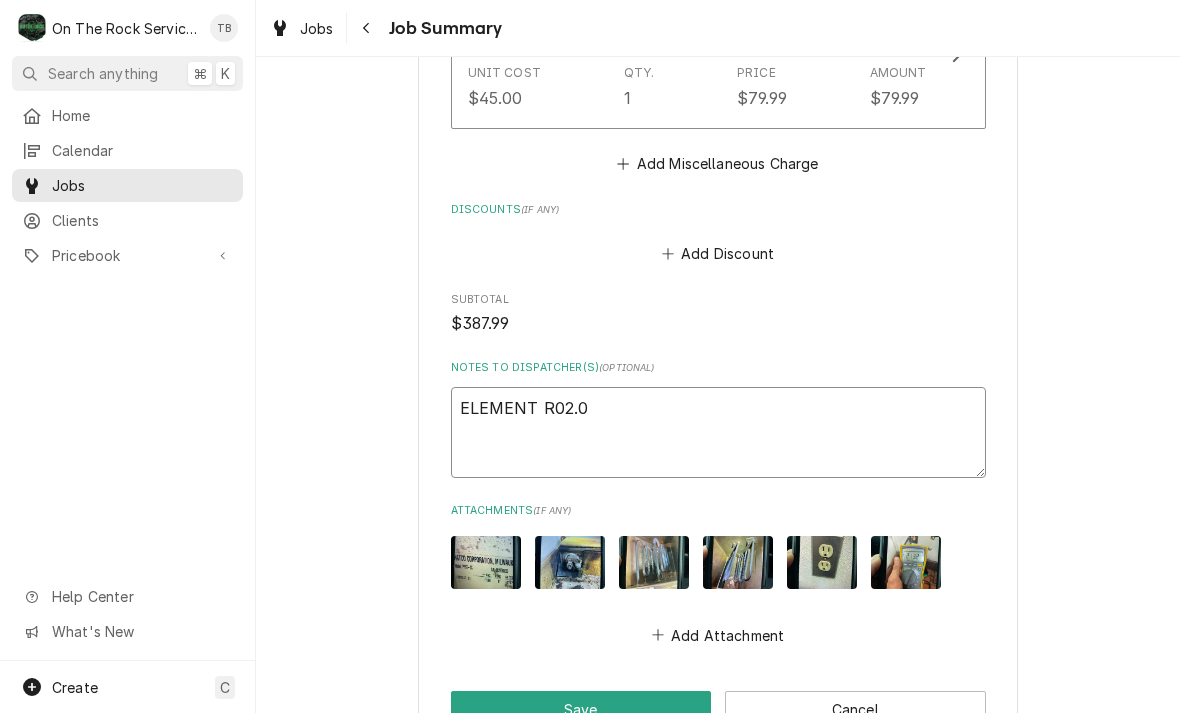 type on "x" 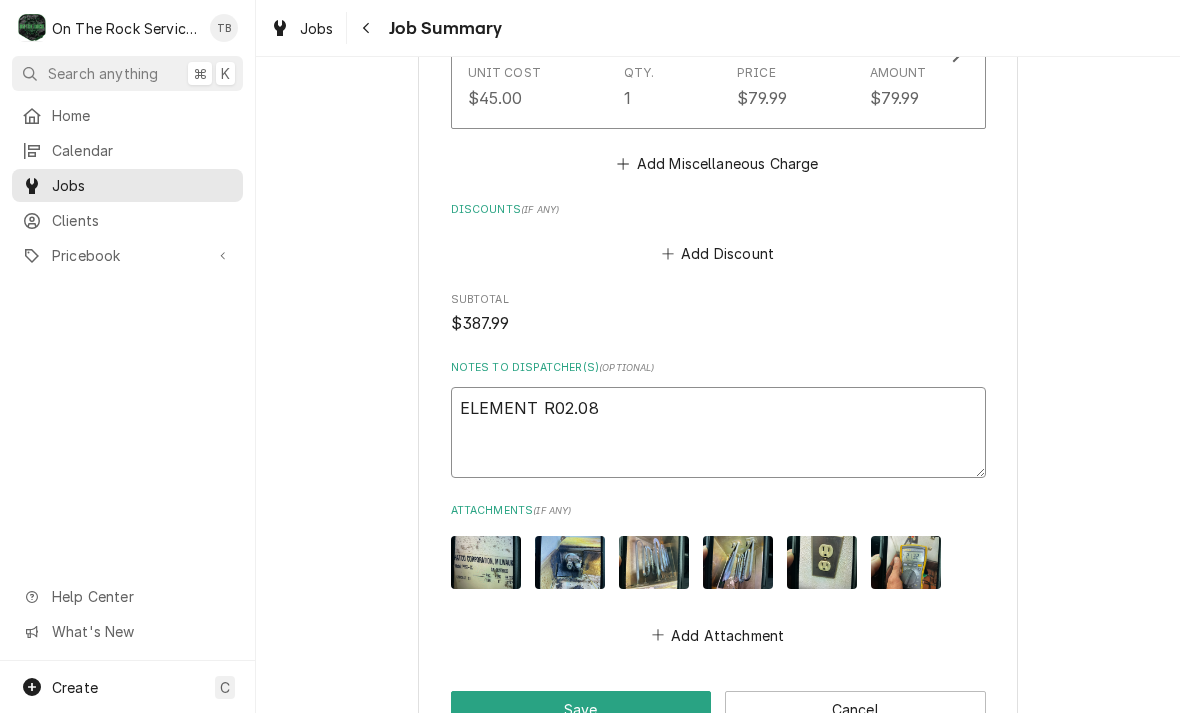 type on "x" 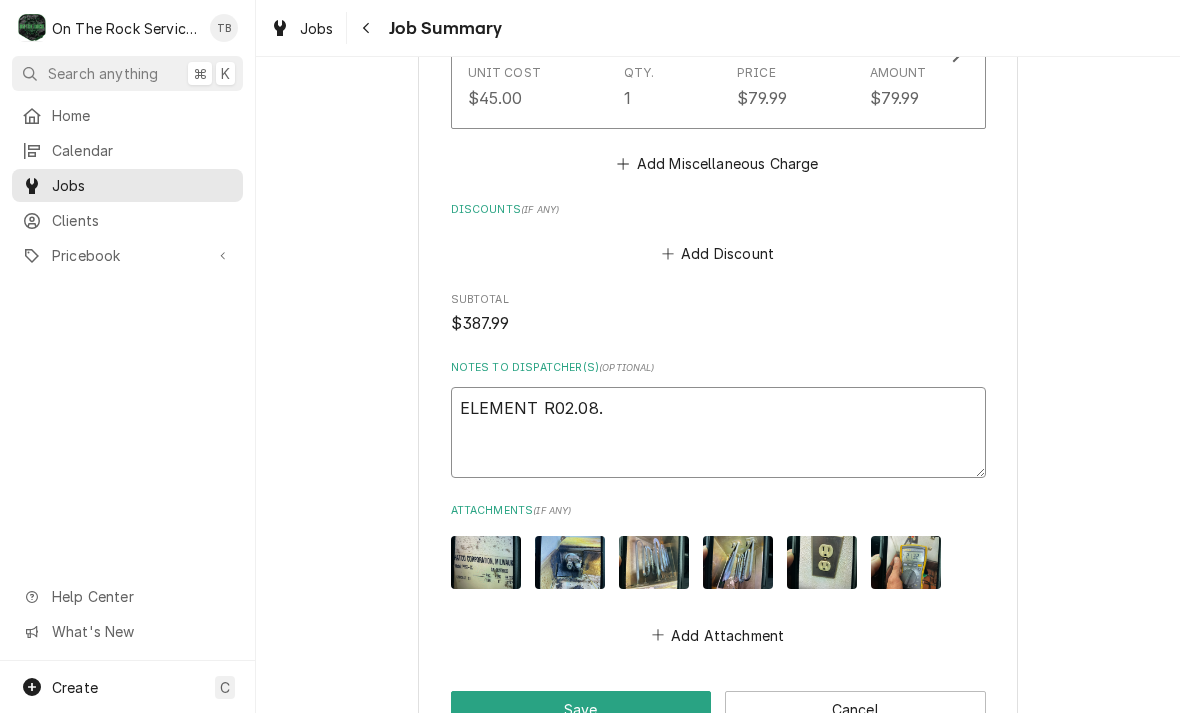 type on "x" 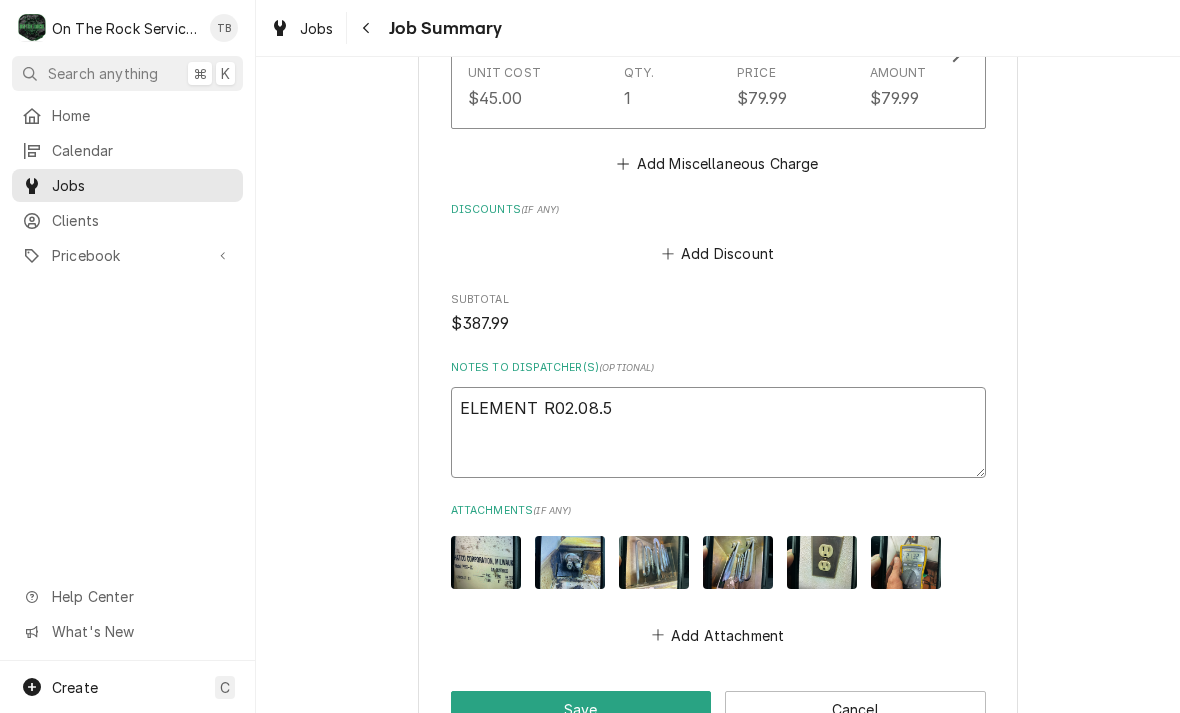 type on "x" 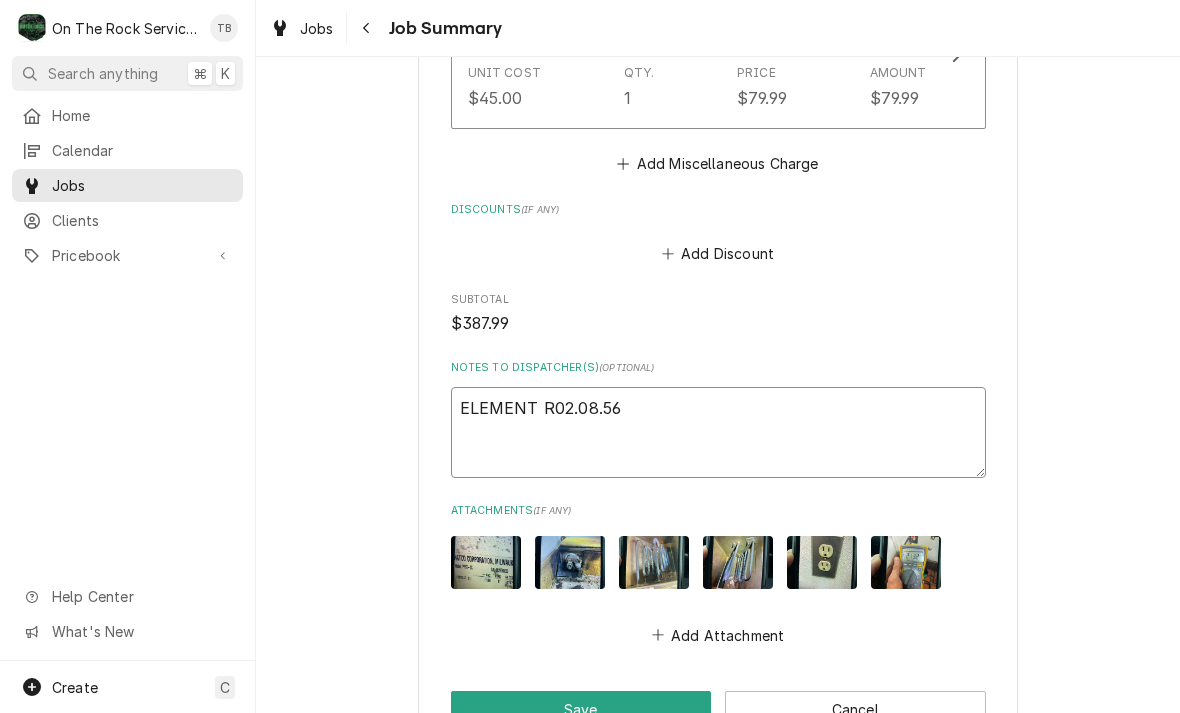 type on "x" 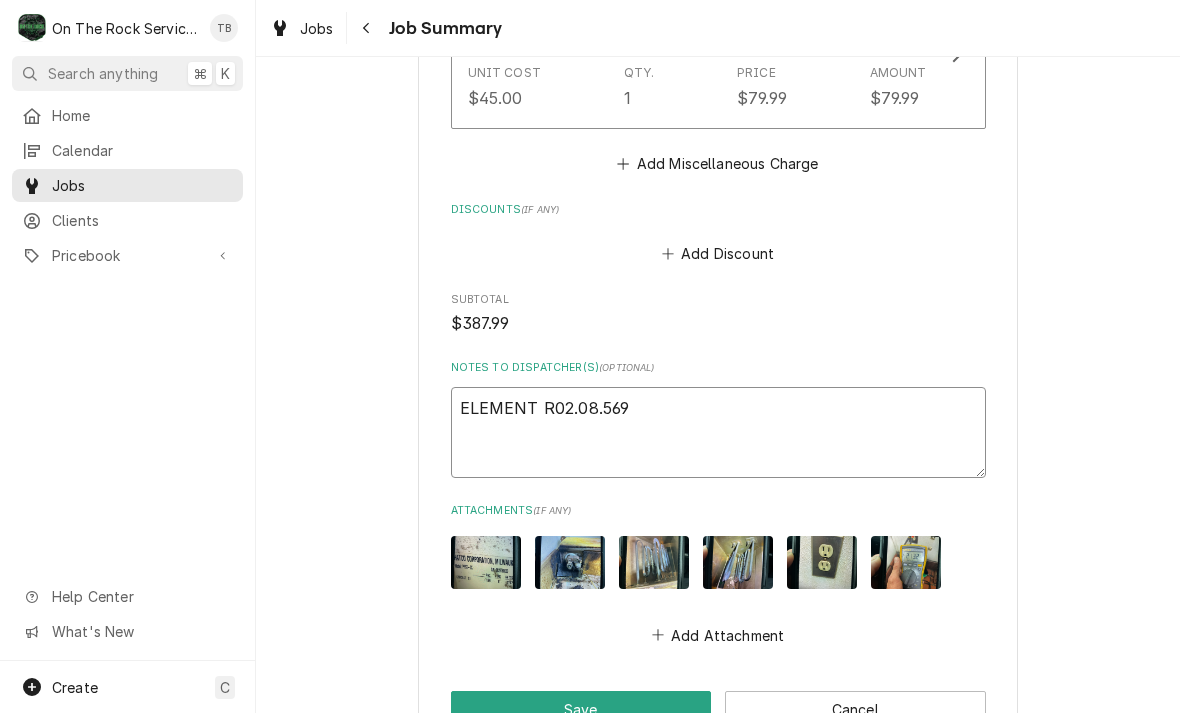 type on "x" 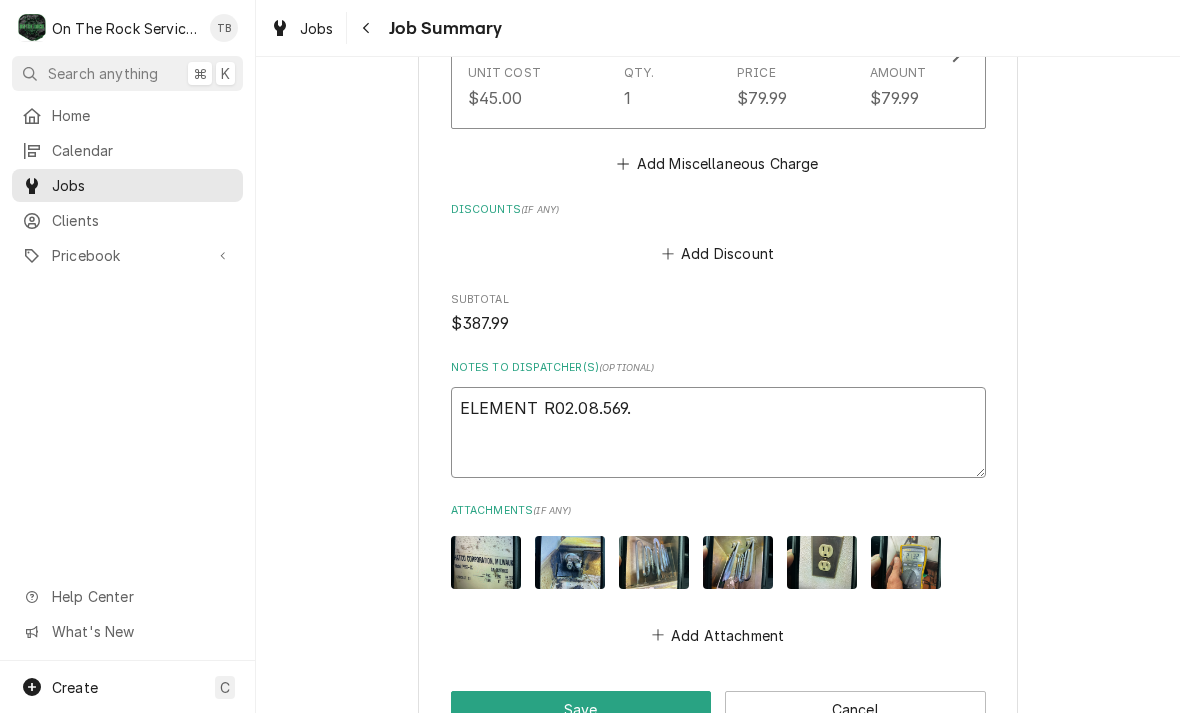 type on "x" 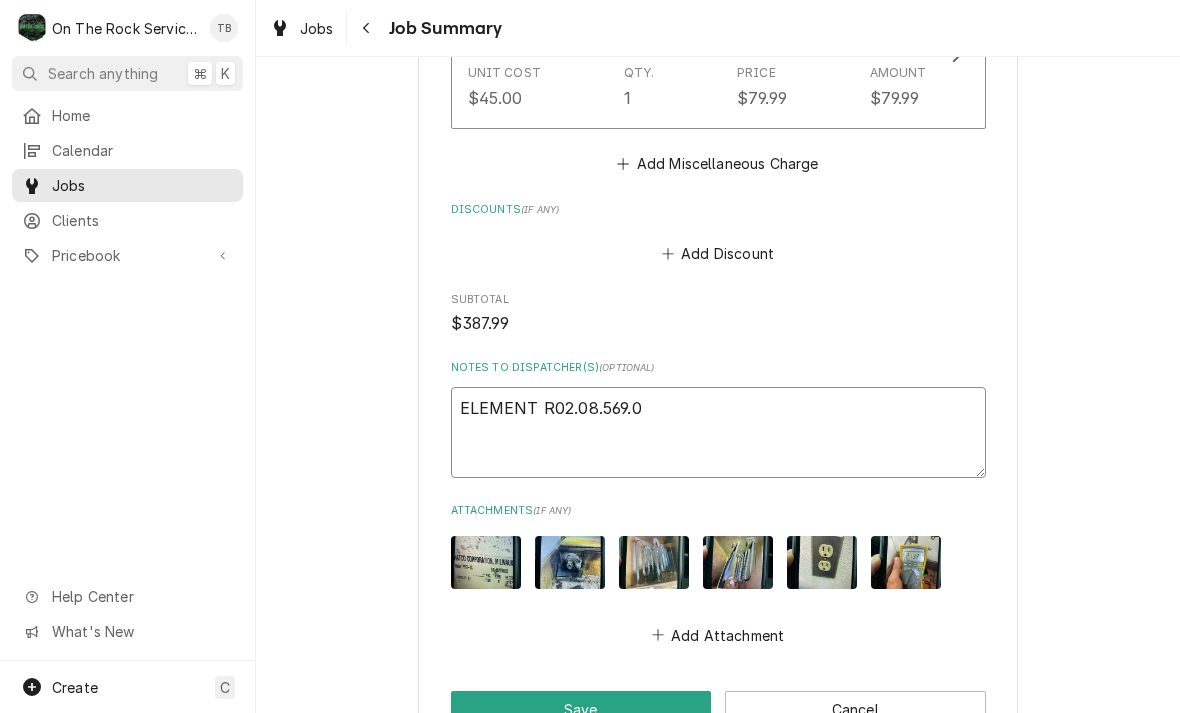 type on "x" 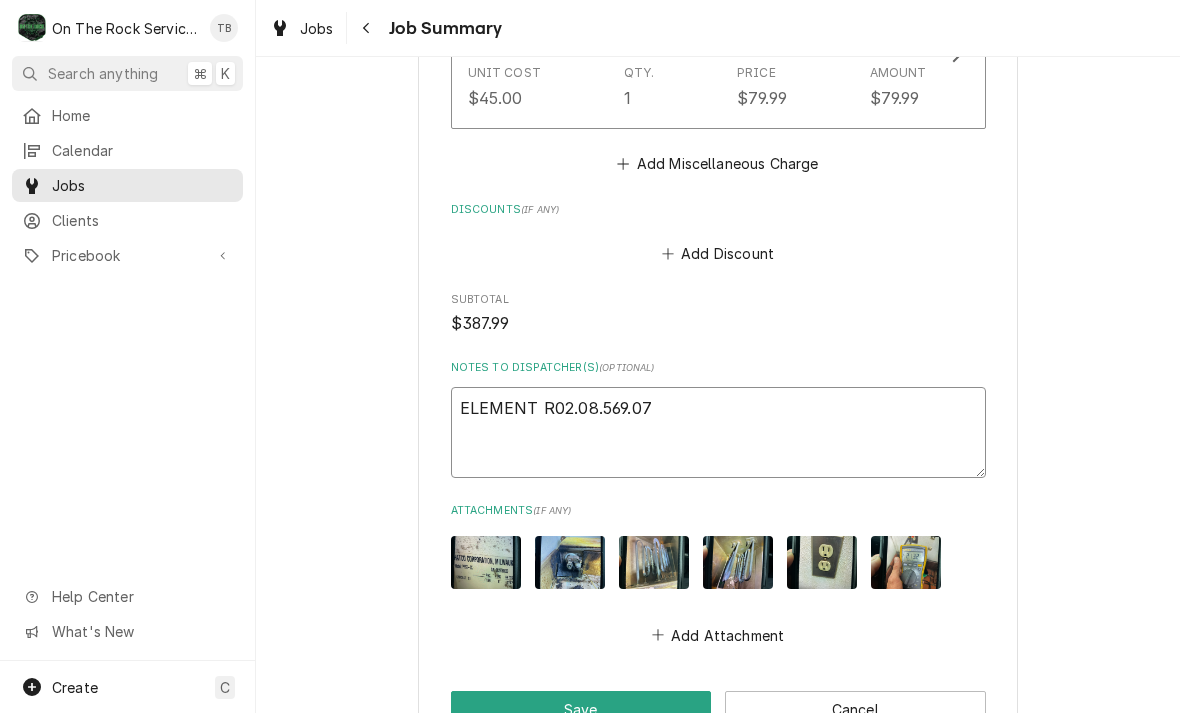 type on "x" 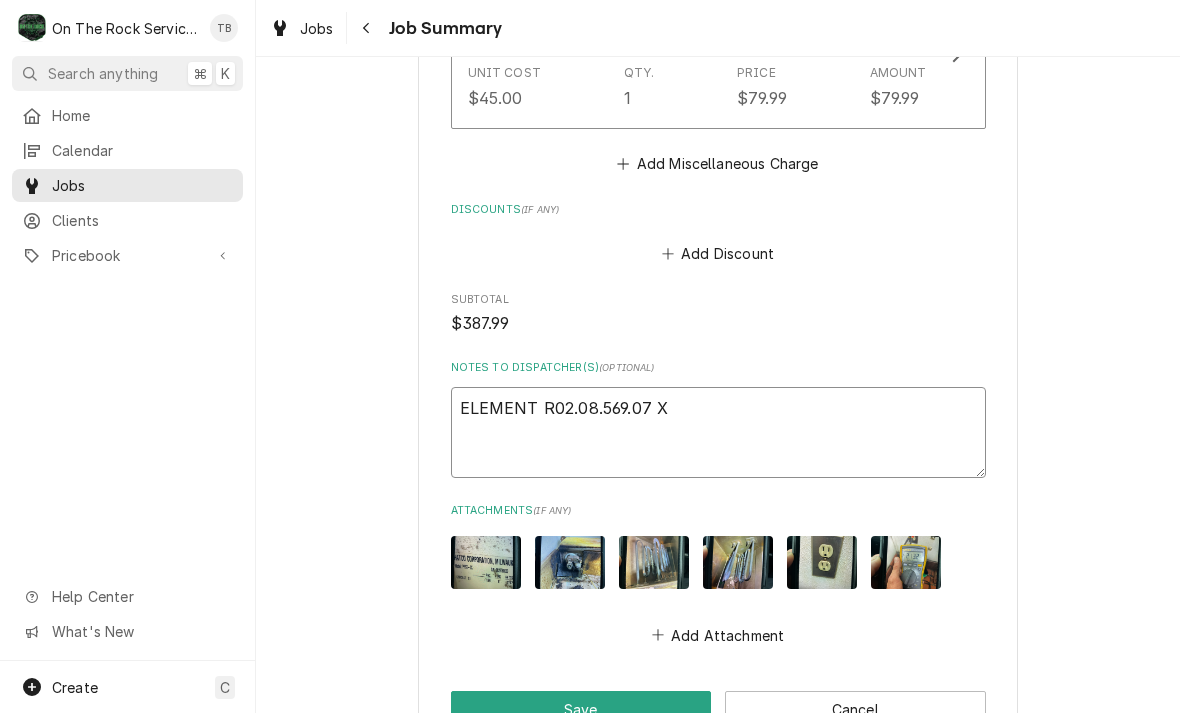 type on "x" 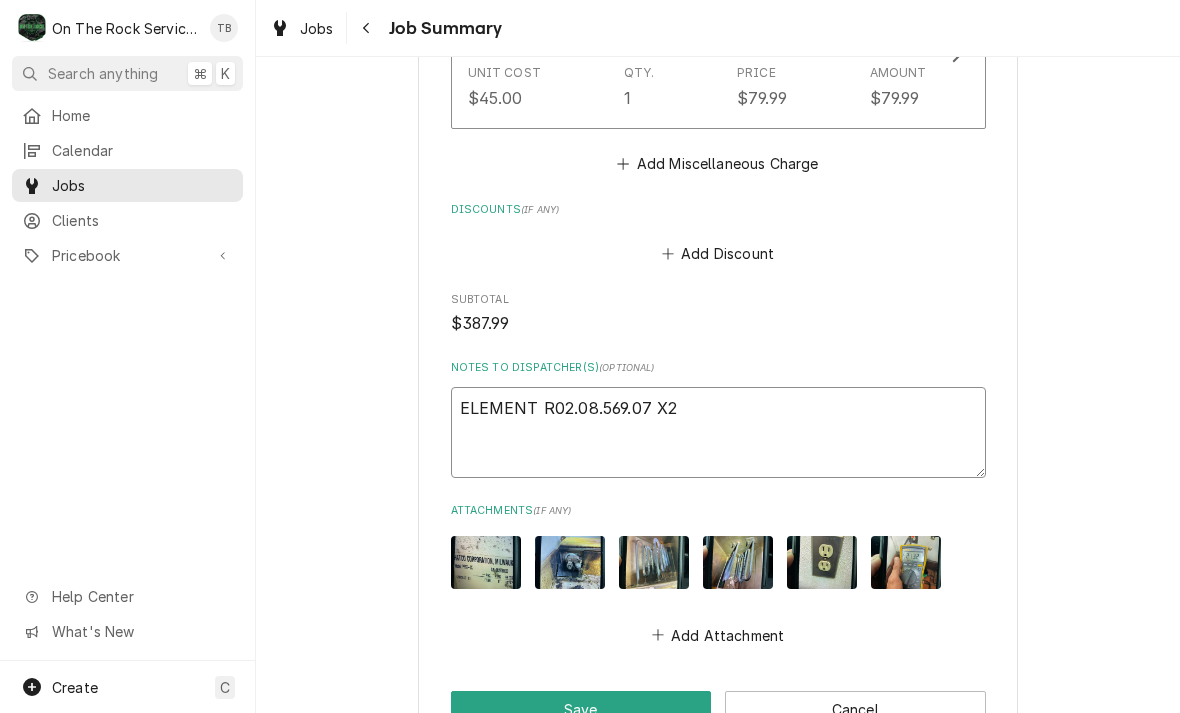 type on "x" 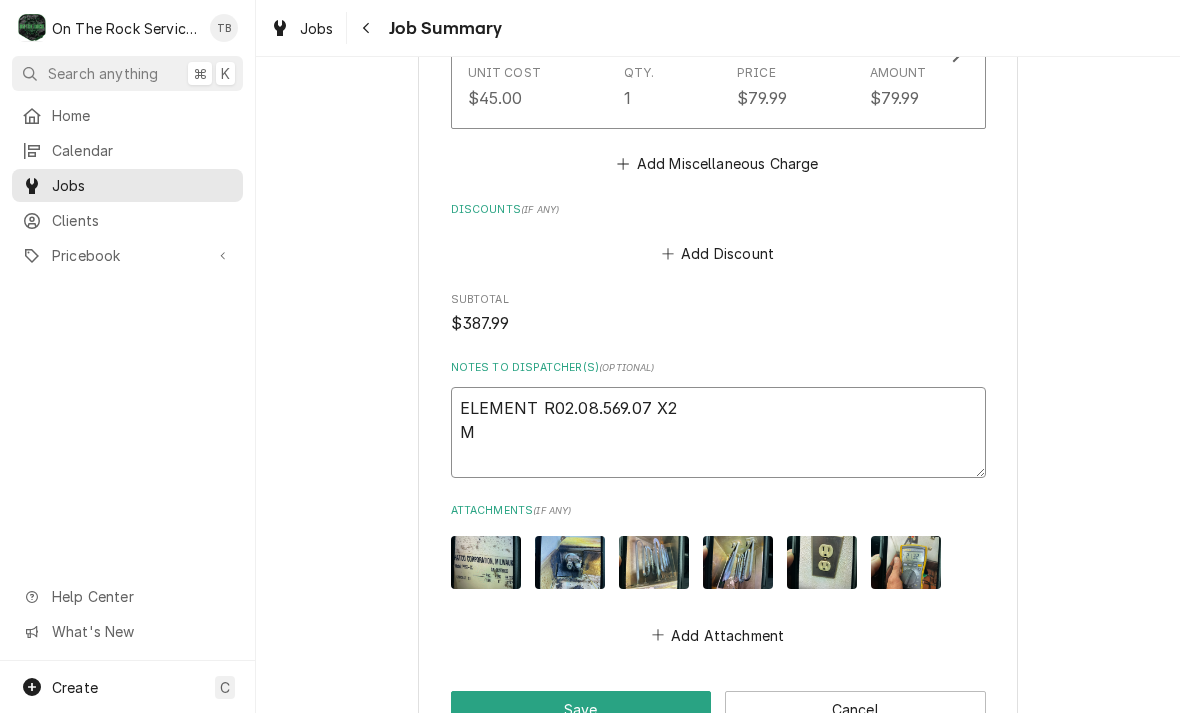 type on "x" 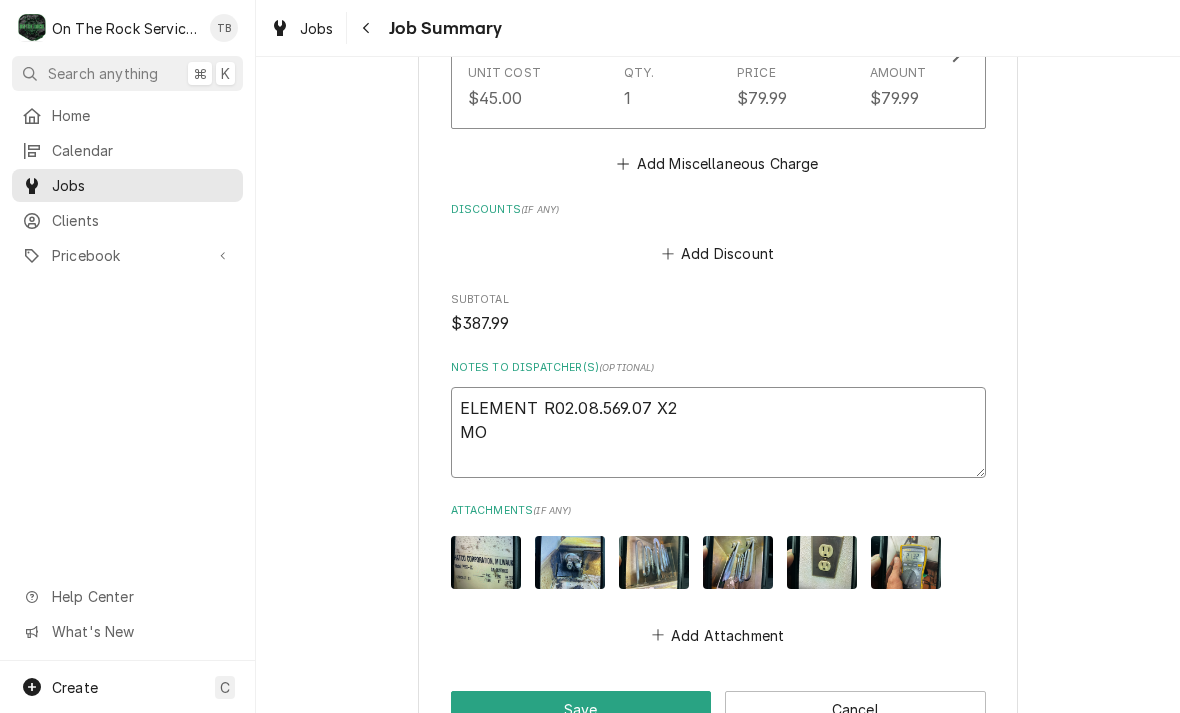 type on "x" 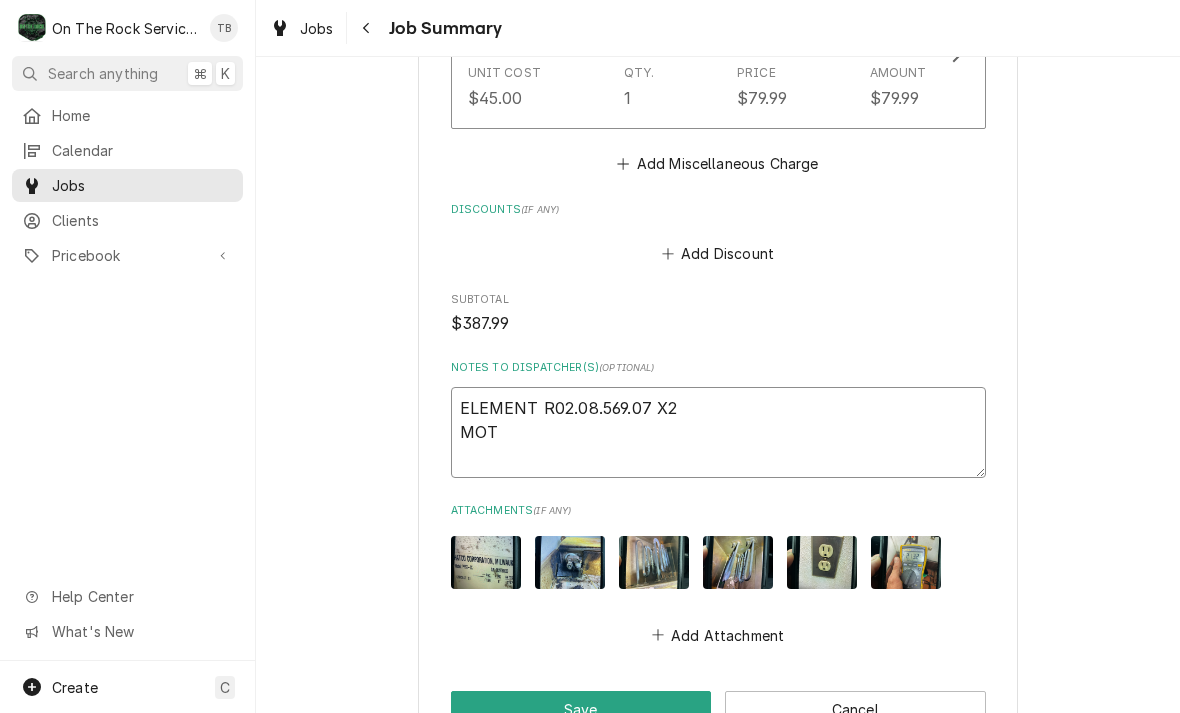 type on "ELEMENT R02.08.569.07 X2
MOTO" 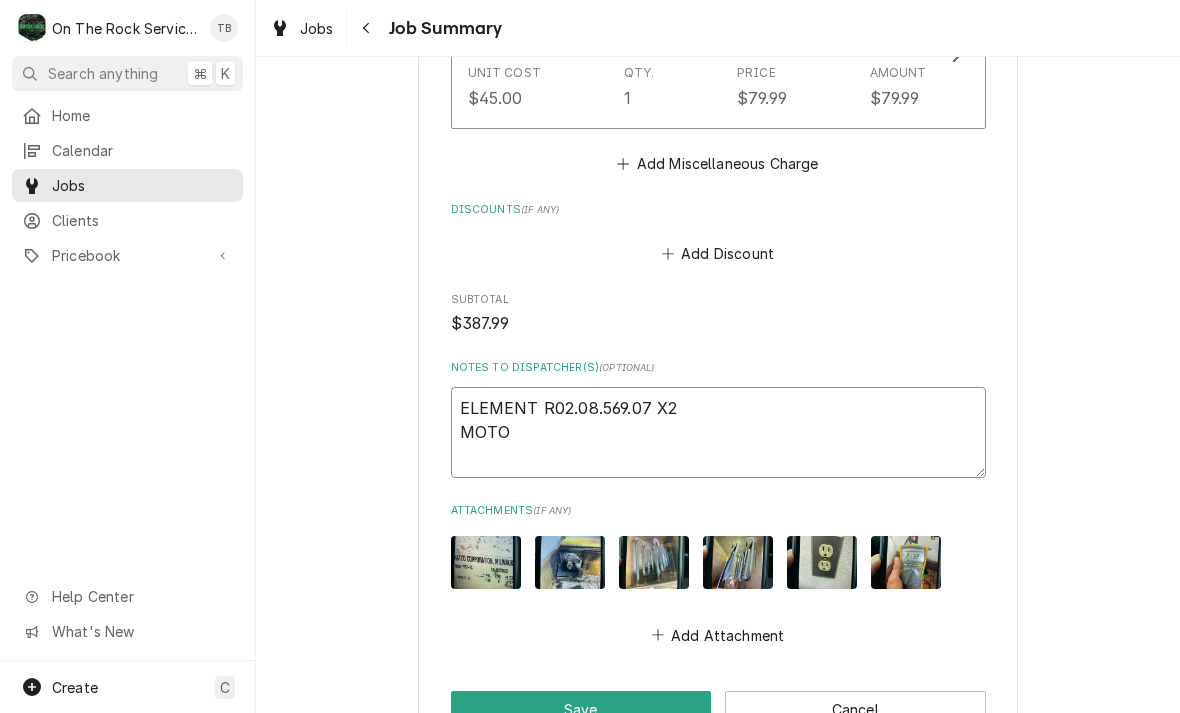 type on "x" 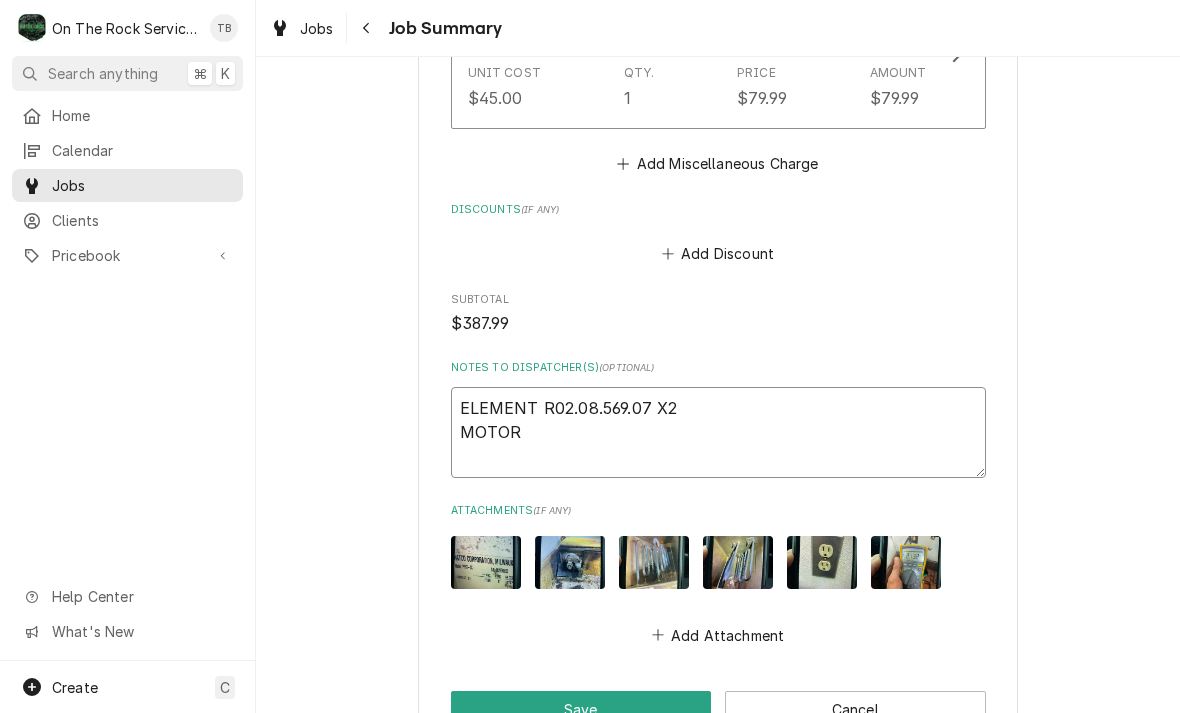type on "x" 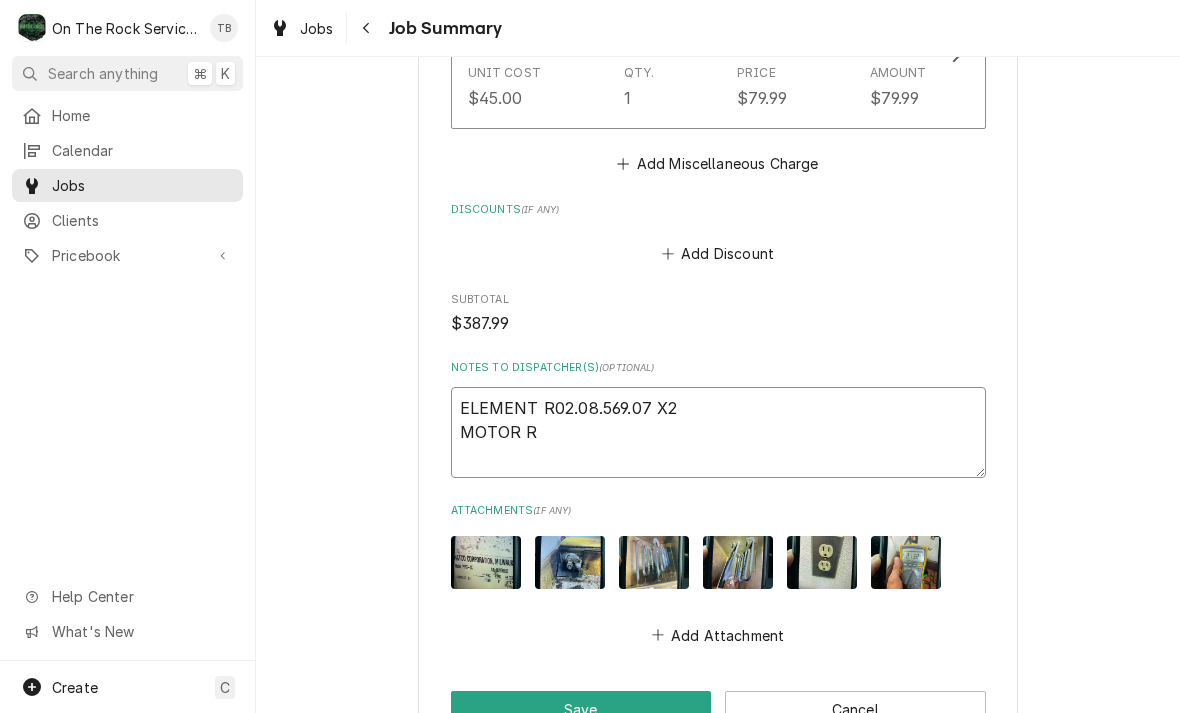 type on "x" 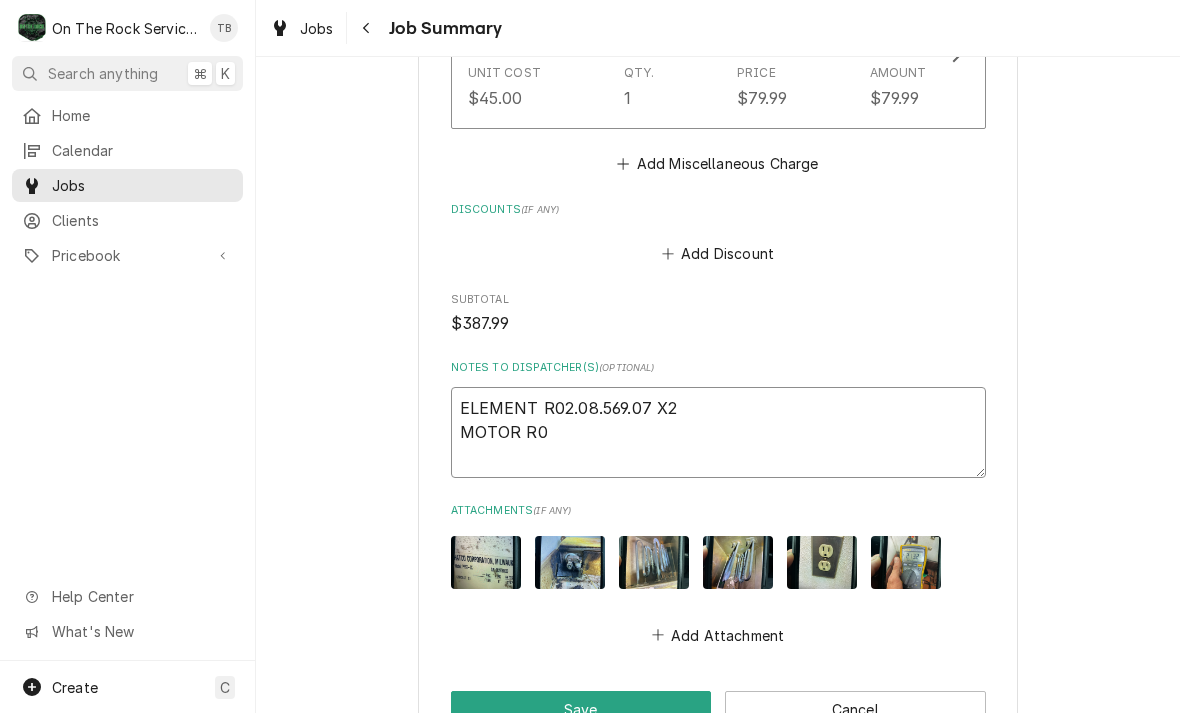 type on "x" 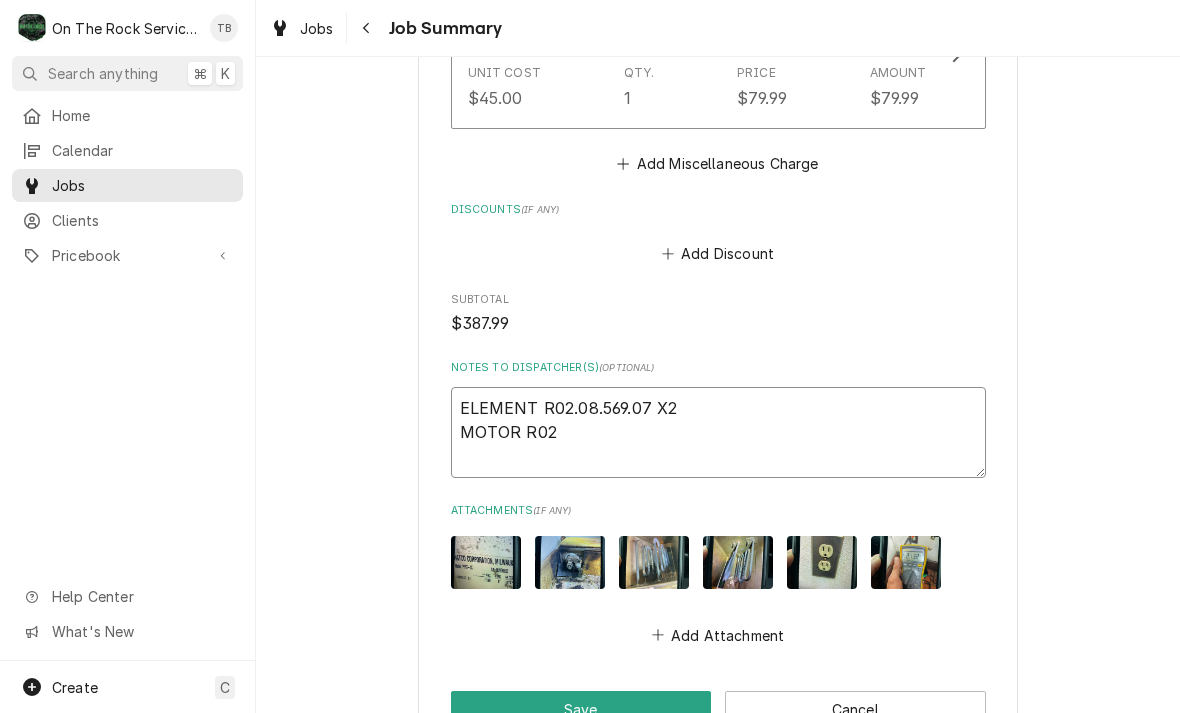 type on "x" 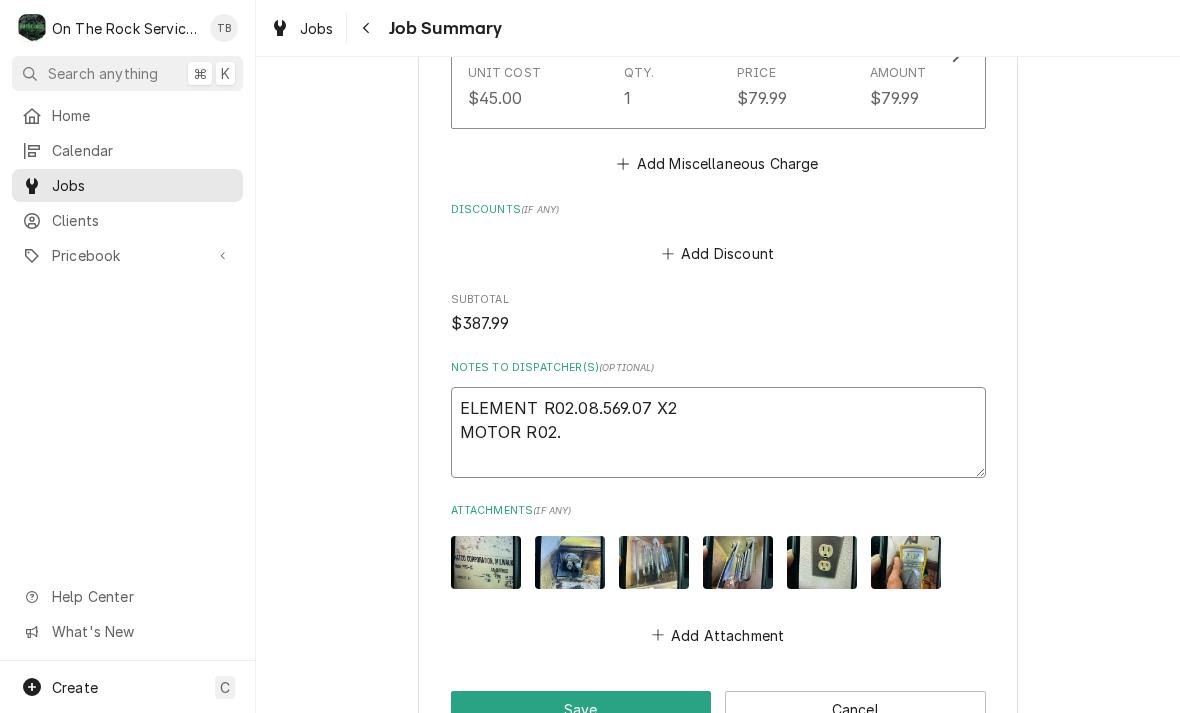 type on "x" 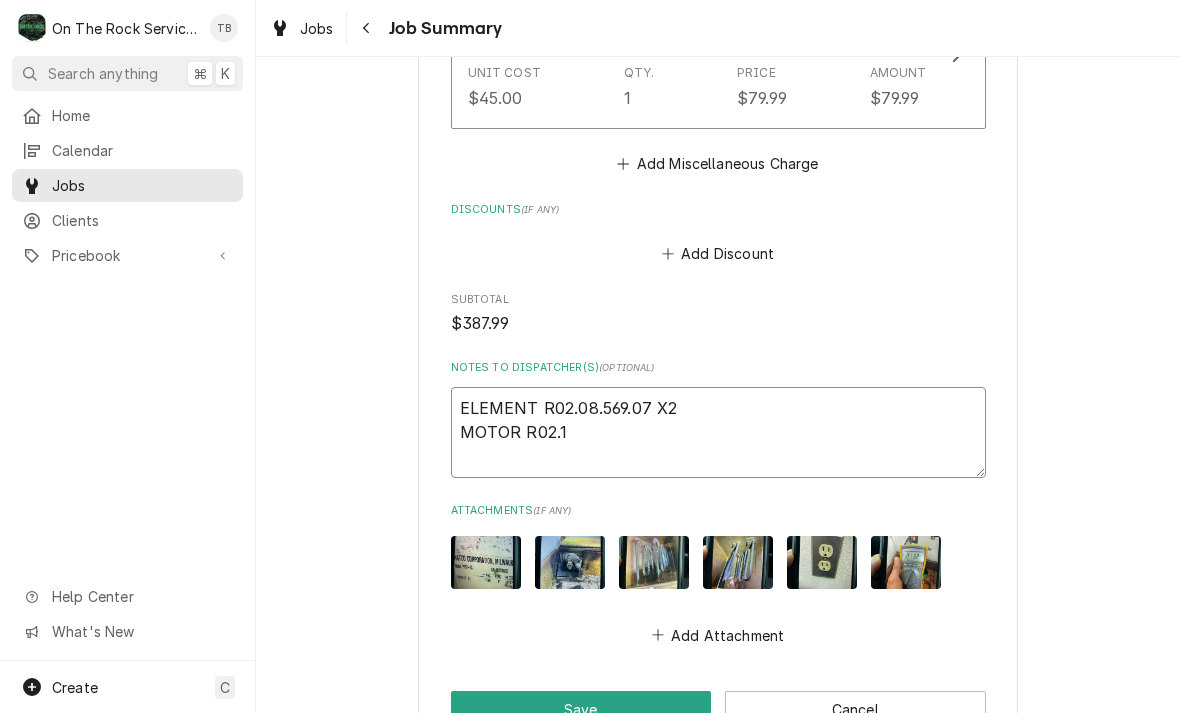 type on "x" 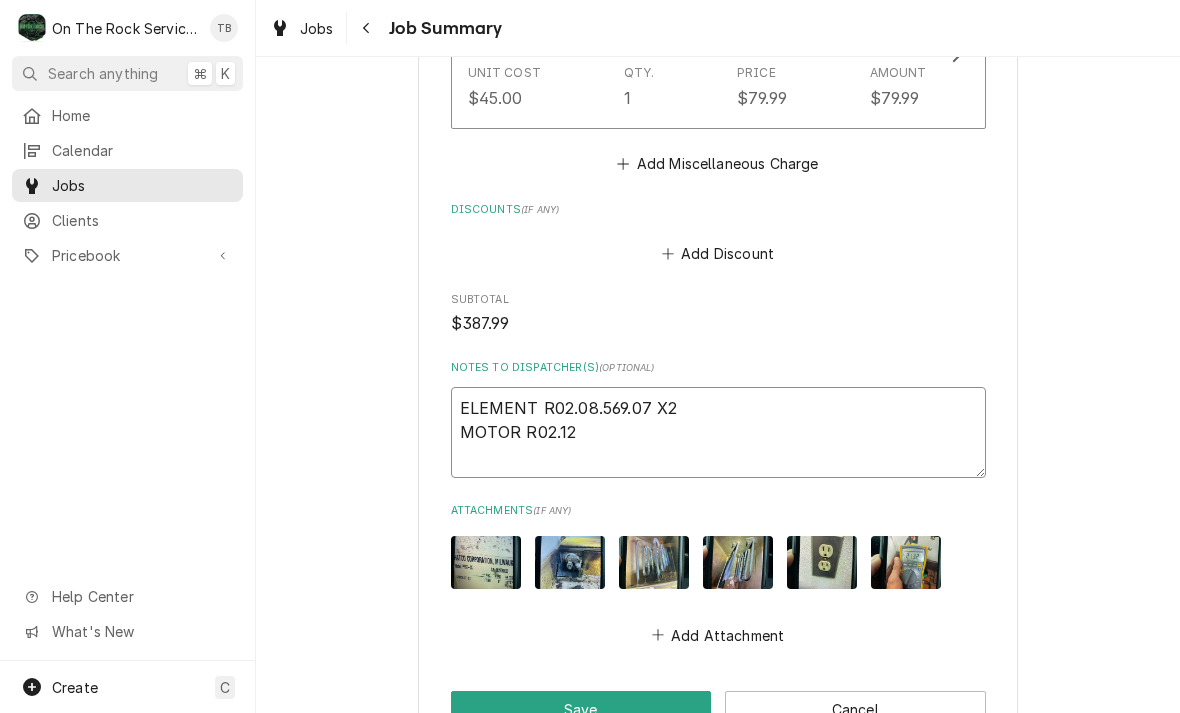 type on "x" 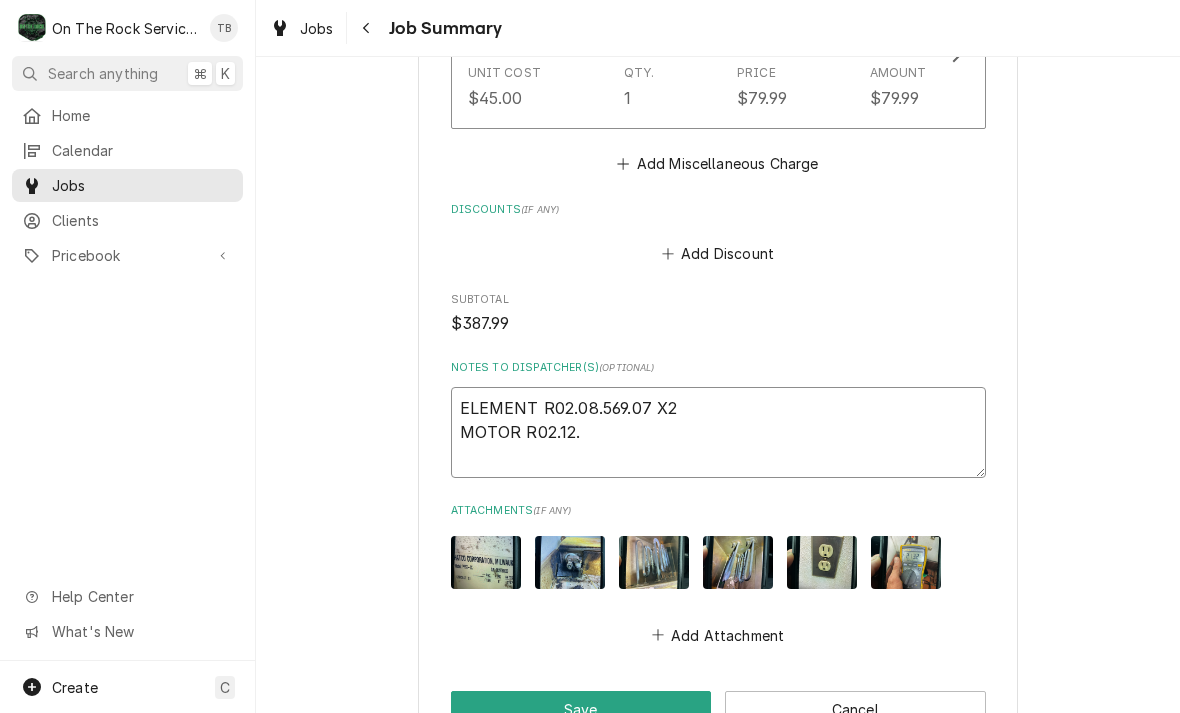 type on "x" 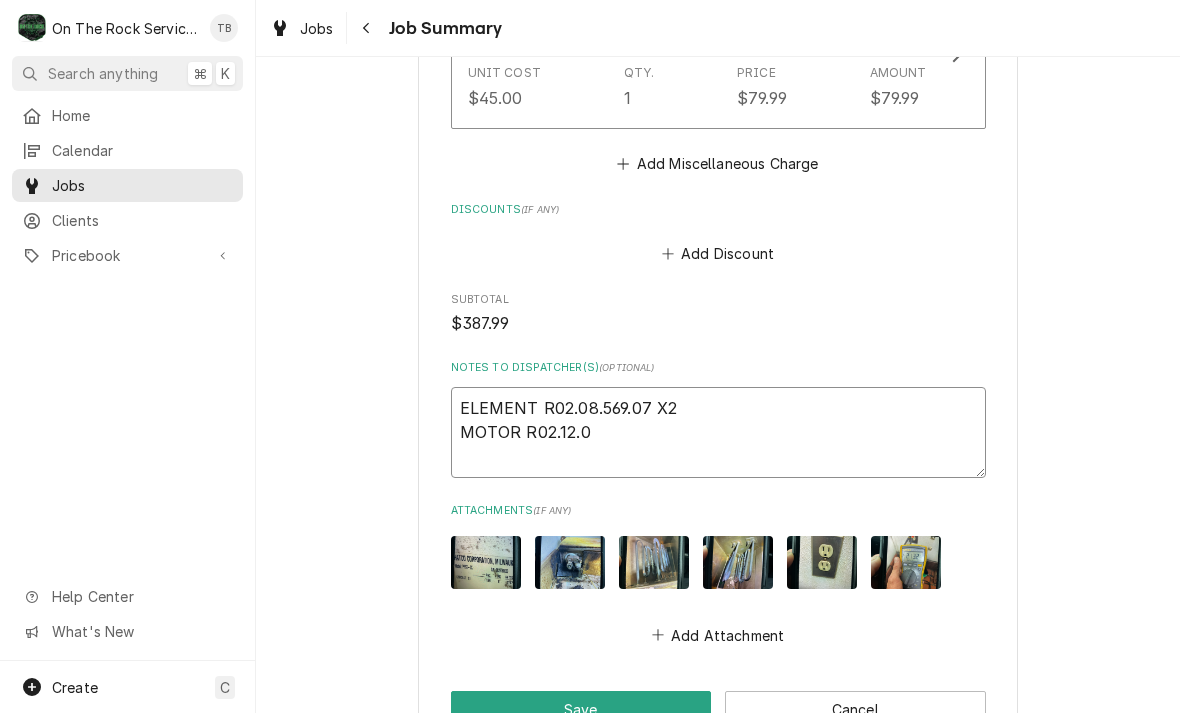type on "x" 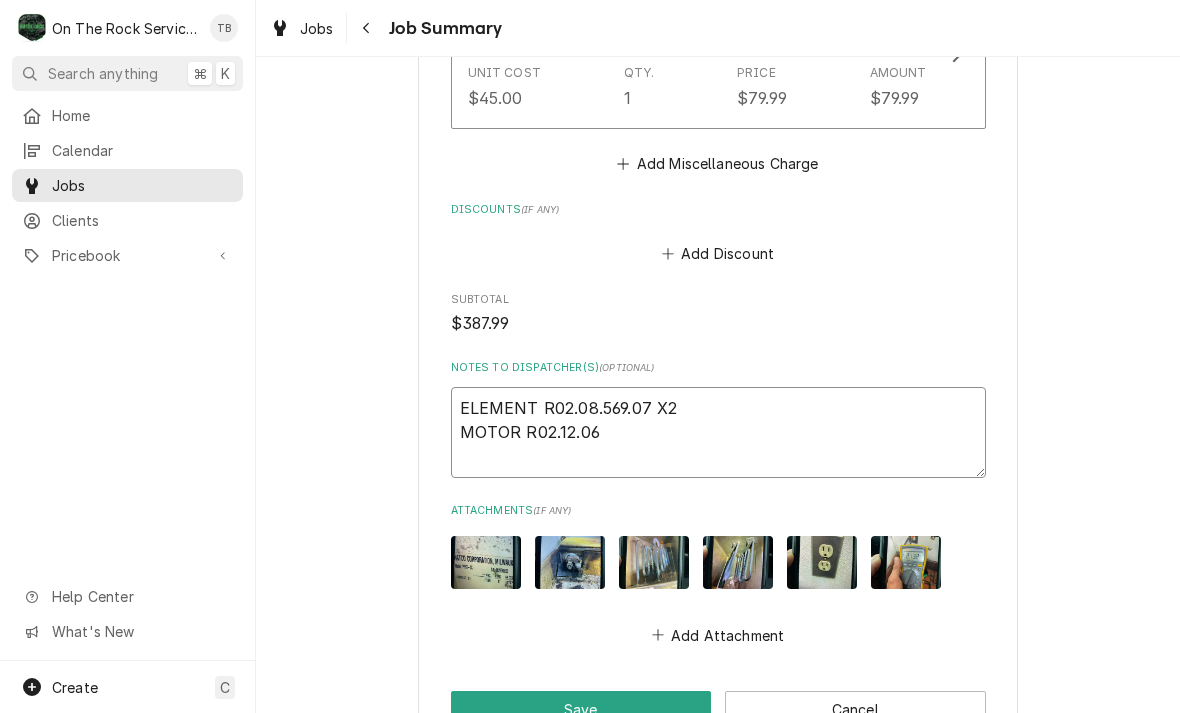 type on "x" 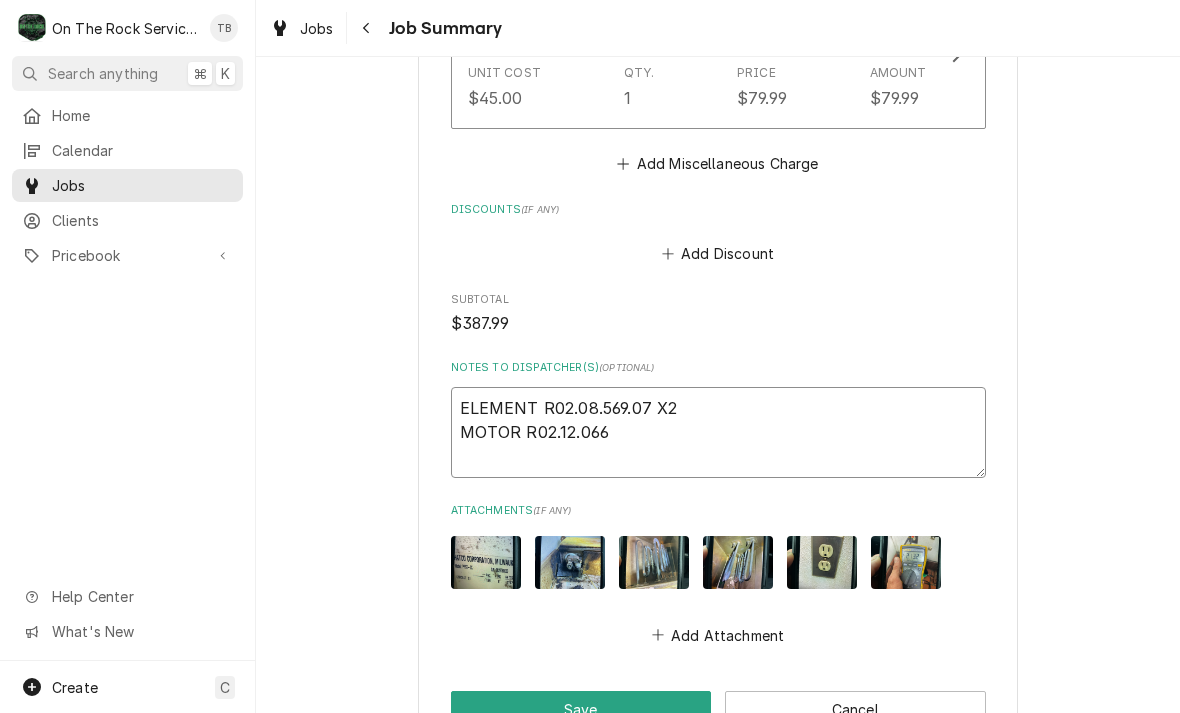 type on "x" 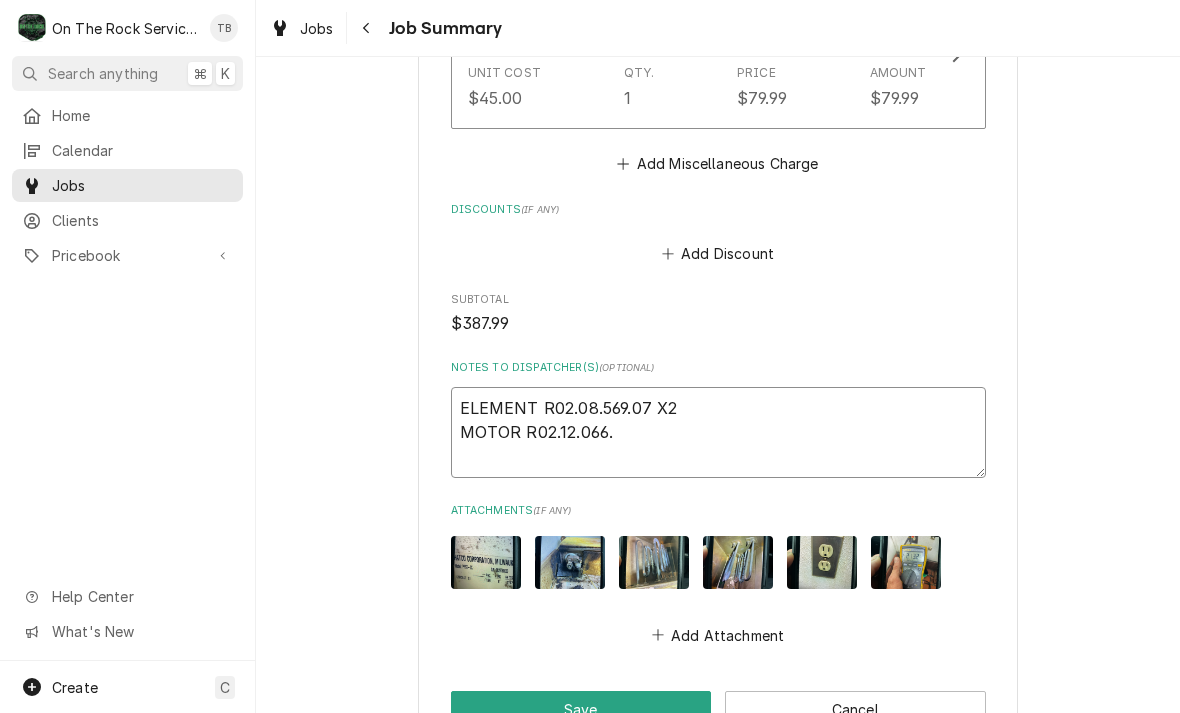 type on "x" 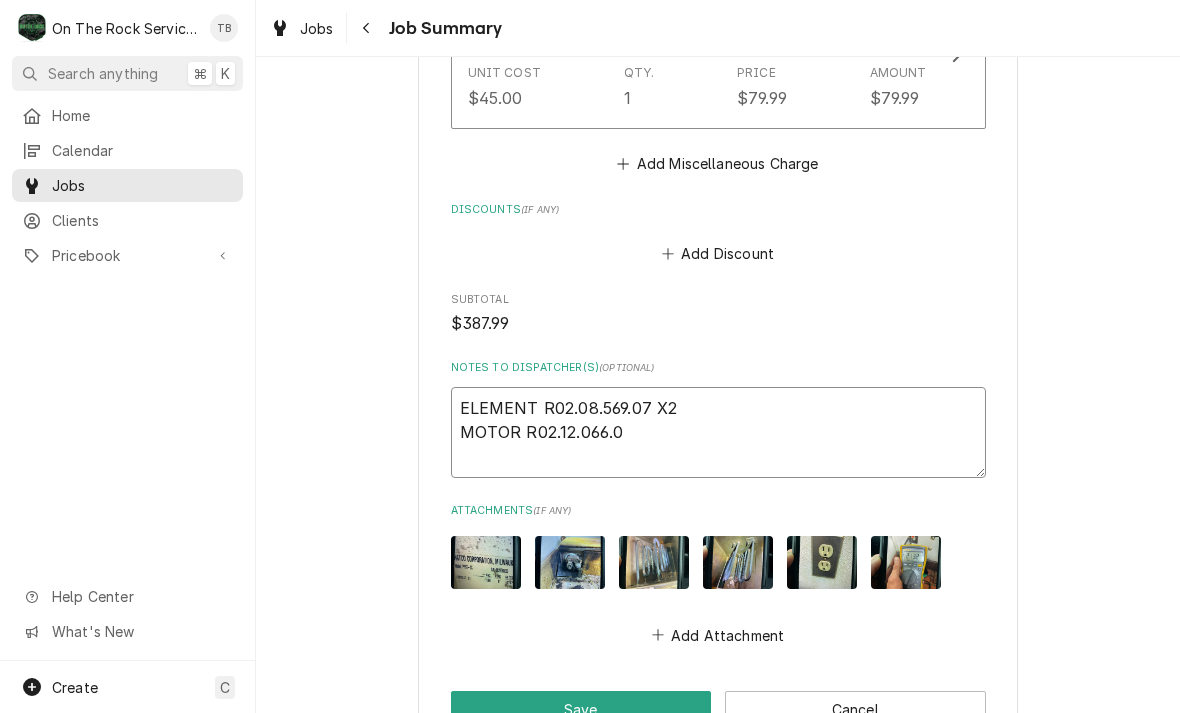 type on "x" 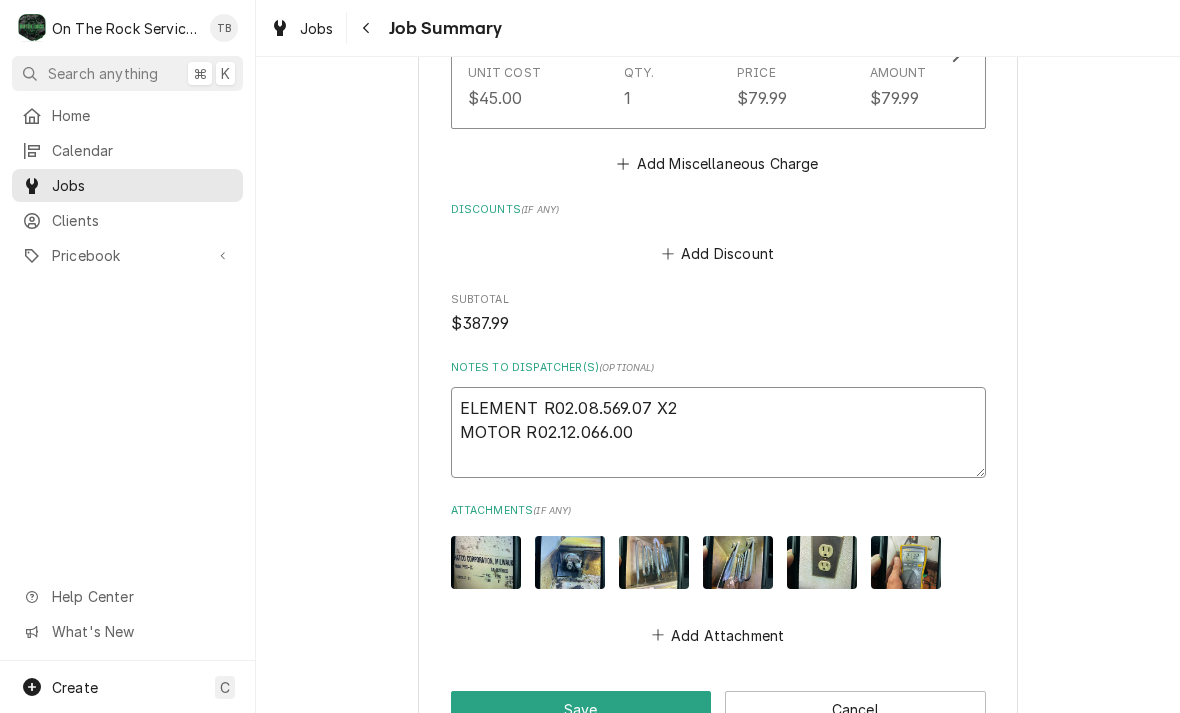type on "x" 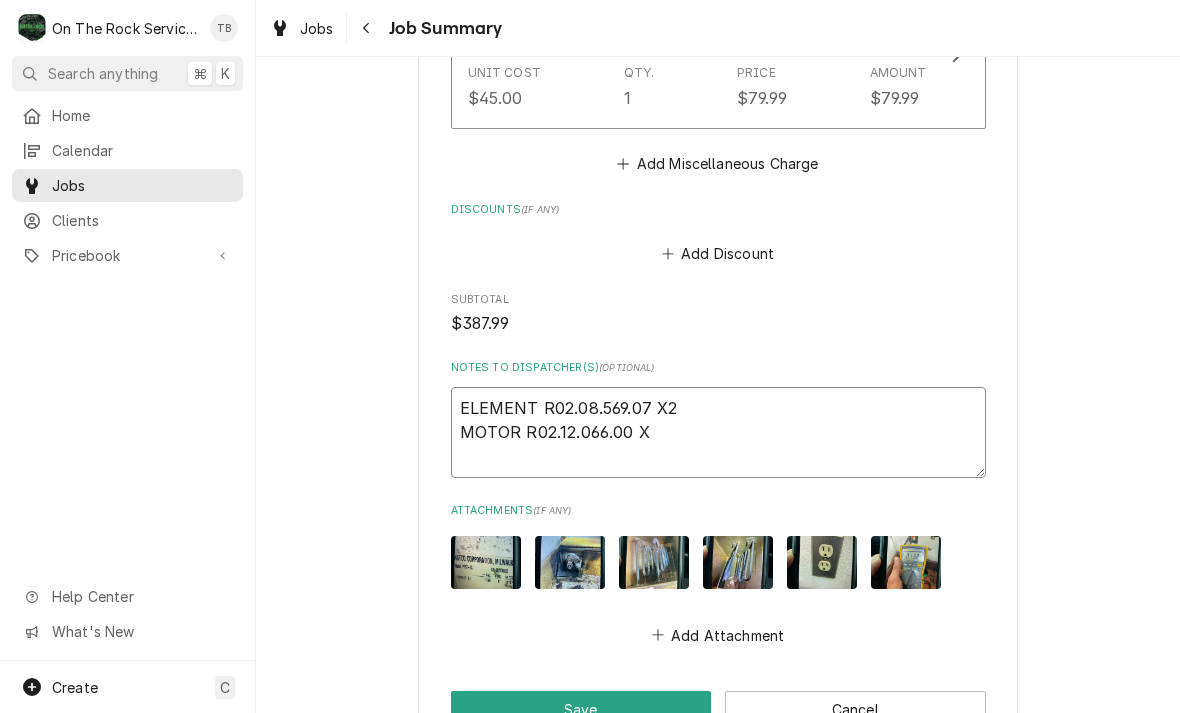 type on "x" 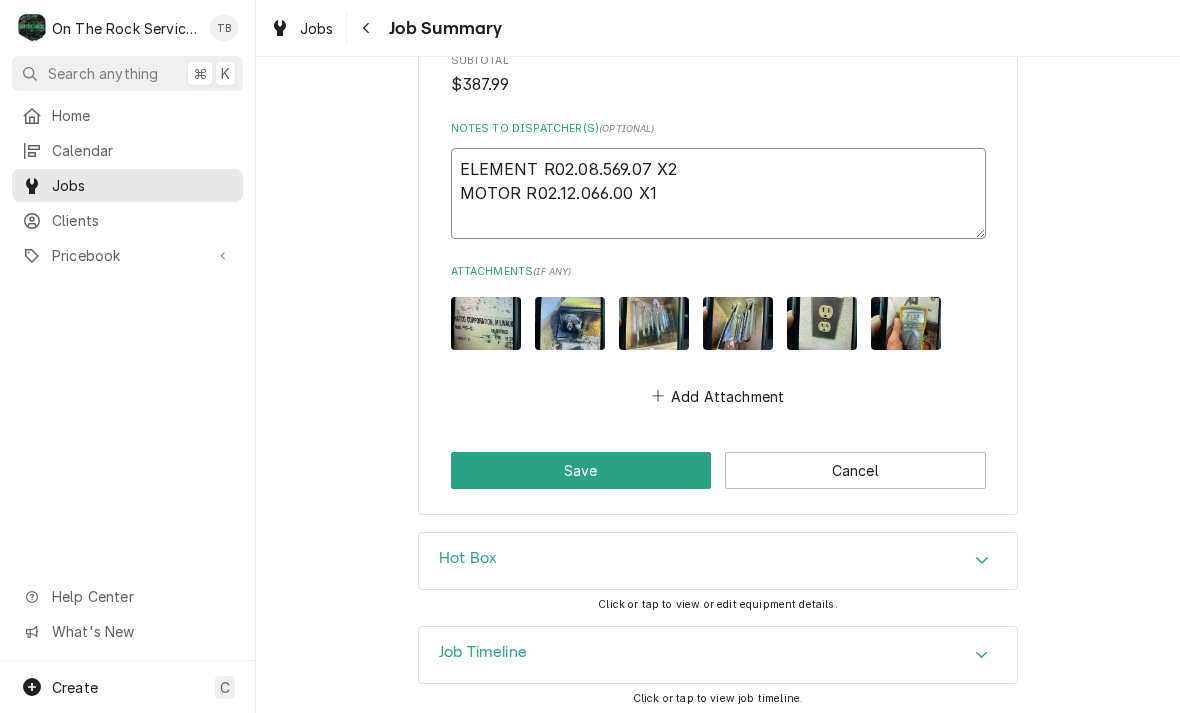 scroll, scrollTop: 2023, scrollLeft: 0, axis: vertical 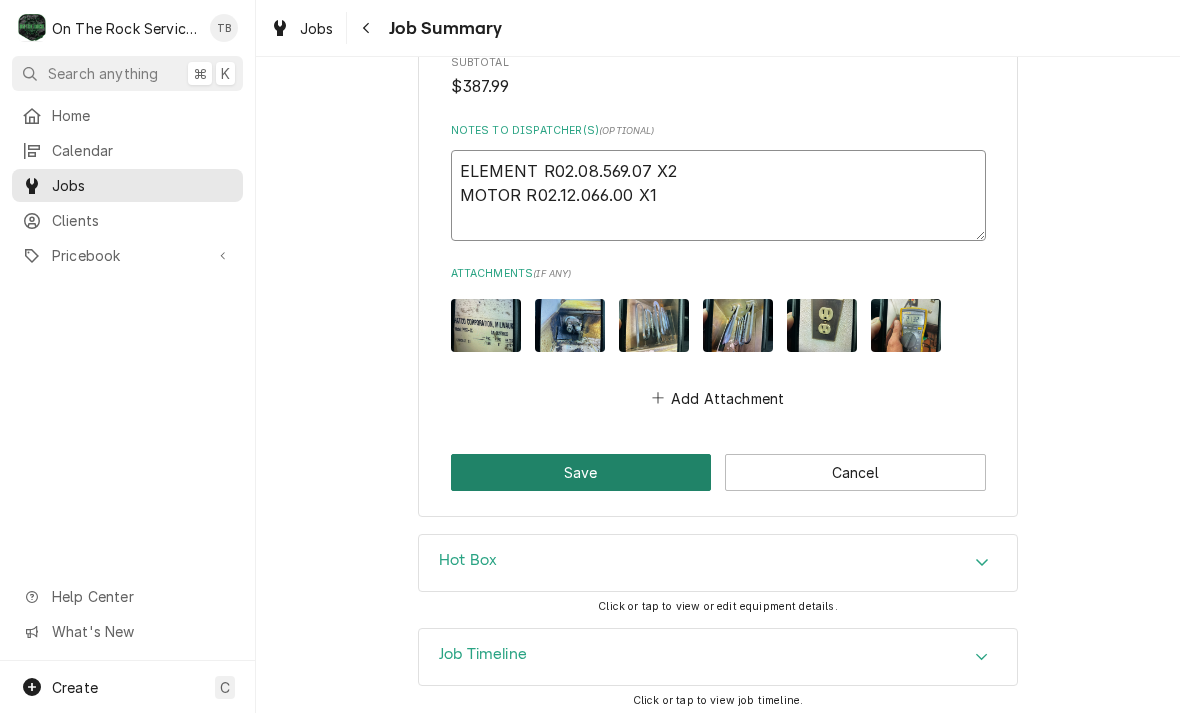 type on "ELEMENT R02.08.569.07 X2
MOTOR R02.12.066.00 X1" 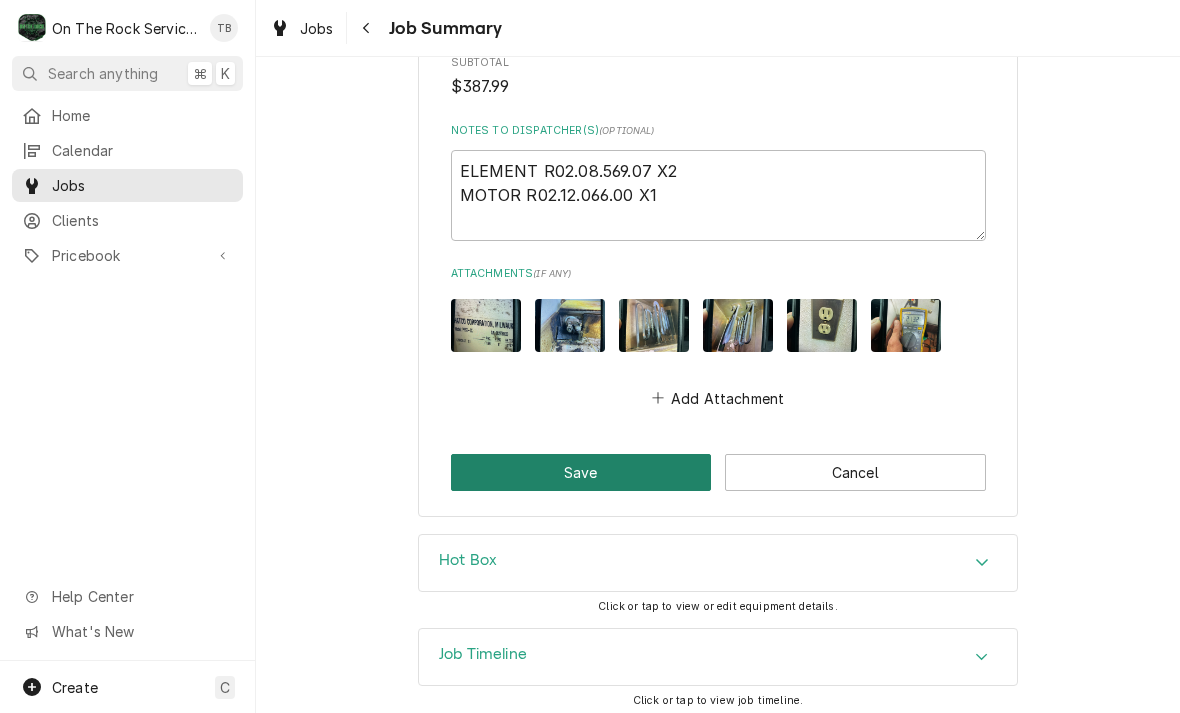 click on "Save" at bounding box center [581, 472] 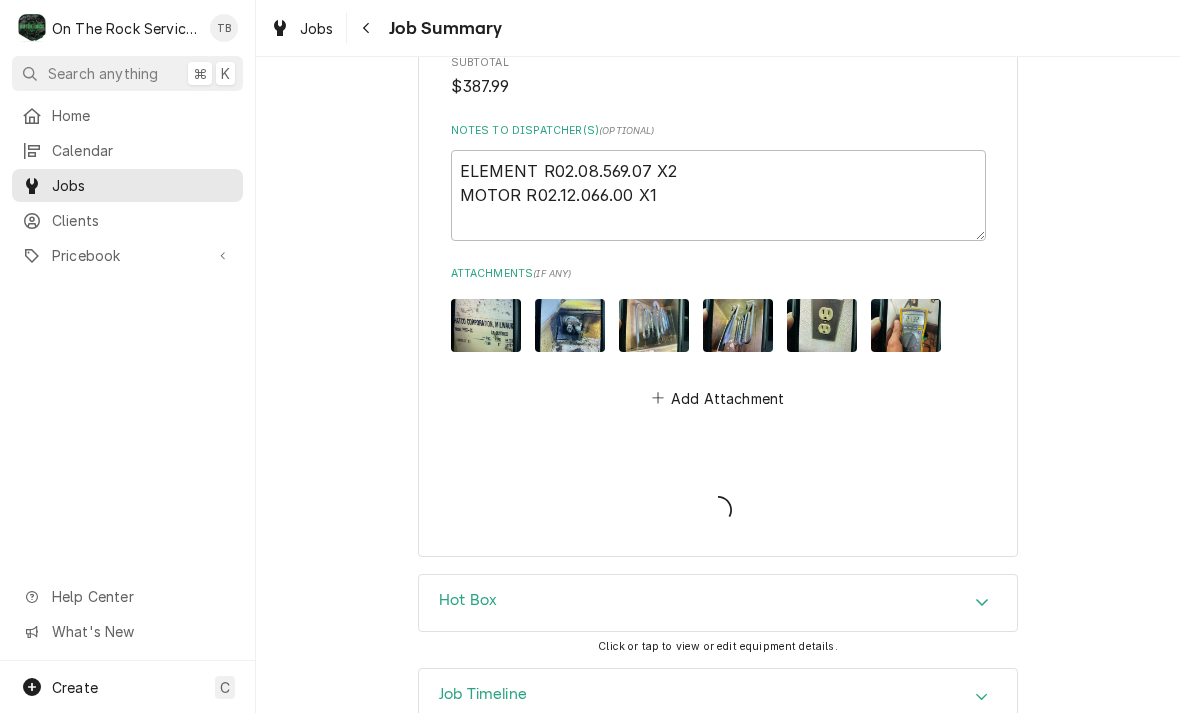 type on "x" 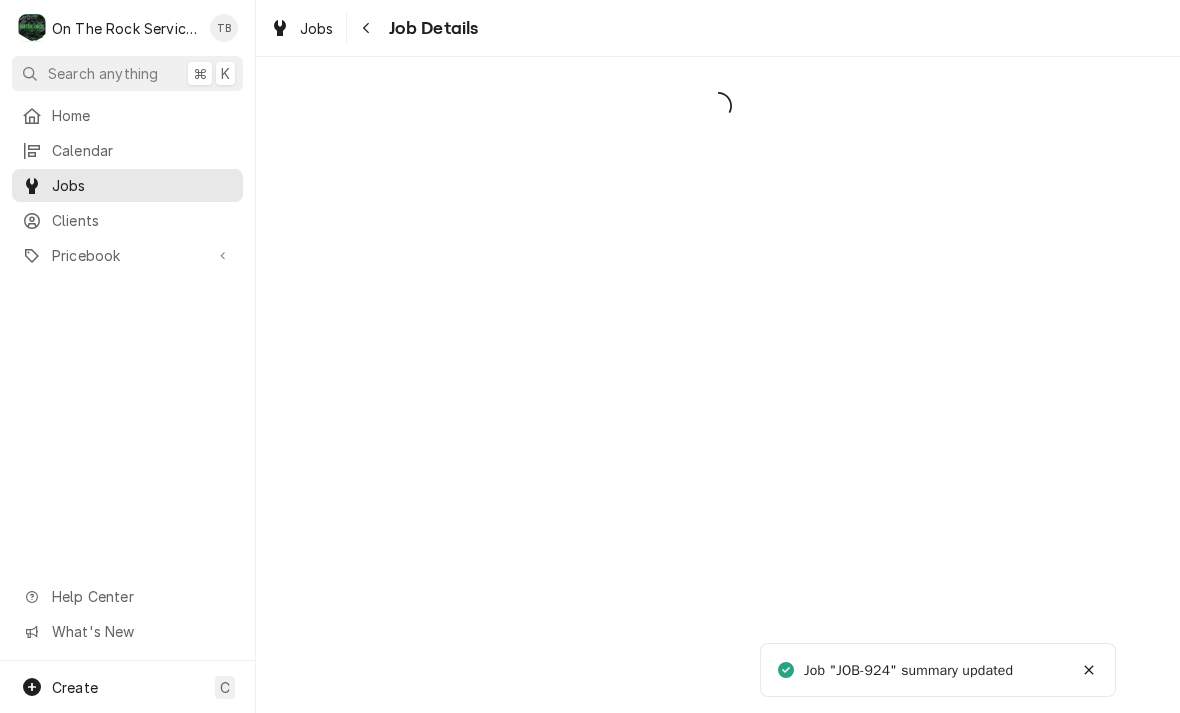 scroll, scrollTop: 0, scrollLeft: 0, axis: both 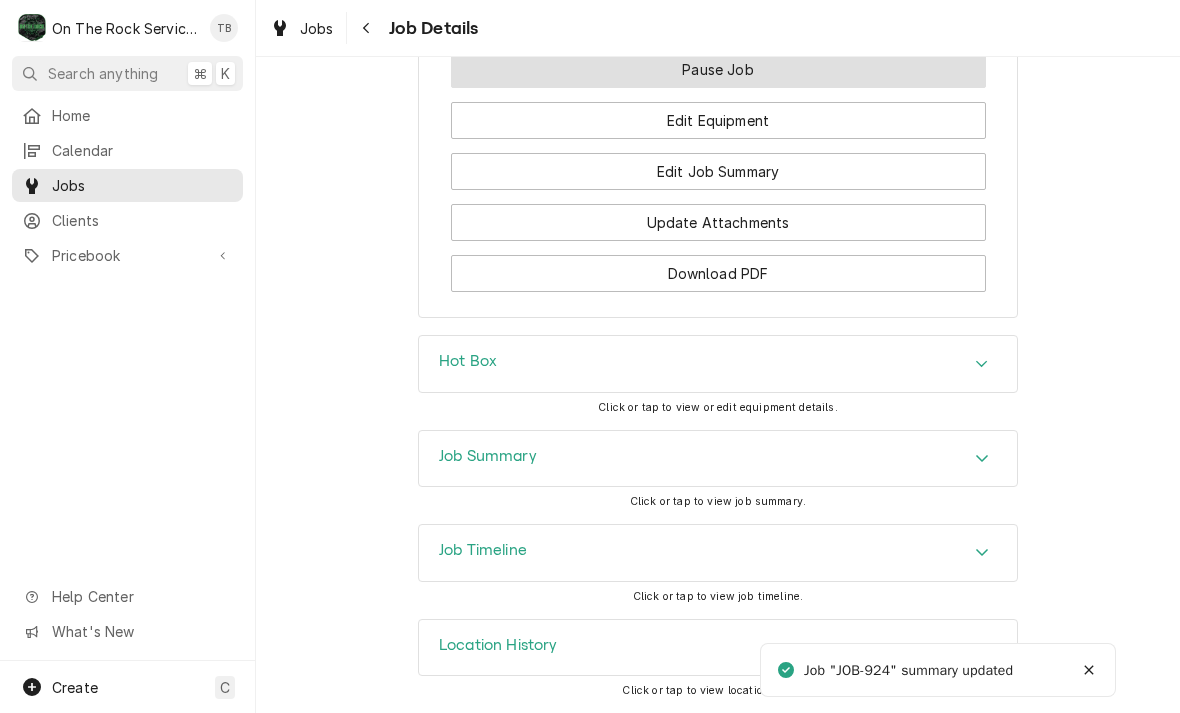 click on "Pause Job" at bounding box center (718, 69) 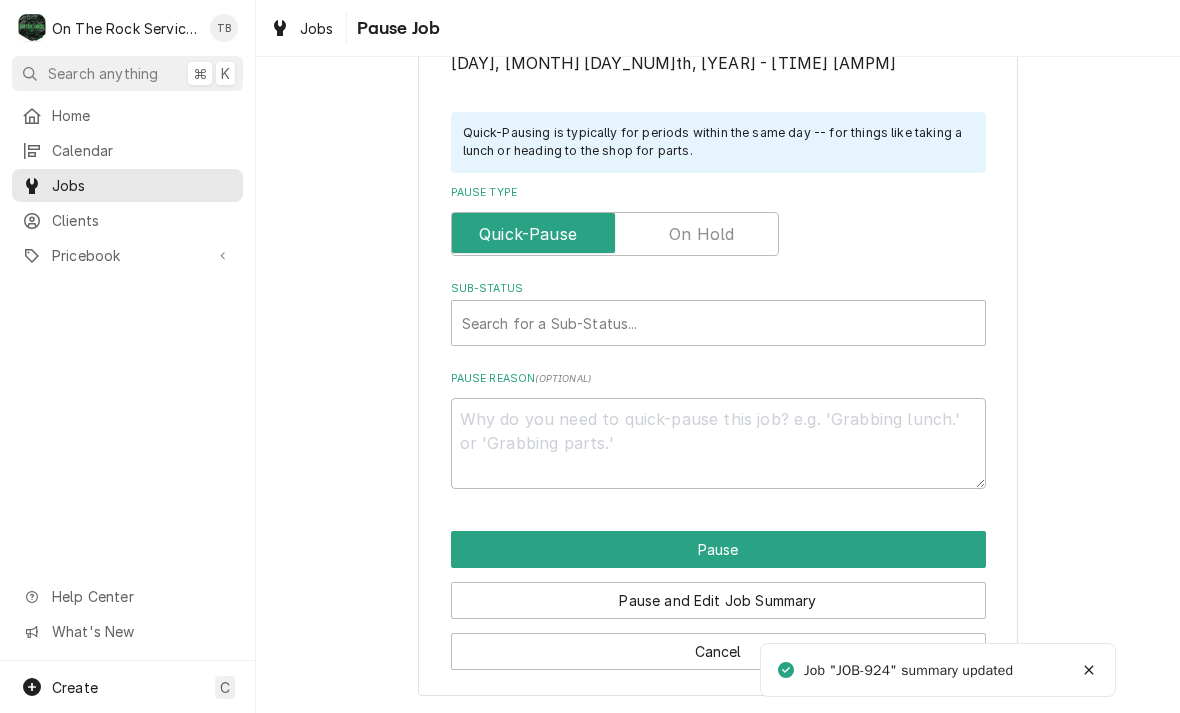 scroll, scrollTop: 0, scrollLeft: 0, axis: both 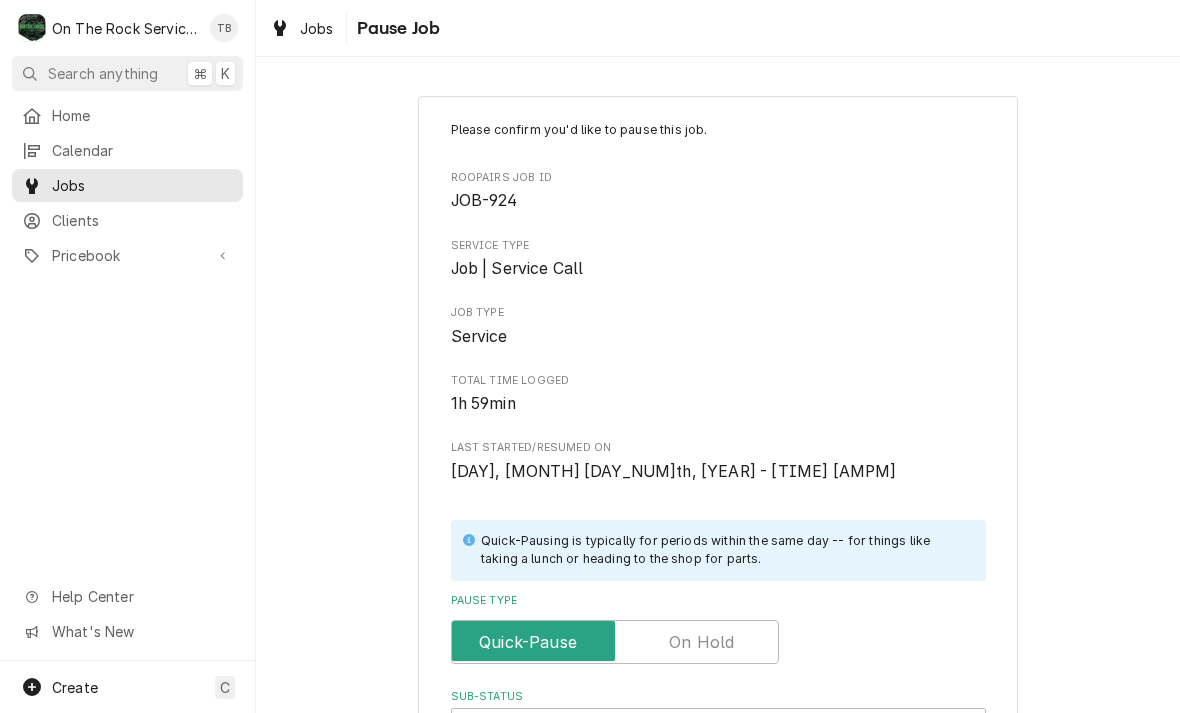 click at bounding box center (615, 642) 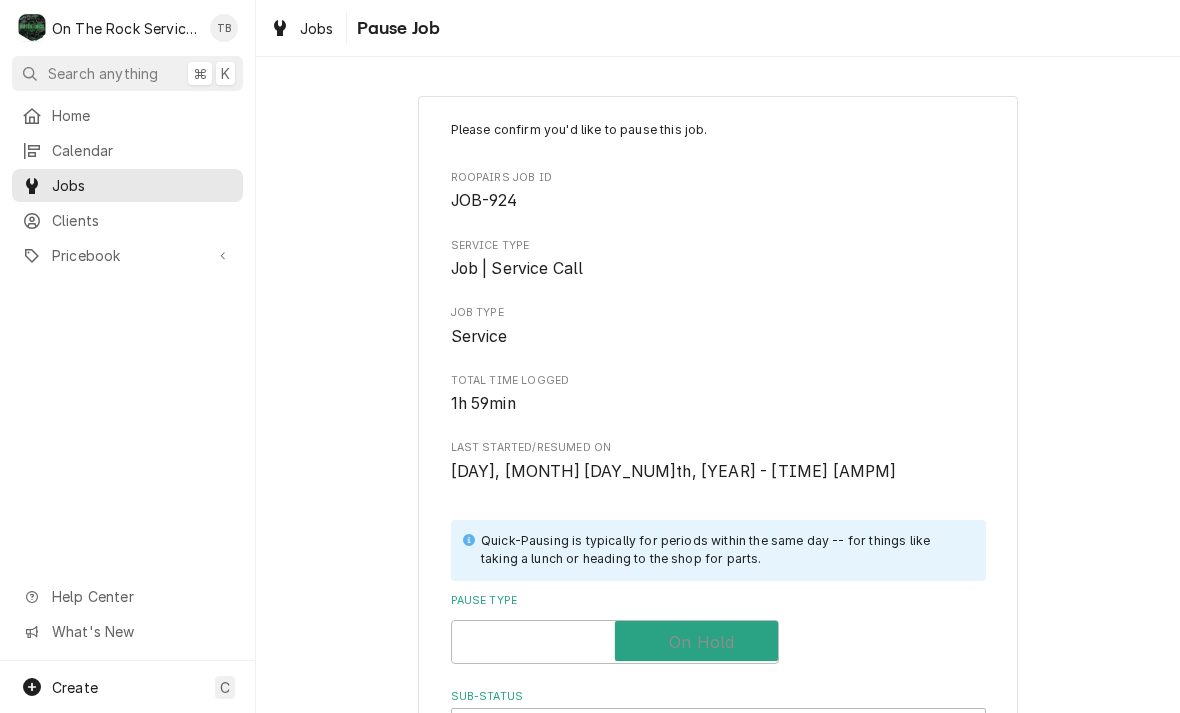 checkbox on "true" 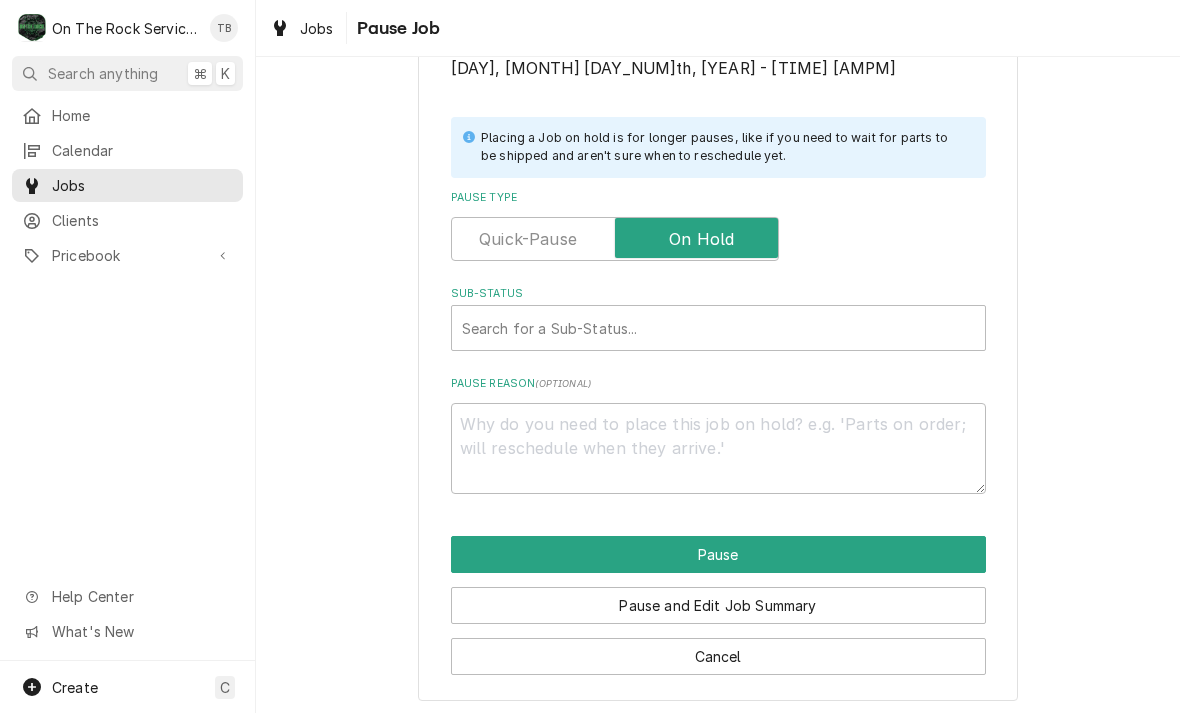 scroll, scrollTop: 402, scrollLeft: 0, axis: vertical 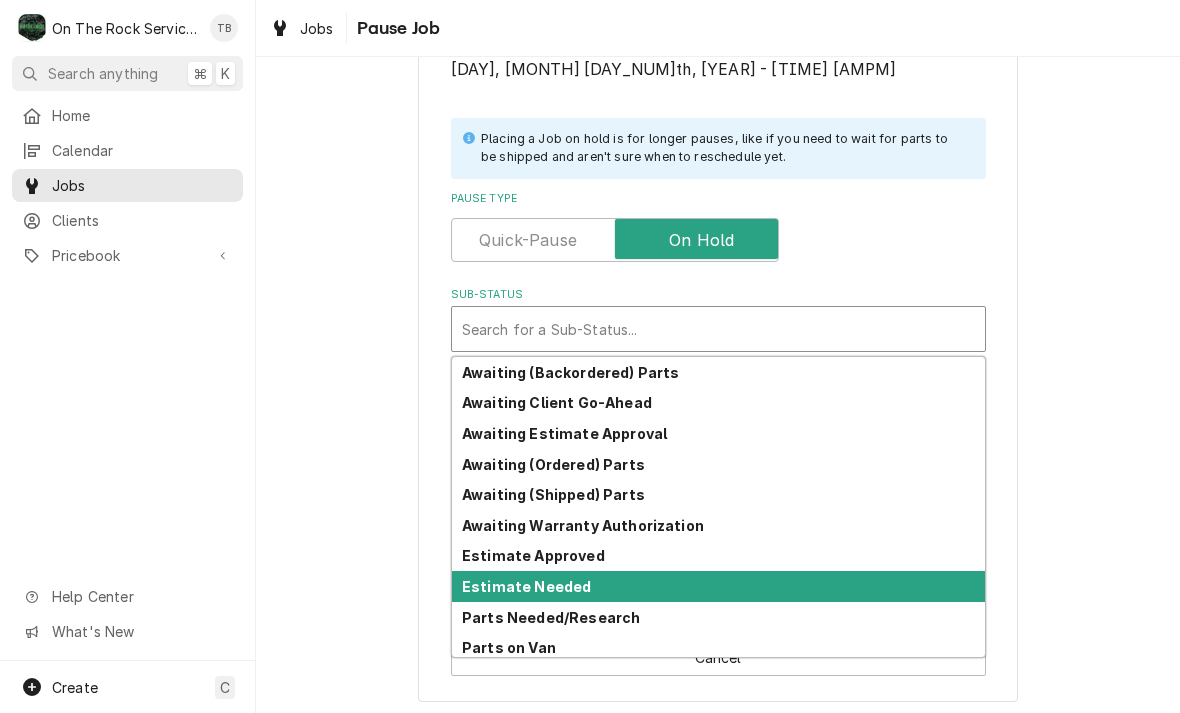 click on "Estimate Needed" at bounding box center [526, 586] 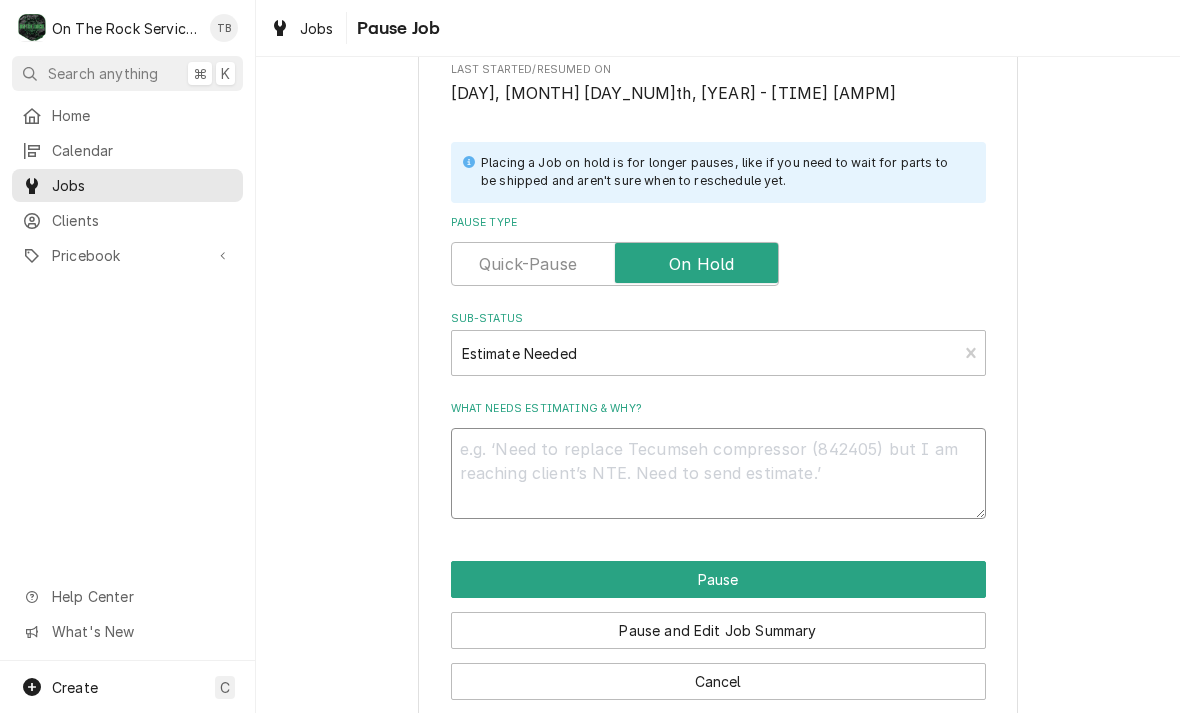 click on "What needs estimating & why?" at bounding box center [718, 473] 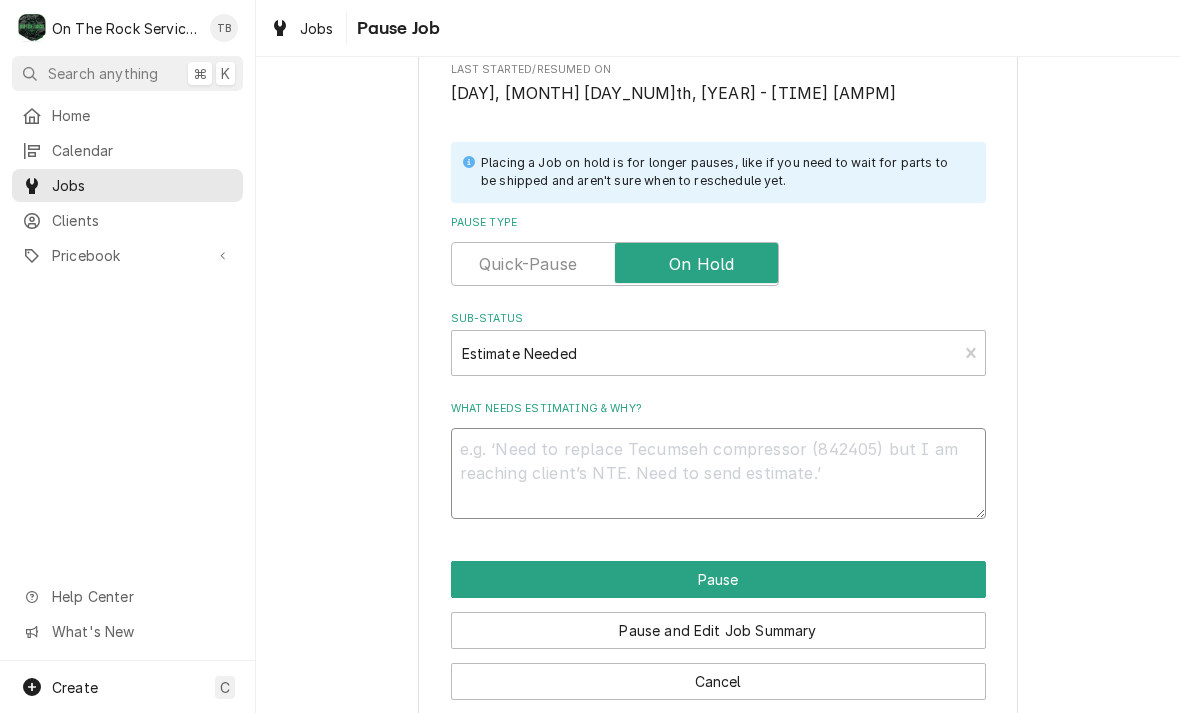type on "x" 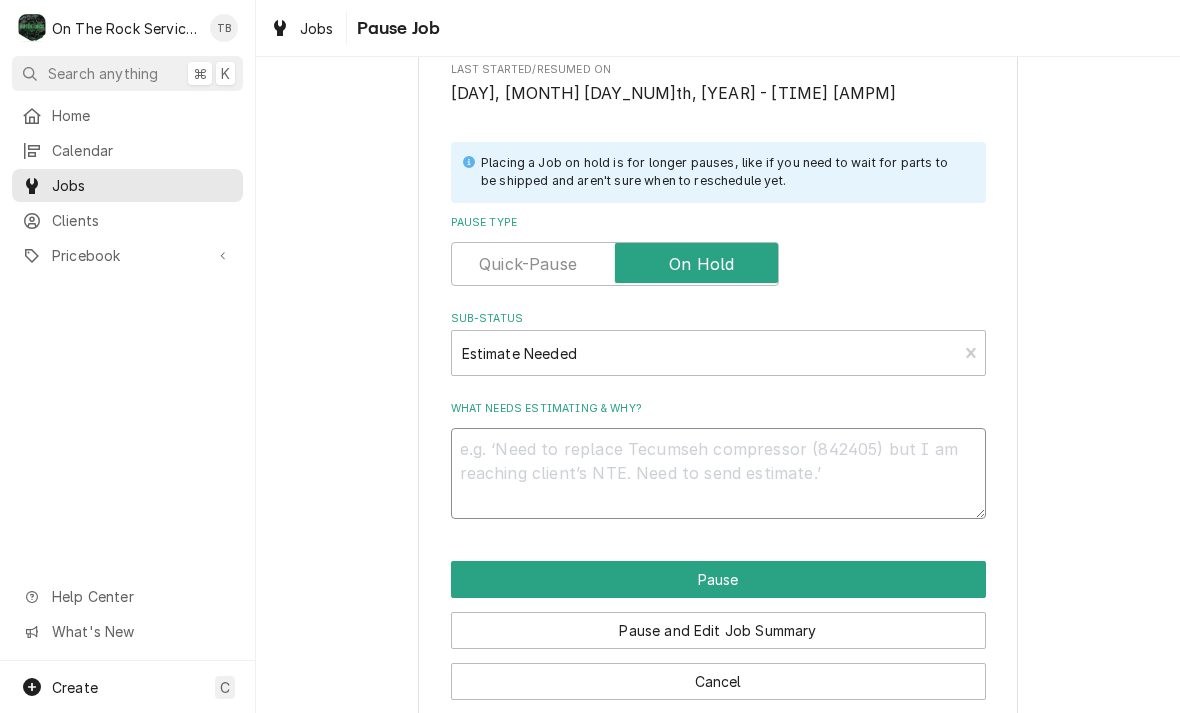 type on "M" 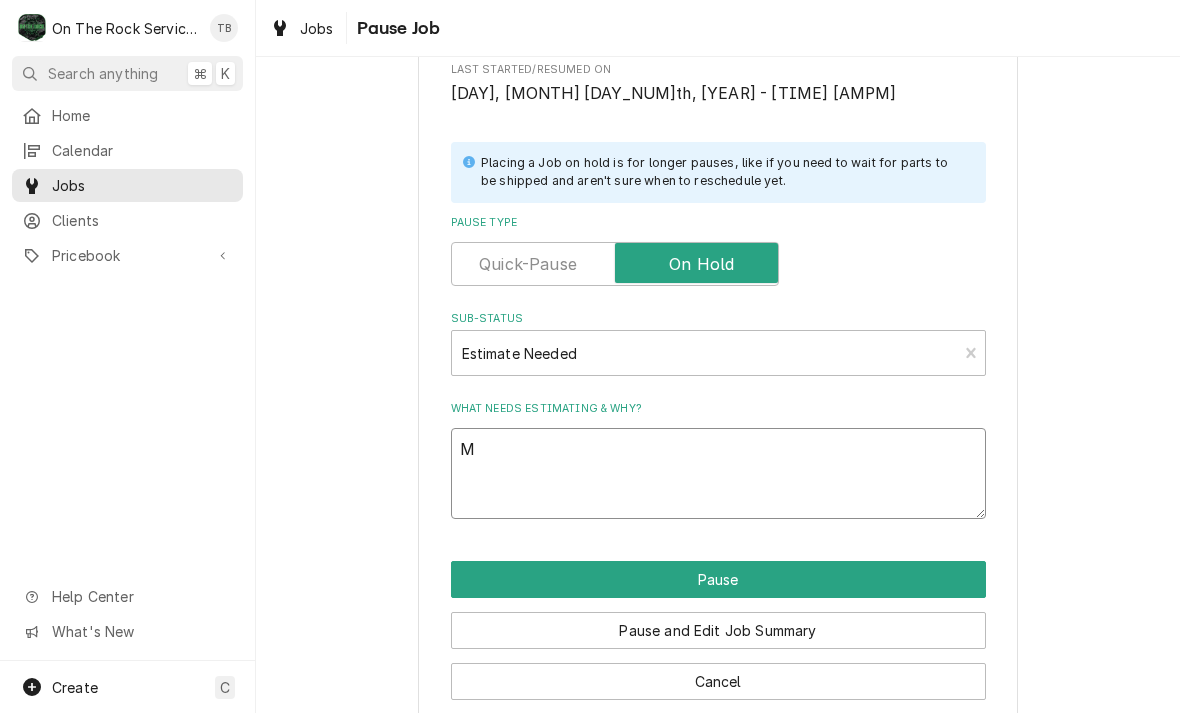 type on "x" 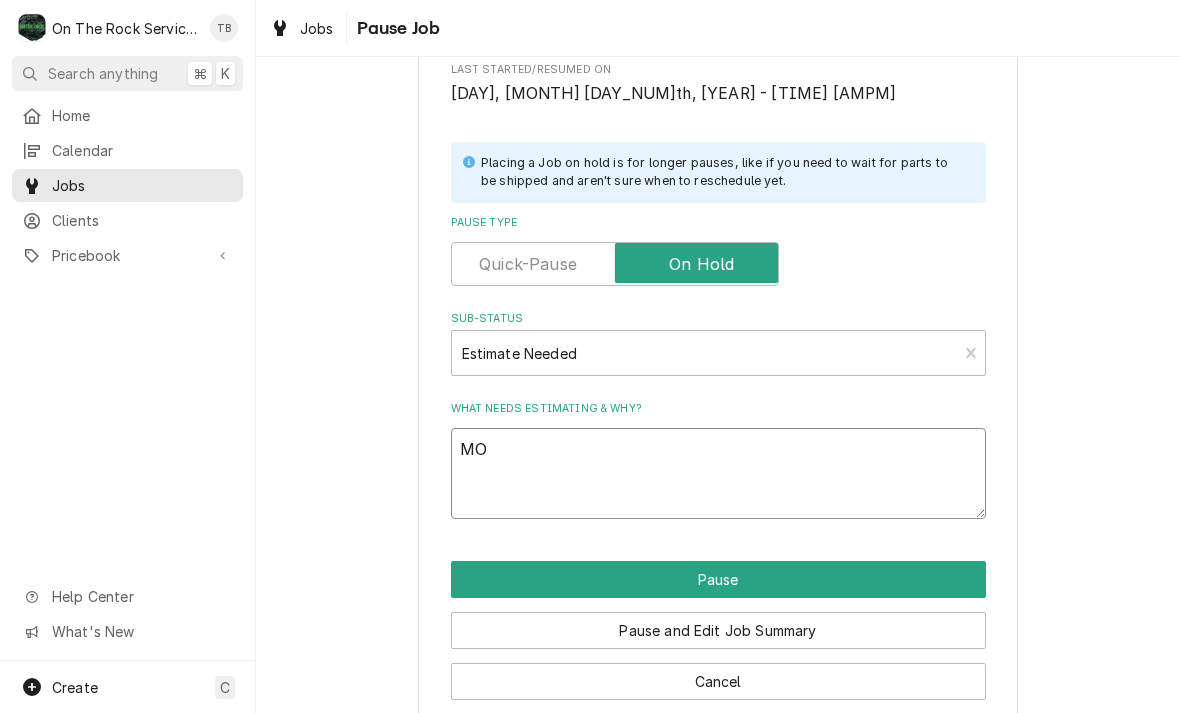 type on "x" 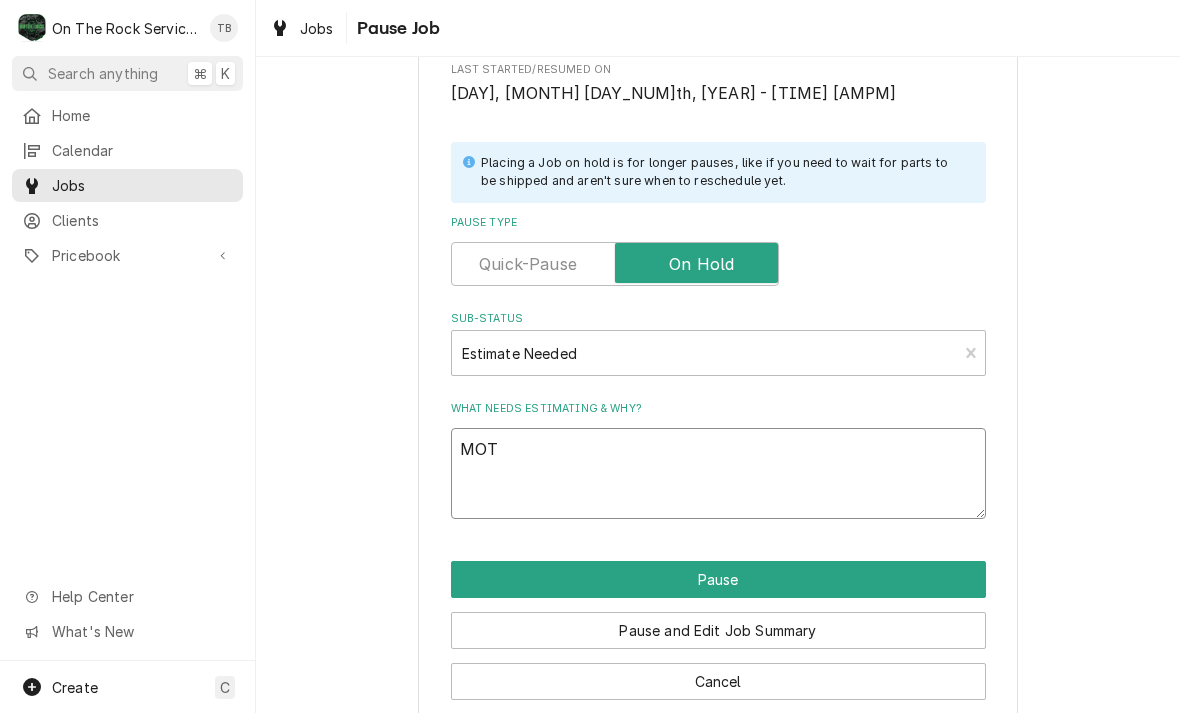 type on "x" 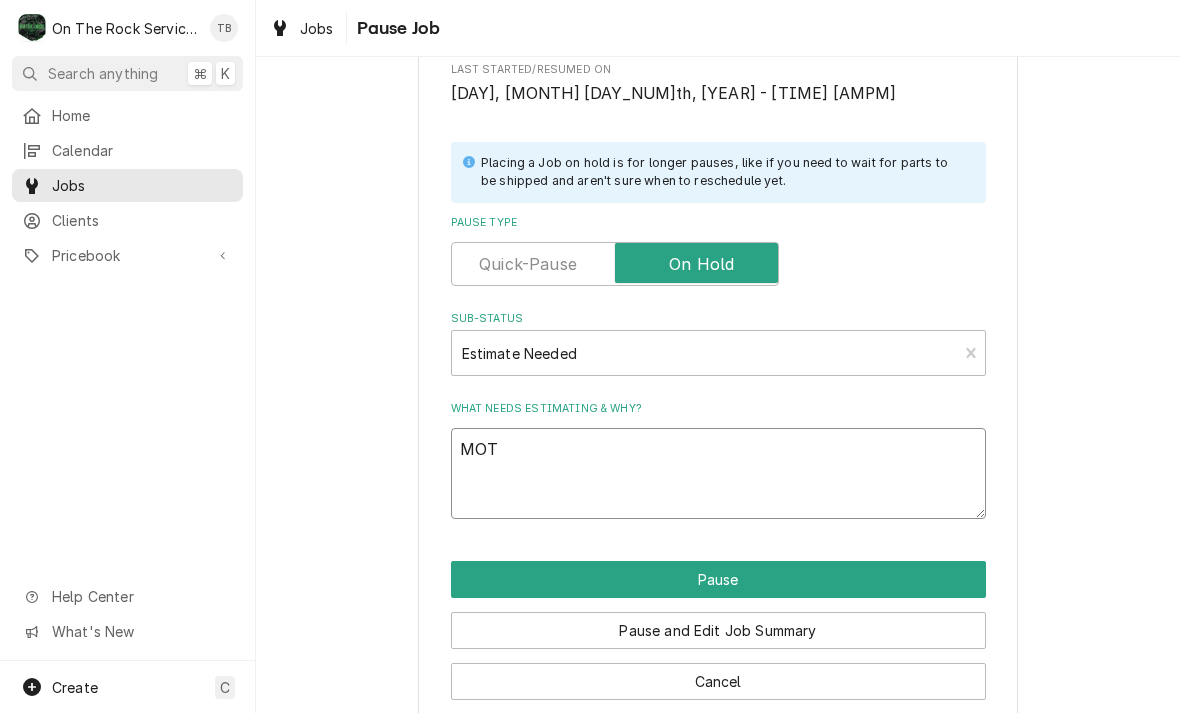 type on "MOTO" 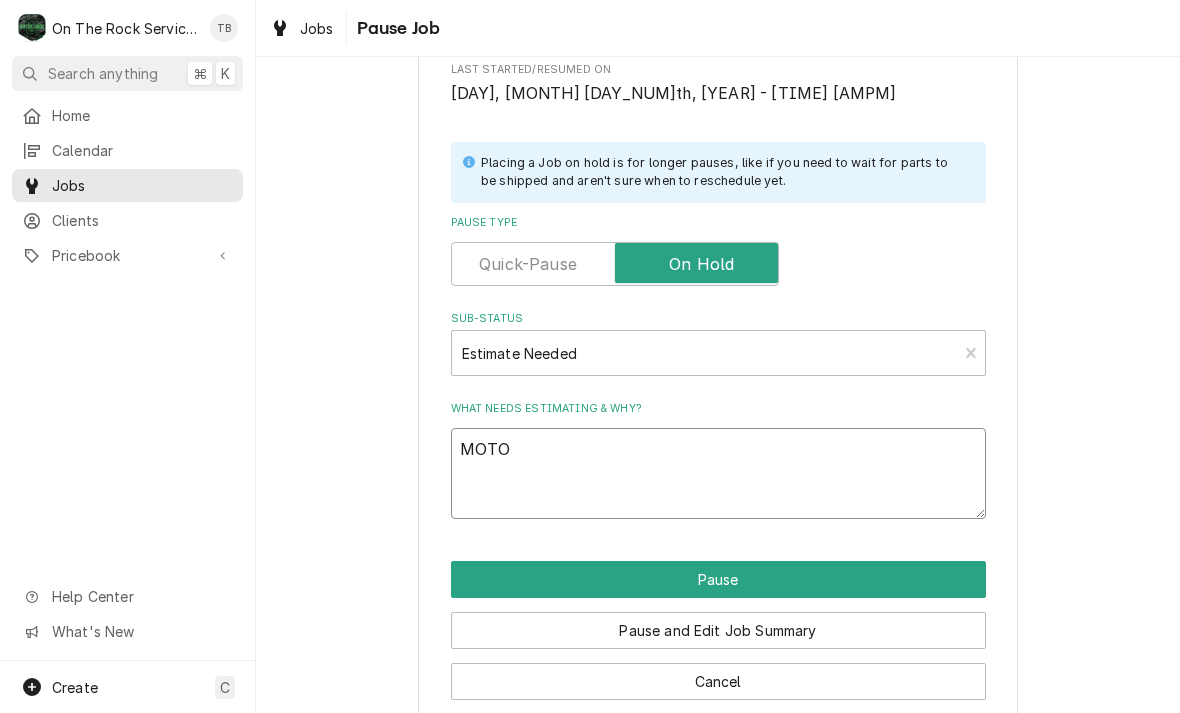 type on "x" 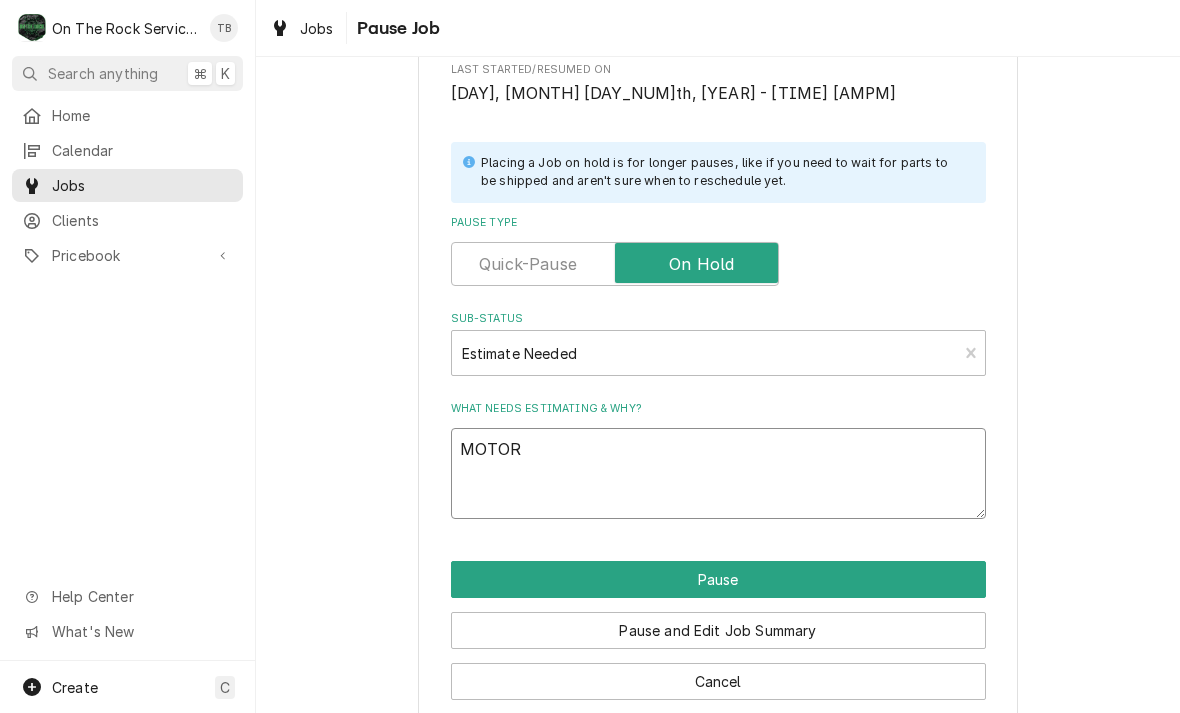 type on "MOTOR" 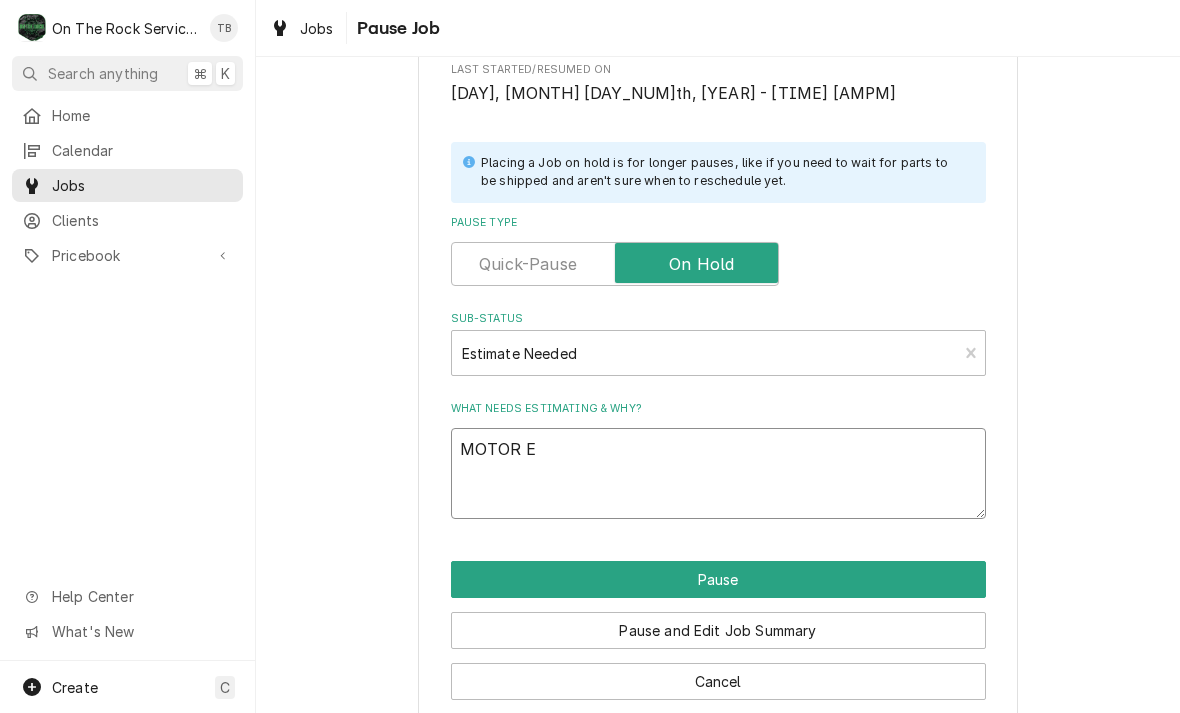 type on "x" 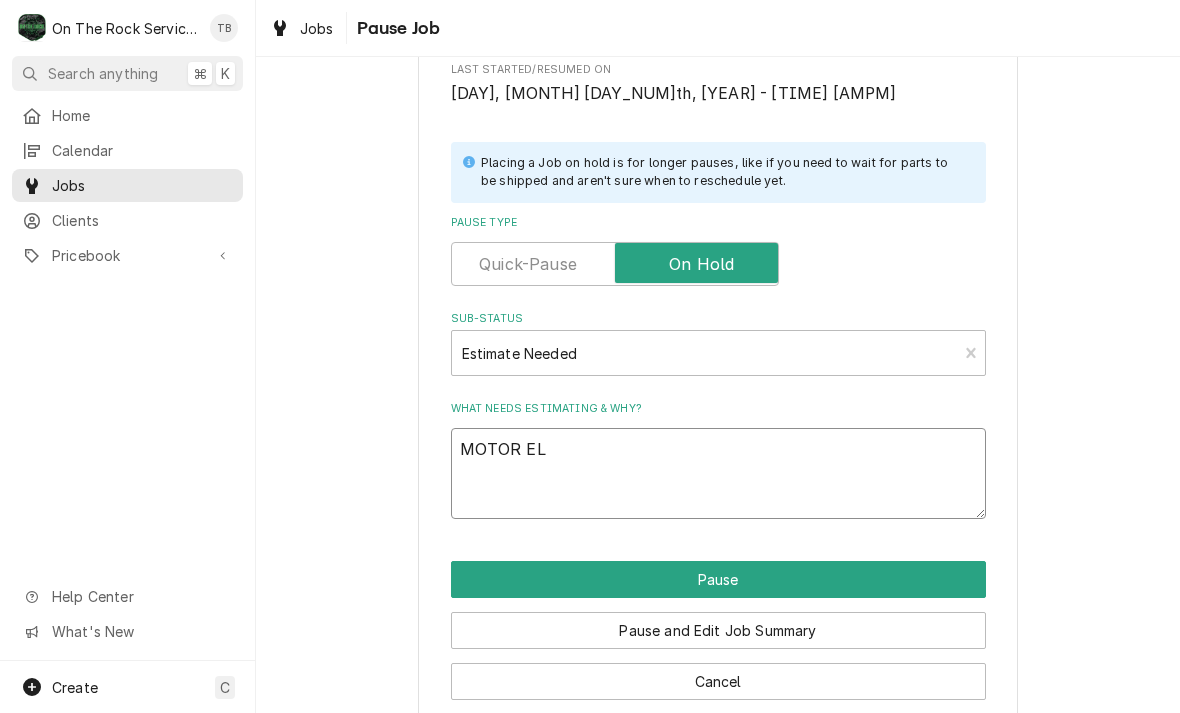 type on "x" 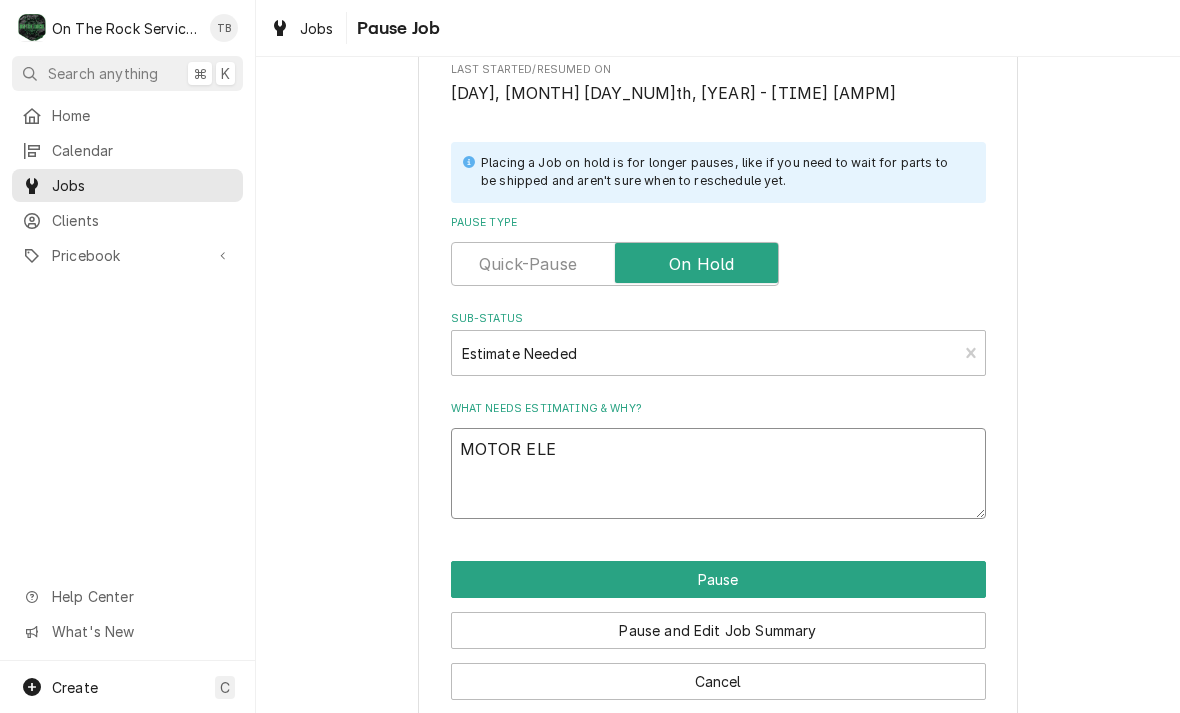 type on "x" 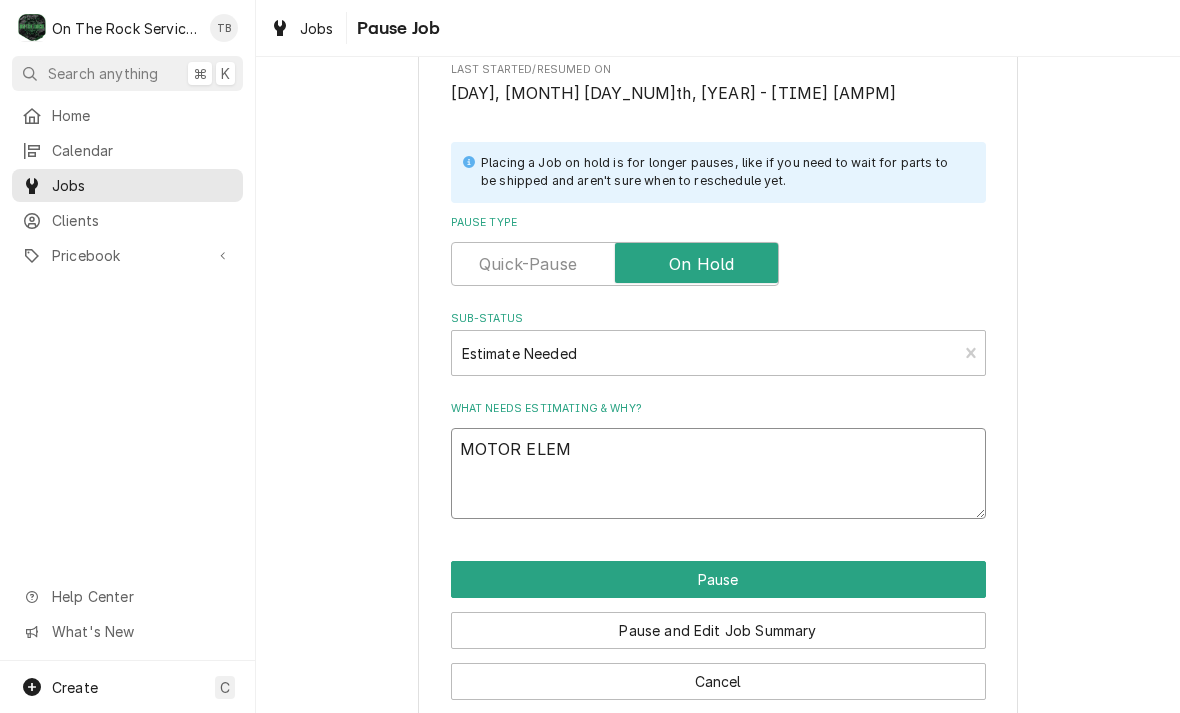 type on "MOTOR ELEME" 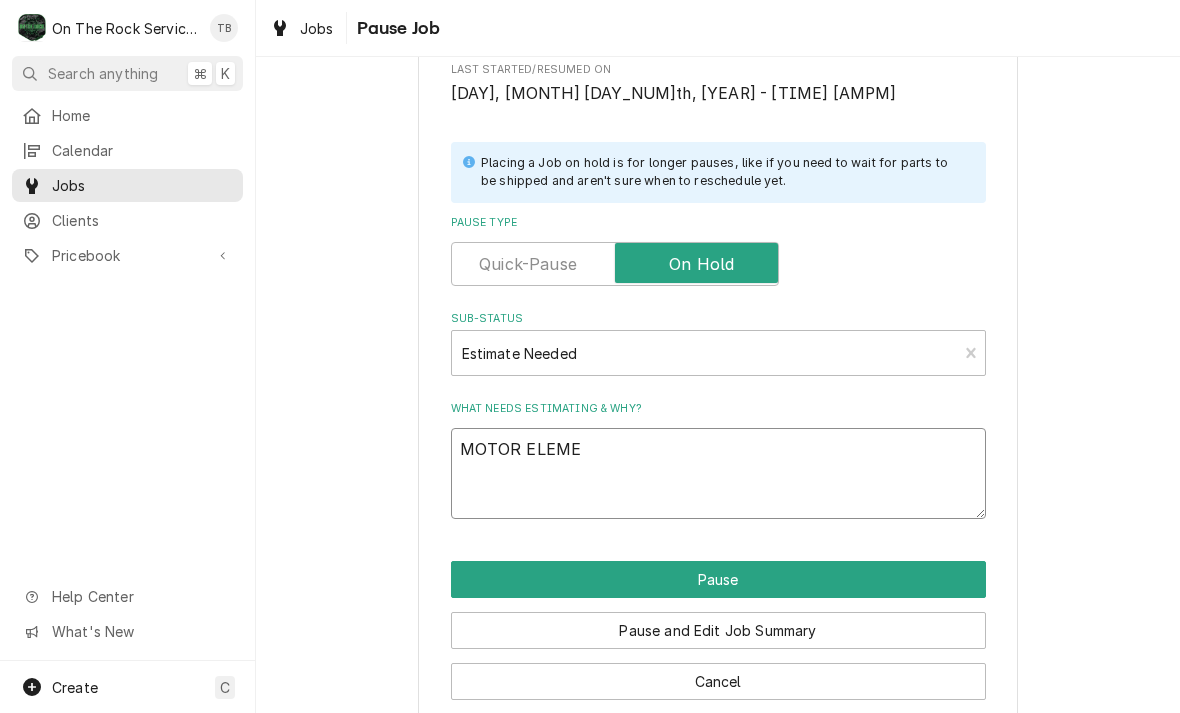 type on "x" 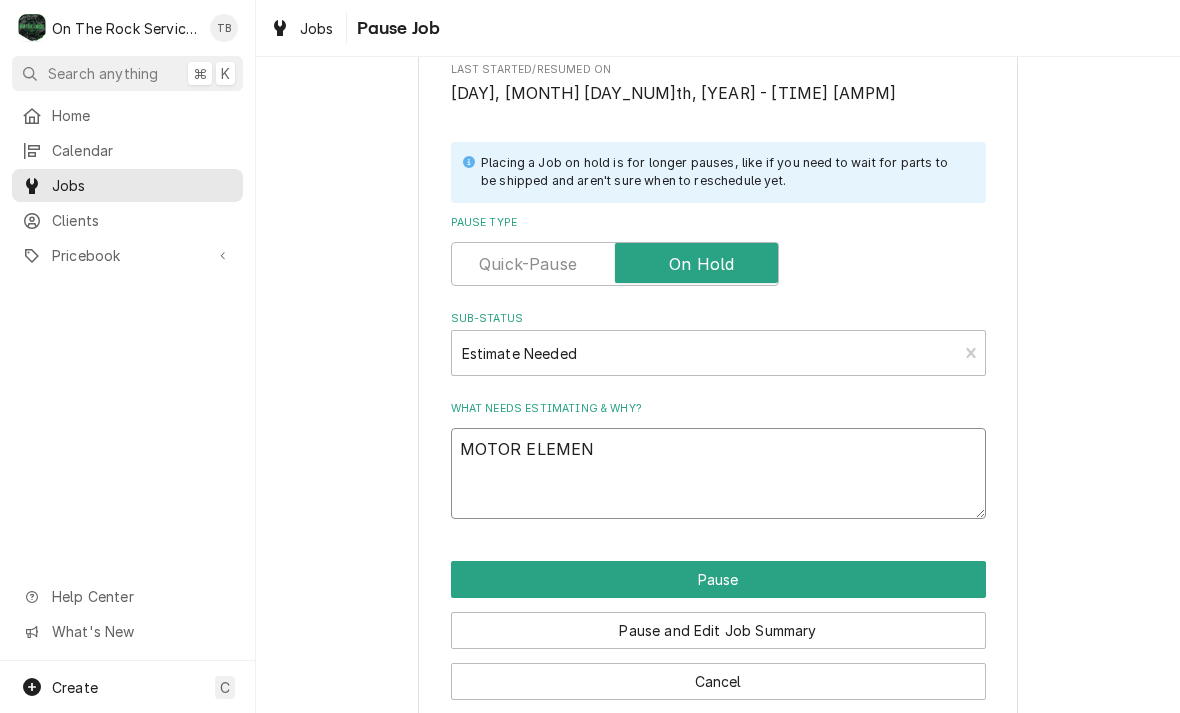 type on "x" 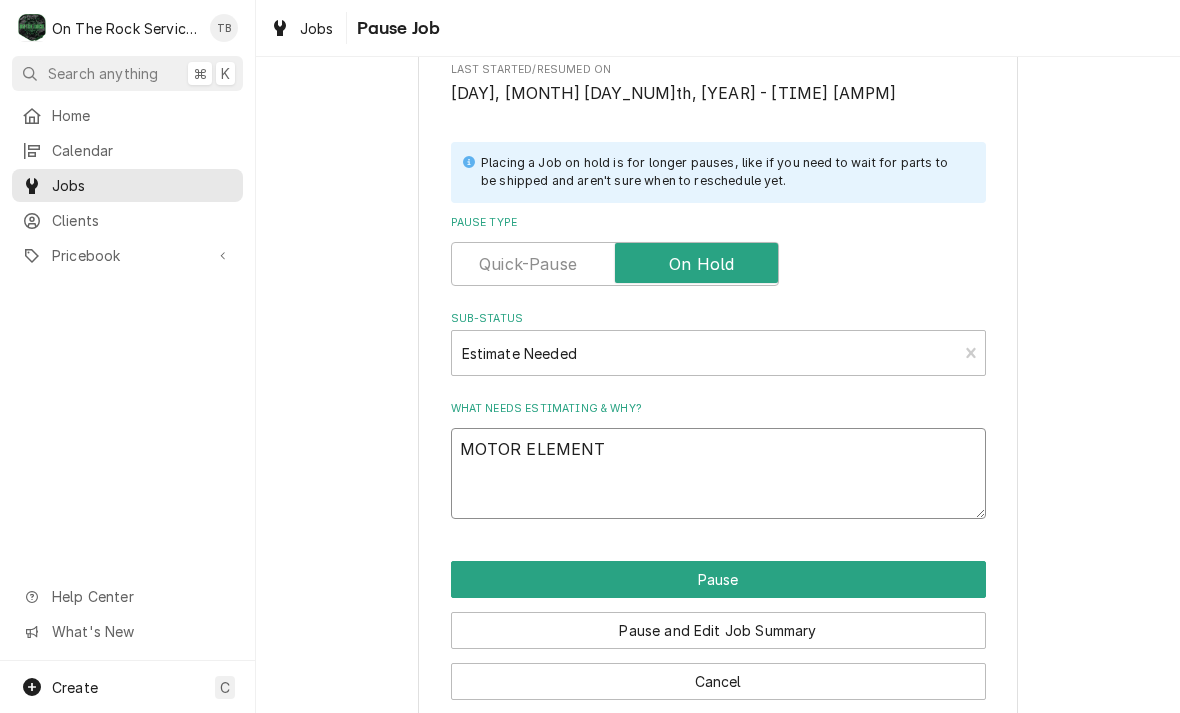 type on "x" 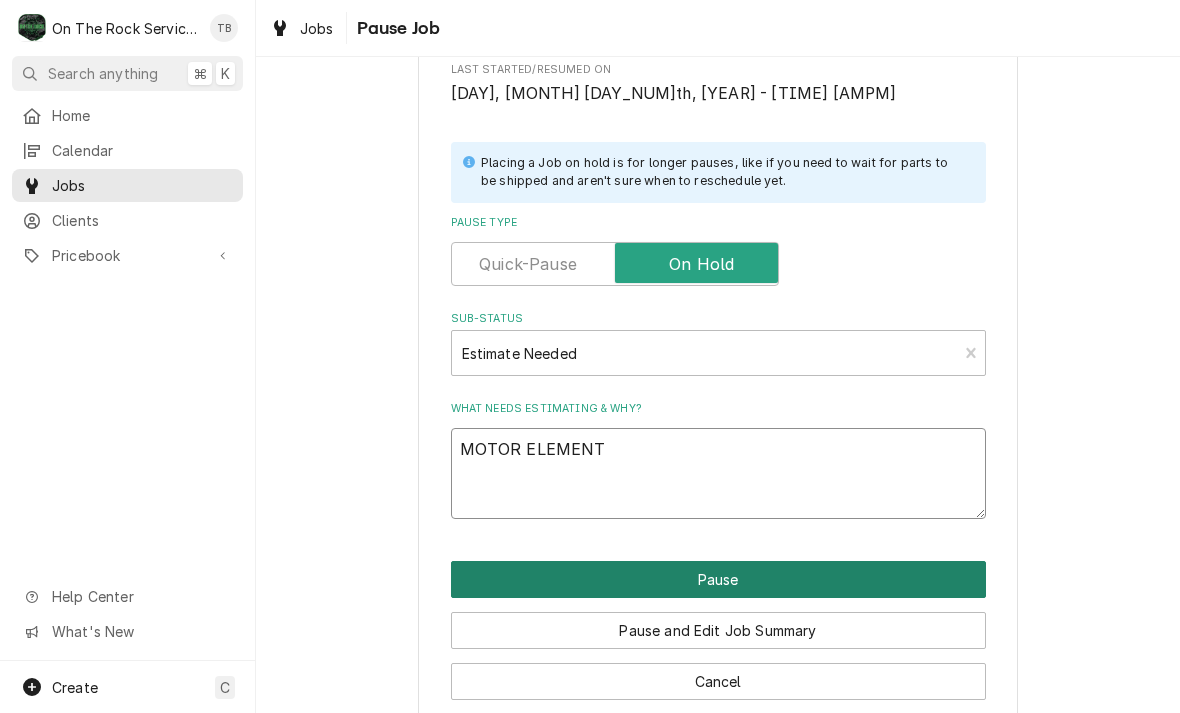 type on "MOTOR ELEMENT" 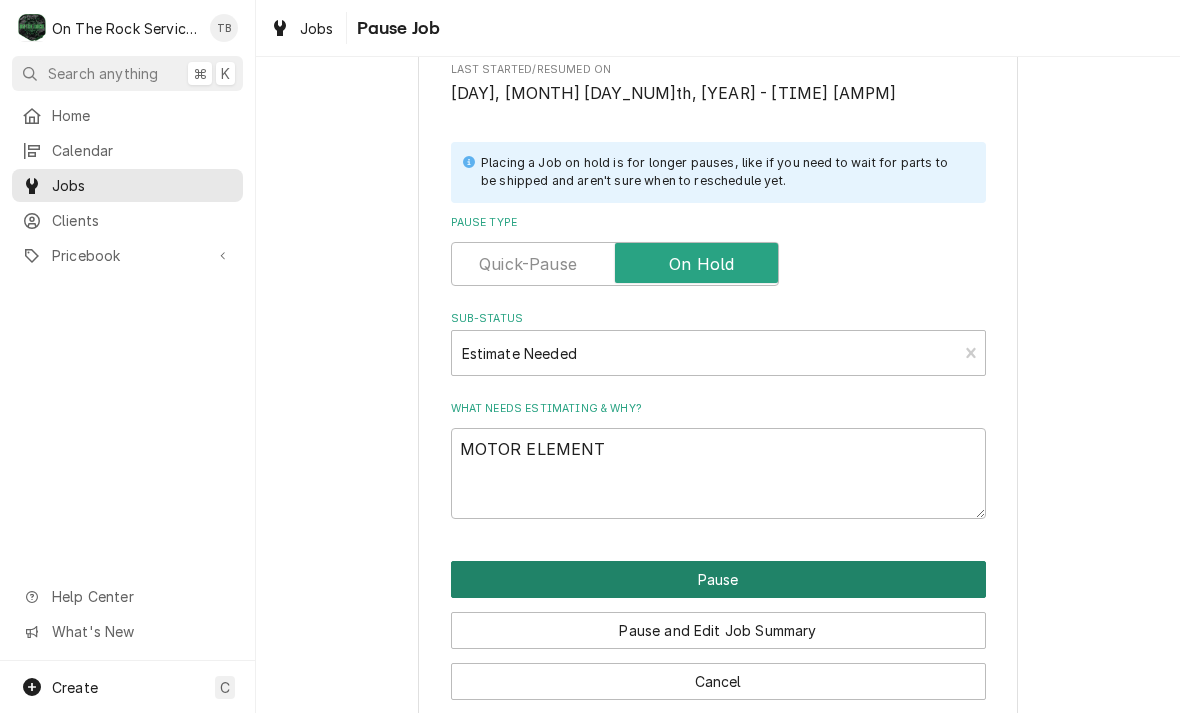 click on "Pause" at bounding box center (718, 579) 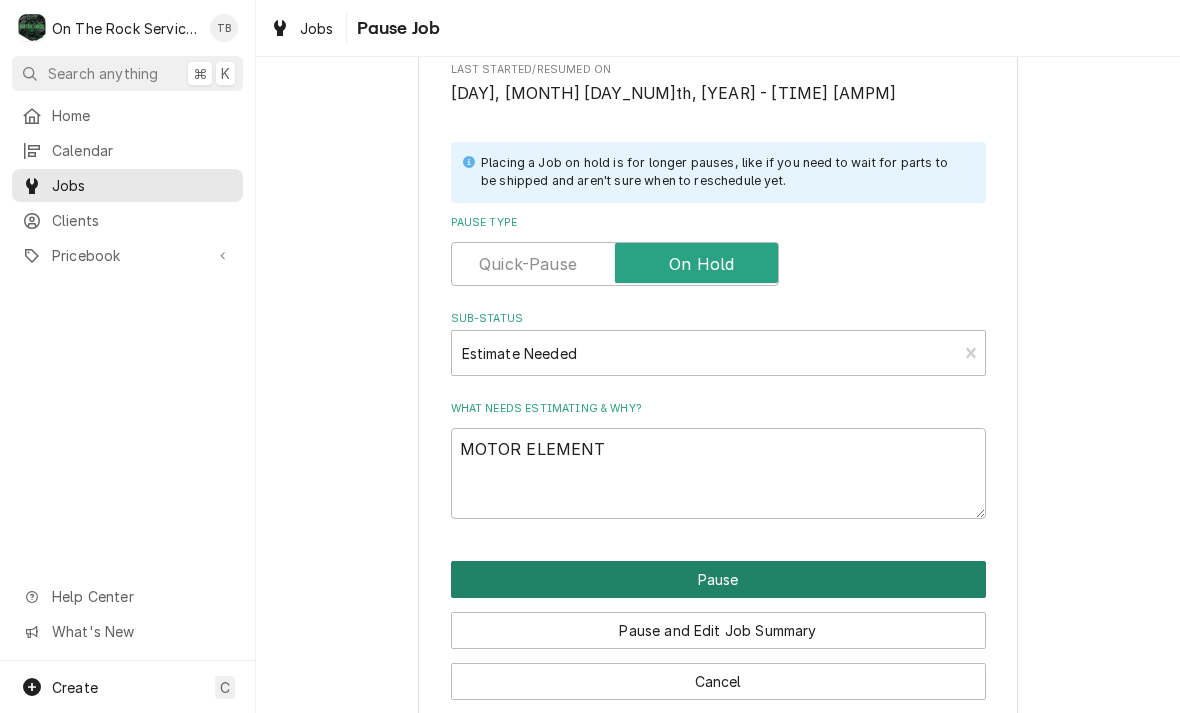 type on "x" 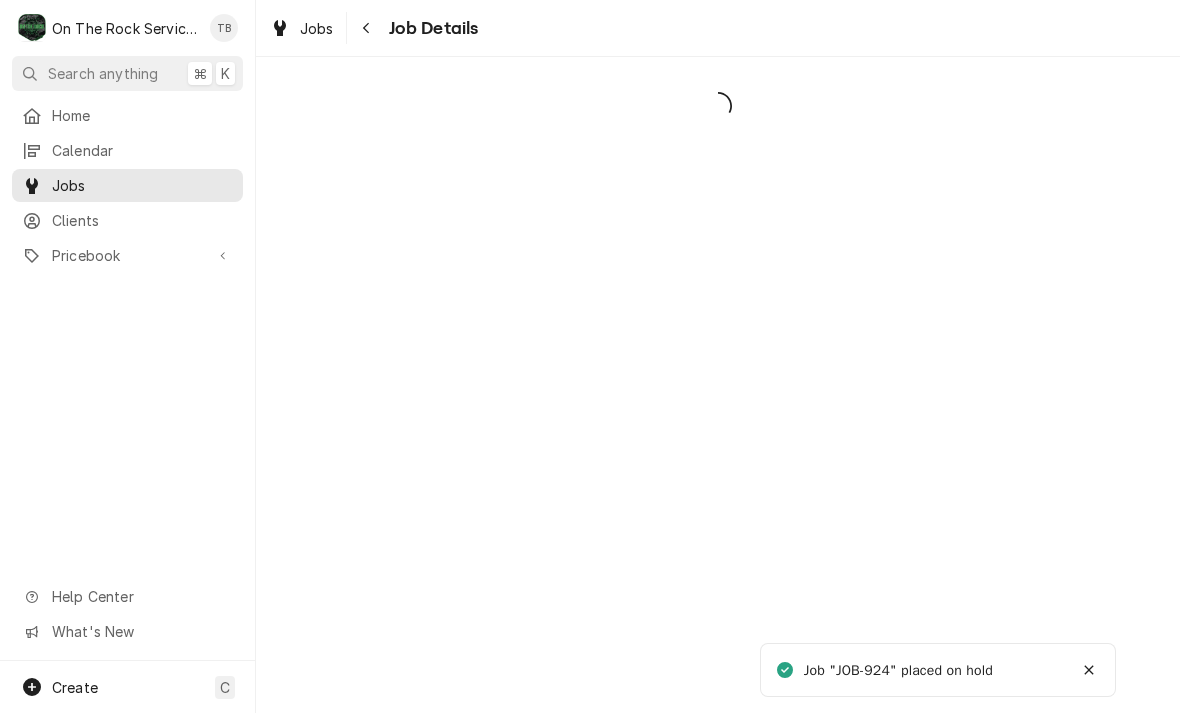scroll, scrollTop: 0, scrollLeft: 0, axis: both 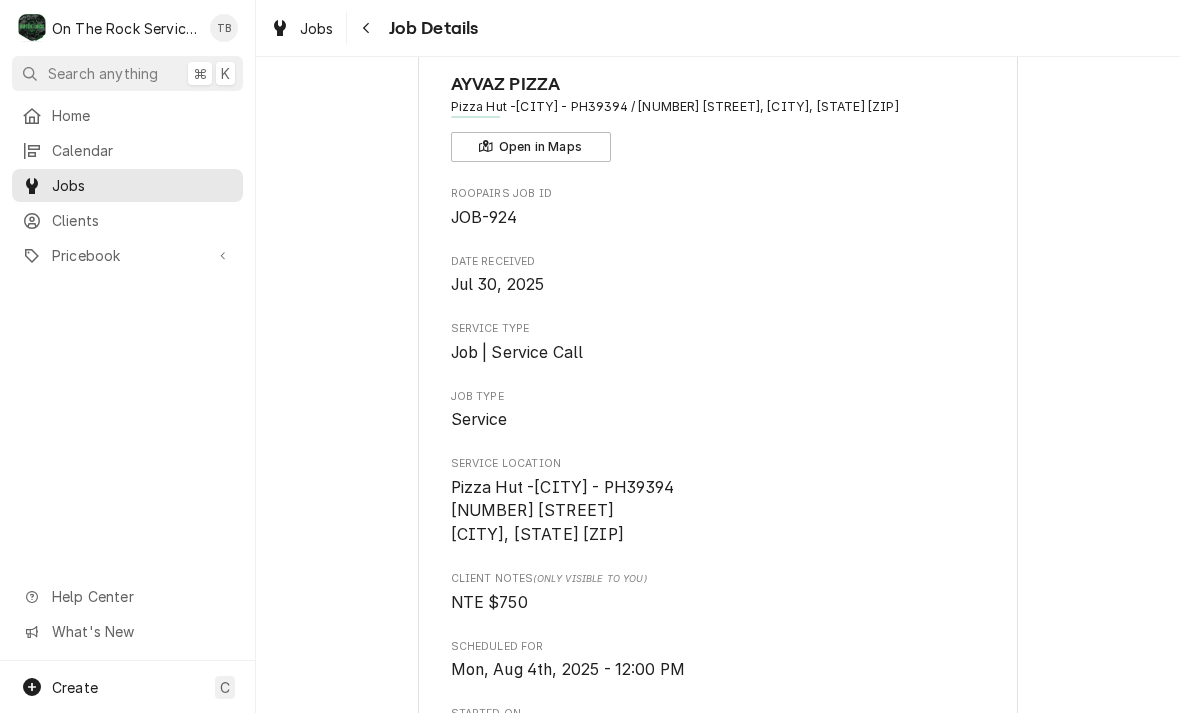click on "Job Details" at bounding box center [431, 28] 